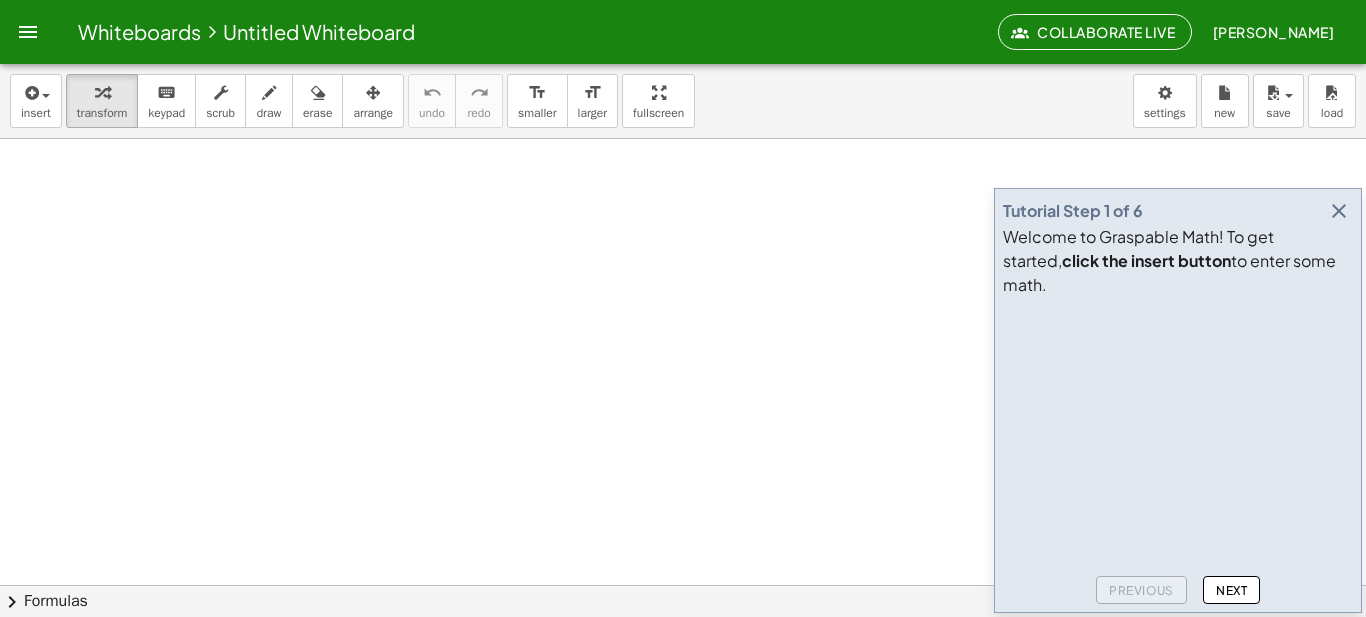 scroll, scrollTop: 0, scrollLeft: 0, axis: both 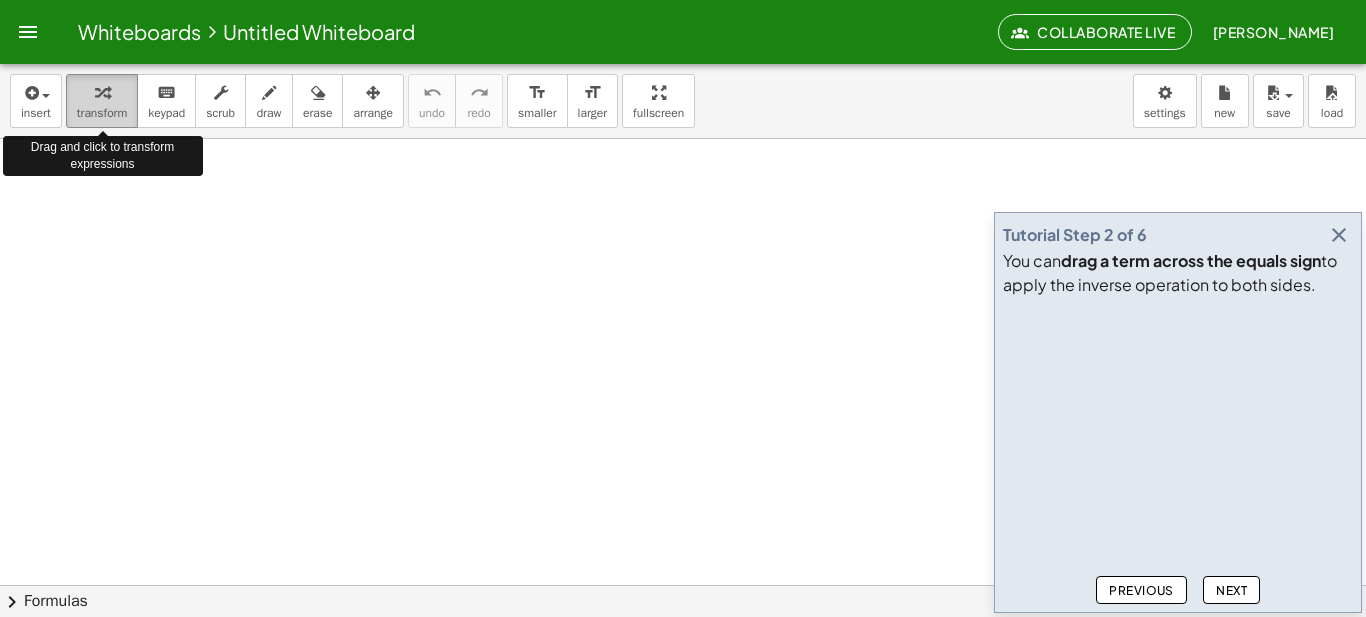 click at bounding box center (102, 93) 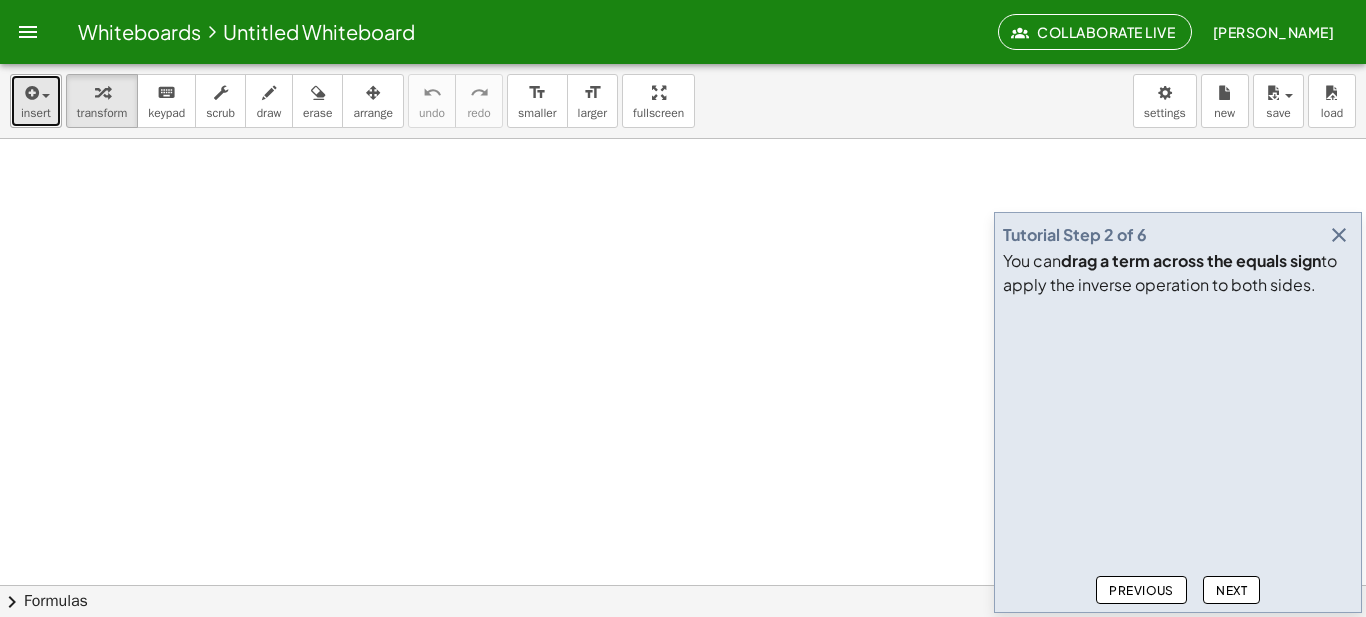 click at bounding box center [30, 93] 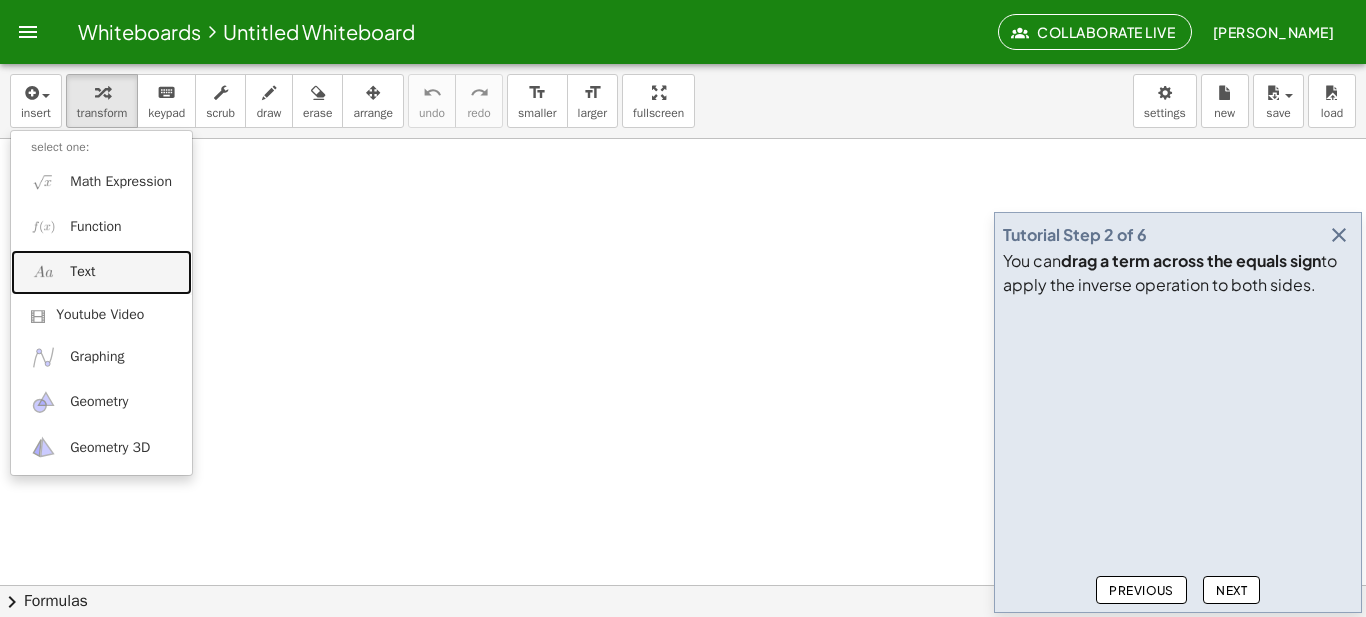 click on "Text" at bounding box center (101, 272) 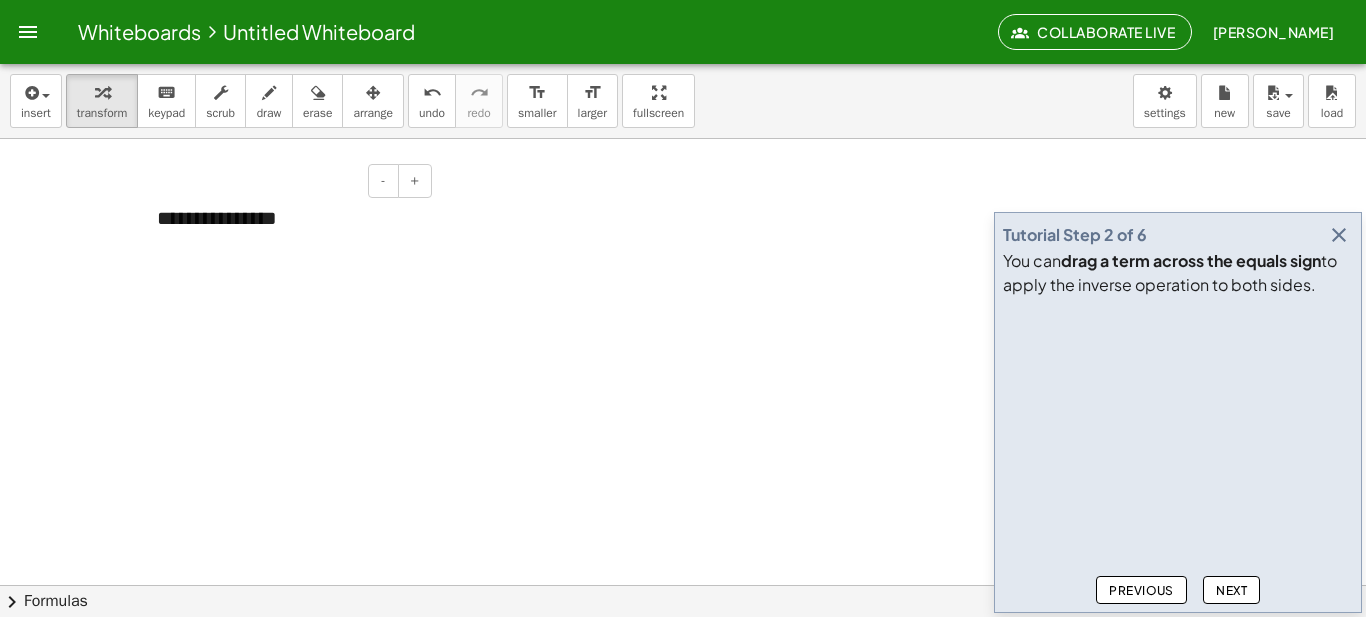 type 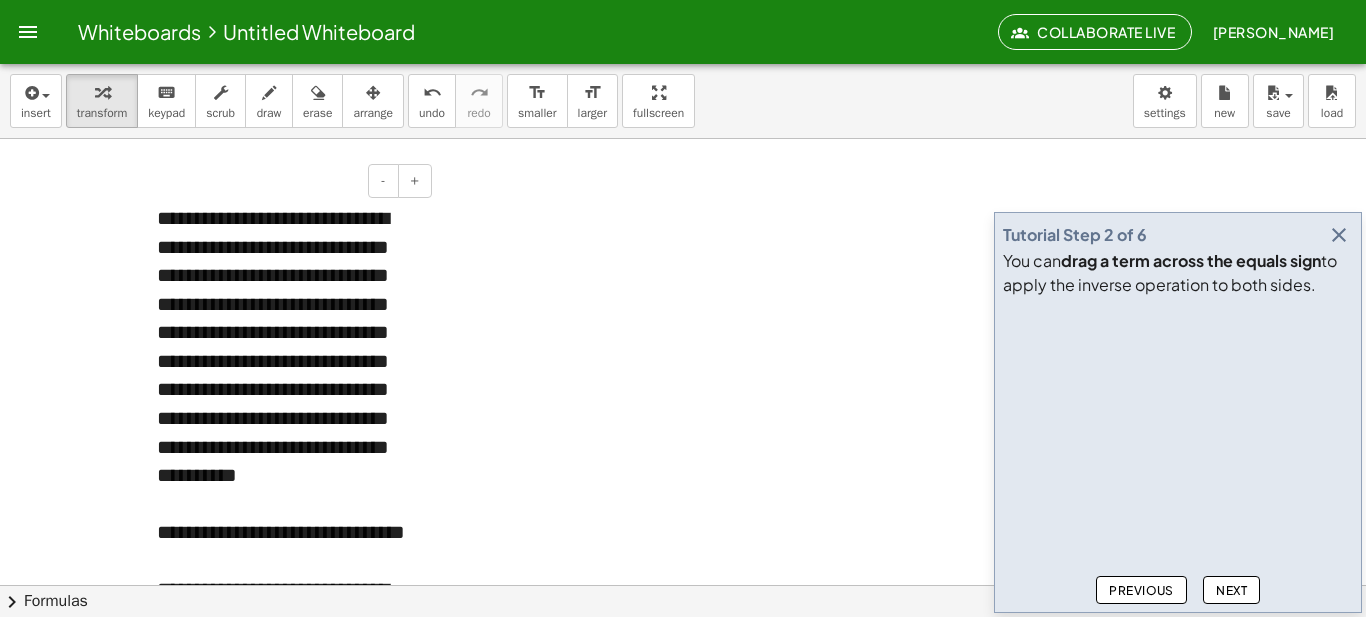 scroll, scrollTop: 187, scrollLeft: 0, axis: vertical 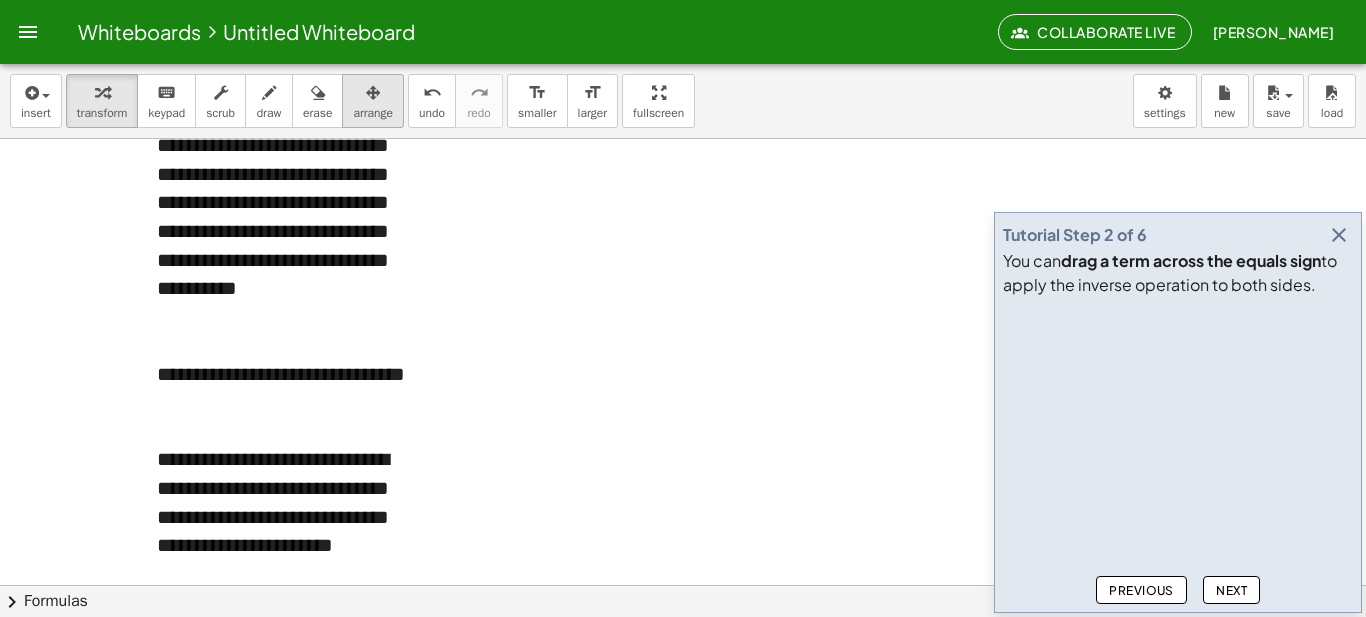 click at bounding box center (373, 92) 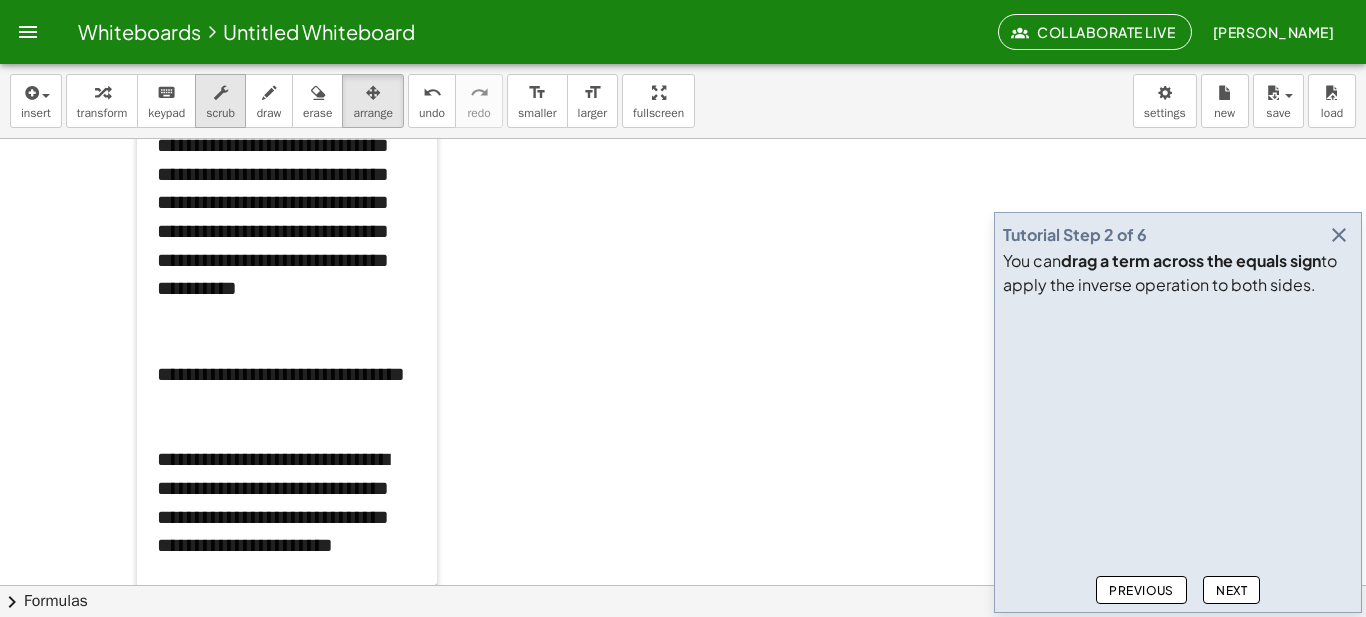 click at bounding box center [220, 92] 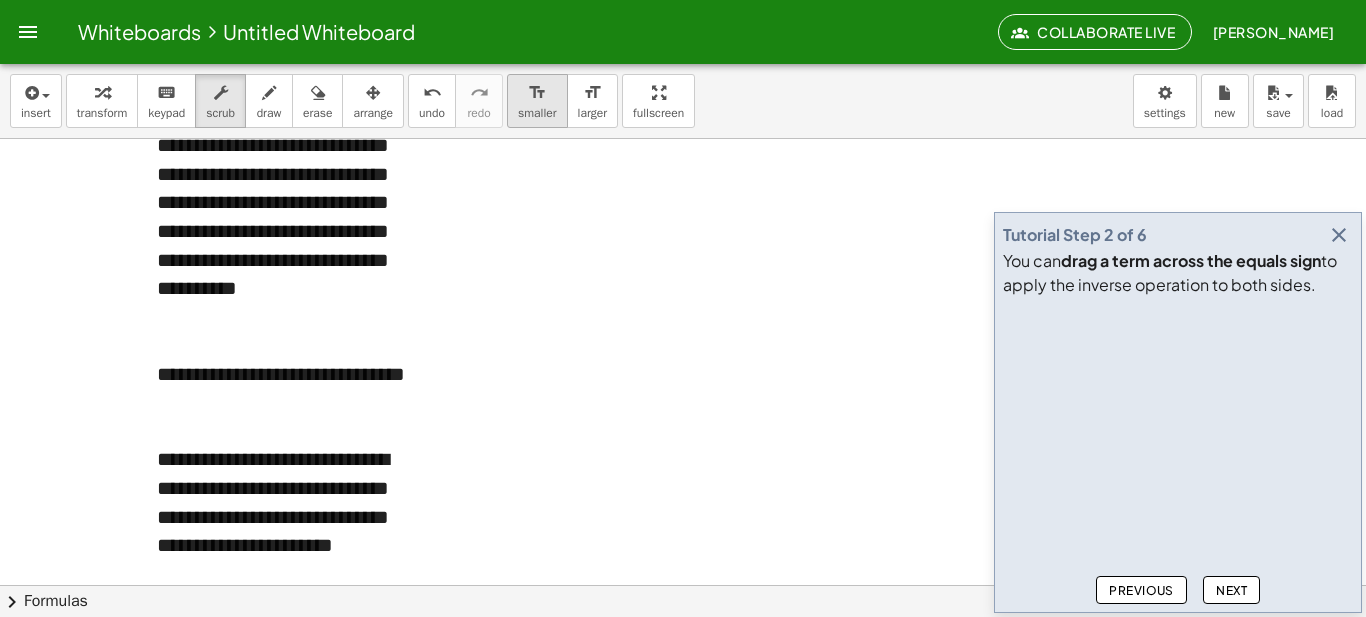 click on "smaller" at bounding box center (537, 113) 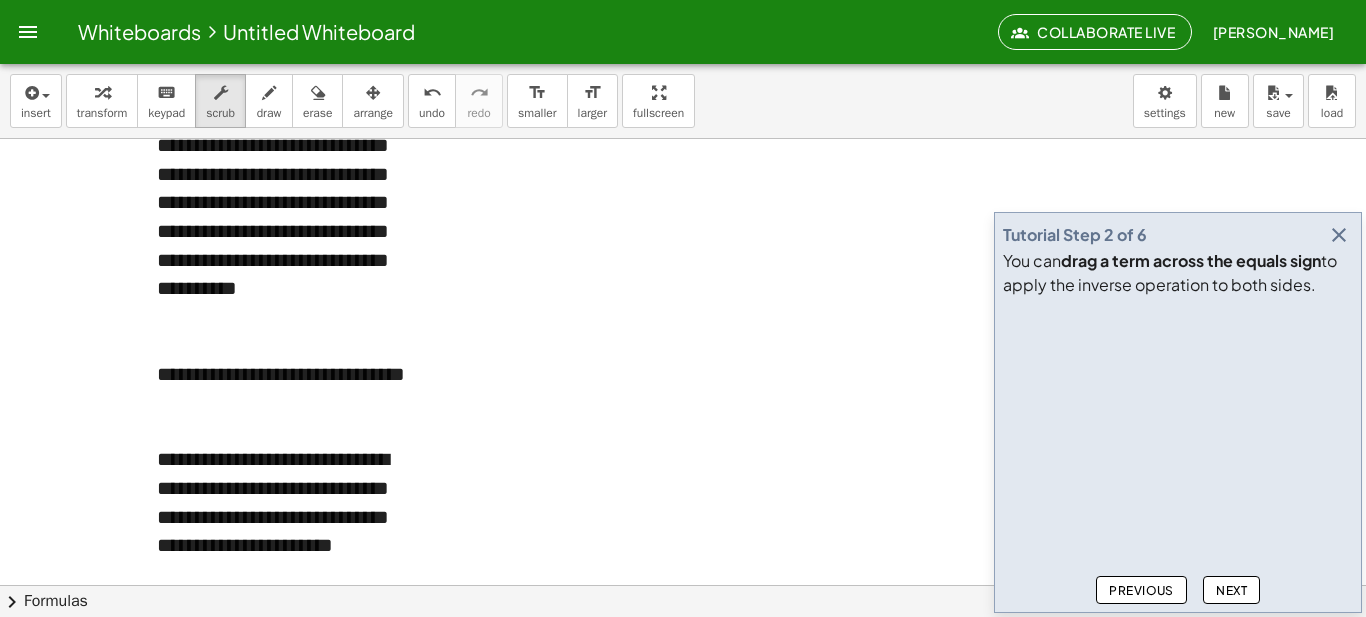 click on "**********" at bounding box center (287, 174) 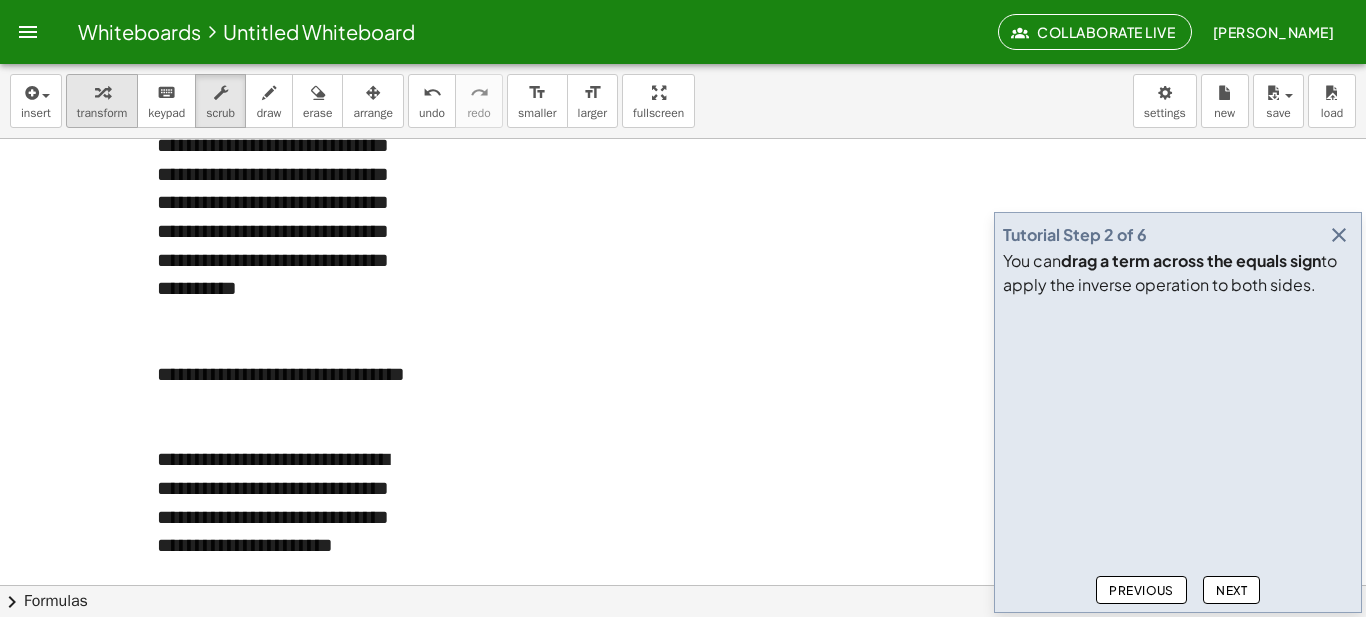 click on "transform" at bounding box center [102, 113] 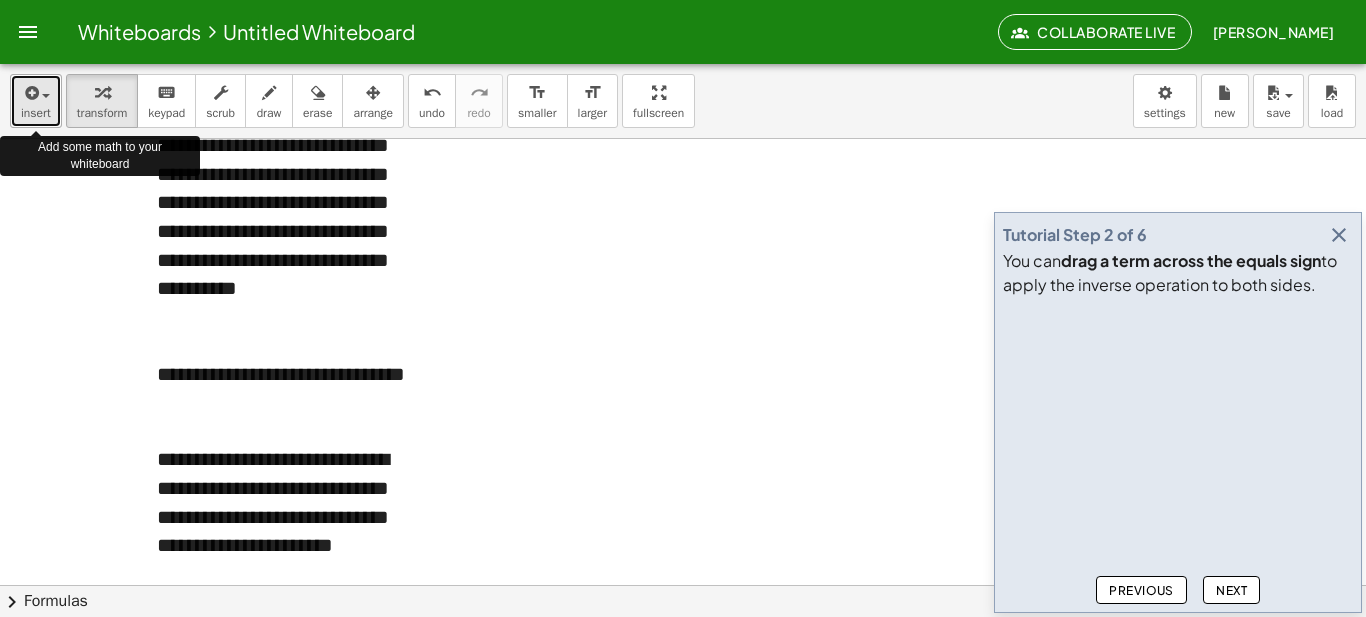 click on "insert" at bounding box center (36, 101) 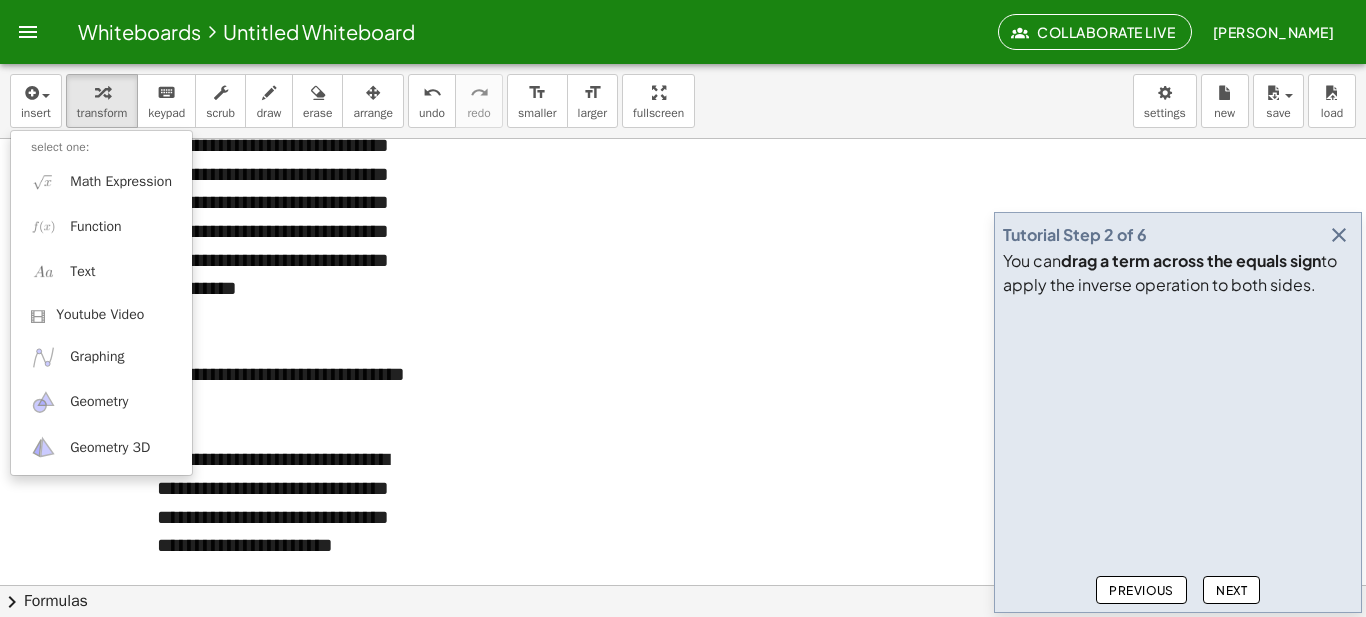 click on "**********" at bounding box center (287, 174) 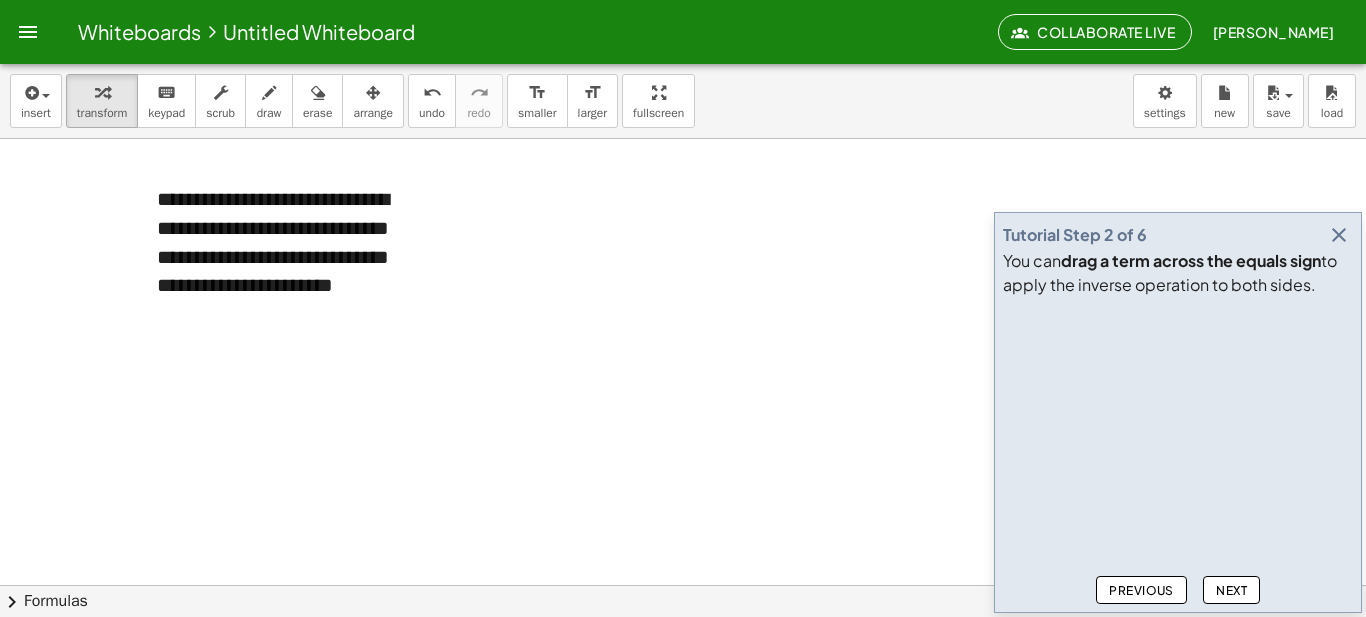 scroll, scrollTop: 441, scrollLeft: 0, axis: vertical 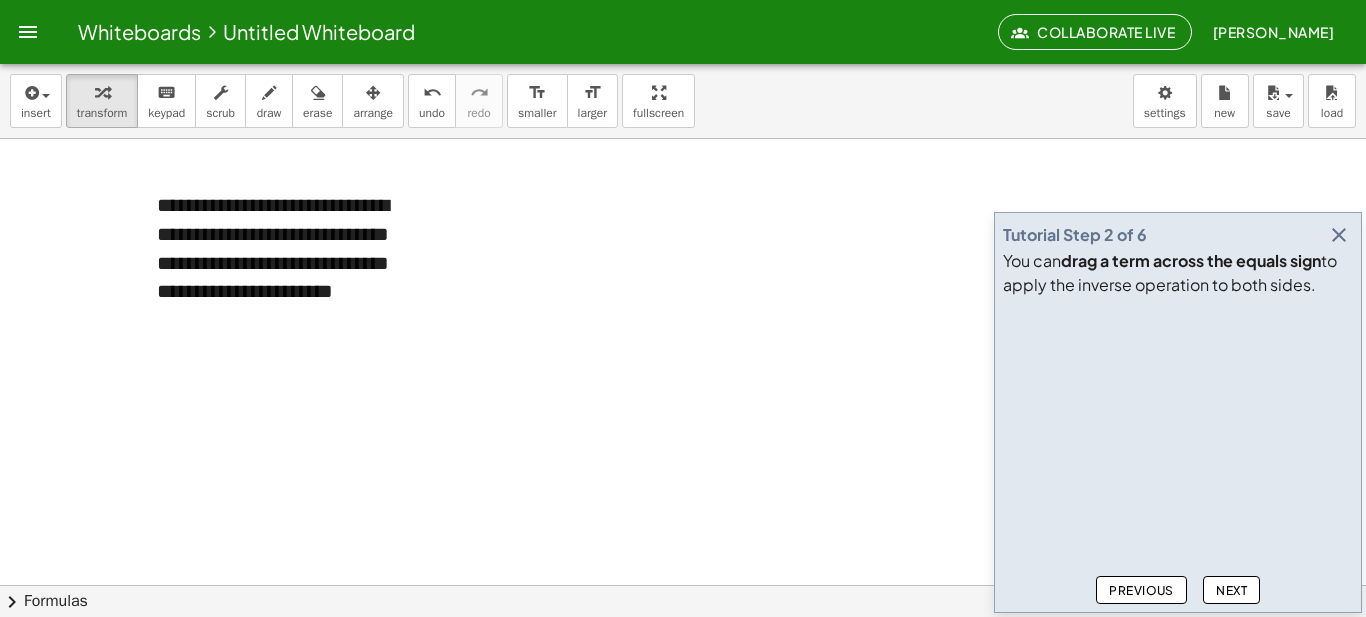 click on "**********" at bounding box center (287, 48) 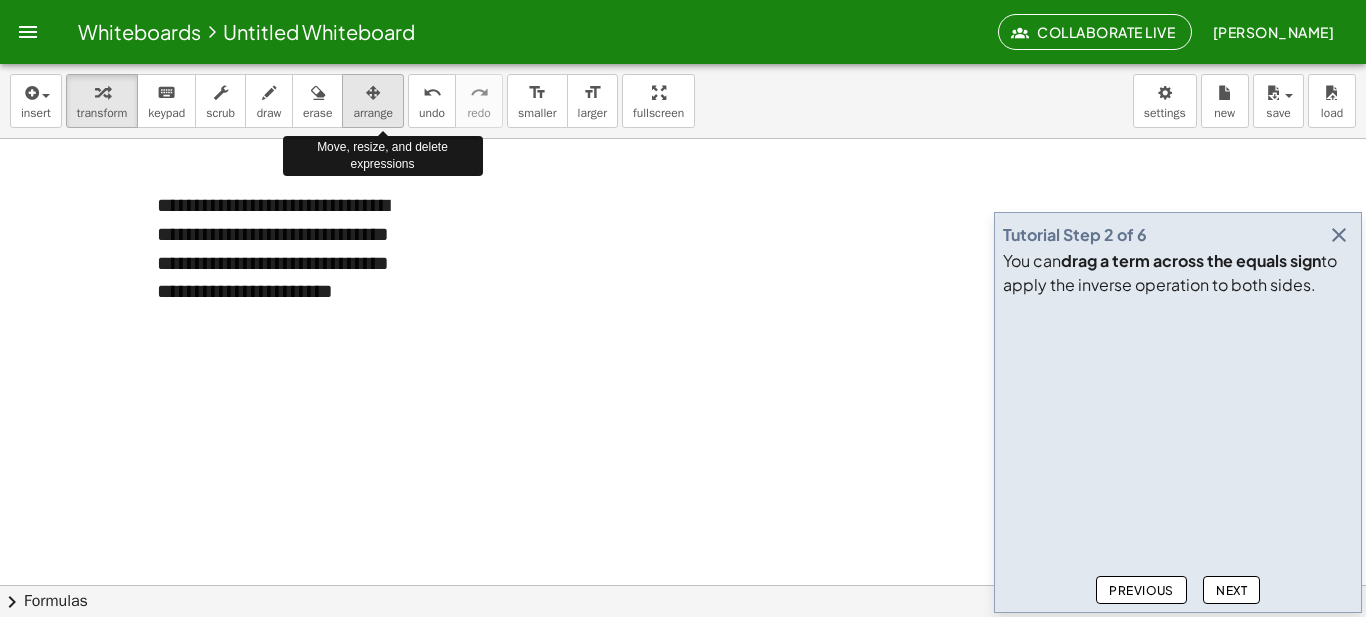 click on "arrange" at bounding box center (373, 101) 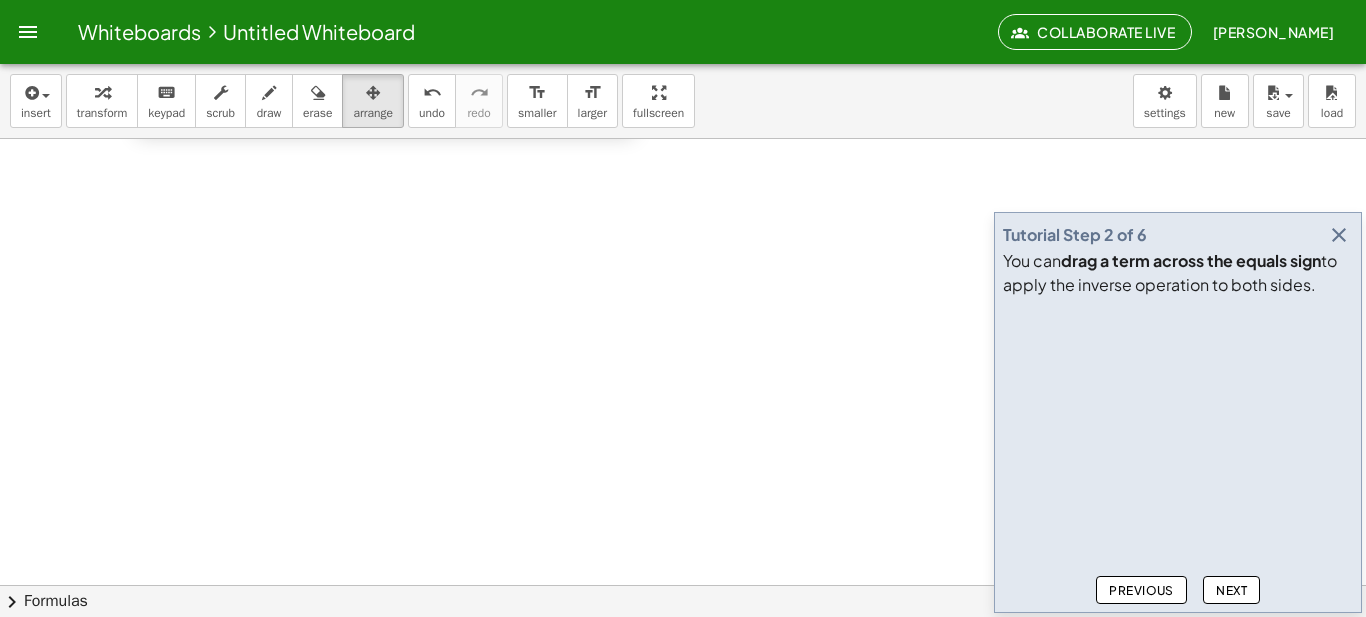 drag, startPoint x: 436, startPoint y: 347, endPoint x: 634, endPoint y: 326, distance: 199.11052 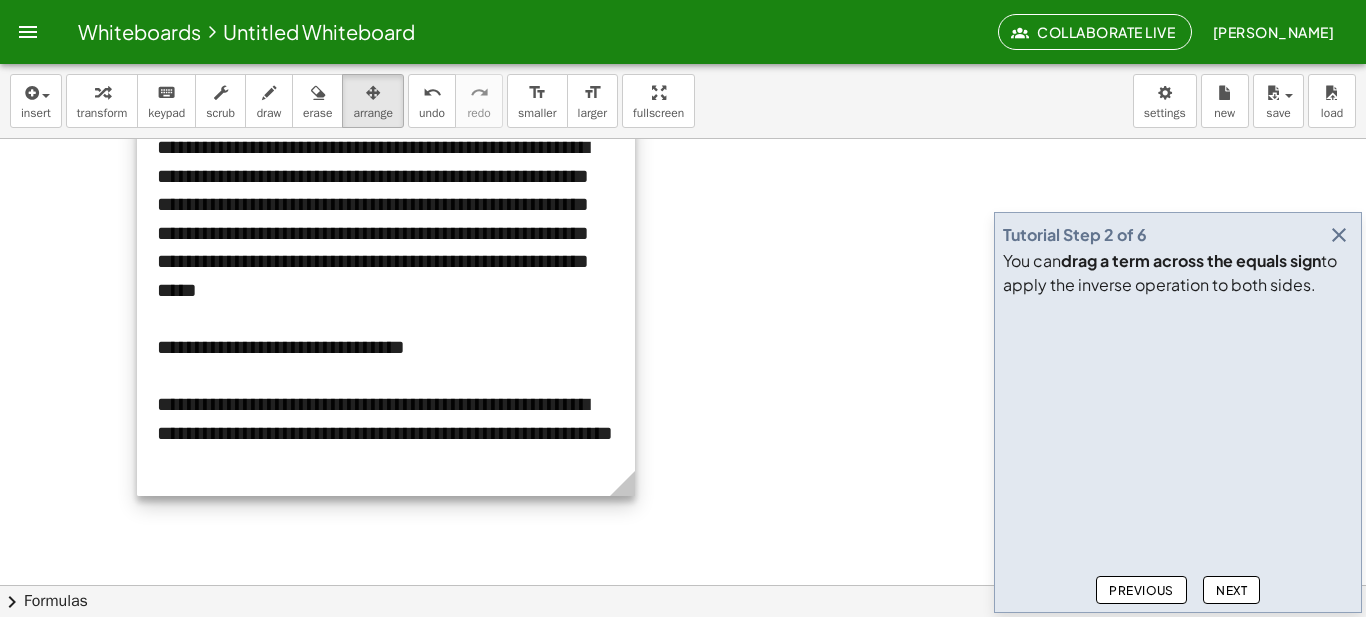 scroll, scrollTop: 68, scrollLeft: 0, axis: vertical 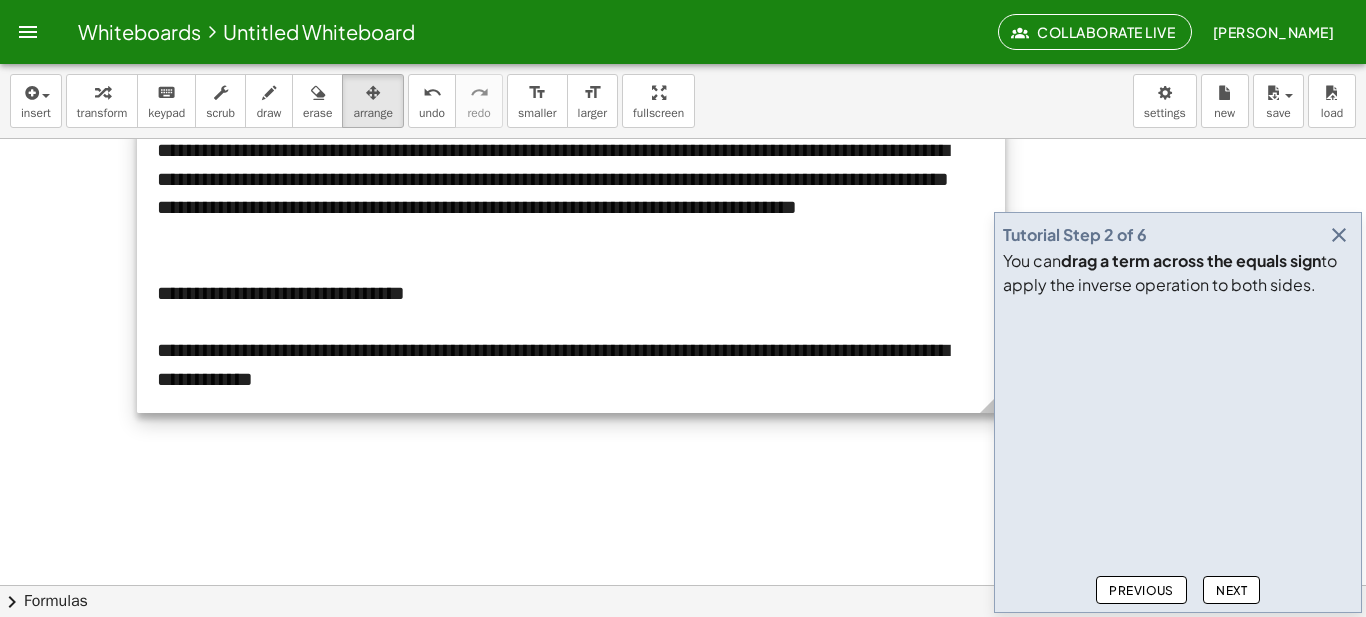 drag, startPoint x: 635, startPoint y: 489, endPoint x: 1005, endPoint y: 84, distance: 548.5663 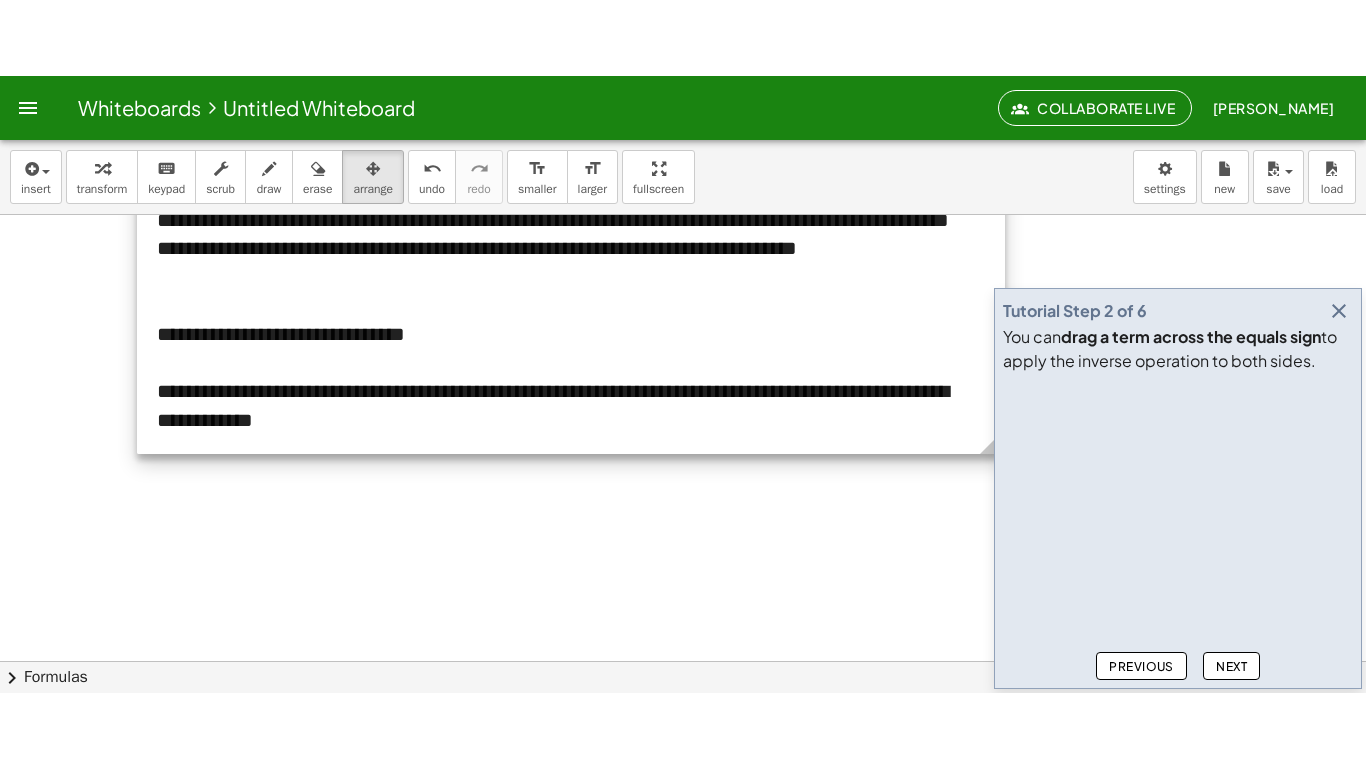 scroll, scrollTop: 104, scrollLeft: 0, axis: vertical 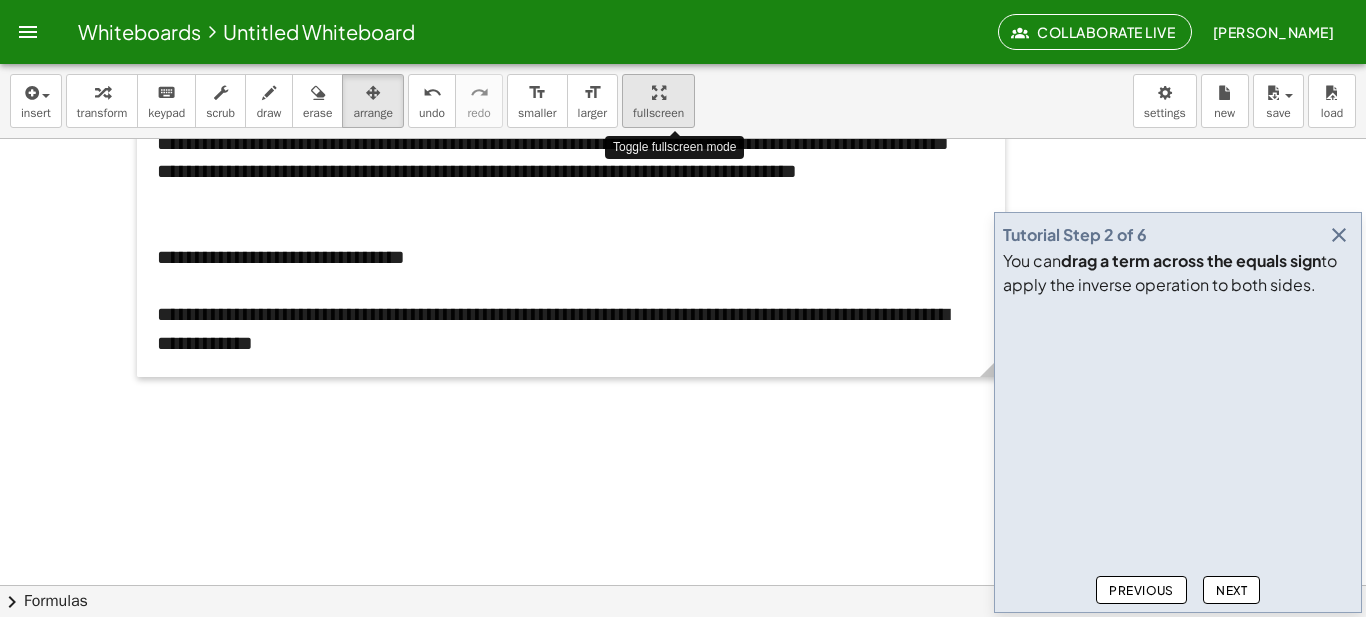 click at bounding box center [659, 93] 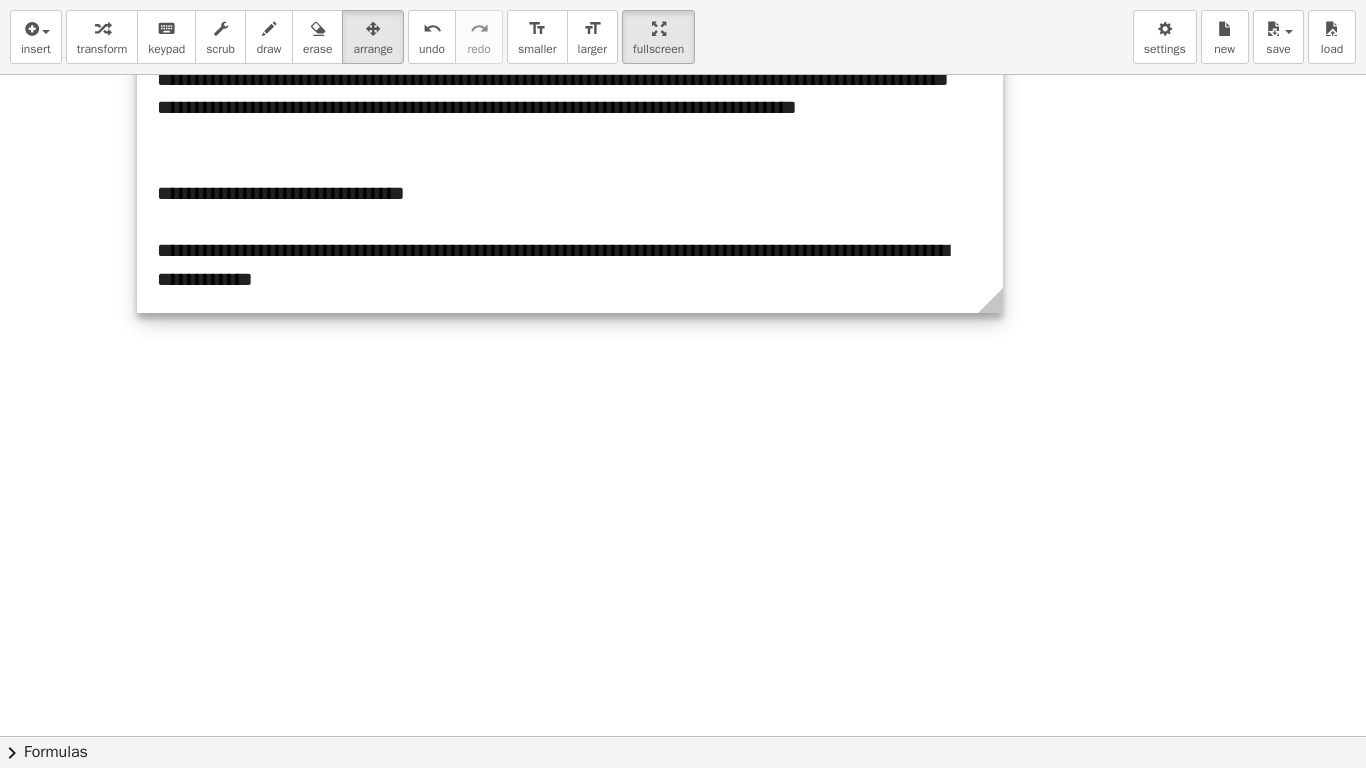 drag, startPoint x: 996, startPoint y: 306, endPoint x: 994, endPoint y: 255, distance: 51.0392 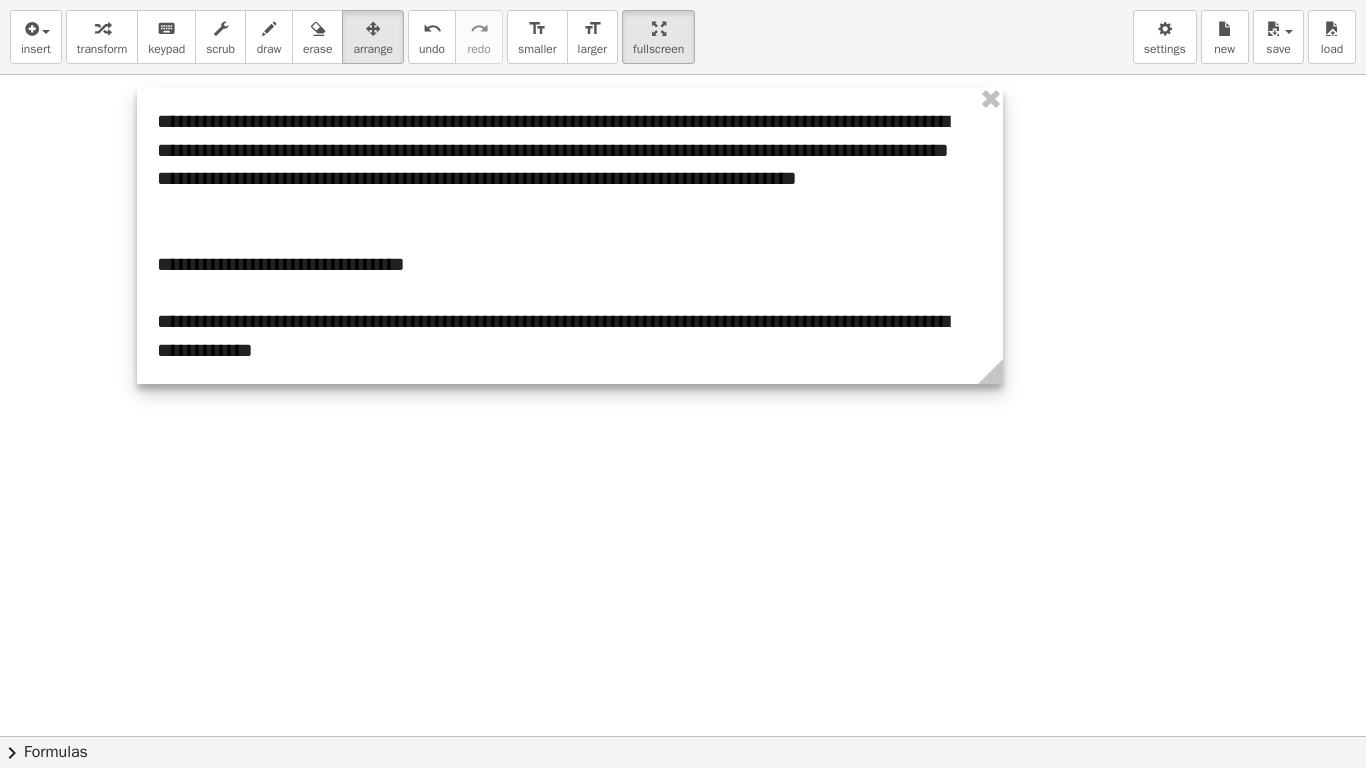 scroll, scrollTop: 0, scrollLeft: 0, axis: both 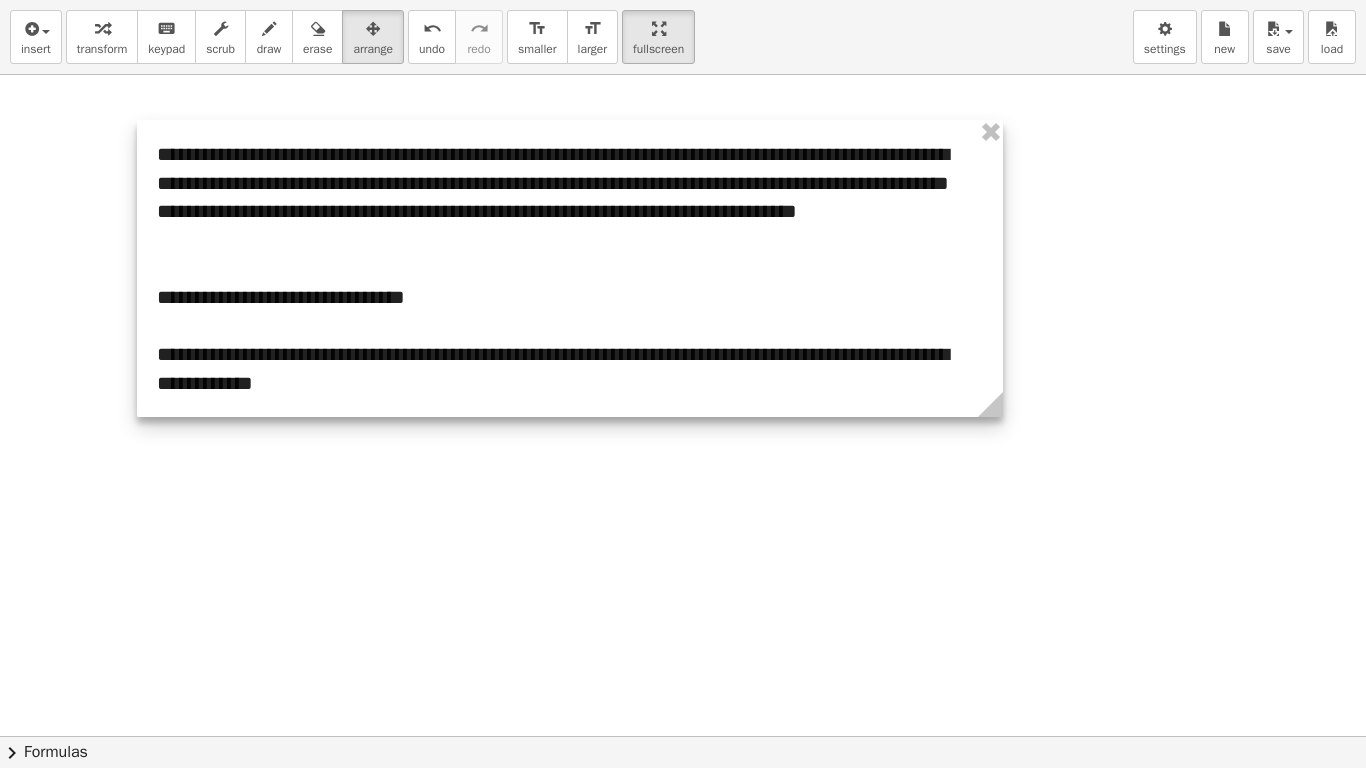 click at bounding box center [570, 268] 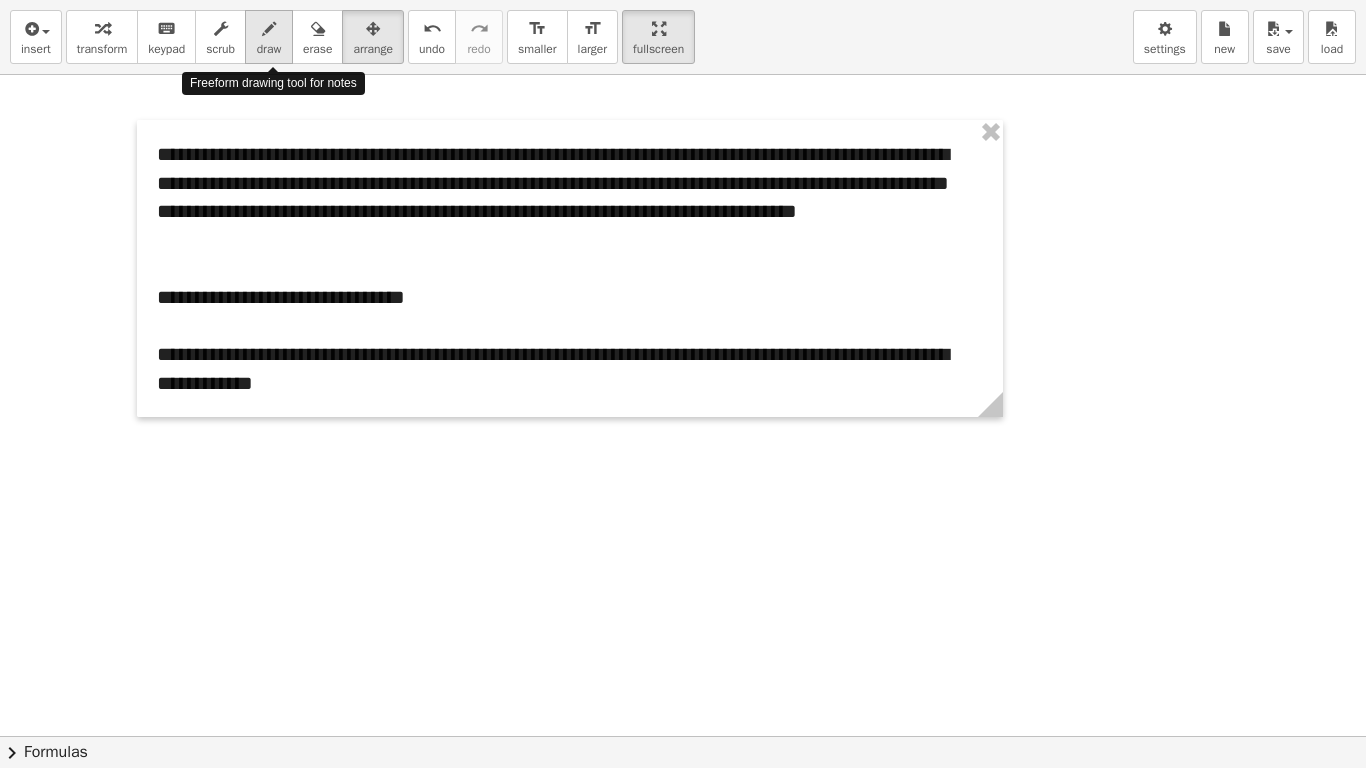 click on "draw" at bounding box center (269, 49) 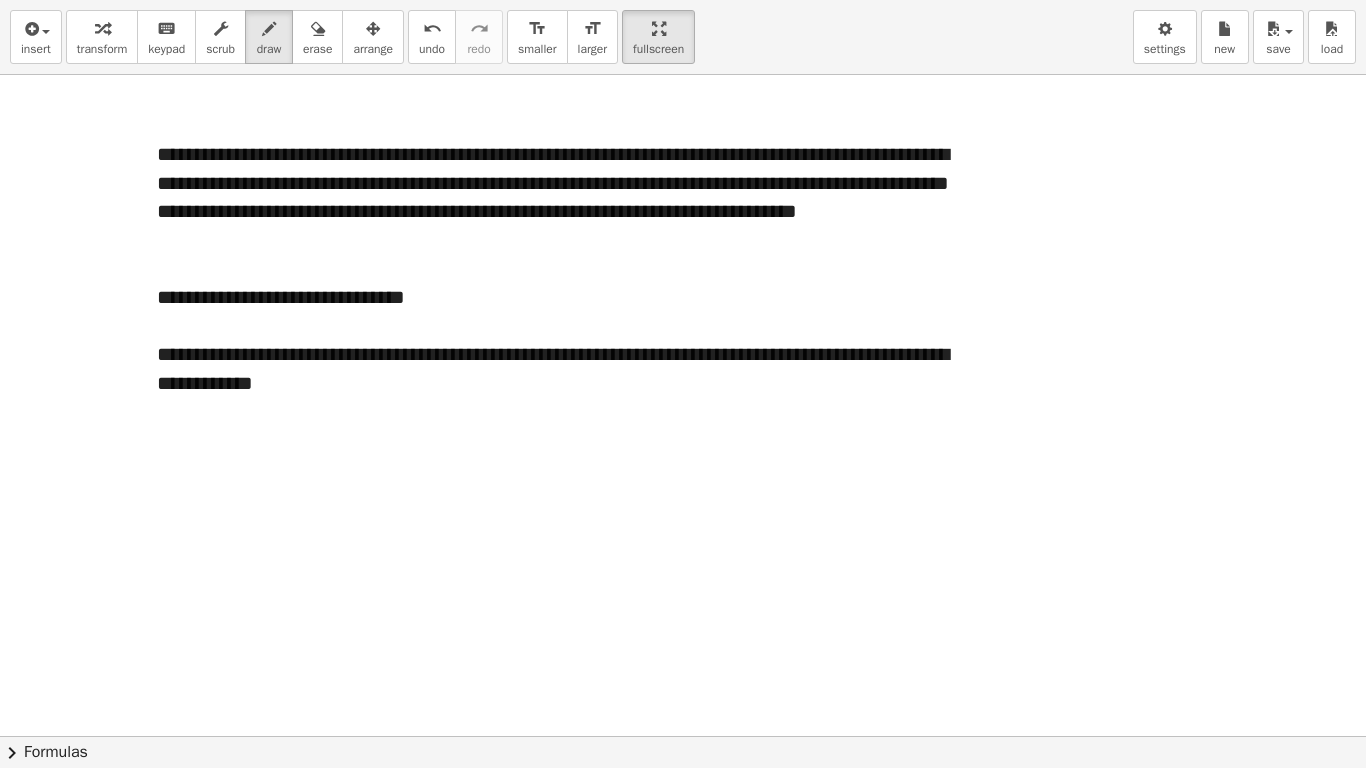 click at bounding box center [683, 736] 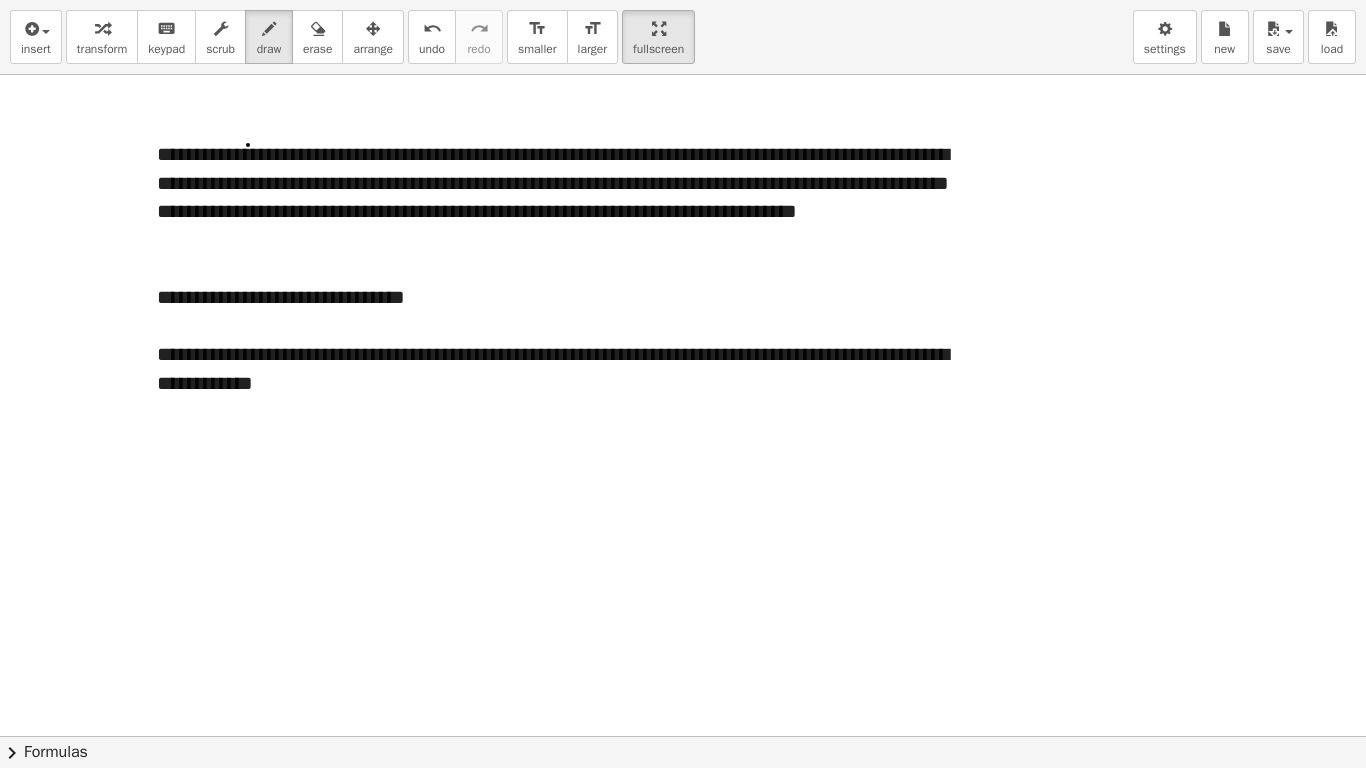 click at bounding box center (683, 736) 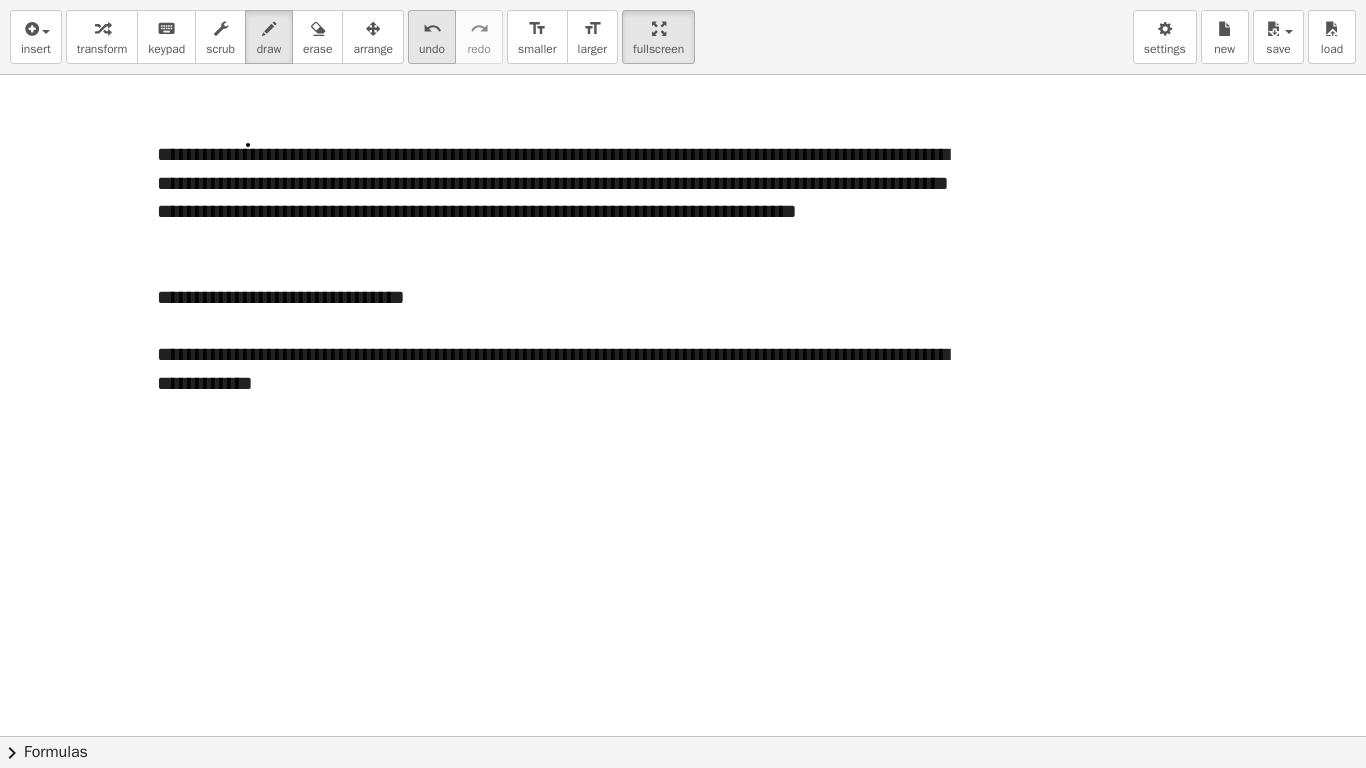 click on "undo" at bounding box center [432, 49] 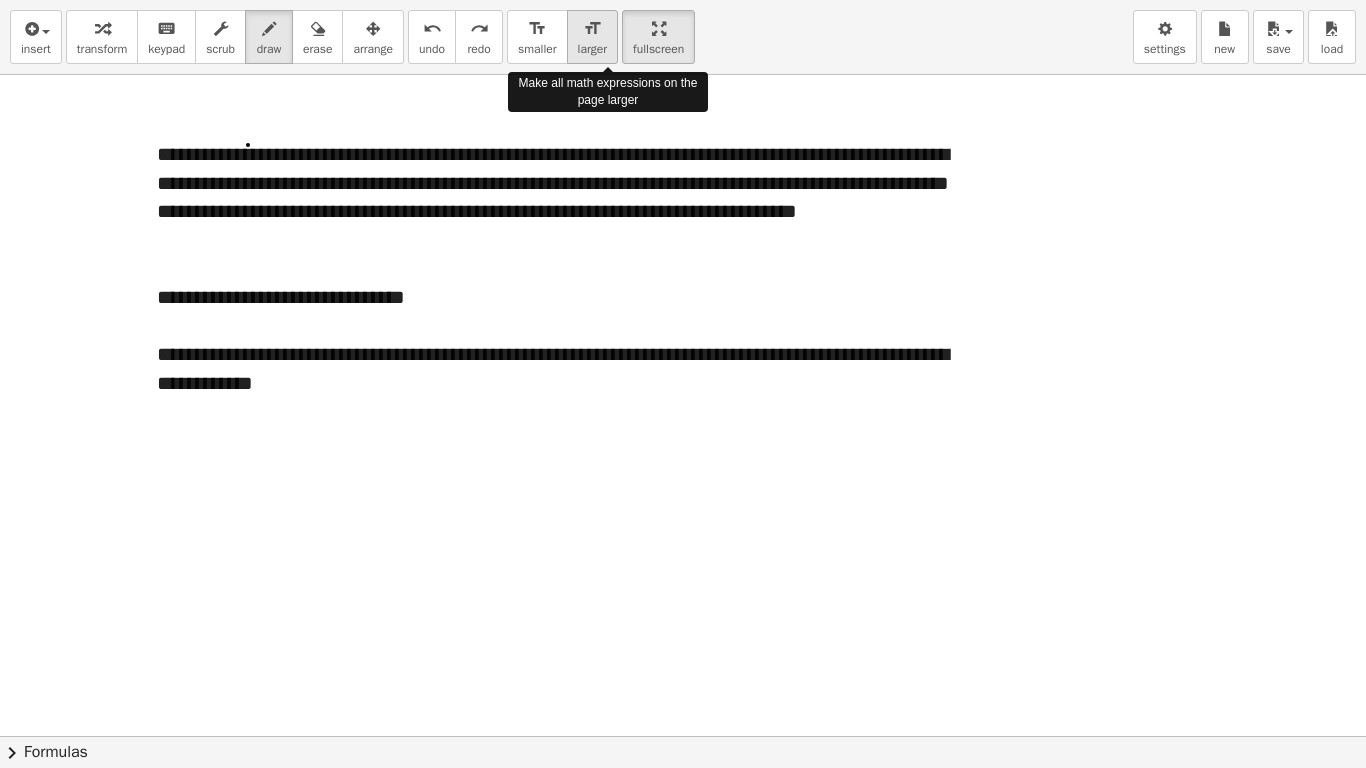 click on "format_size larger" at bounding box center [592, 37] 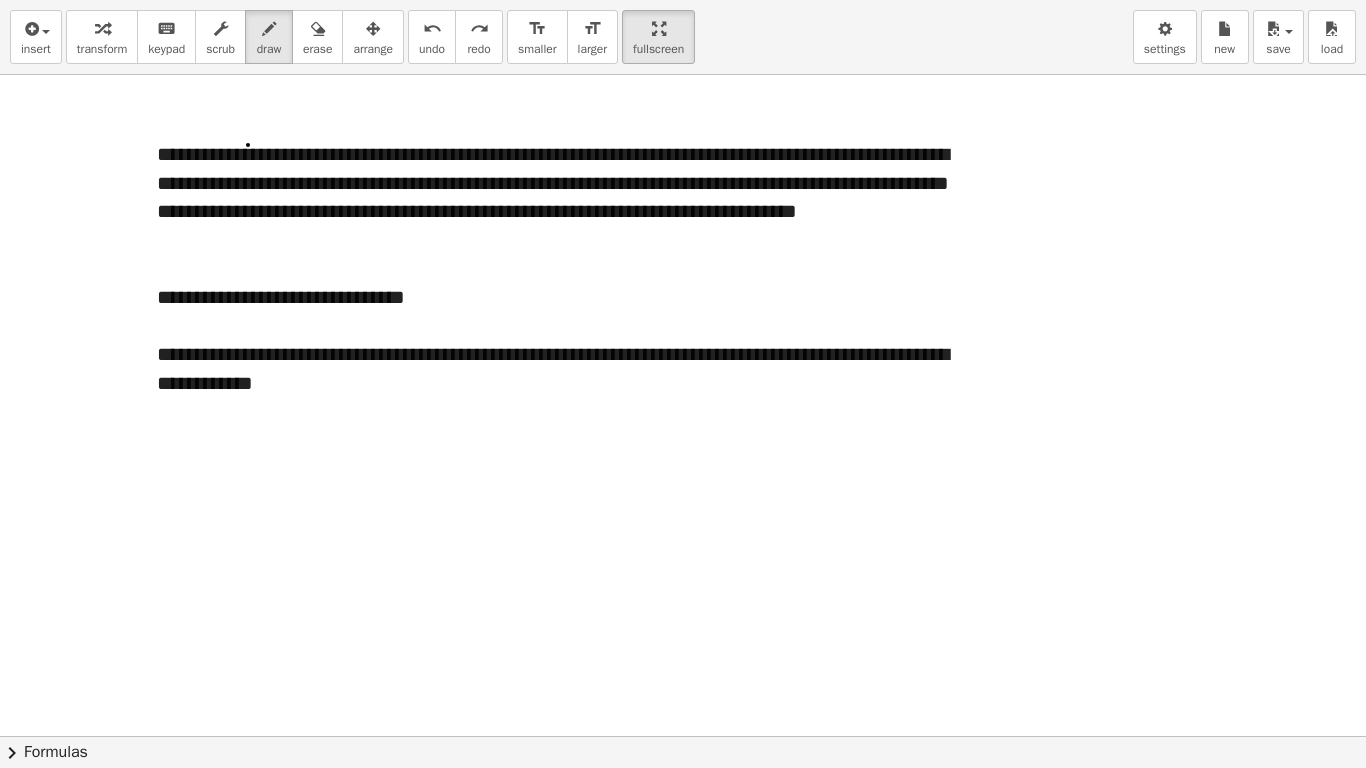 click at bounding box center [683, 736] 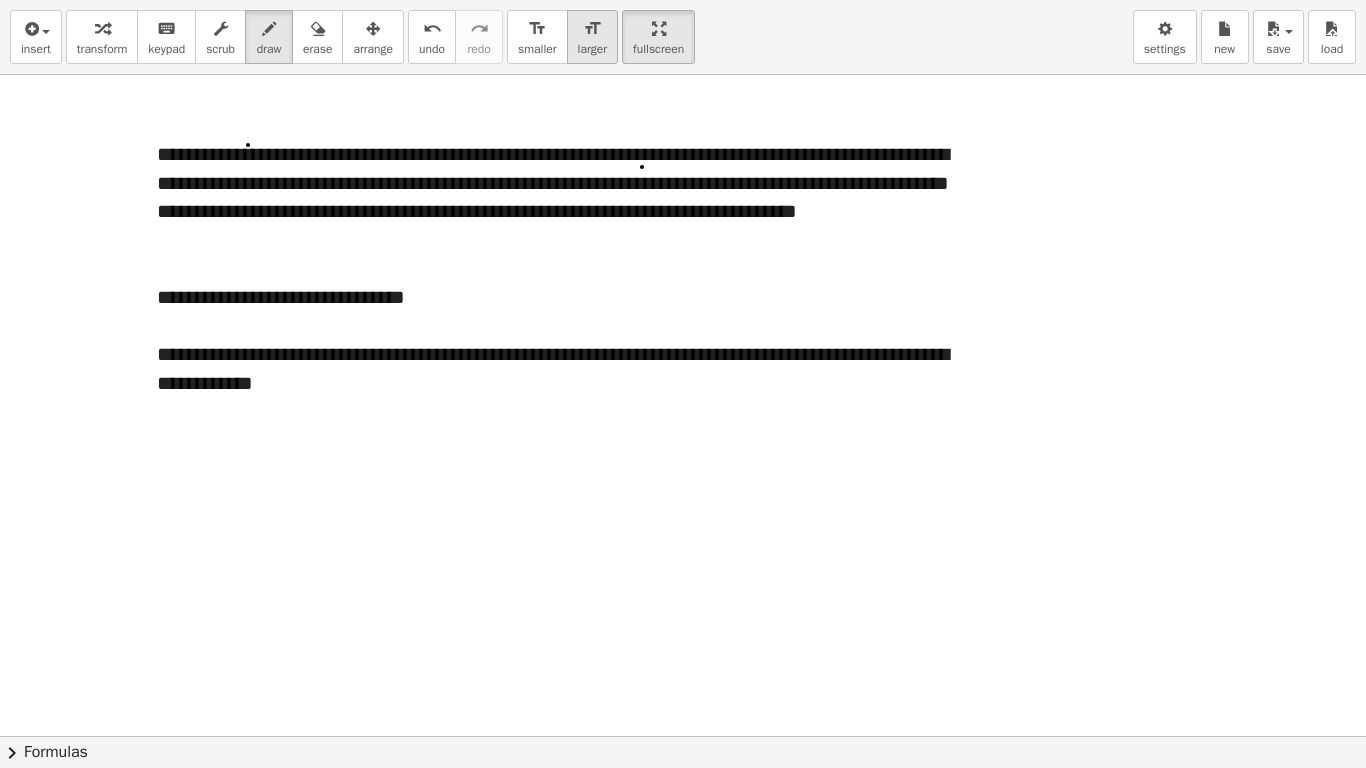 click on "larger" at bounding box center (592, 49) 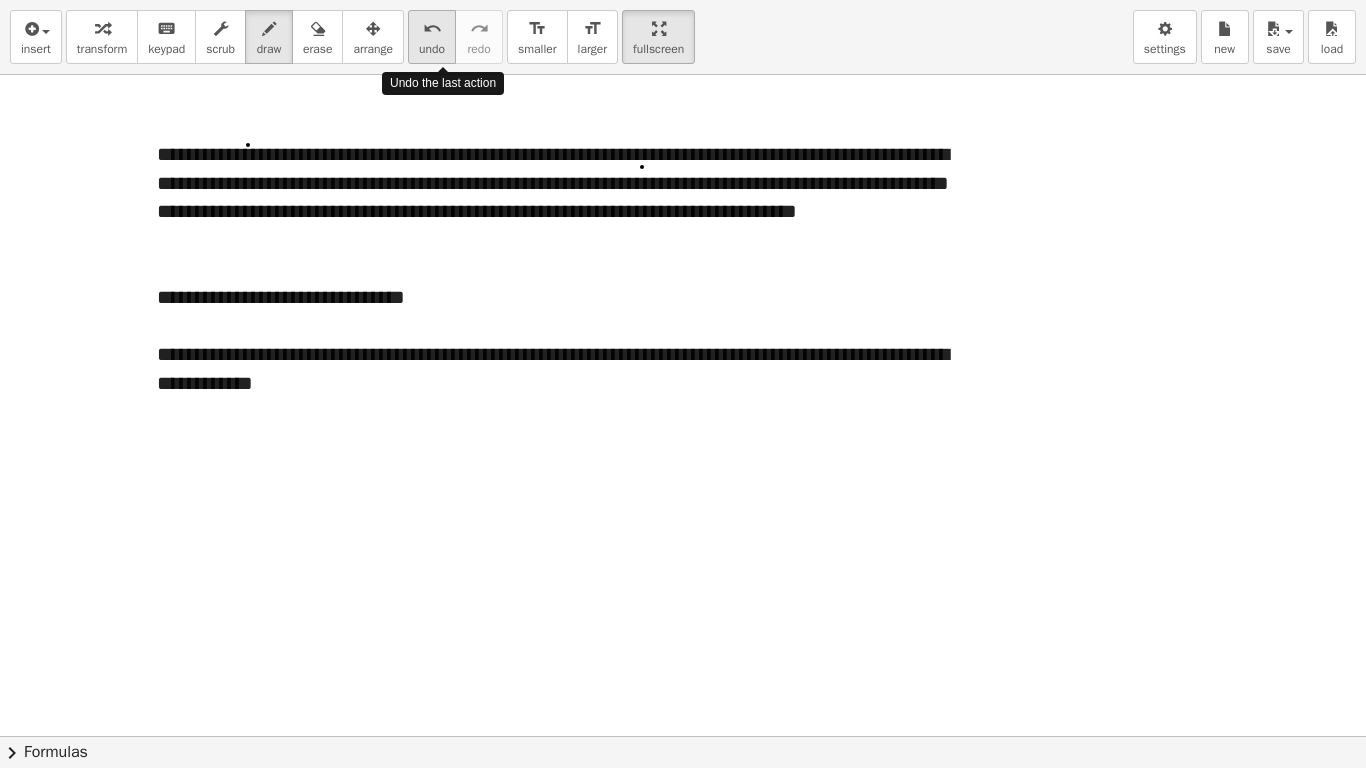 click on "undo undo" at bounding box center (432, 37) 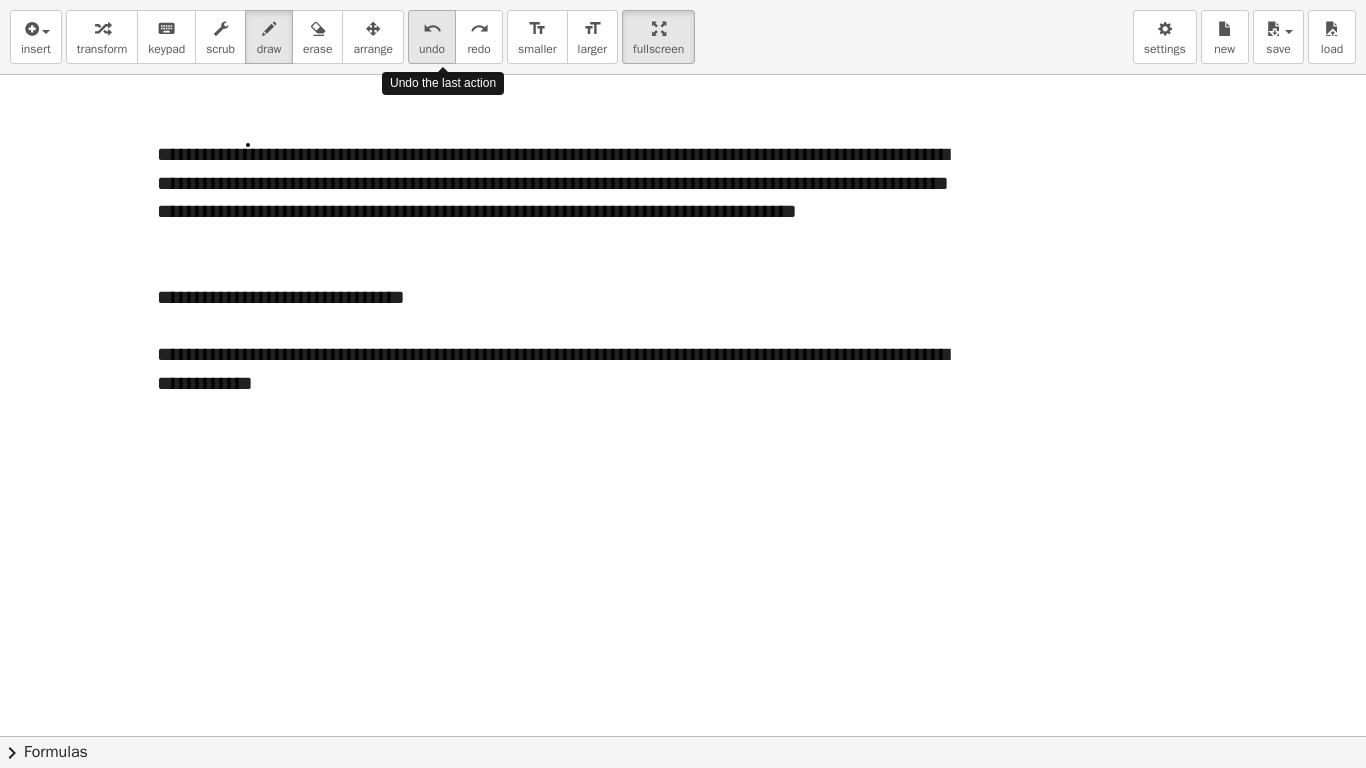 click on "undo undo" at bounding box center [432, 37] 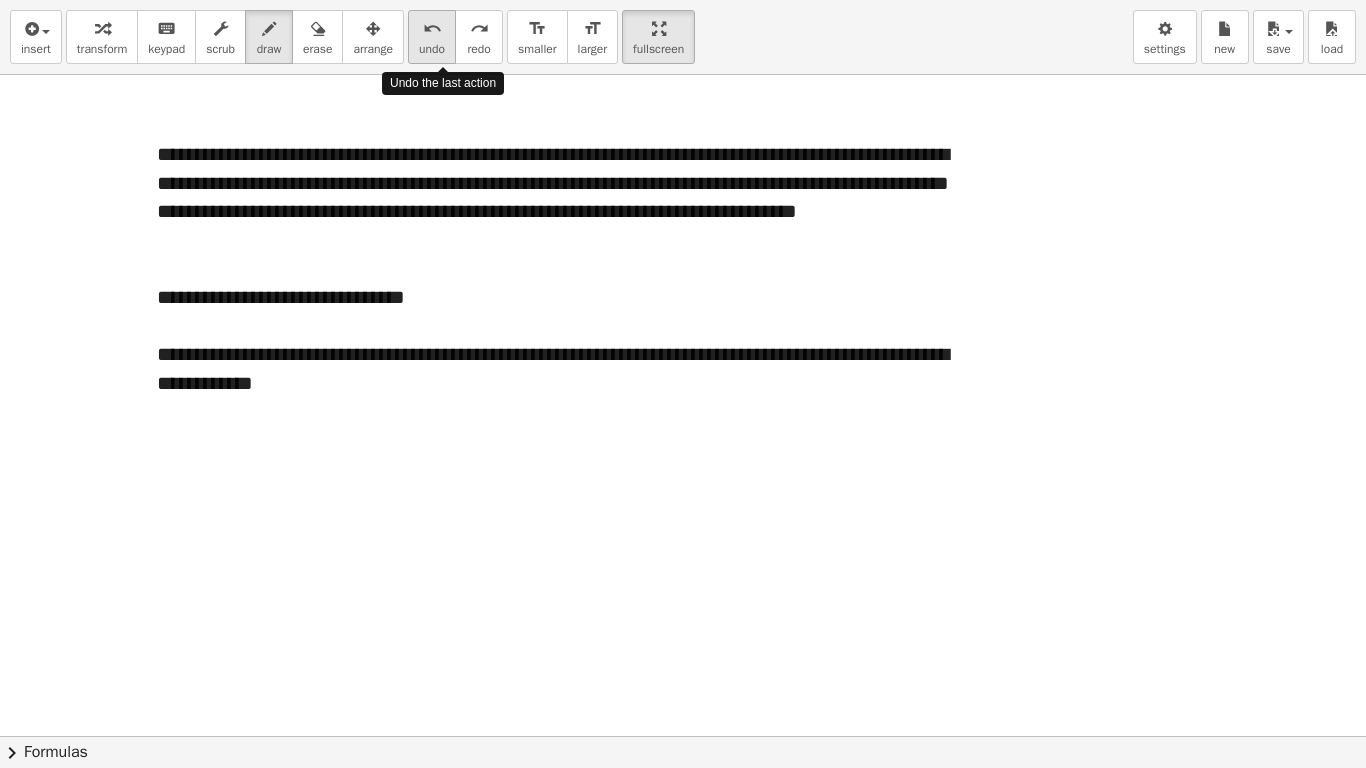 click on "undo undo" at bounding box center [432, 37] 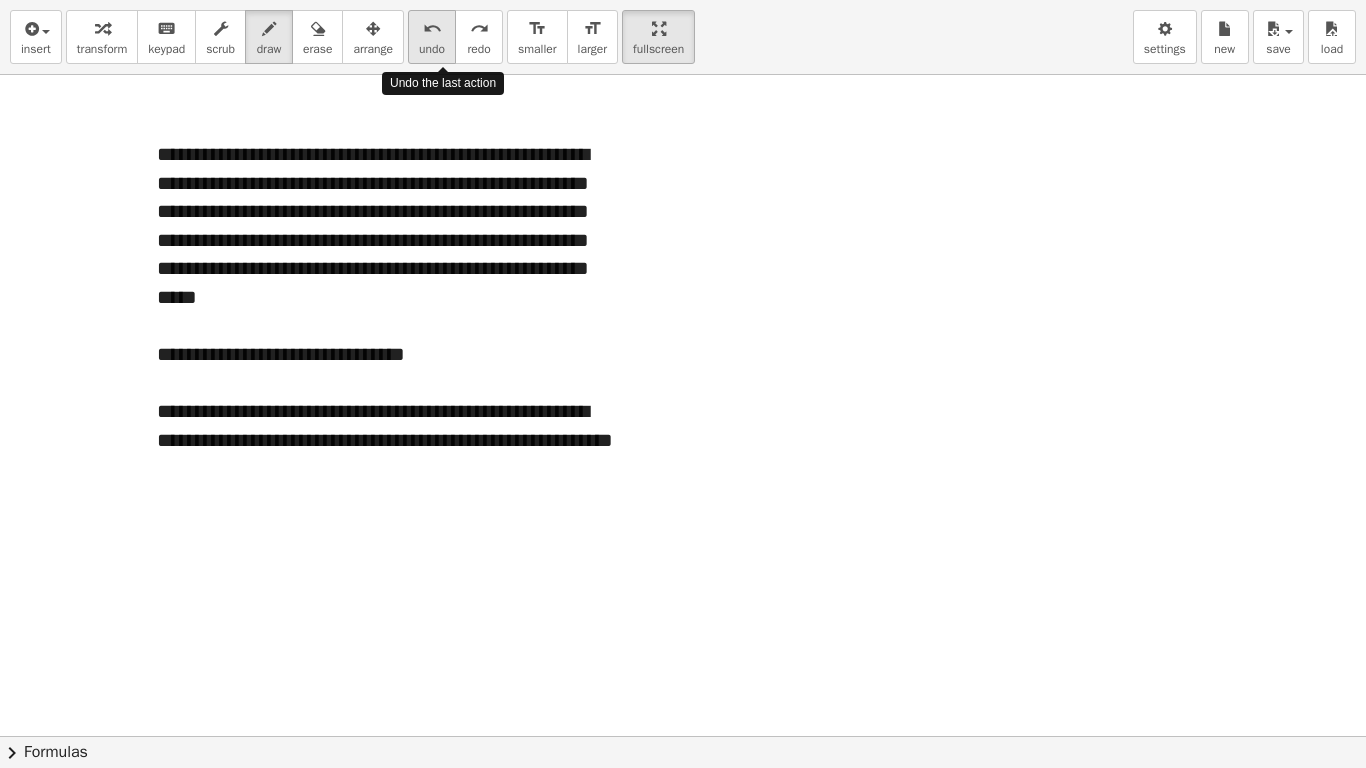 click on "undo undo" at bounding box center [432, 37] 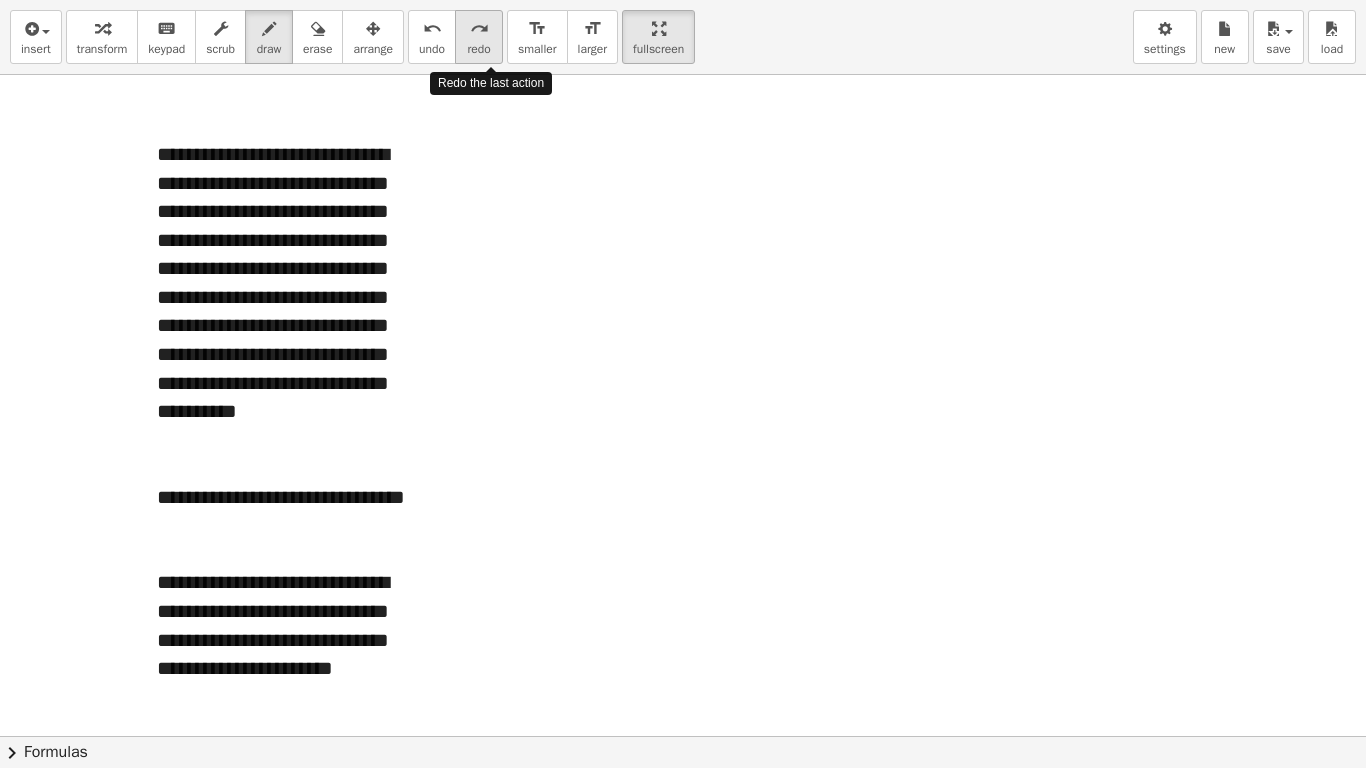 click on "redo" at bounding box center (479, 28) 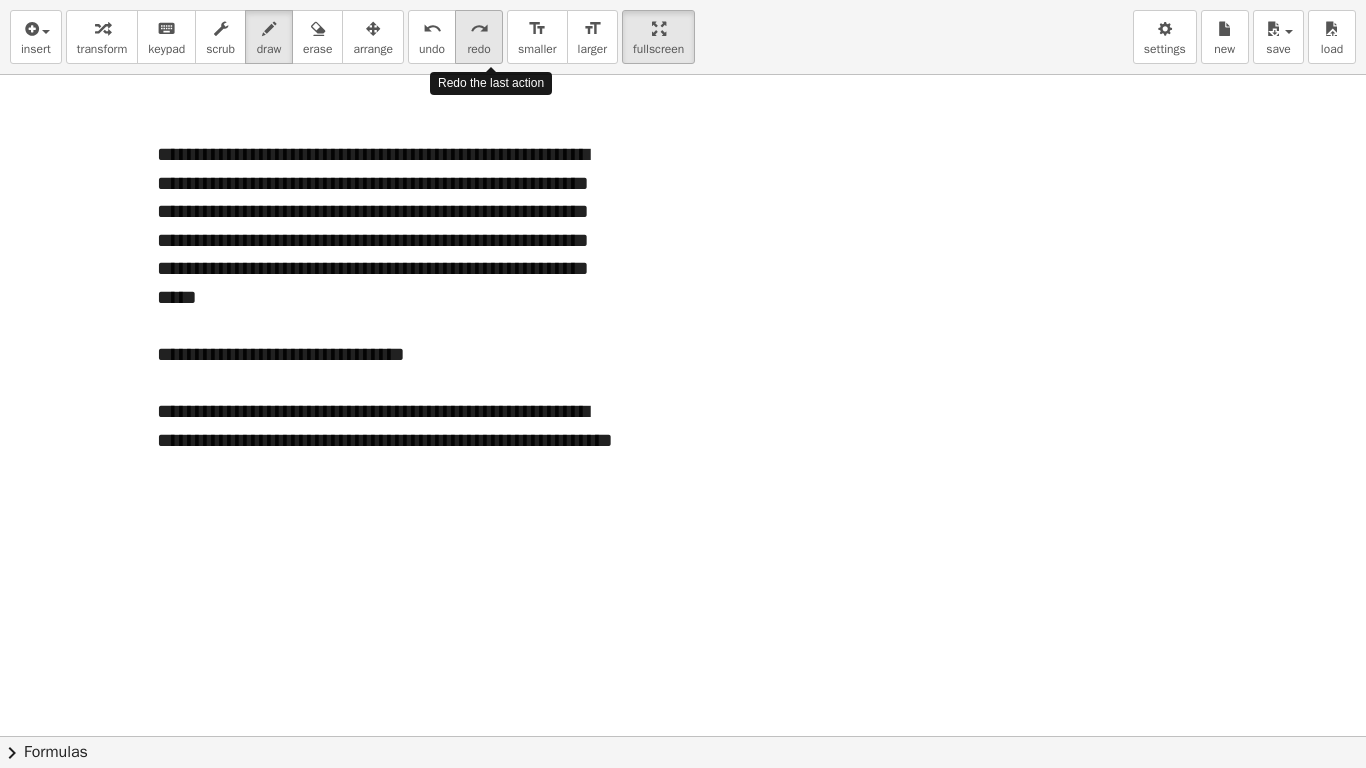 click on "redo" at bounding box center [479, 28] 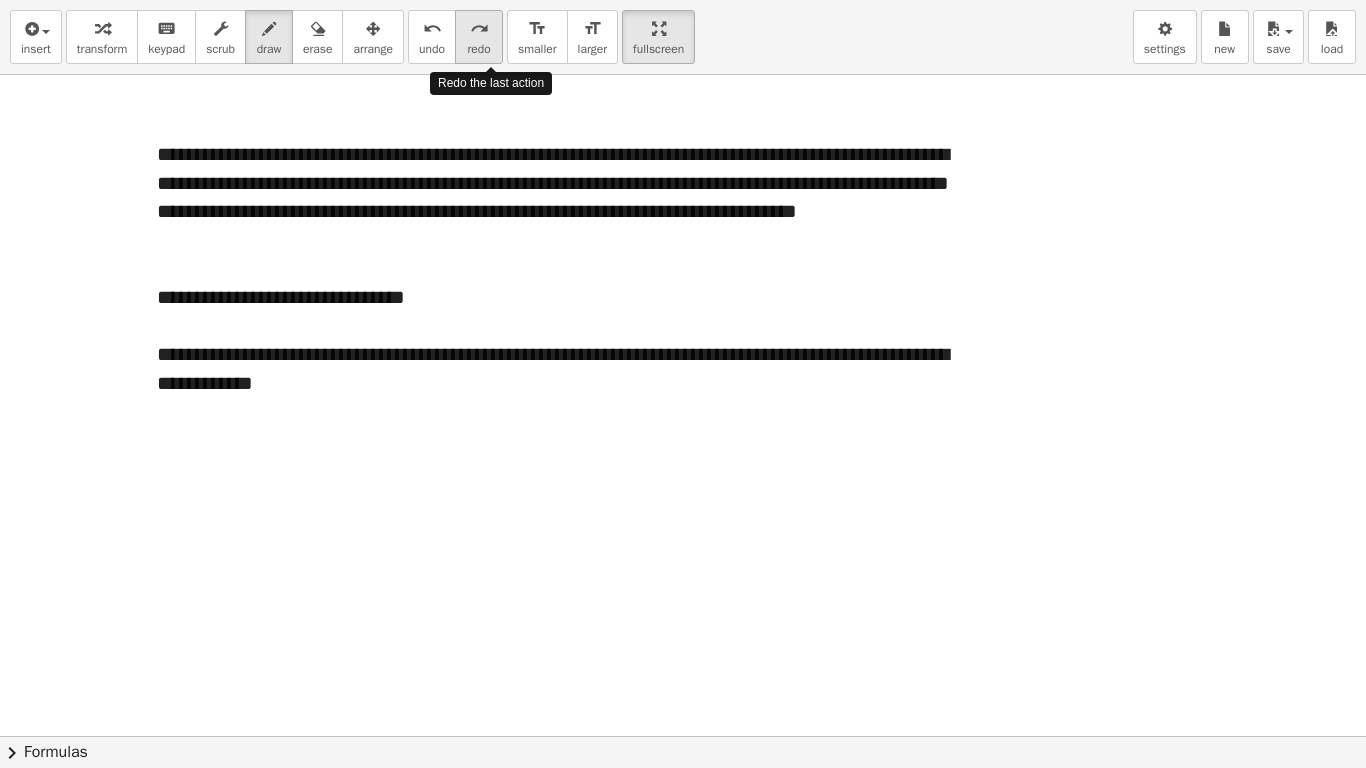 click on "redo" at bounding box center [479, 28] 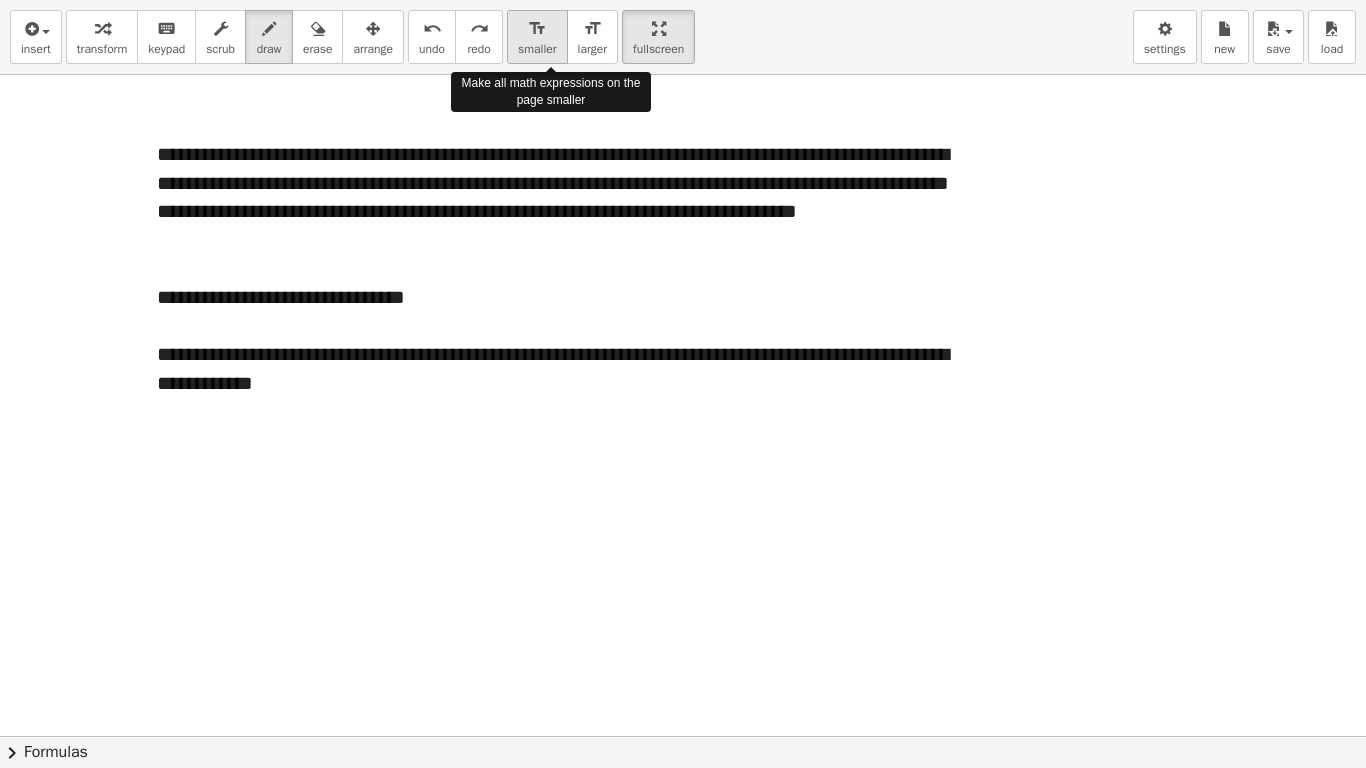 click on "format_size smaller" at bounding box center [537, 37] 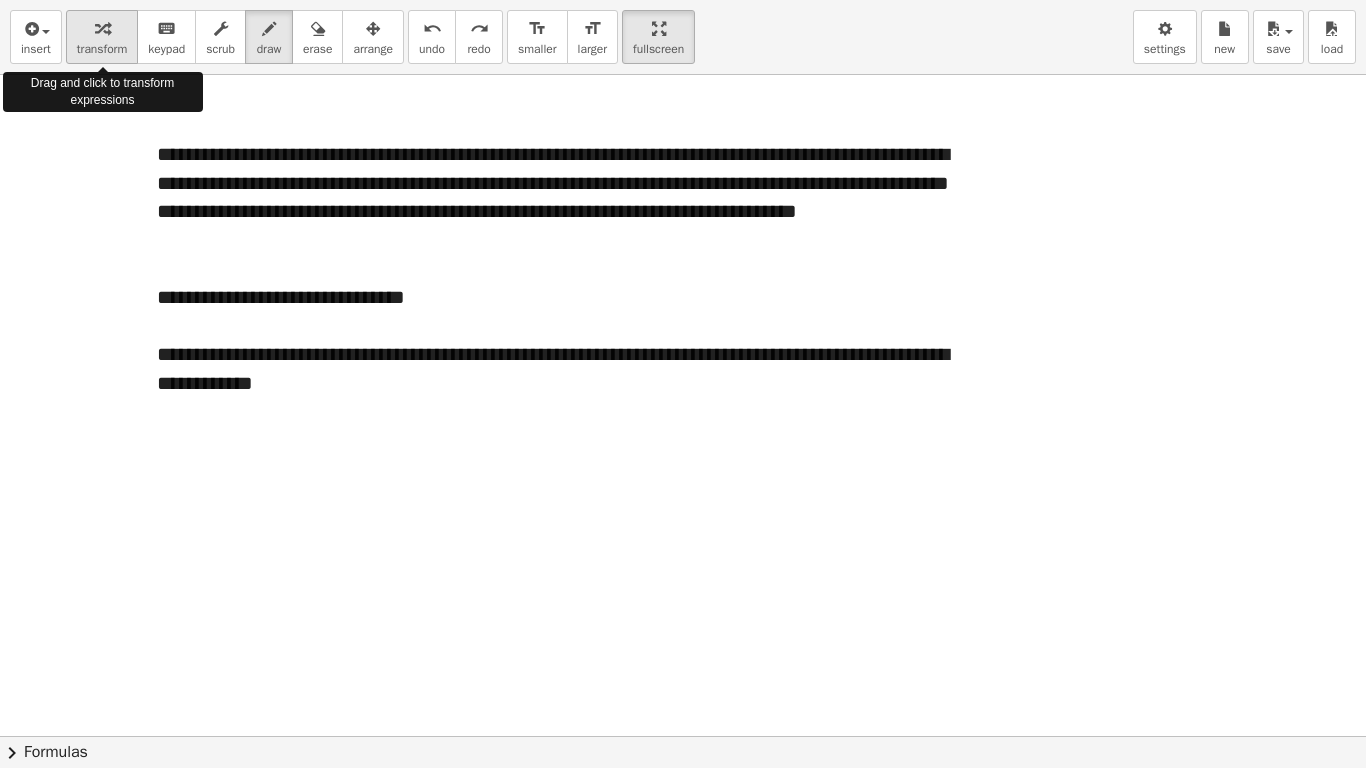 click on "transform" at bounding box center (102, 49) 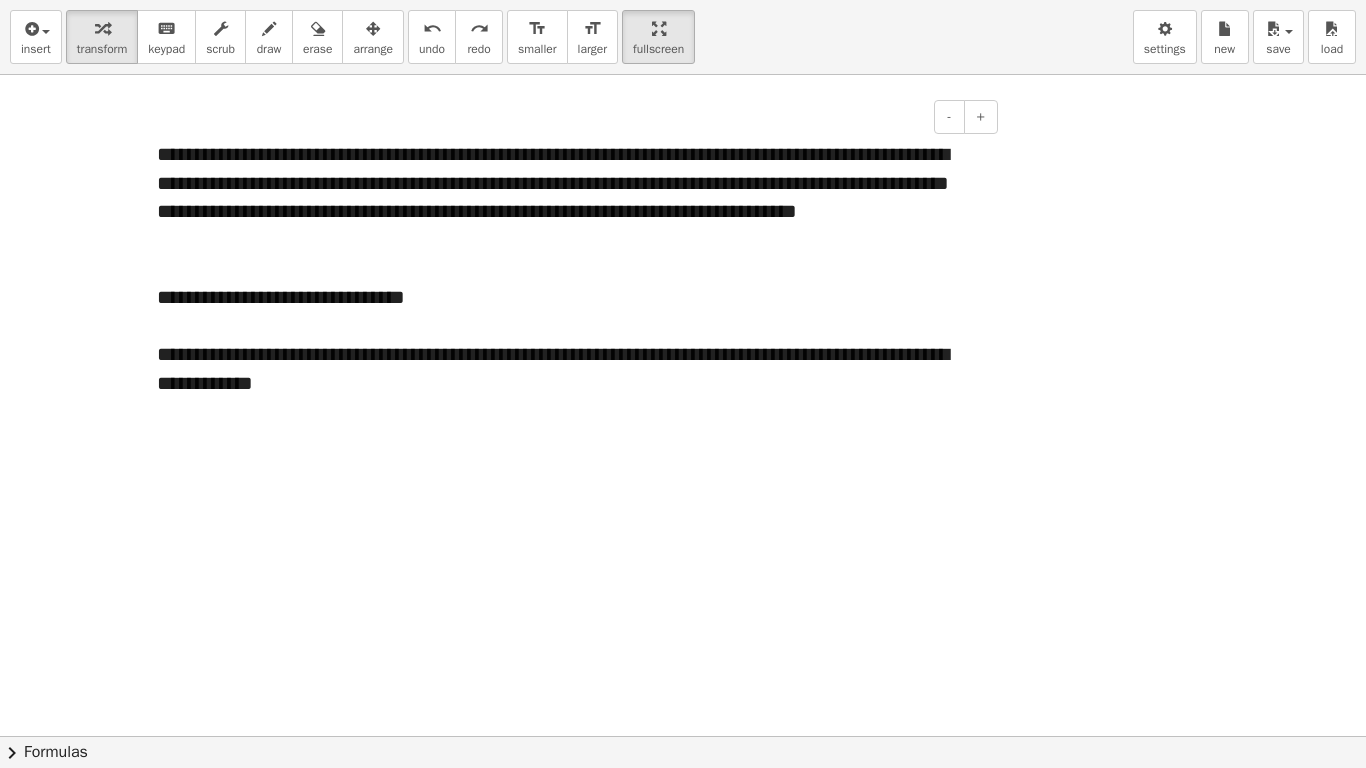 click on "**********" at bounding box center (570, 197) 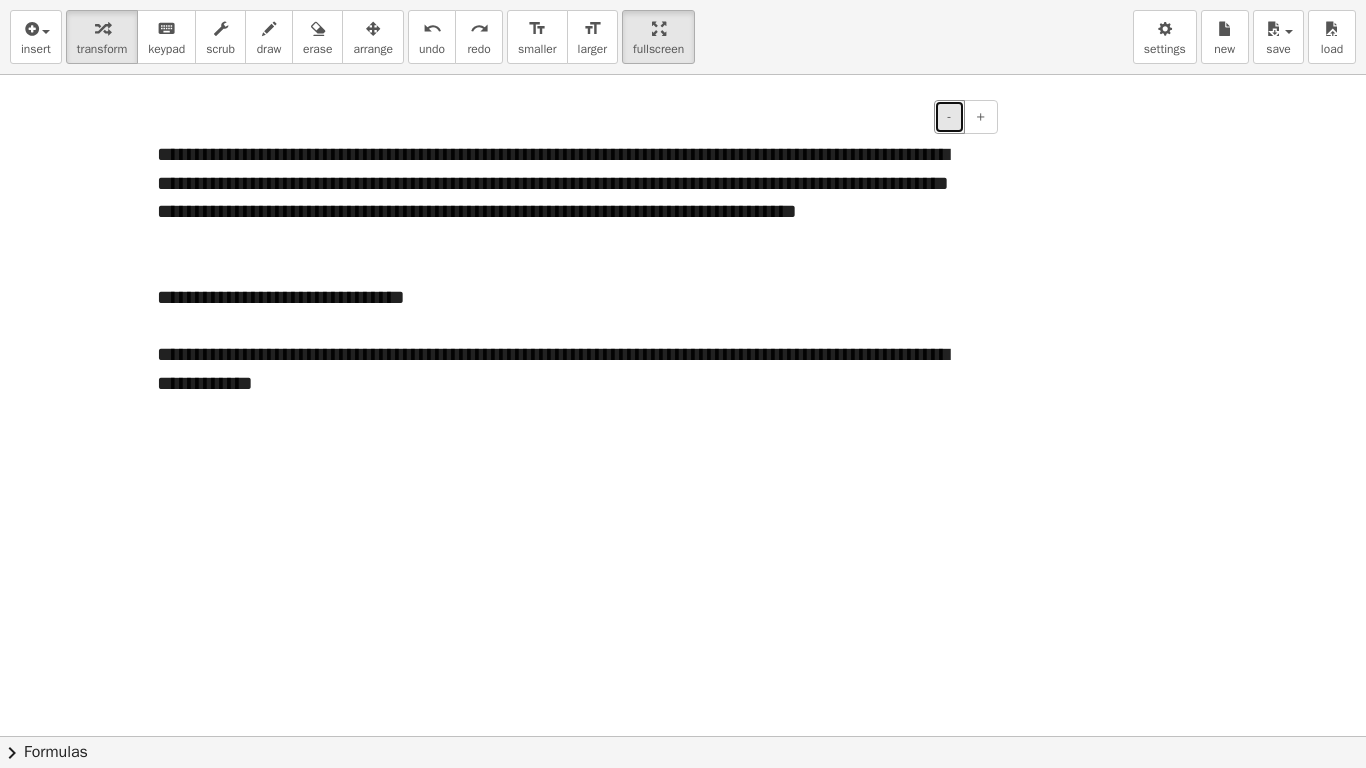 drag, startPoint x: 953, startPoint y: 118, endPoint x: 945, endPoint y: 134, distance: 17.888544 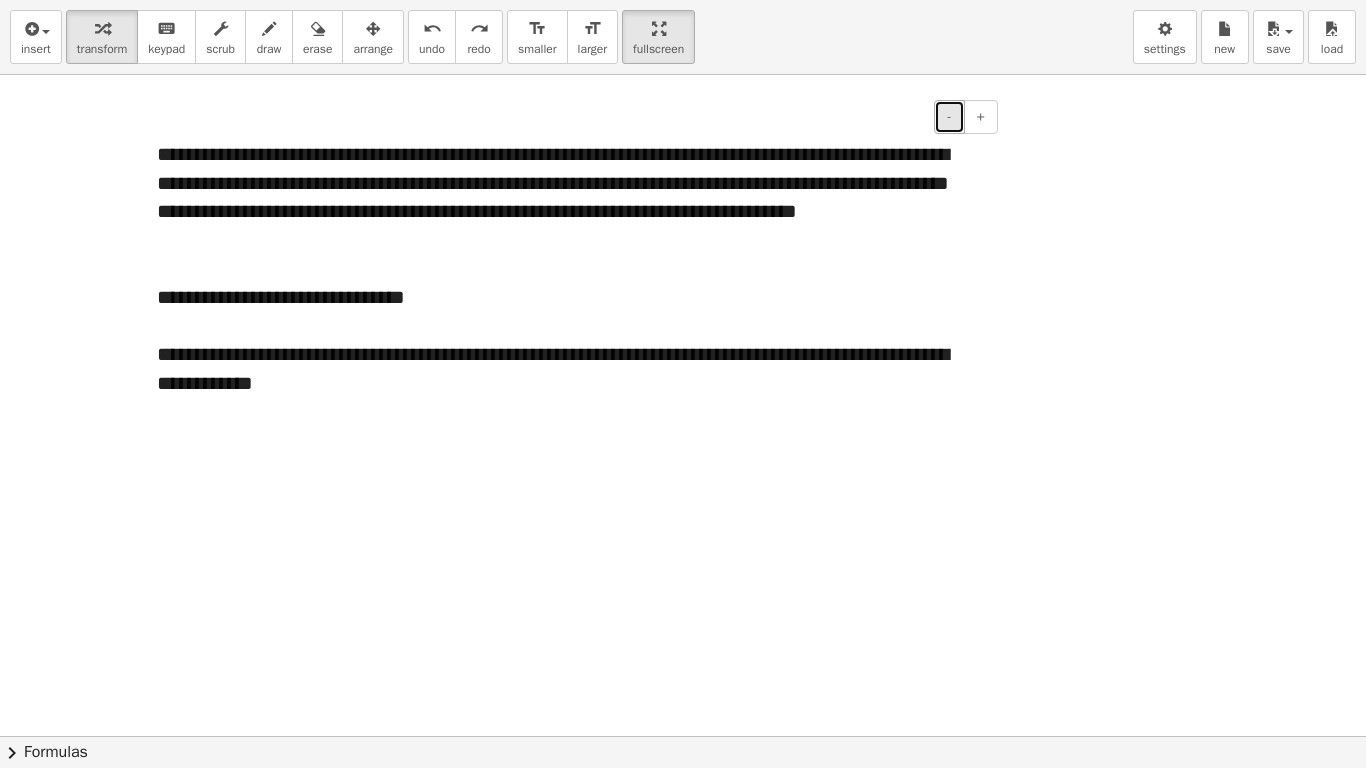 click on "-" at bounding box center [949, 117] 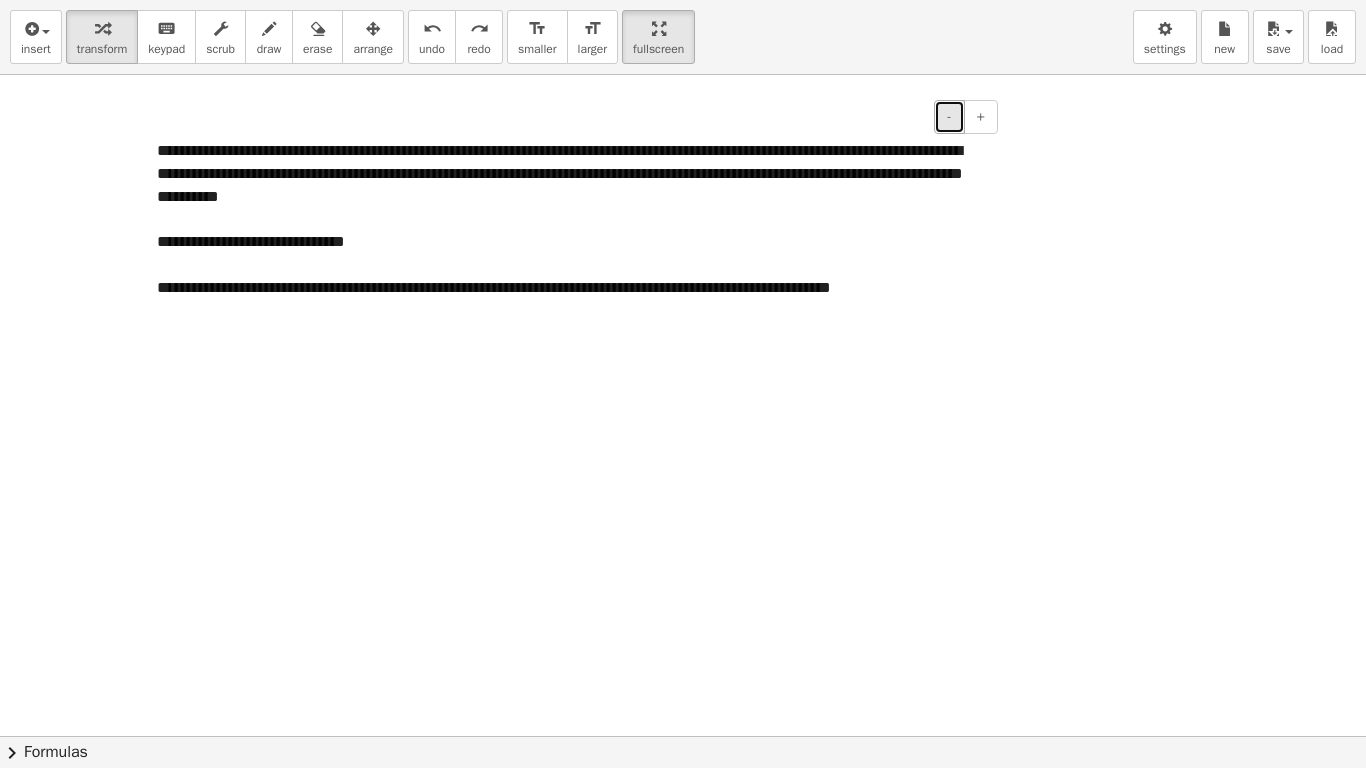 click on "-" at bounding box center (949, 117) 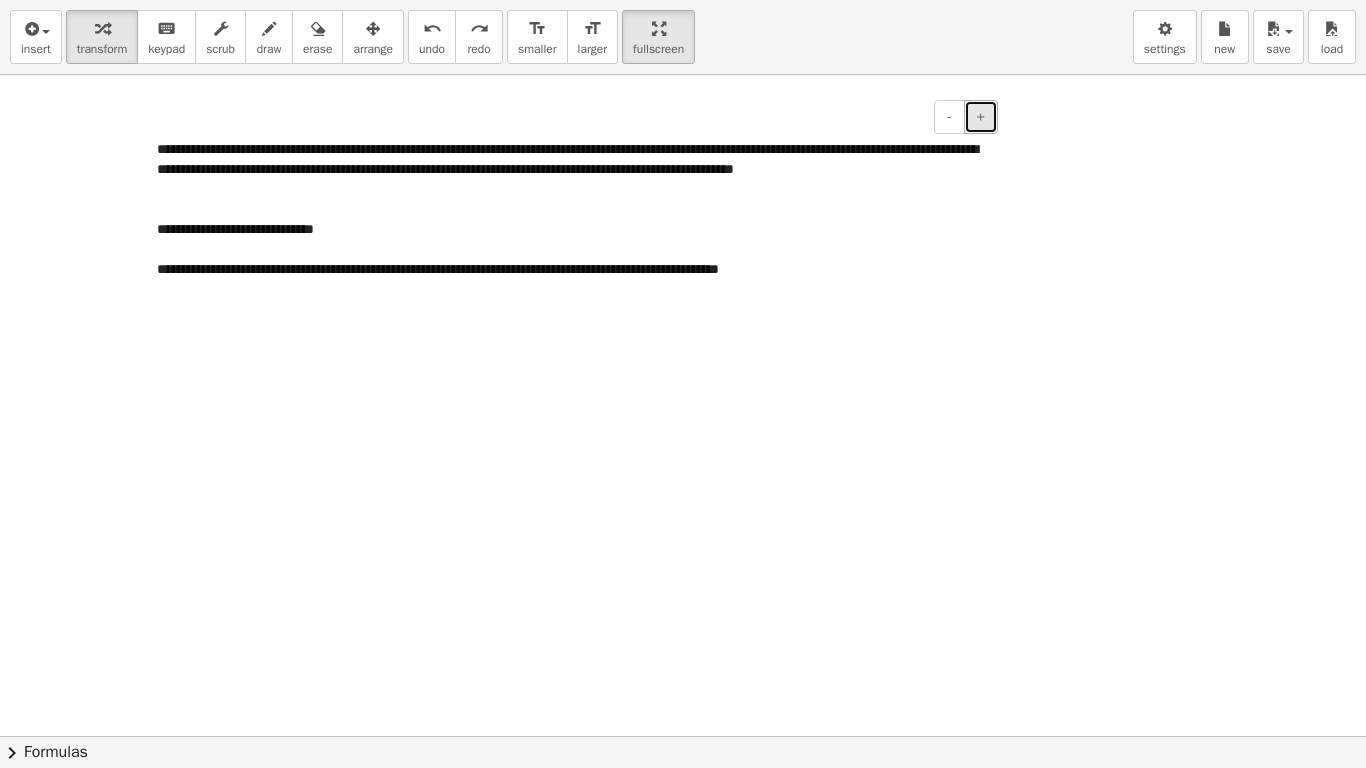 click on "+" at bounding box center (981, 117) 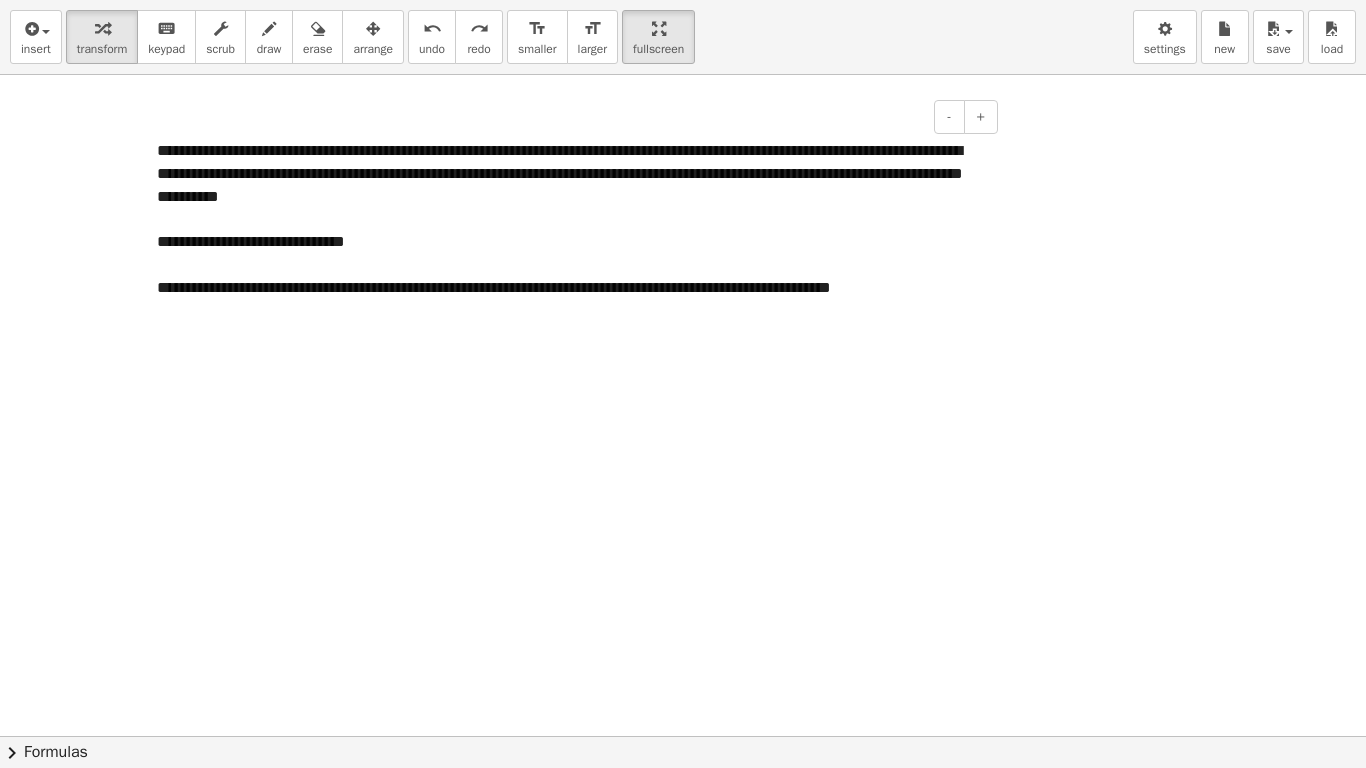 click on "**********" at bounding box center [570, 288] 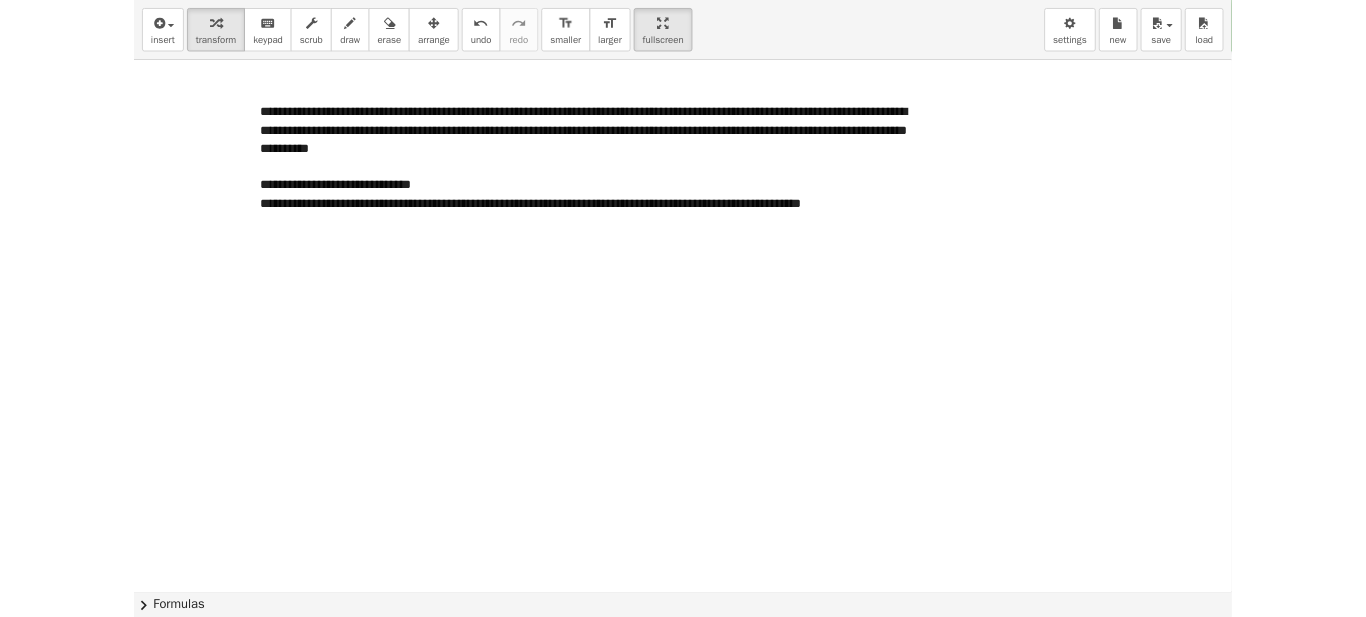 scroll, scrollTop: 0, scrollLeft: 0, axis: both 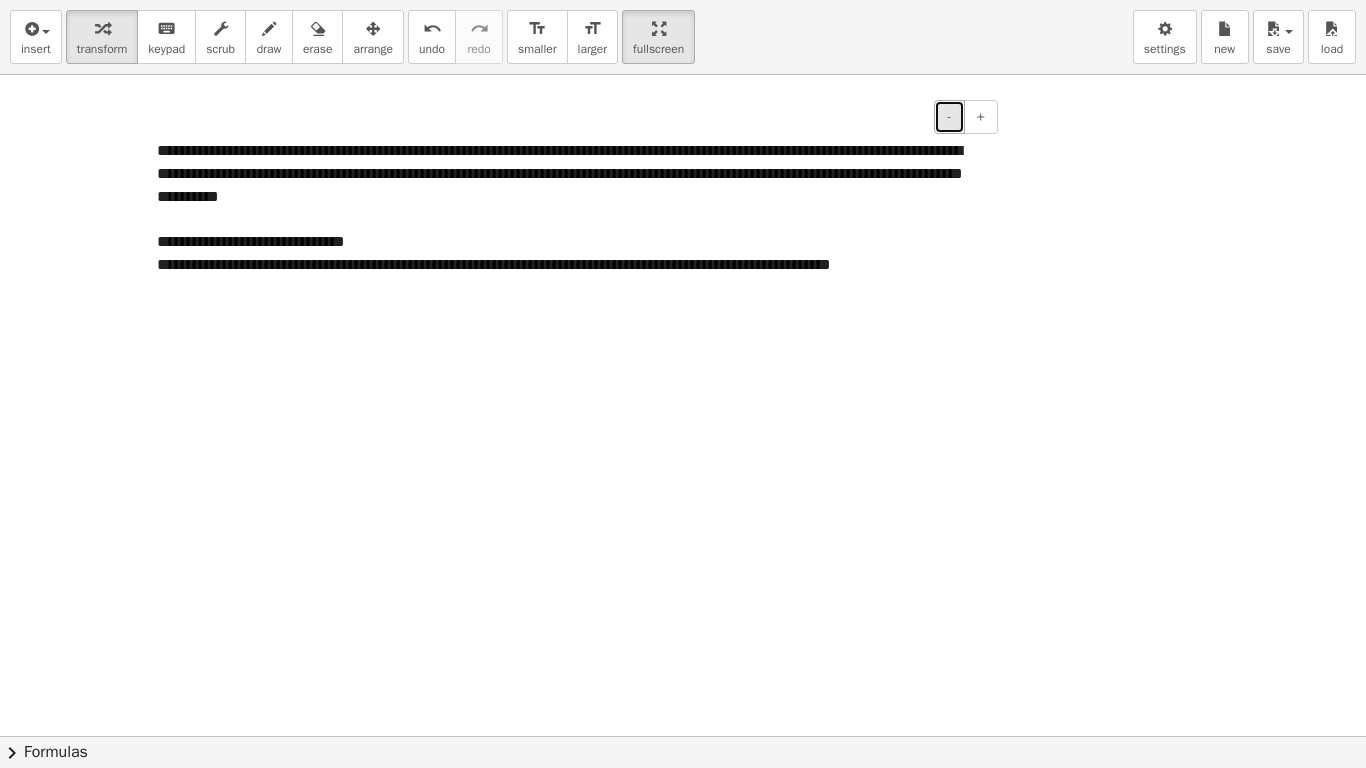 click on "-" at bounding box center [949, 117] 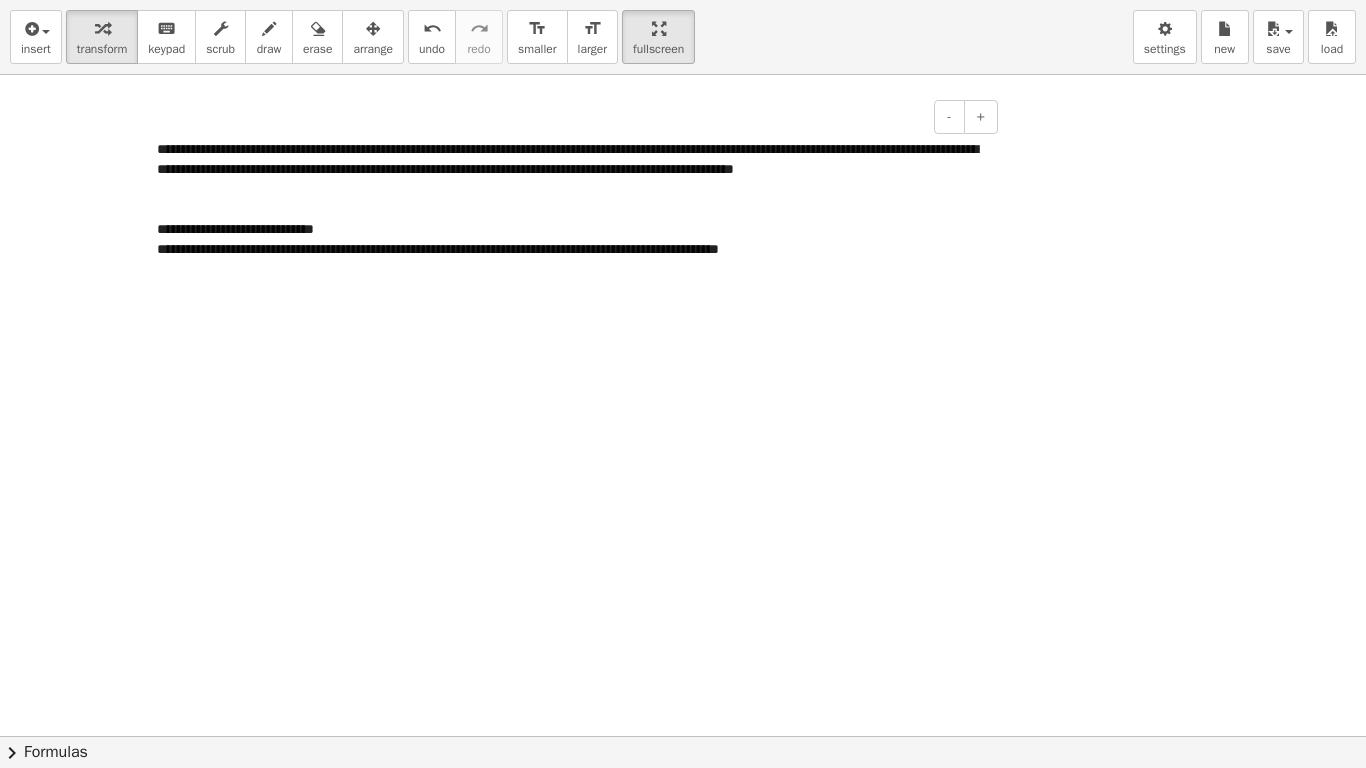 click on "**********" at bounding box center [570, 230] 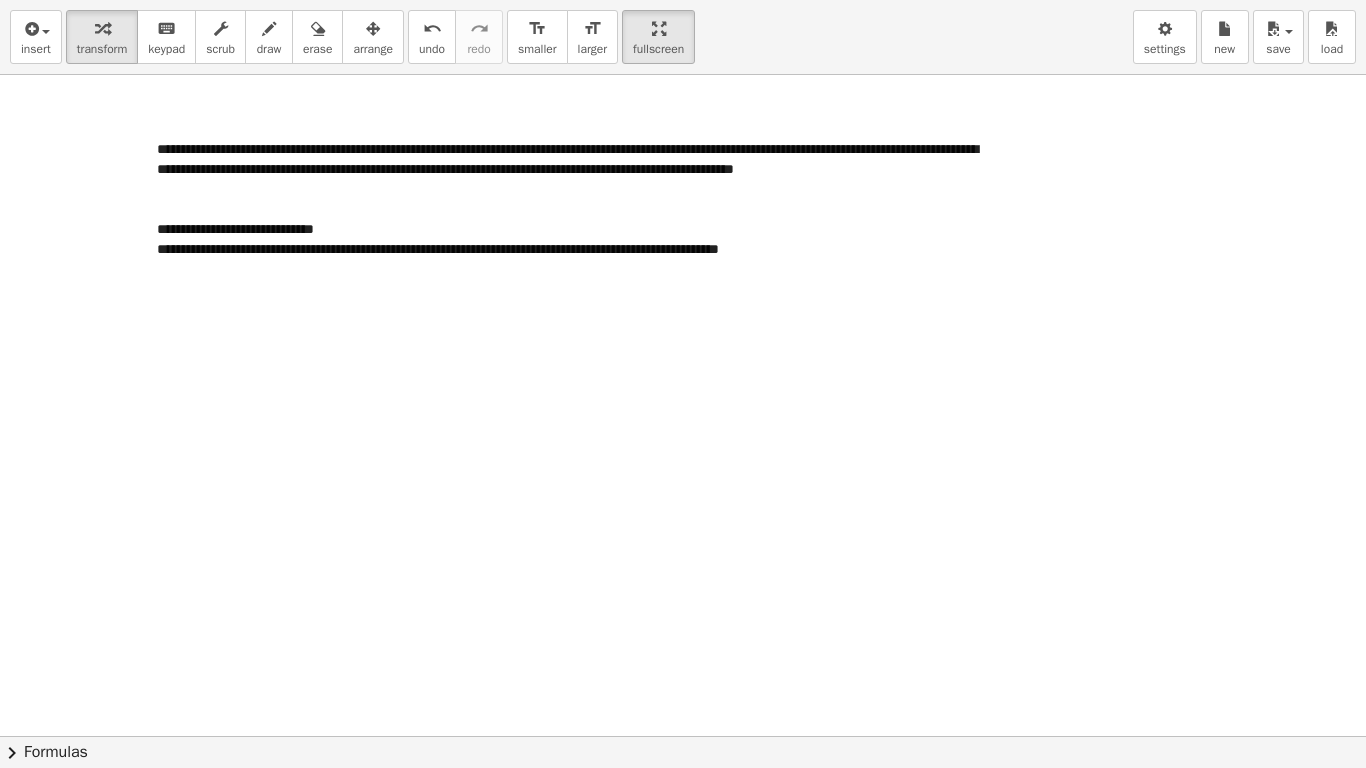 click at bounding box center (683, 736) 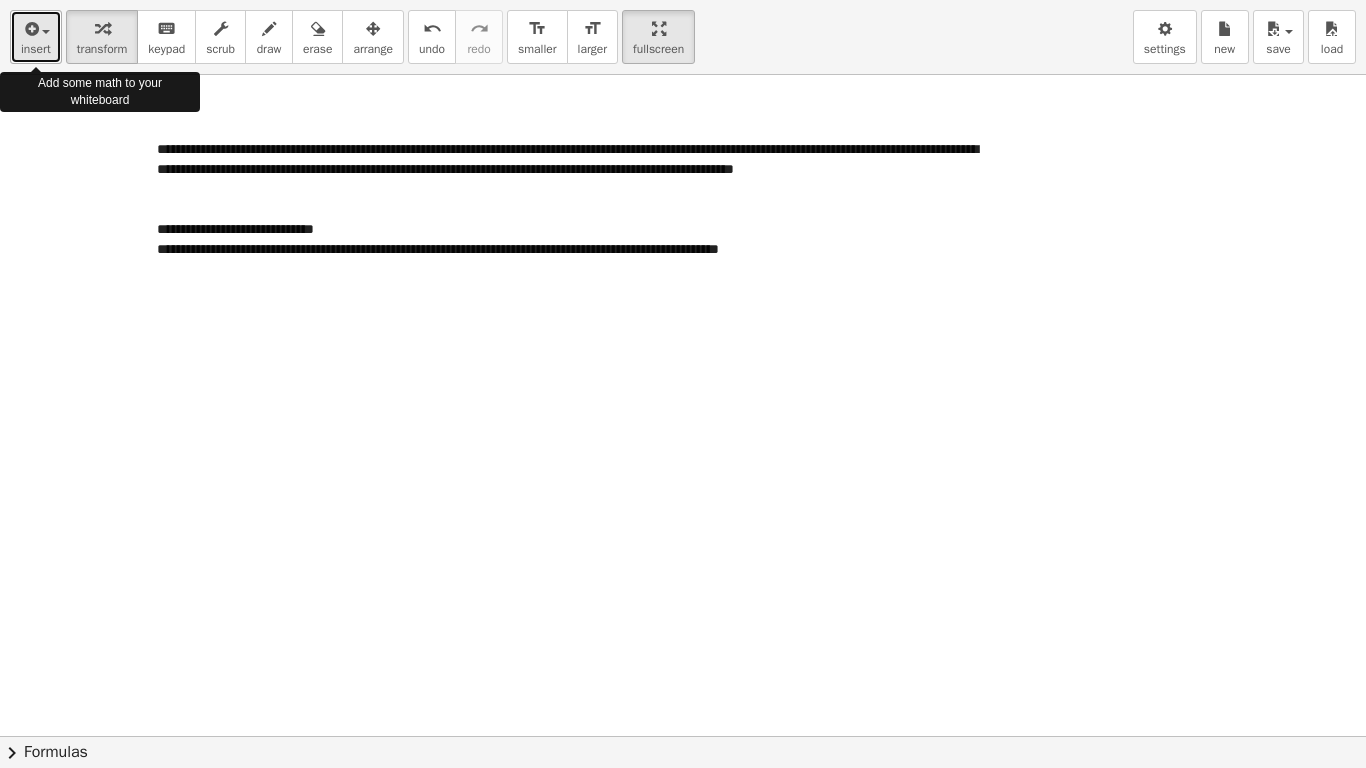 click at bounding box center (30, 29) 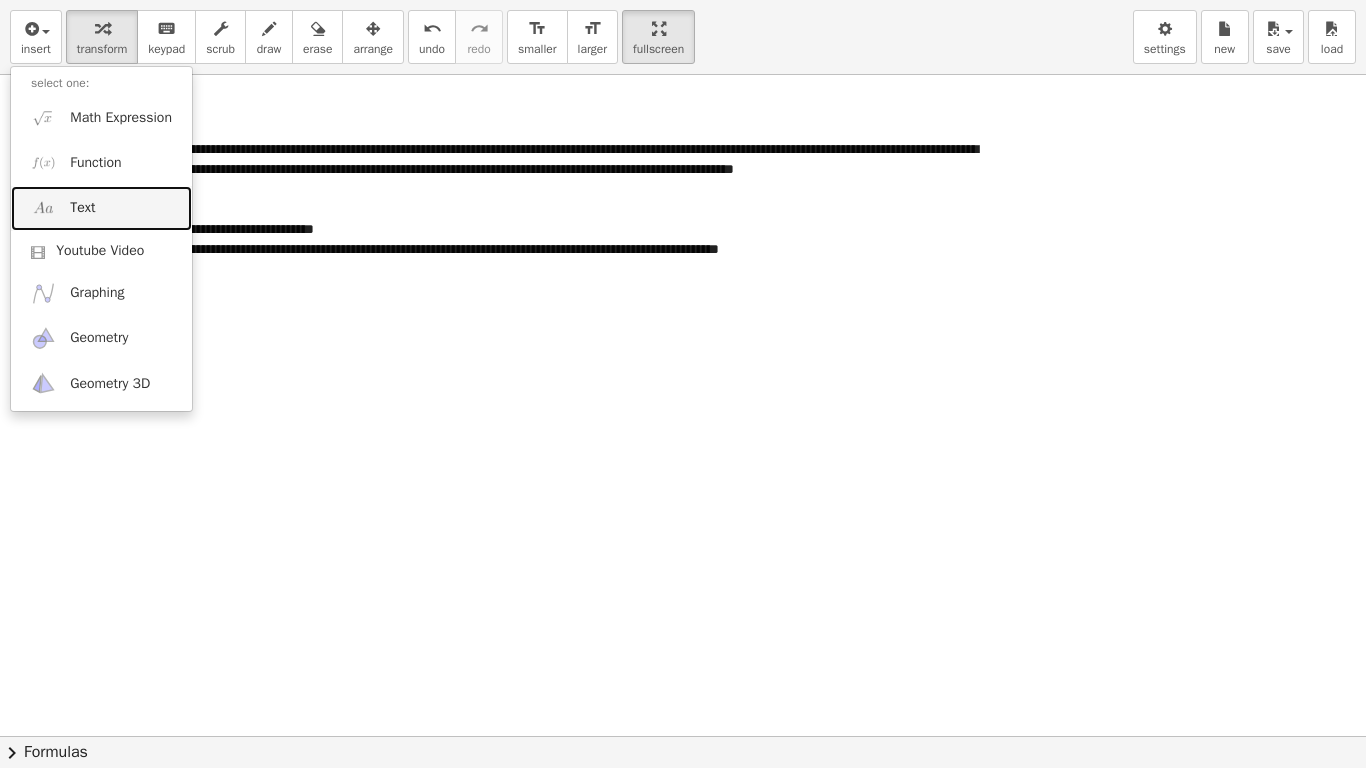 click on "Text" at bounding box center [101, 208] 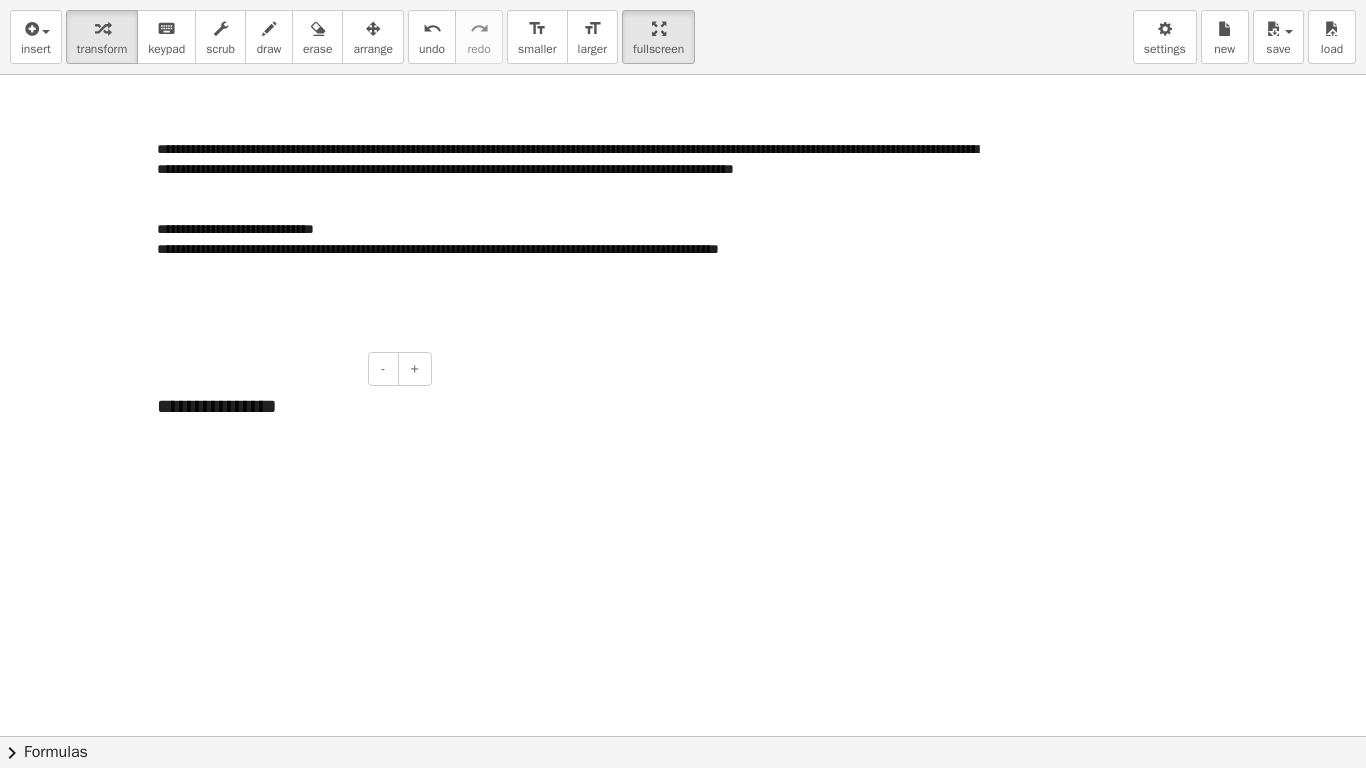 click on "**********" at bounding box center [287, 406] 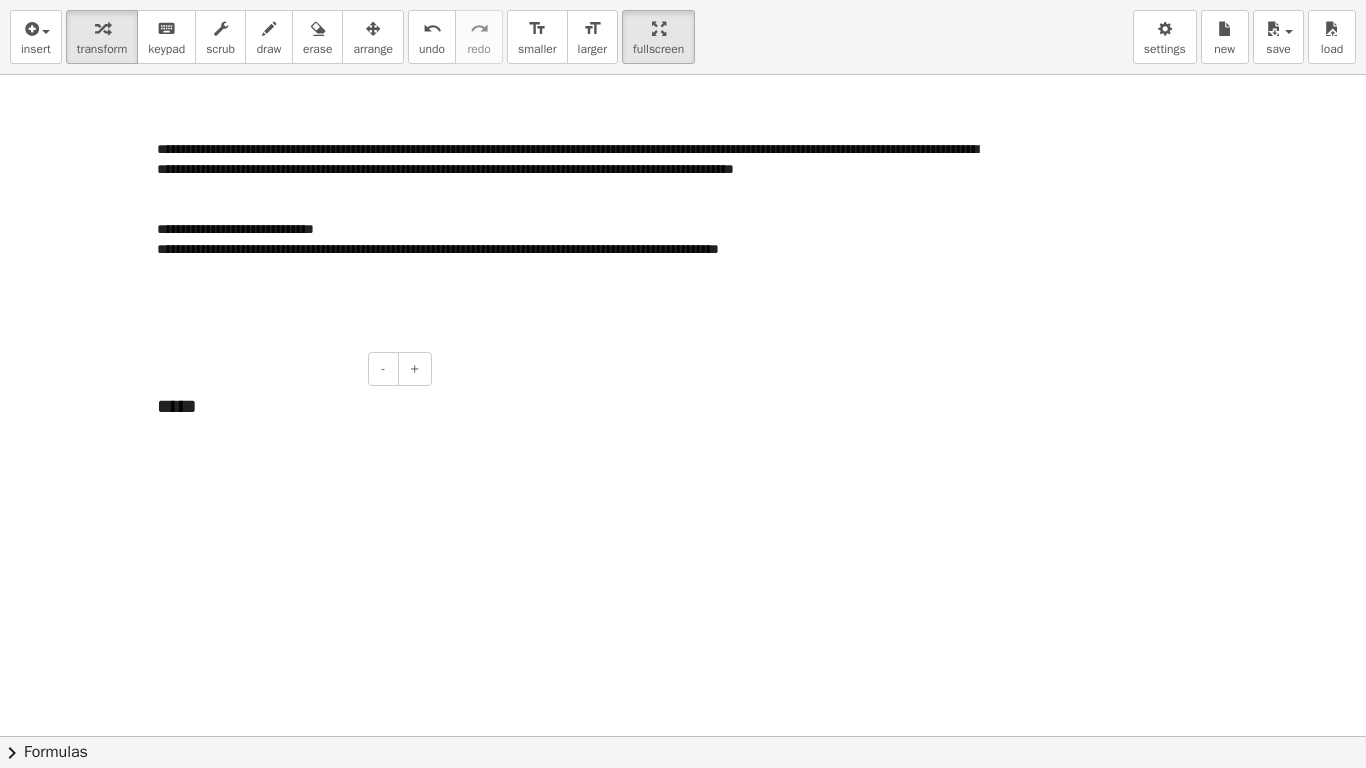 click on "*****" at bounding box center (287, 406) 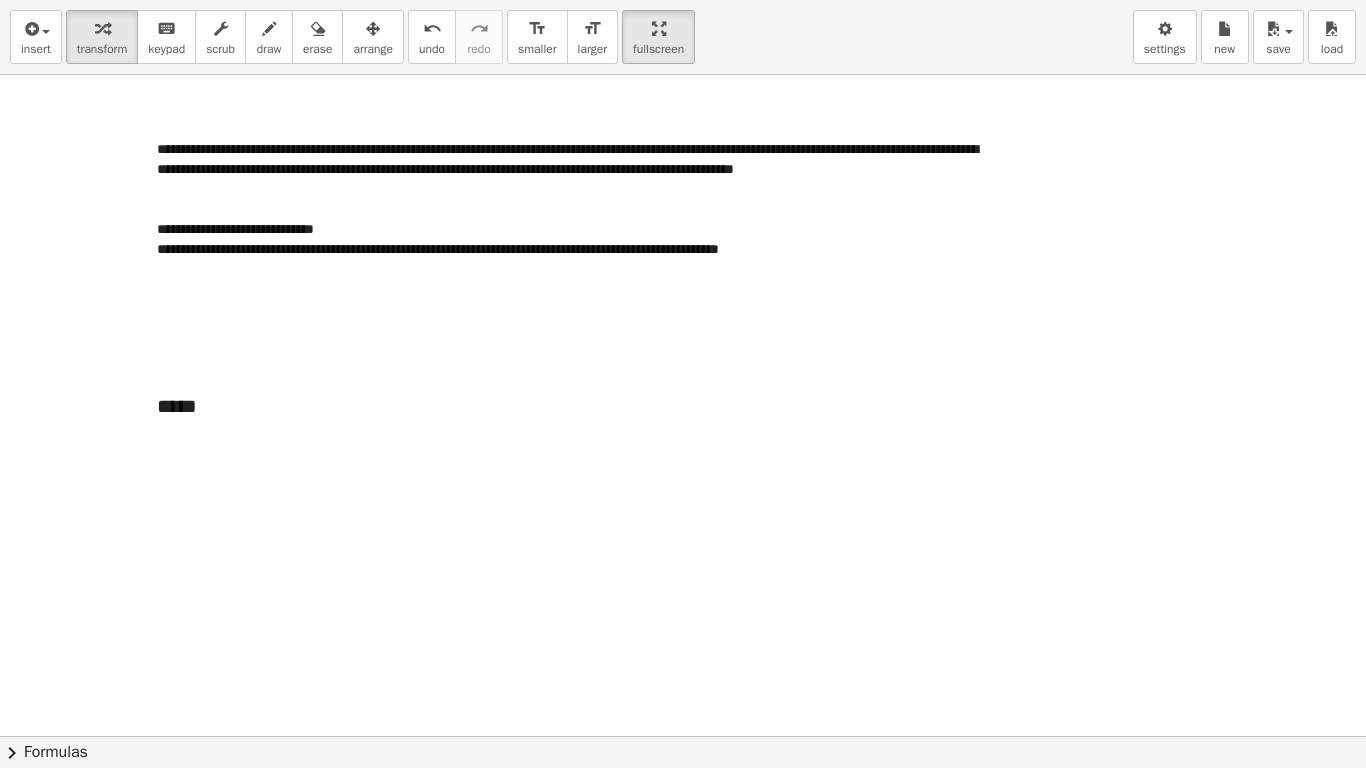 click at bounding box center [683, 736] 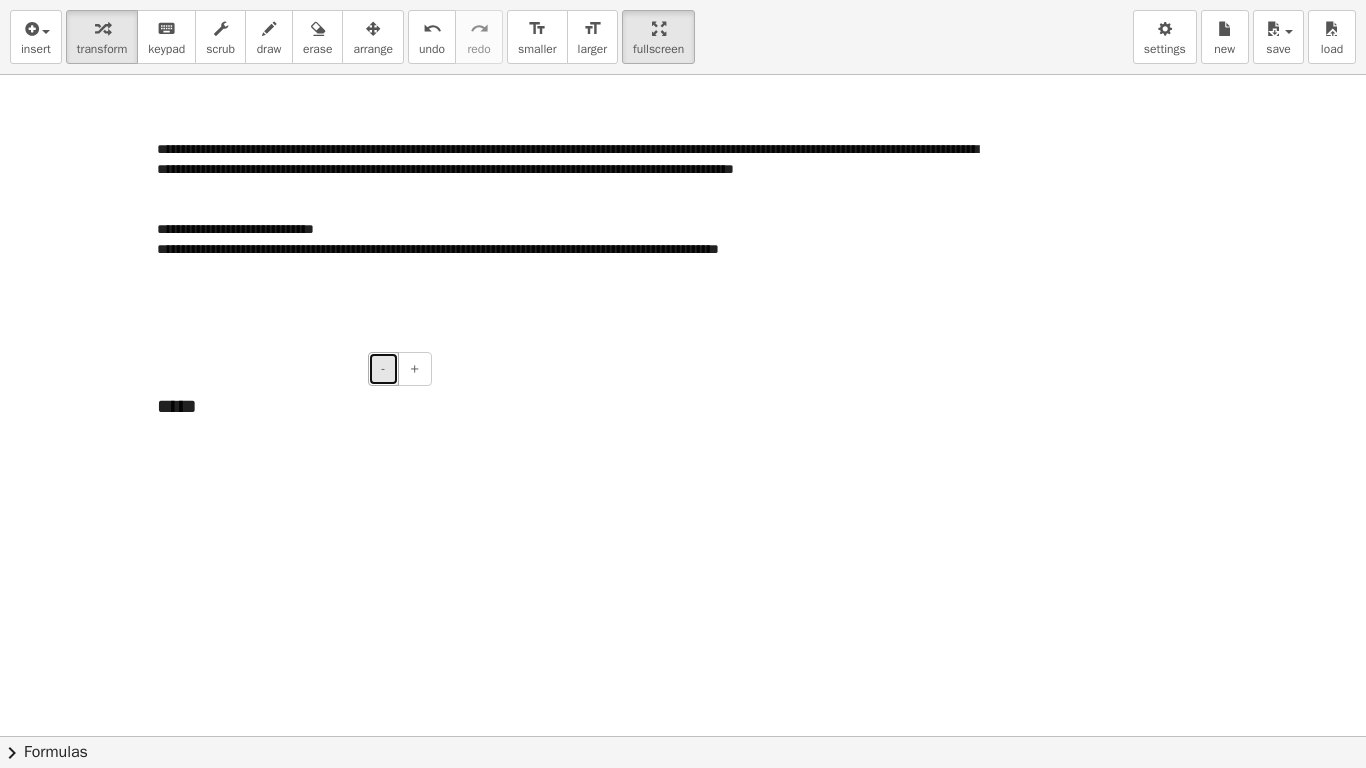 click on "-" at bounding box center (383, 369) 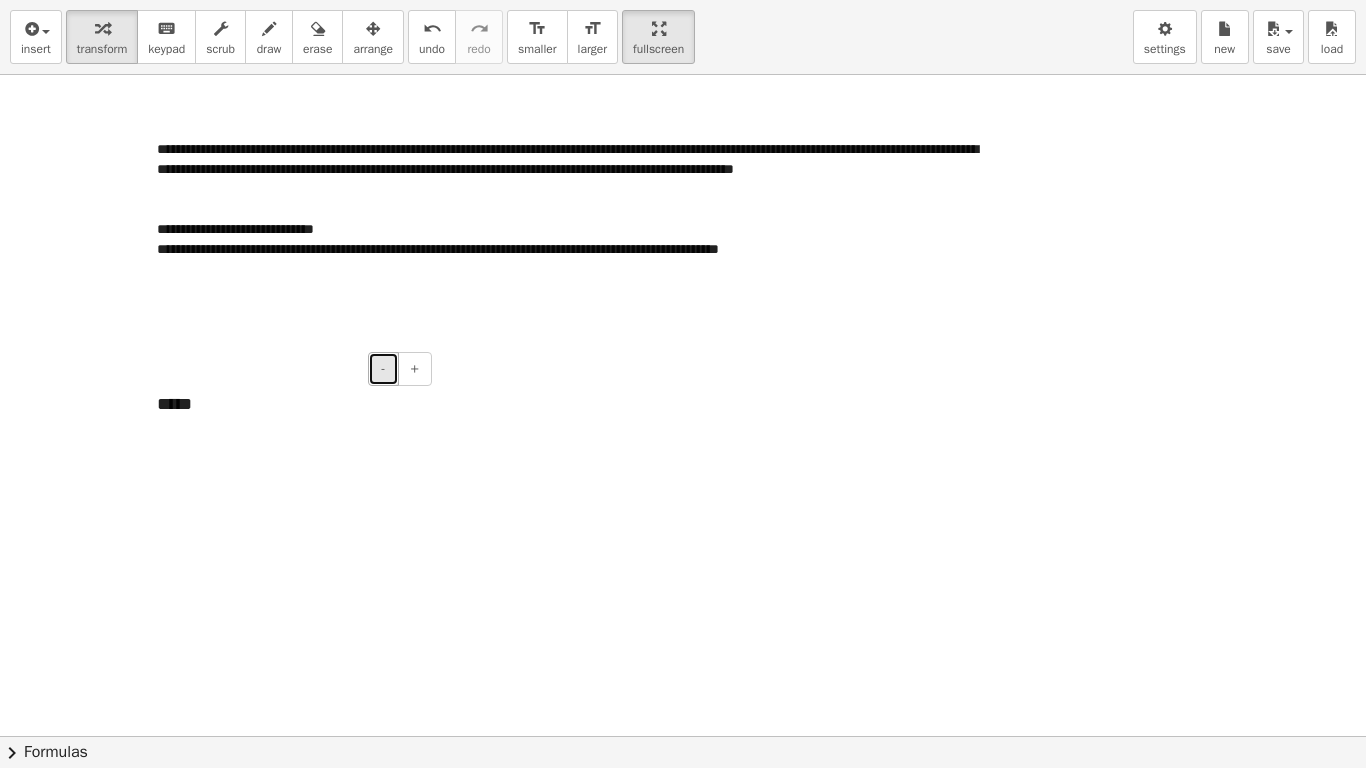 click on "-" at bounding box center (383, 369) 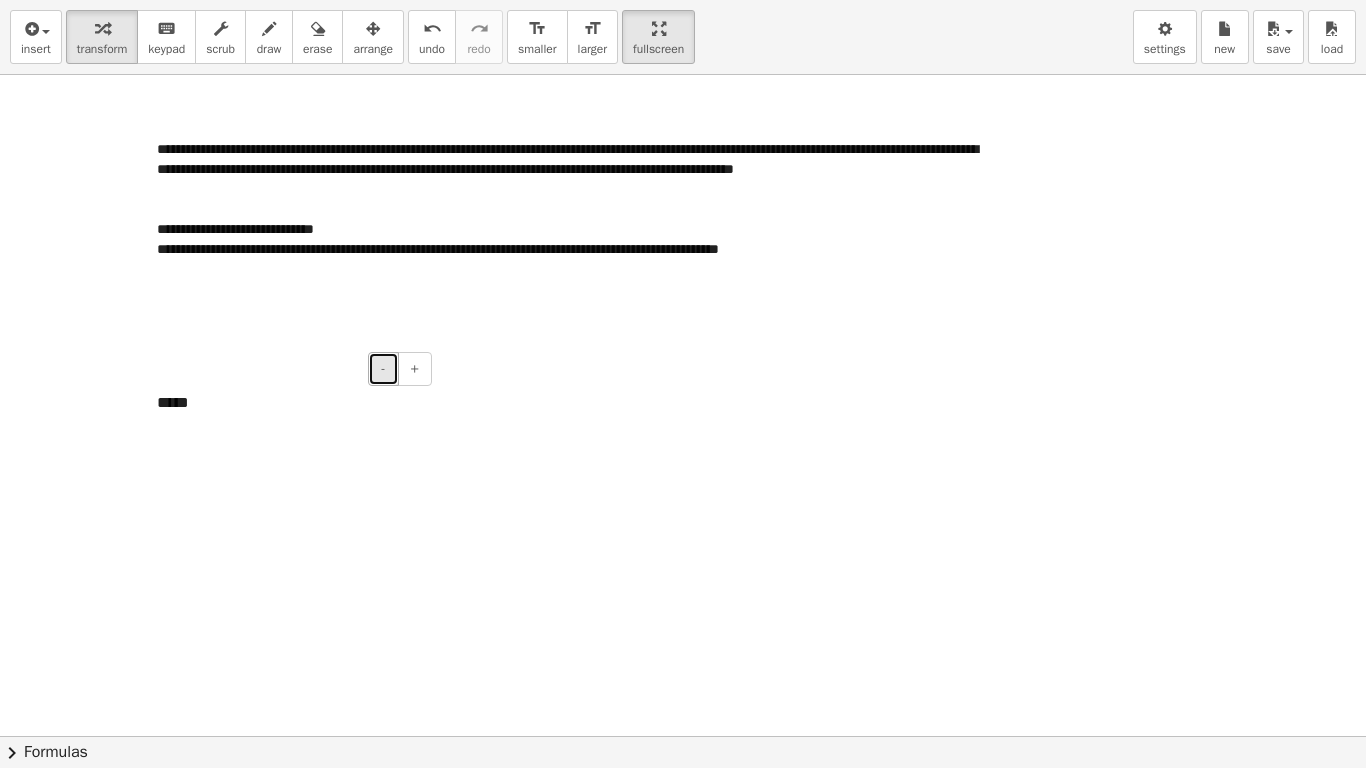 click on "-" at bounding box center (383, 369) 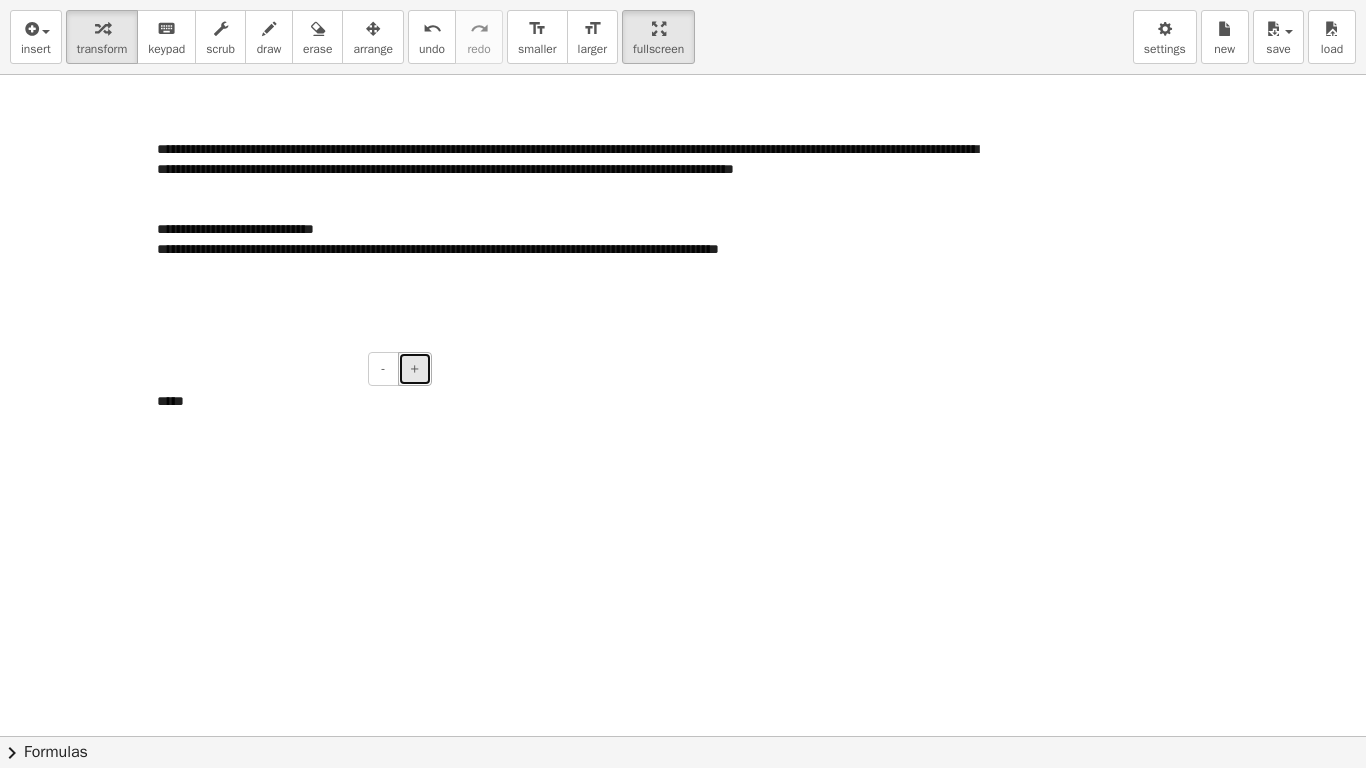 click on "+" at bounding box center (415, 368) 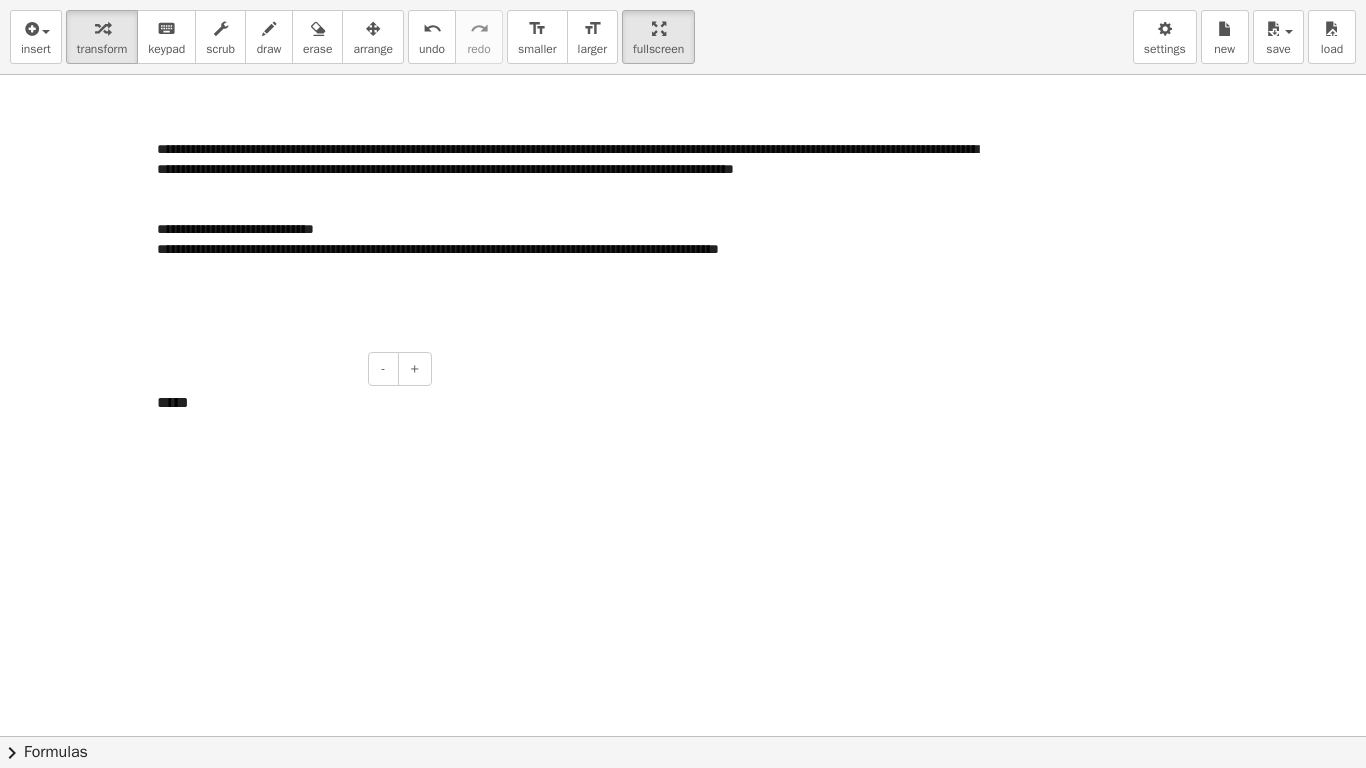 click on "*****" at bounding box center (287, 403) 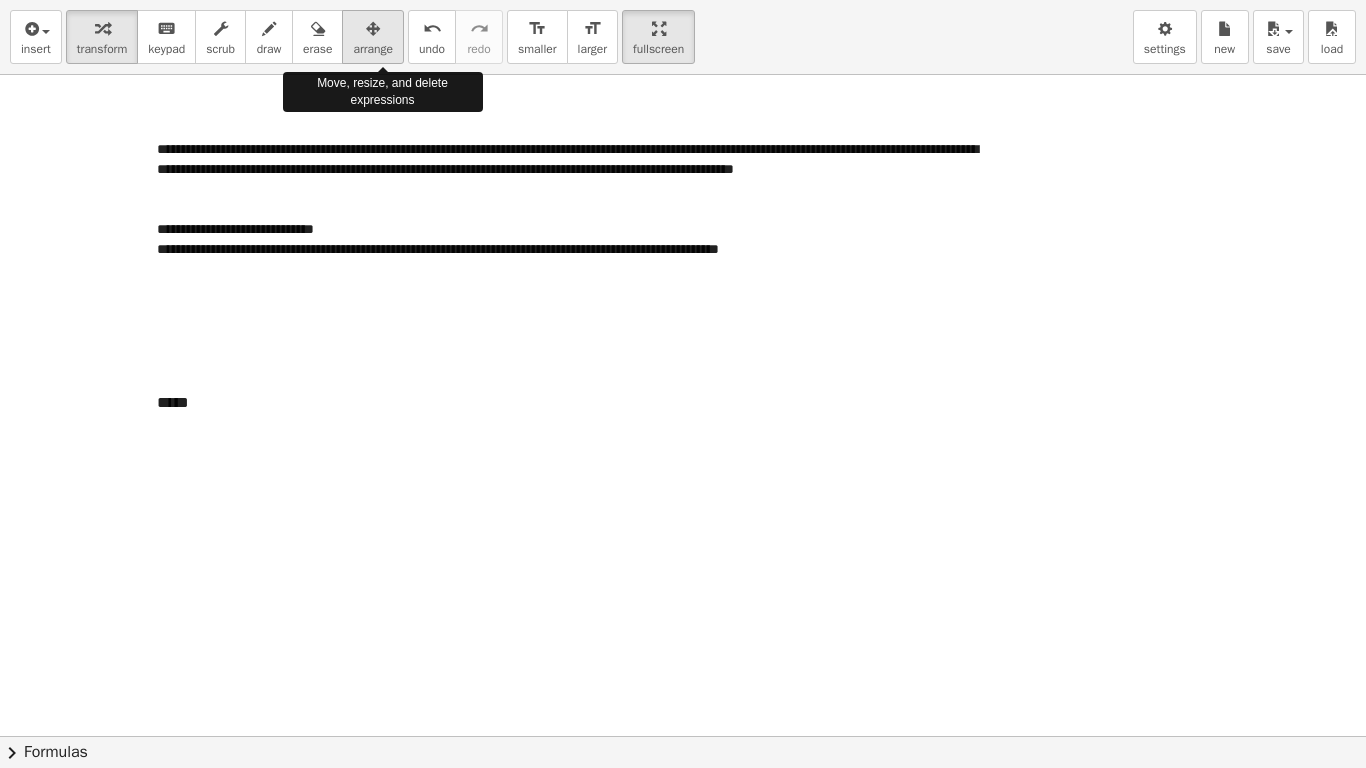 click at bounding box center (373, 29) 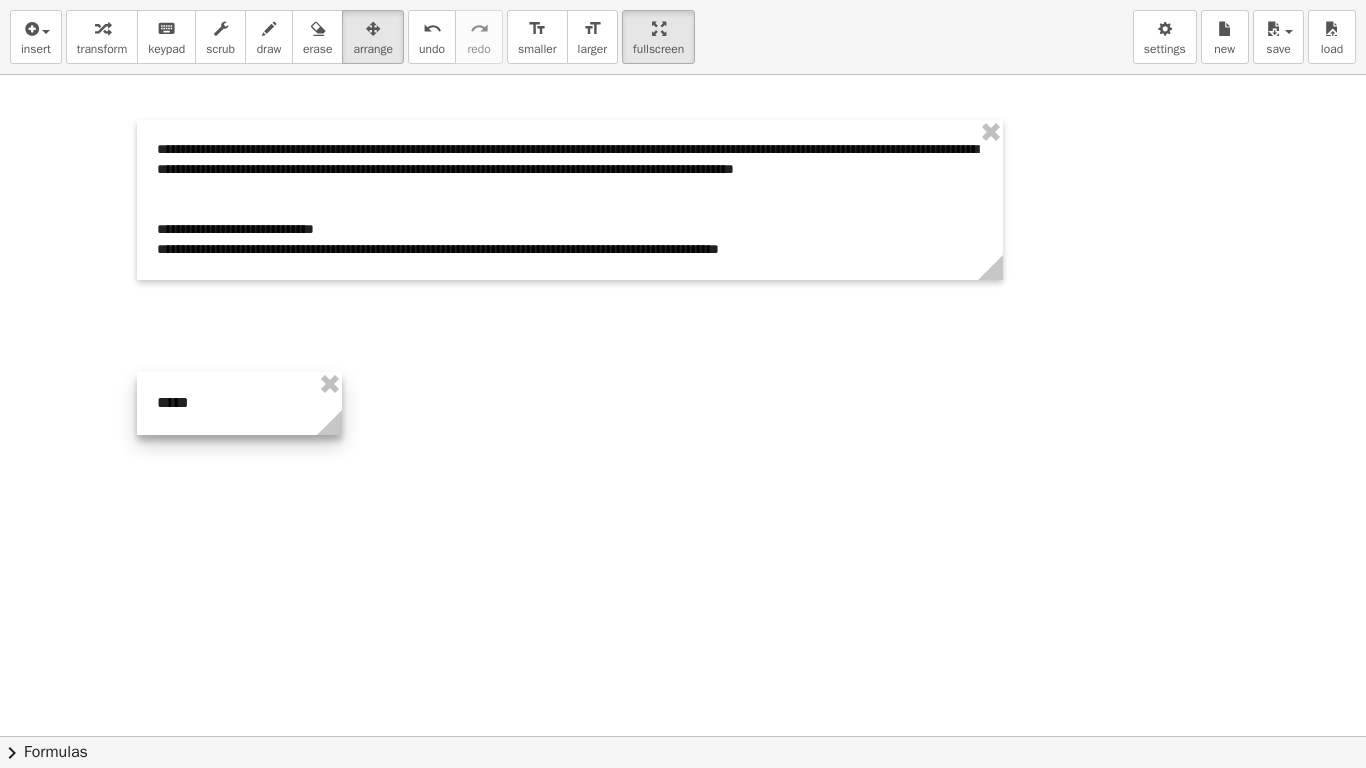 drag, startPoint x: 430, startPoint y: 425, endPoint x: 335, endPoint y: 418, distance: 95.257545 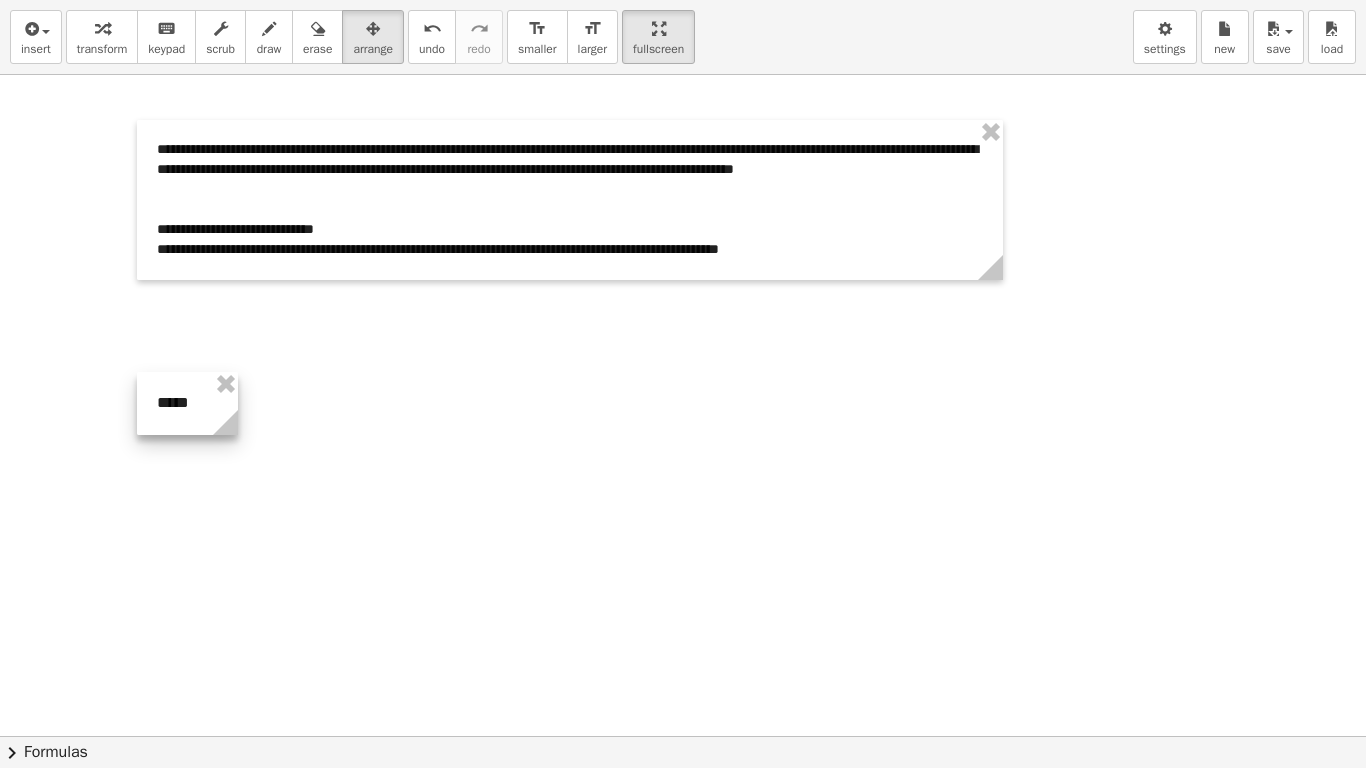 drag, startPoint x: 335, startPoint y: 421, endPoint x: 232, endPoint y: 415, distance: 103.17461 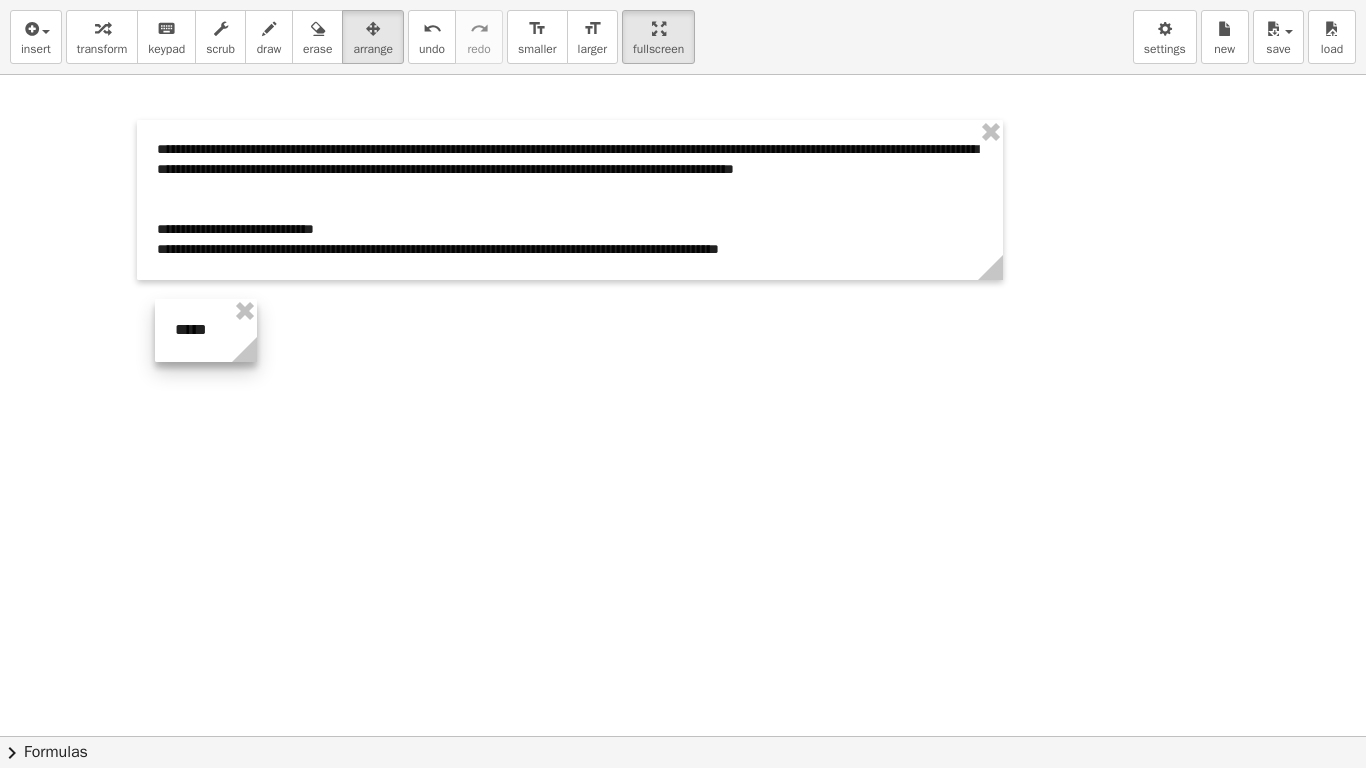 drag, startPoint x: 181, startPoint y: 424, endPoint x: 198, endPoint y: 351, distance: 74.953316 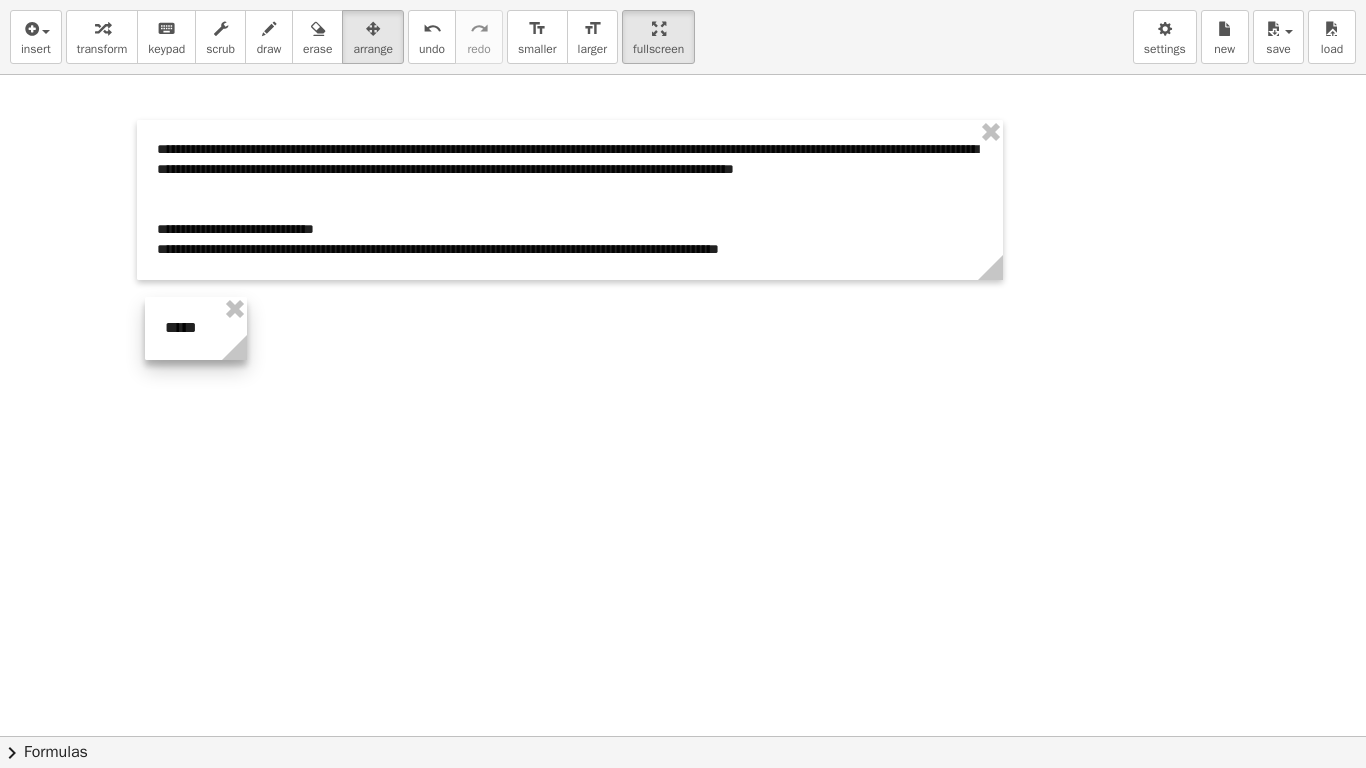 click at bounding box center (196, 328) 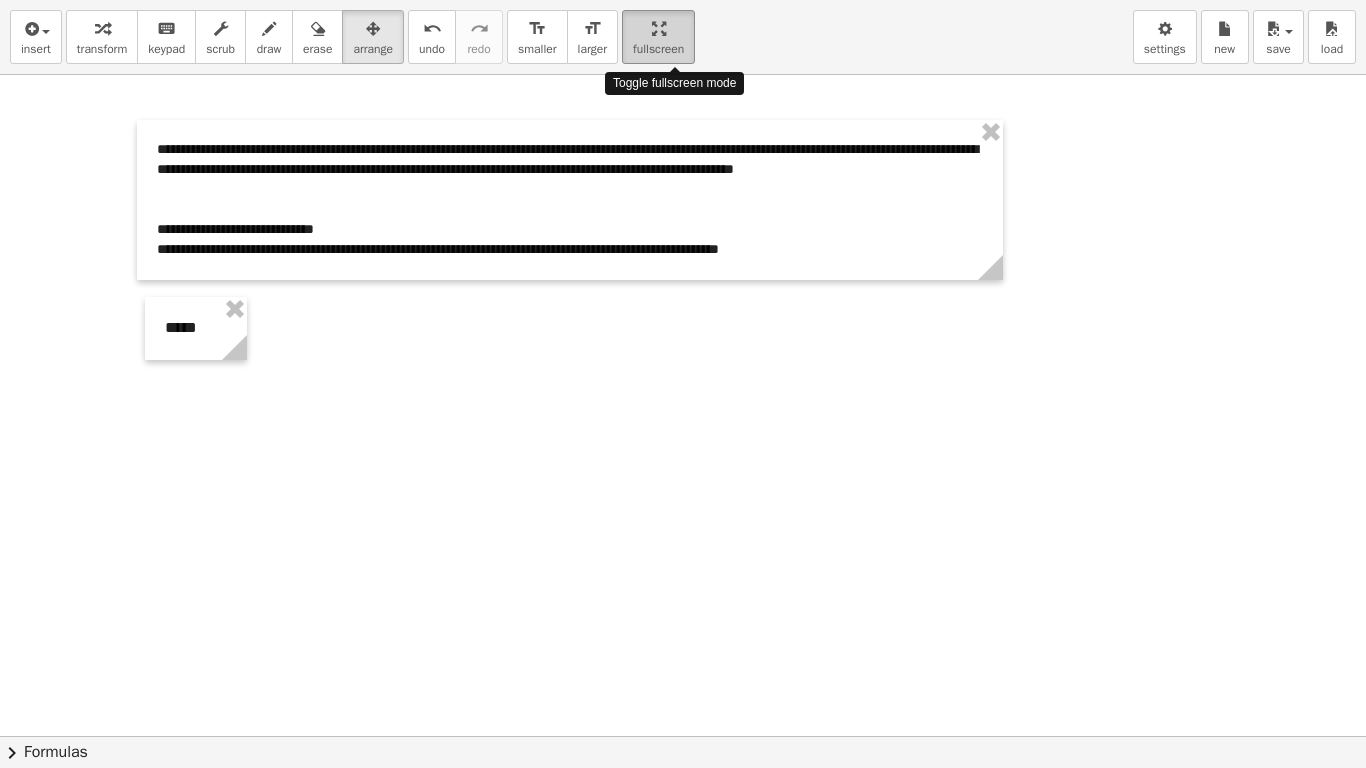 click at bounding box center [658, 28] 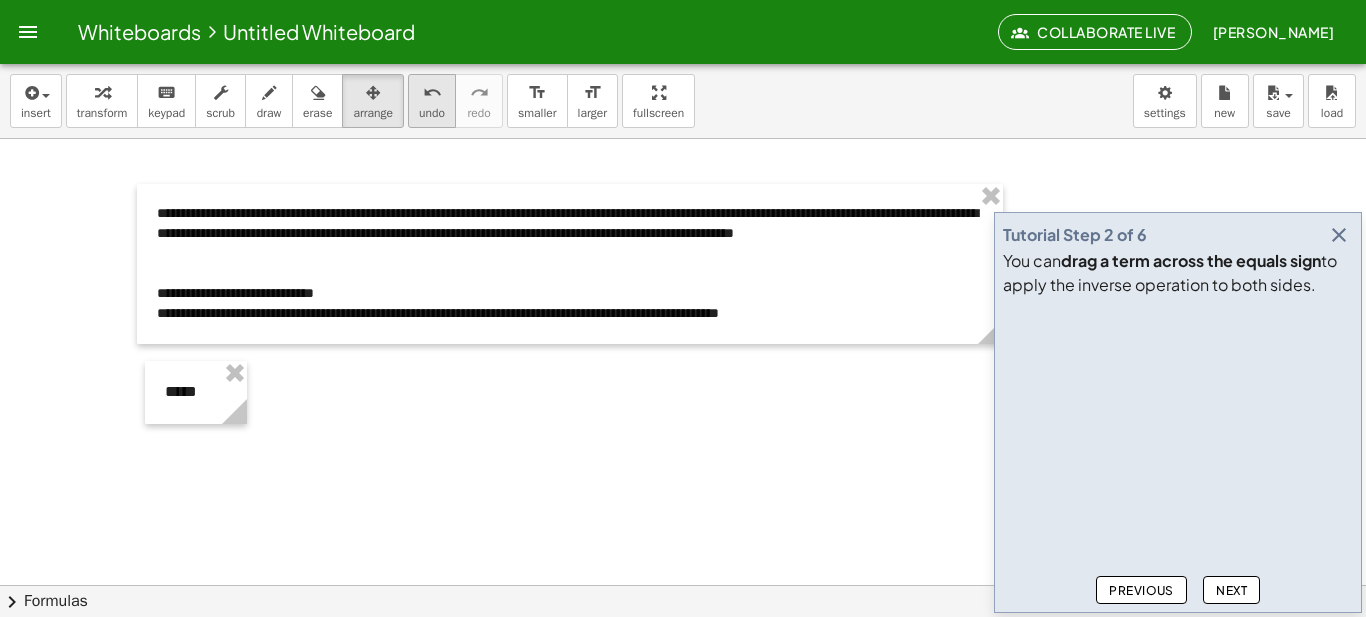 click on "undo" at bounding box center (432, 113) 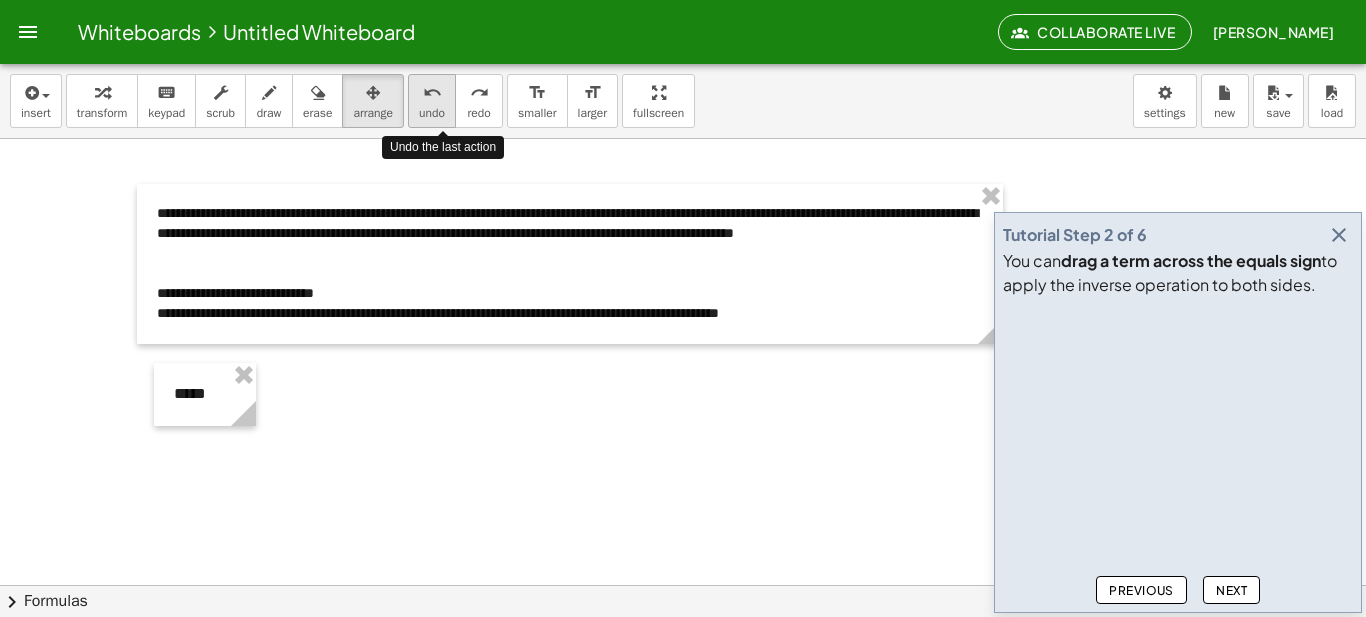 click on "undo" at bounding box center (432, 113) 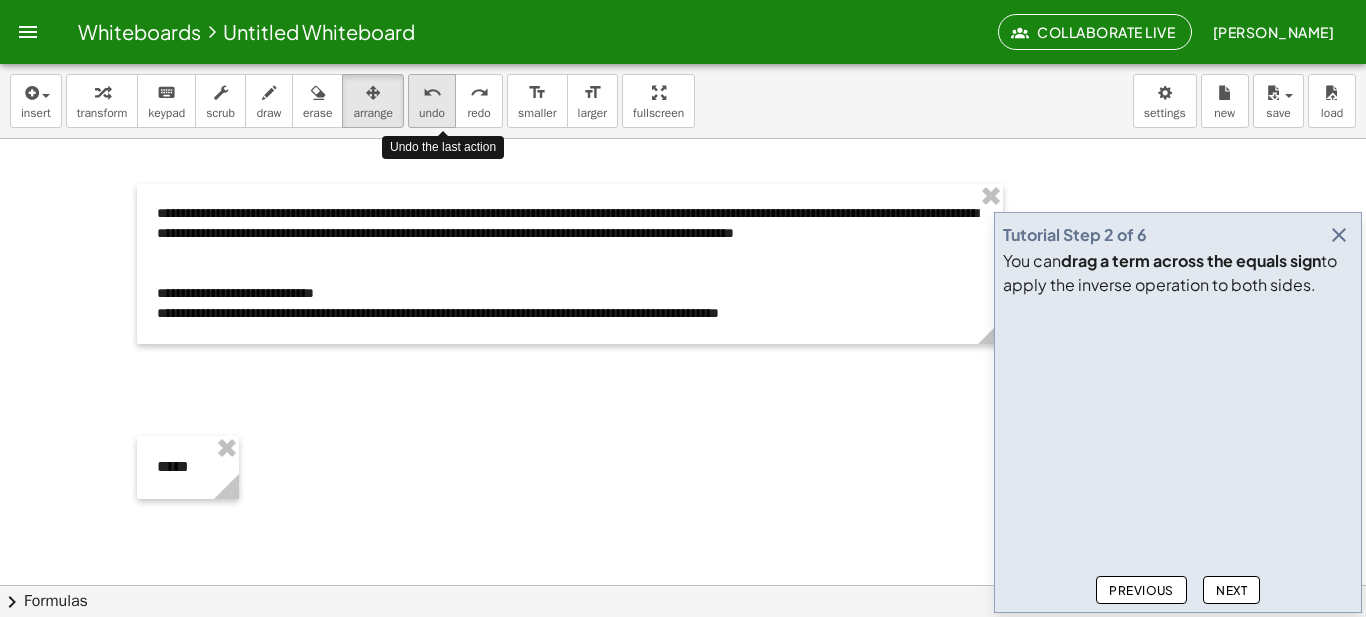 click on "undo" at bounding box center (432, 113) 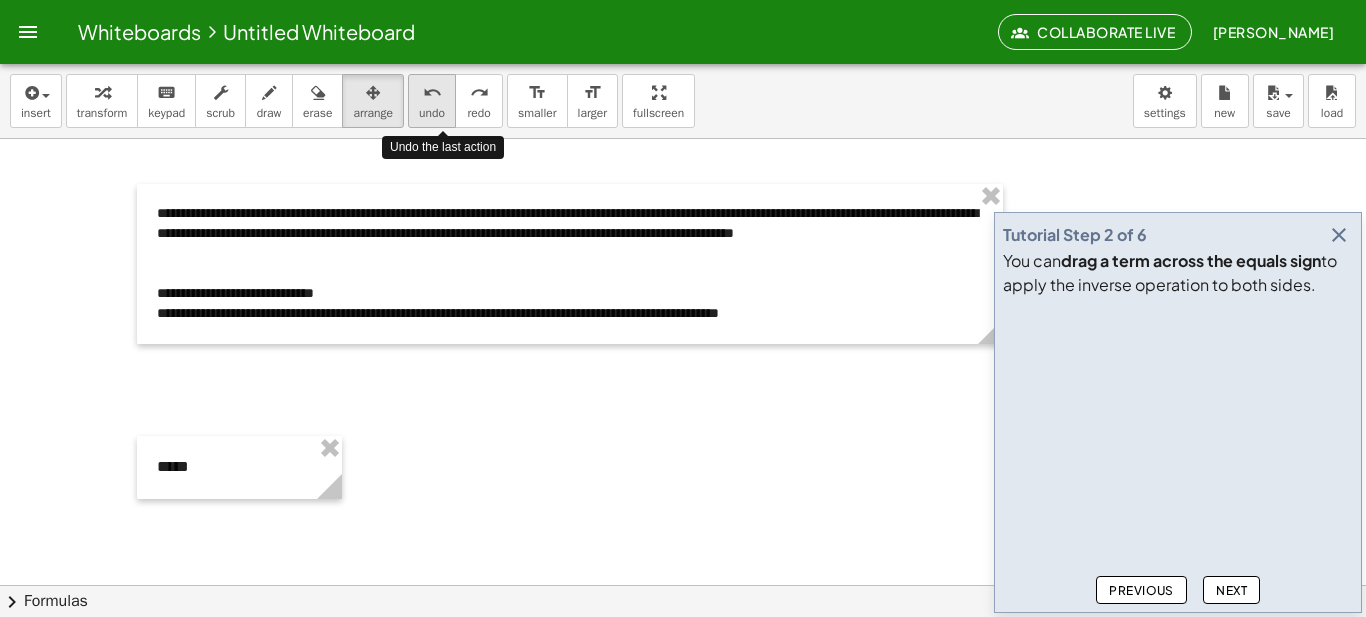 click on "undo" at bounding box center [432, 113] 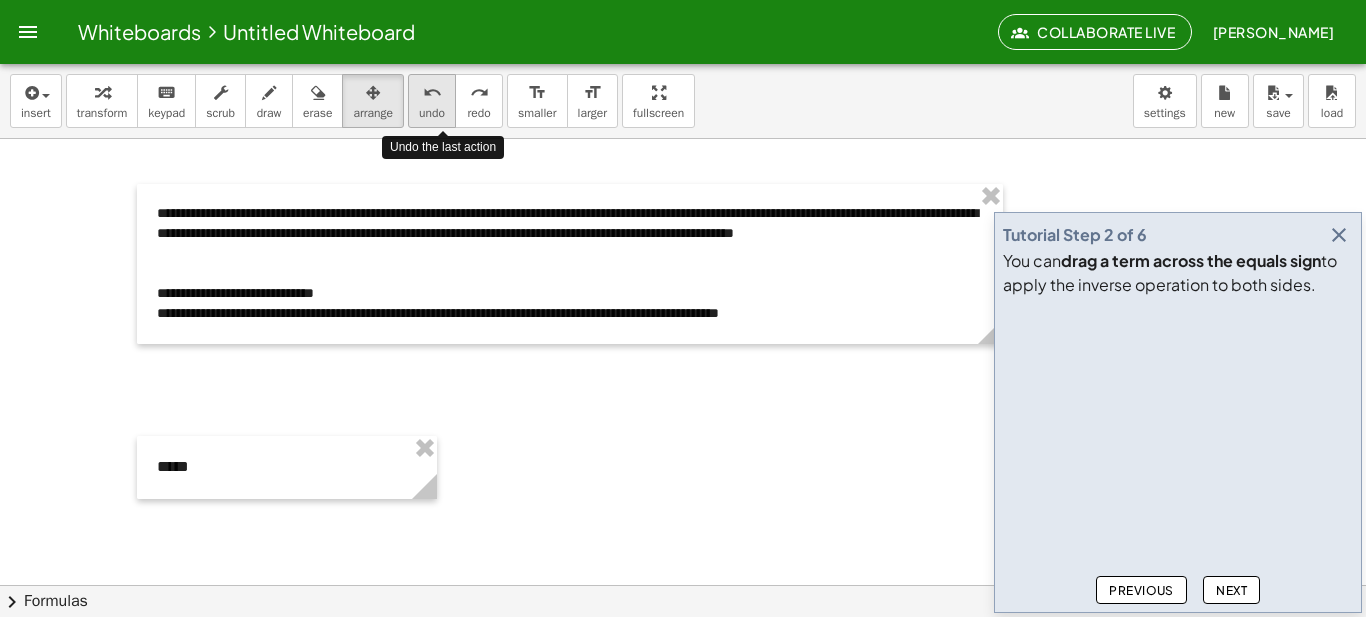 click on "undo" at bounding box center (432, 113) 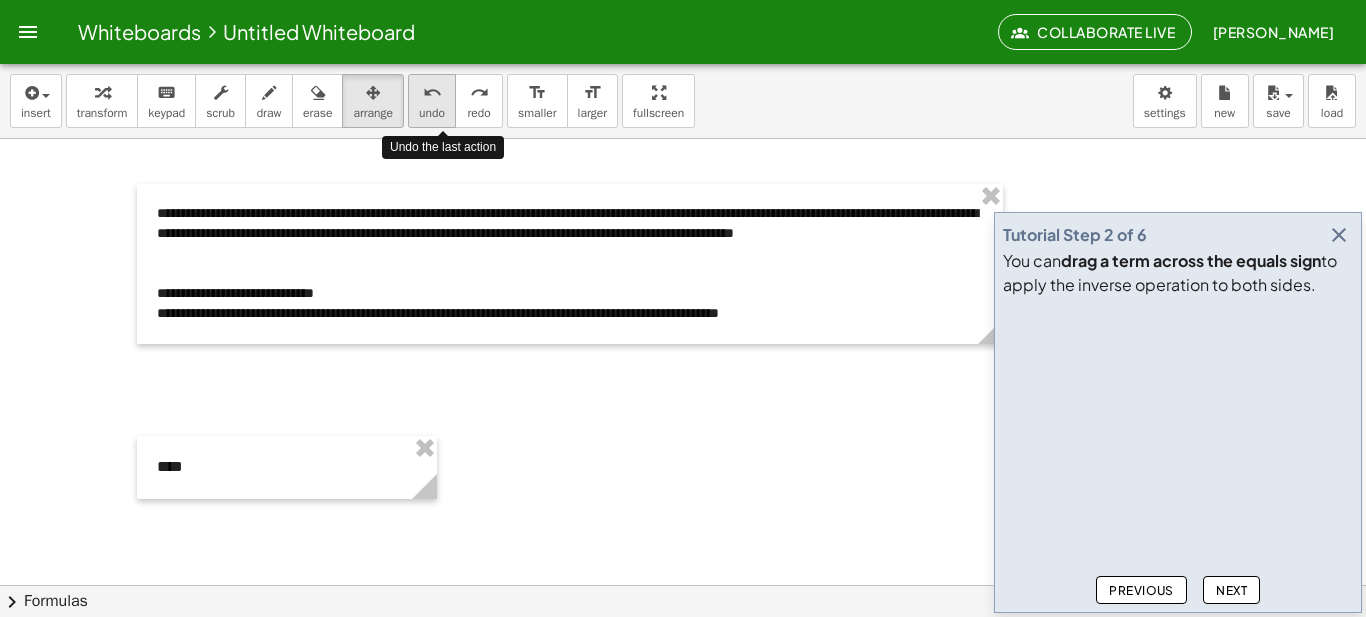 click on "undo" at bounding box center [432, 113] 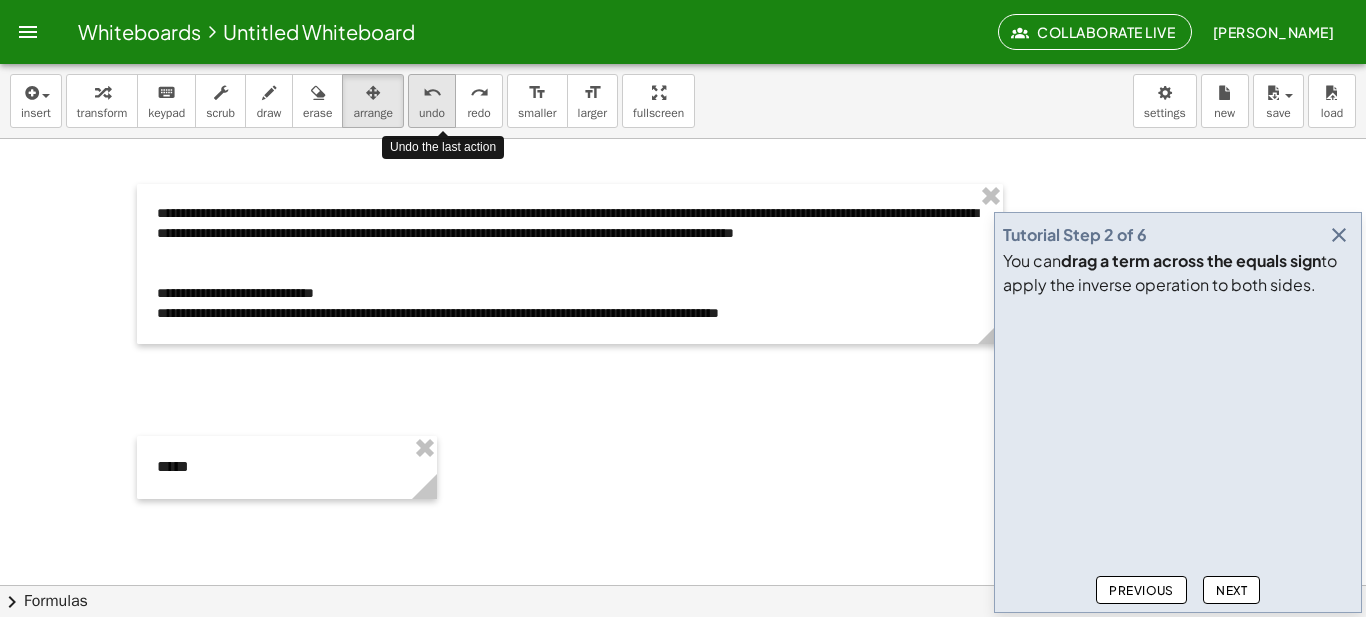 click on "undo" at bounding box center (432, 113) 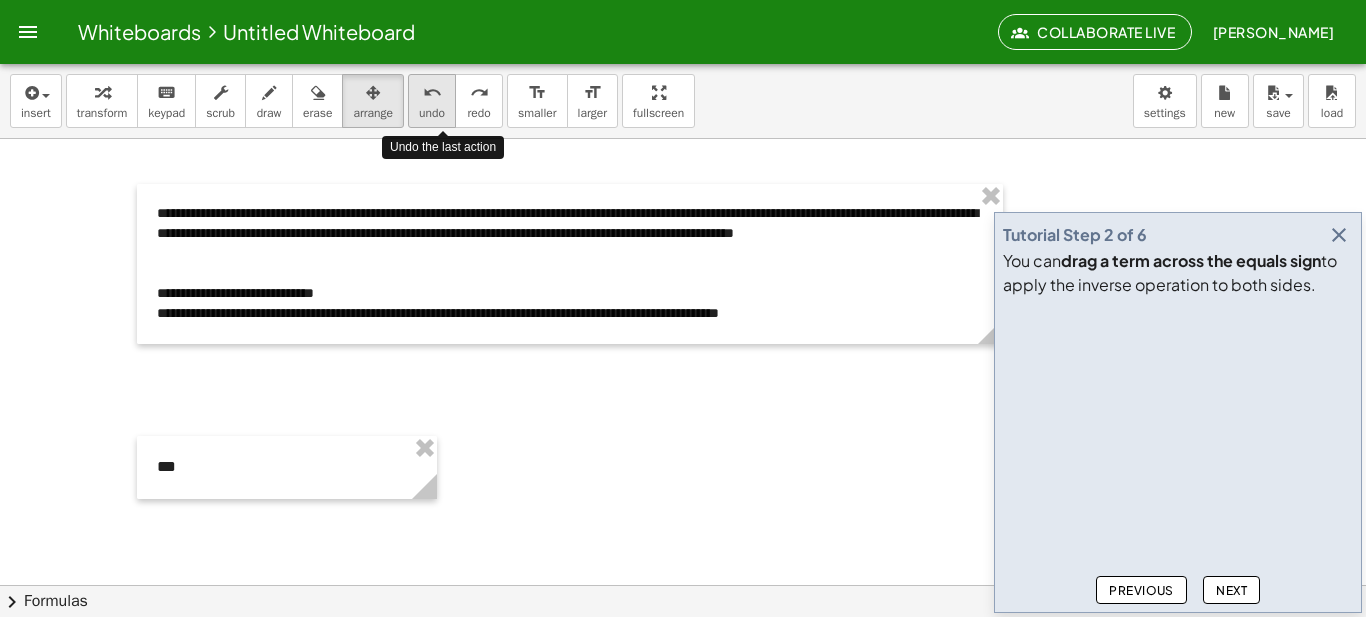 click on "undo" at bounding box center [432, 113] 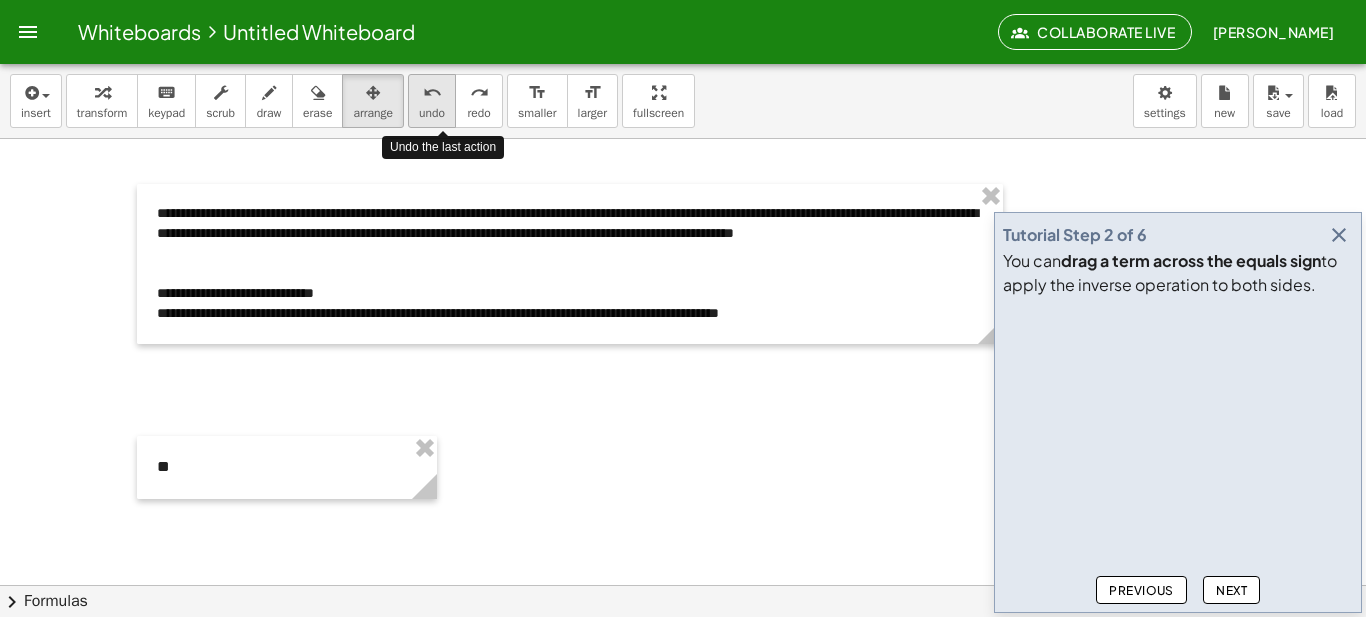 click on "undo" at bounding box center (432, 113) 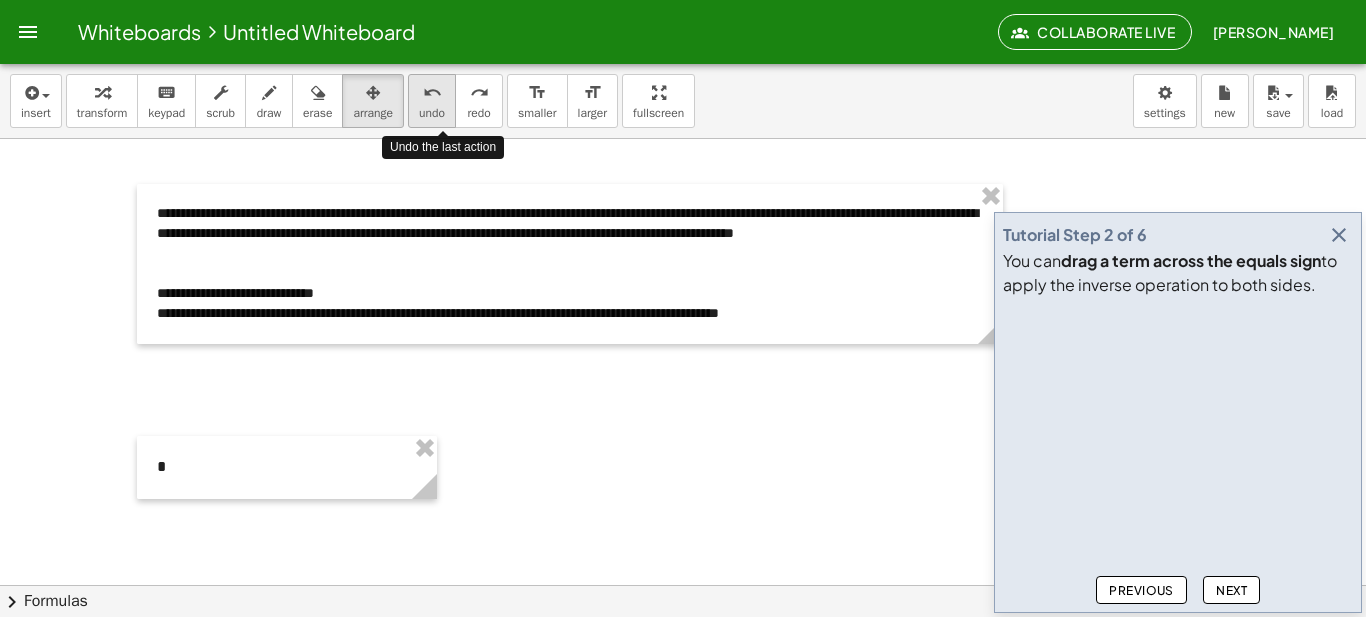 click on "undo" at bounding box center (432, 113) 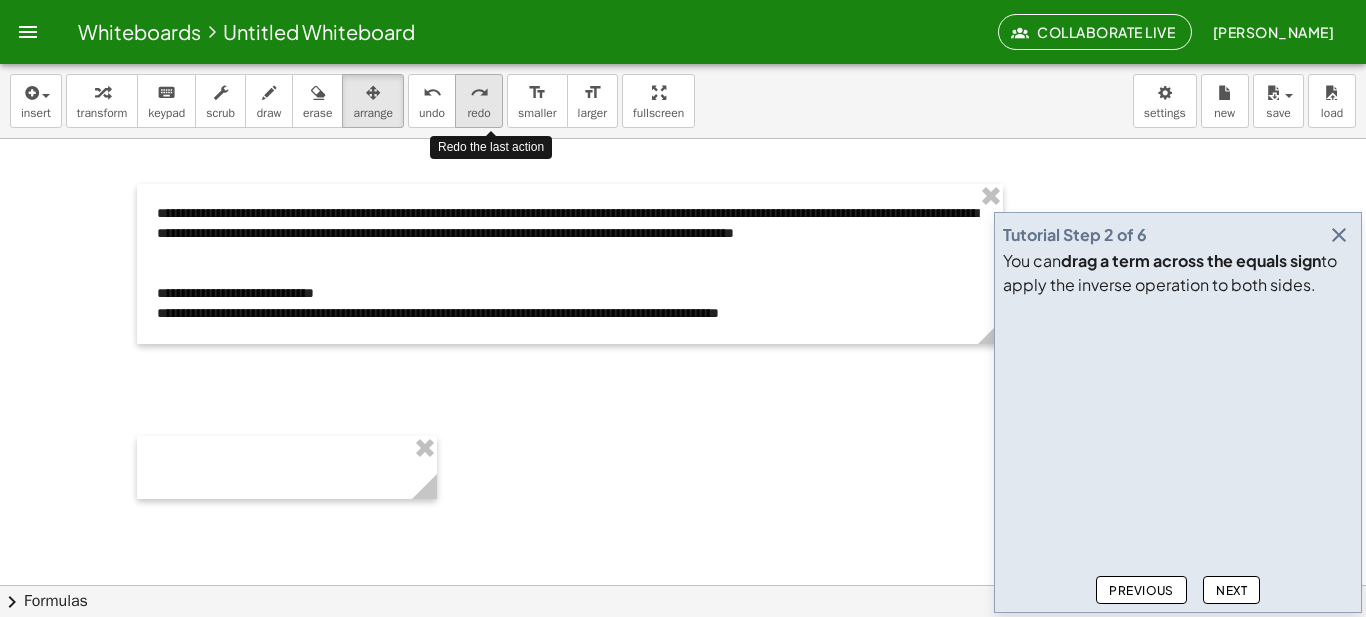 click on "redo" at bounding box center [478, 113] 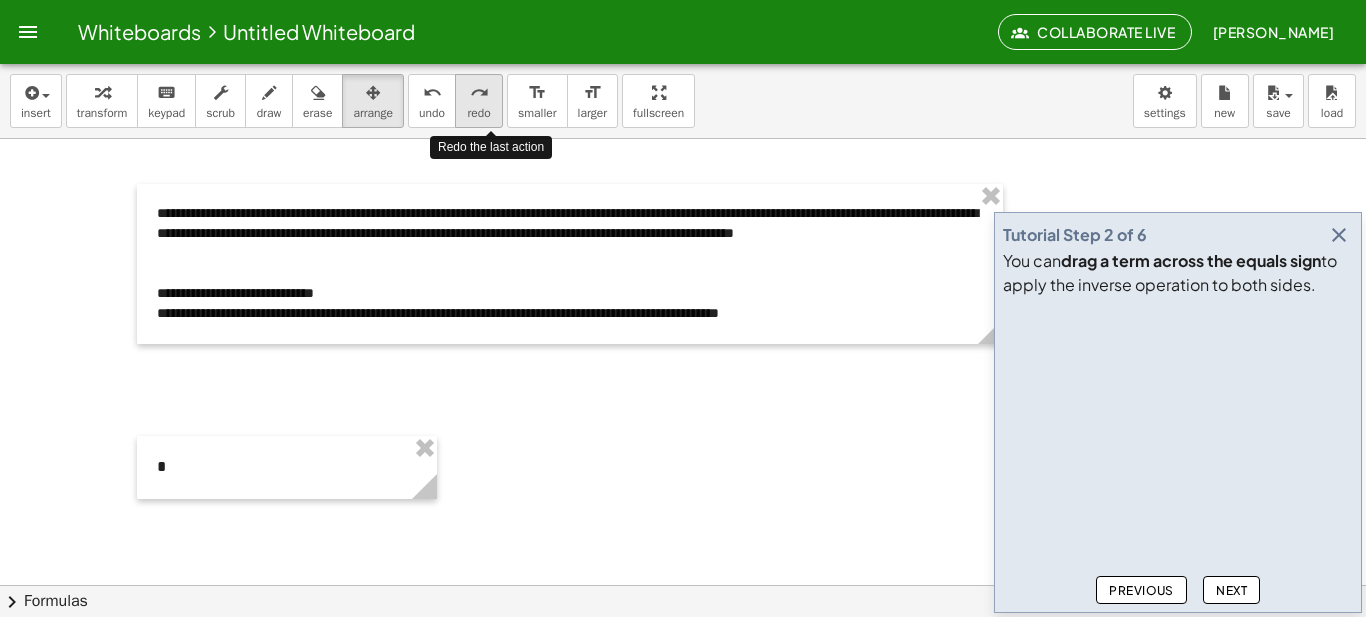 click on "redo" at bounding box center [478, 113] 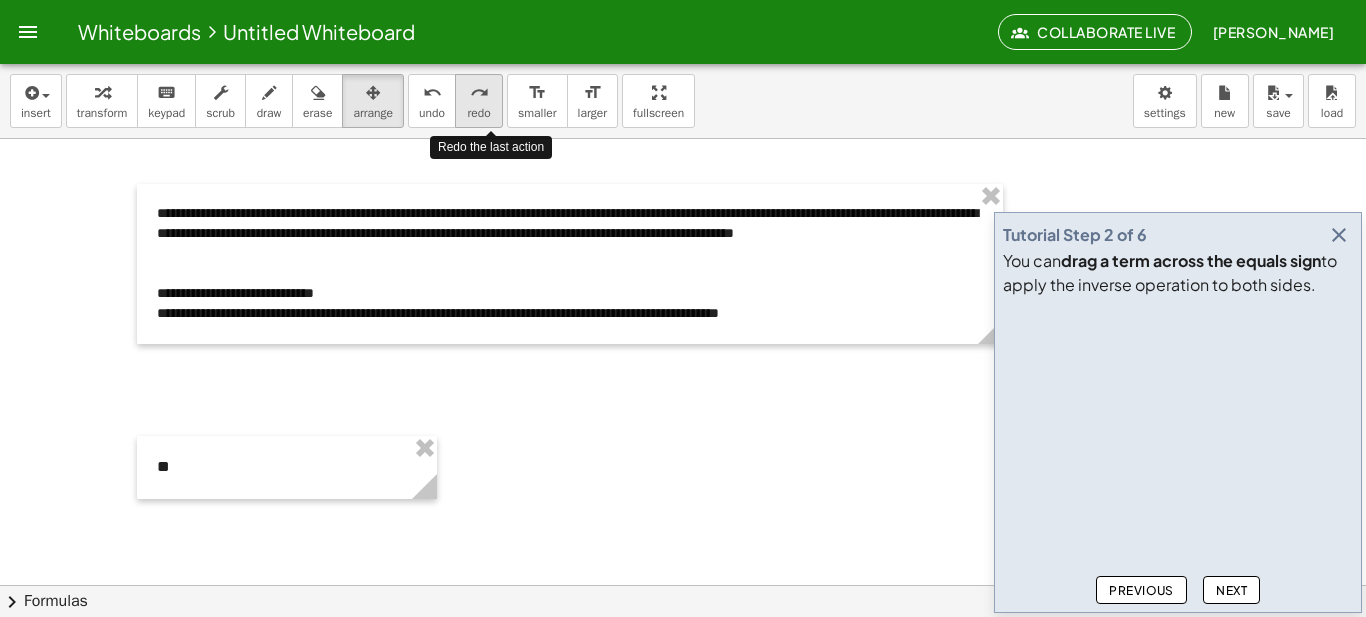 click on "redo" at bounding box center (478, 113) 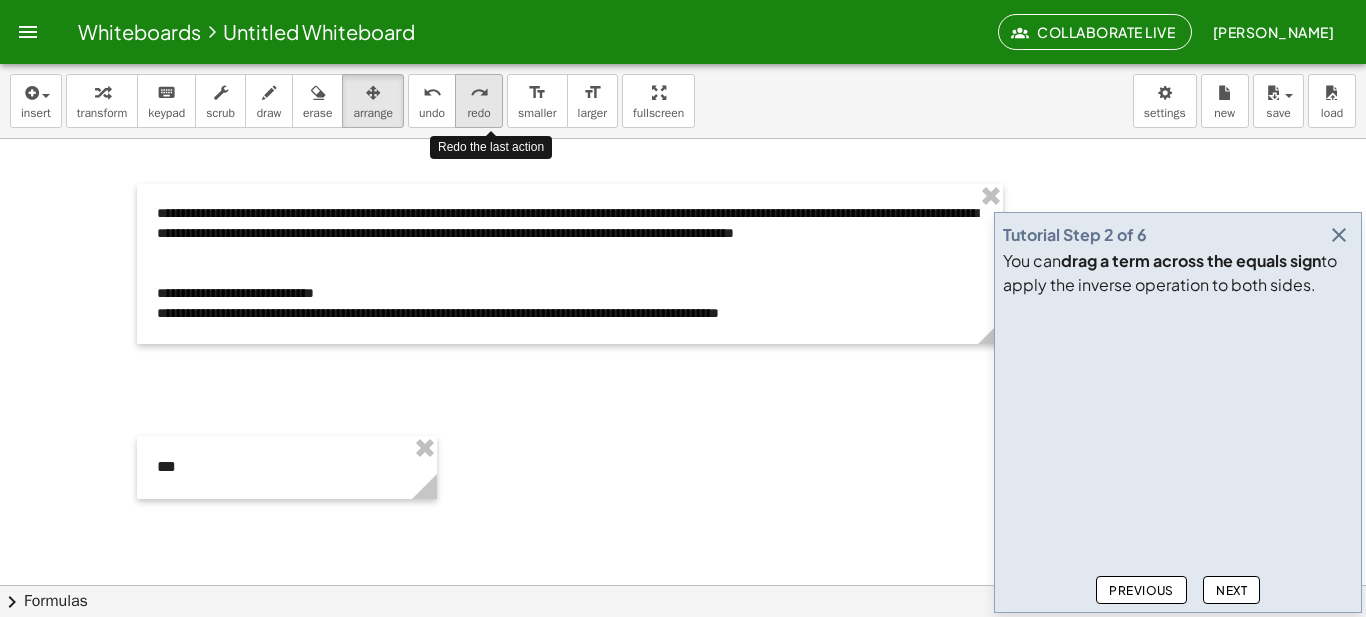 click on "redo" at bounding box center [478, 113] 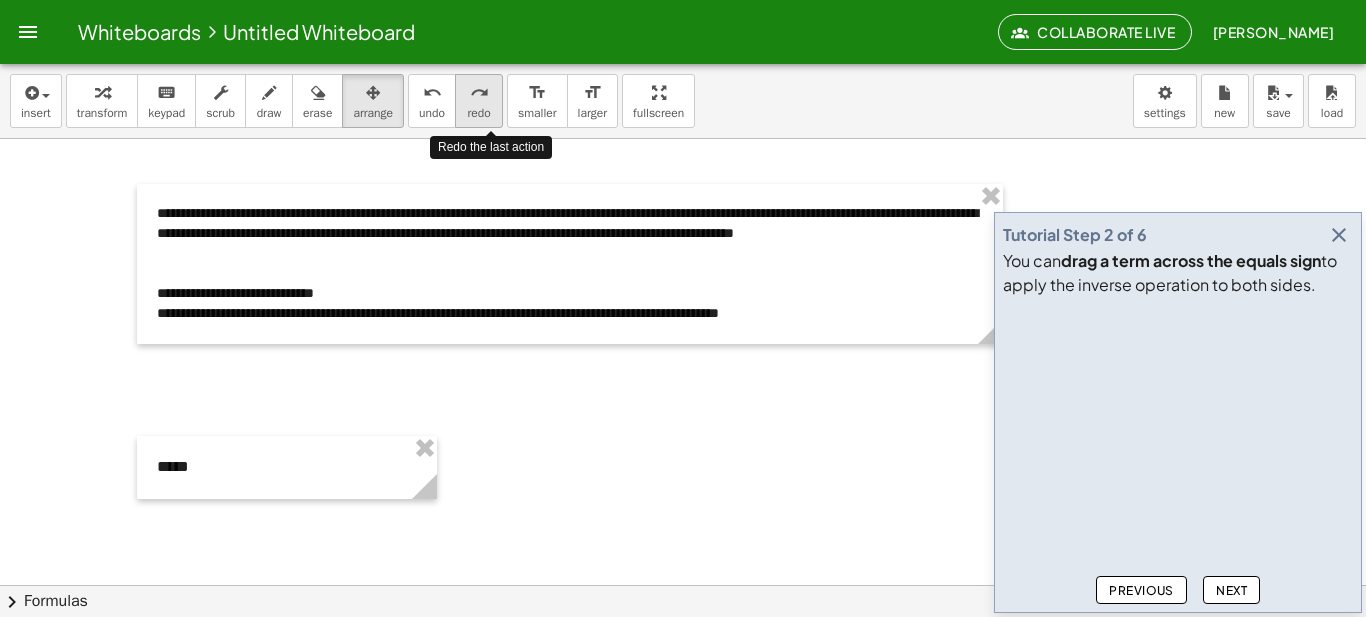 click on "redo" at bounding box center (478, 113) 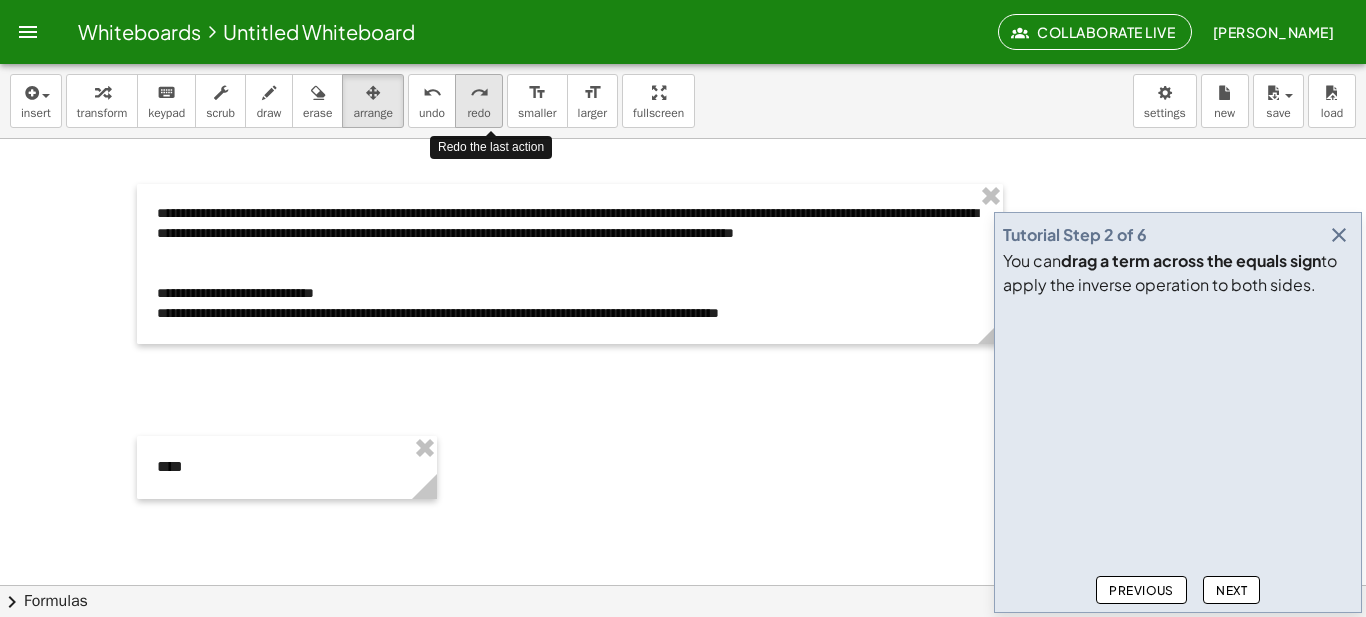 click on "redo" at bounding box center [478, 113] 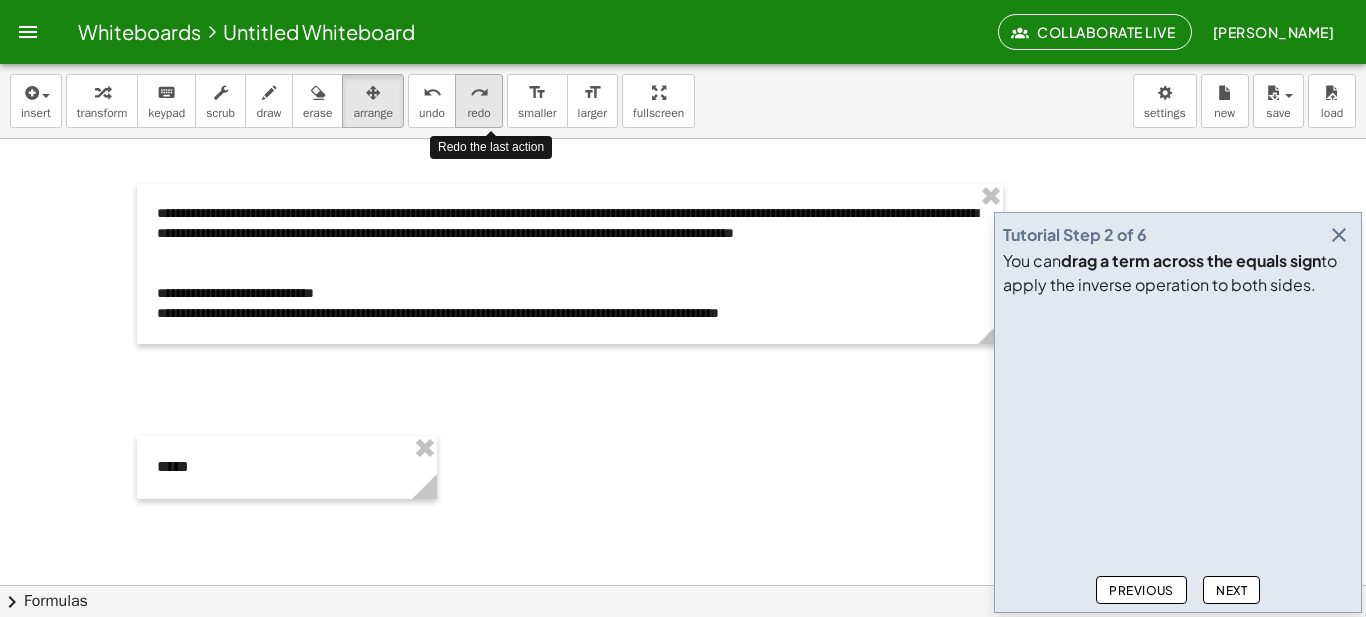 click on "redo" at bounding box center (478, 113) 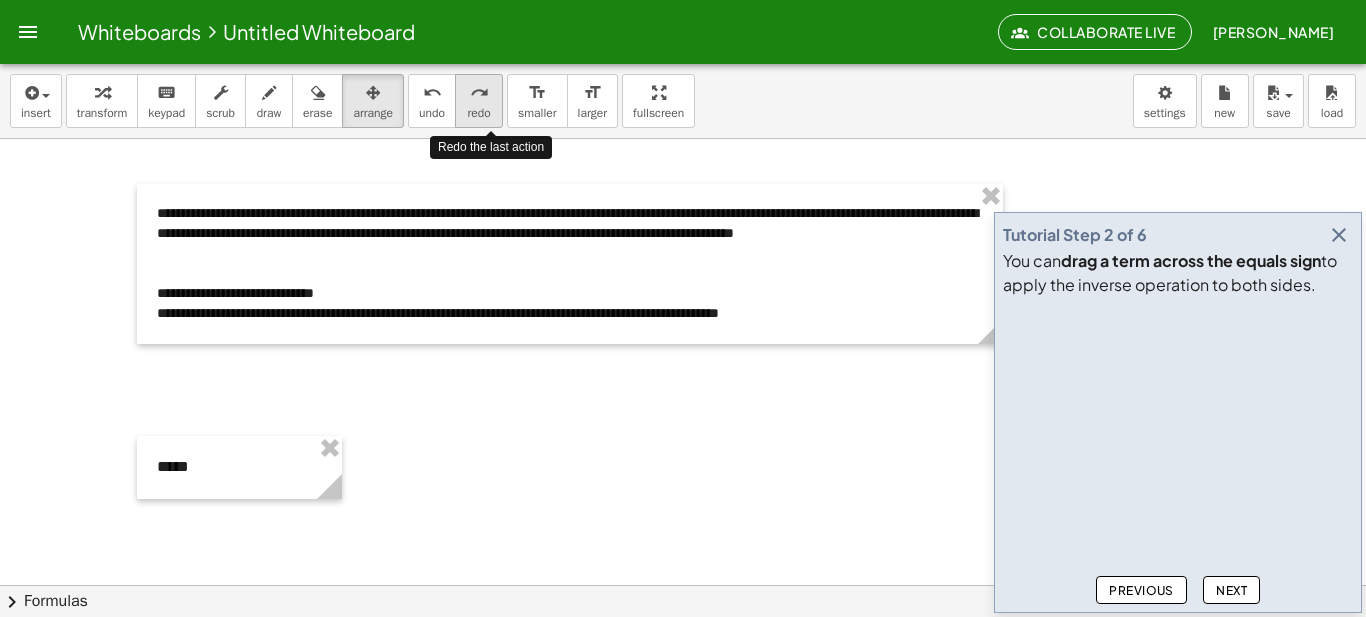 click on "redo" at bounding box center (478, 113) 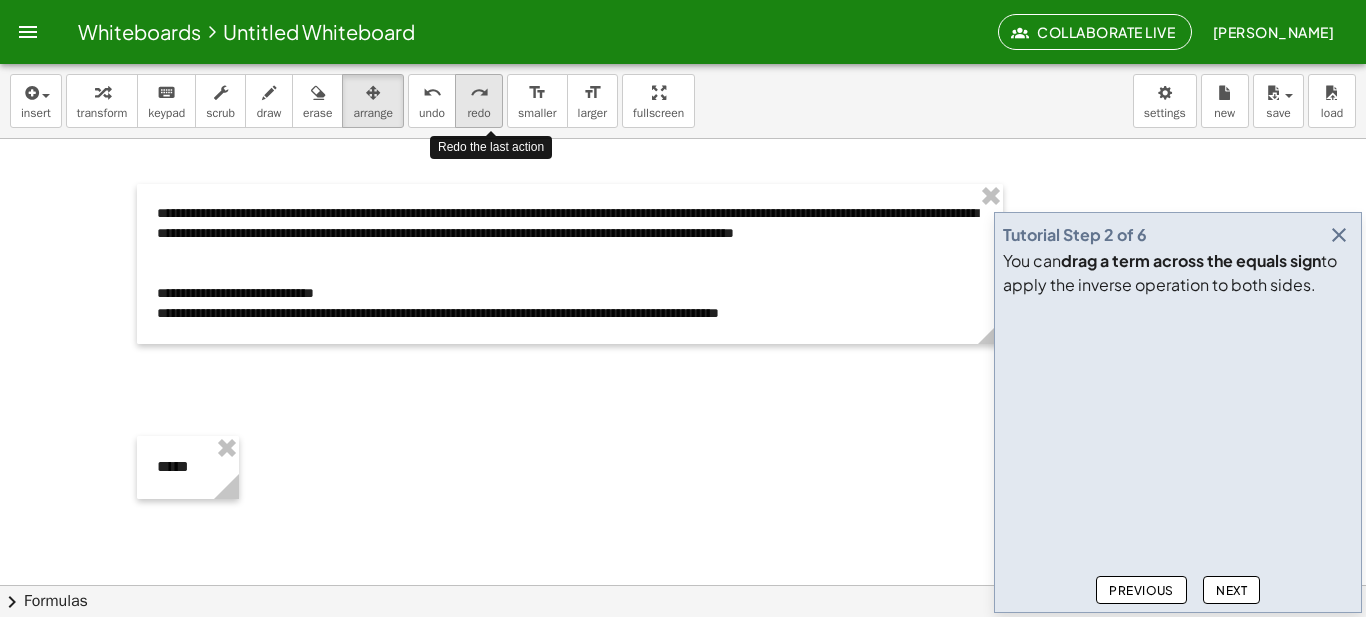 click on "redo" at bounding box center (478, 113) 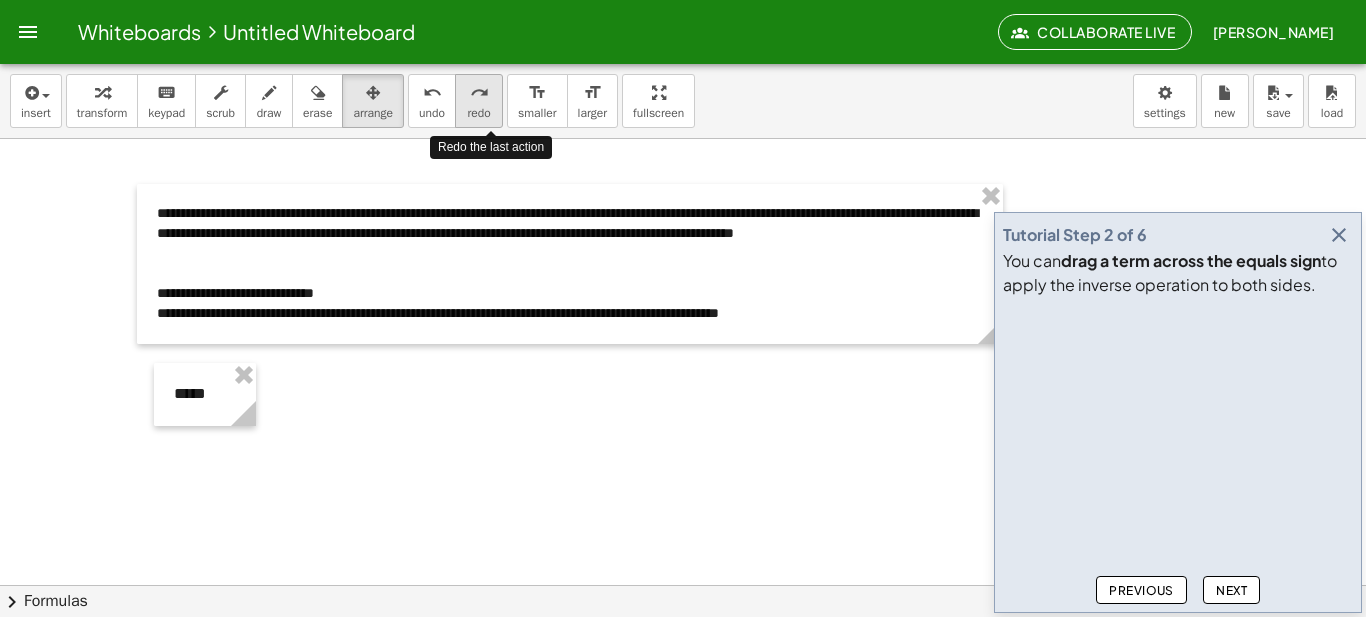 click on "redo" at bounding box center [478, 113] 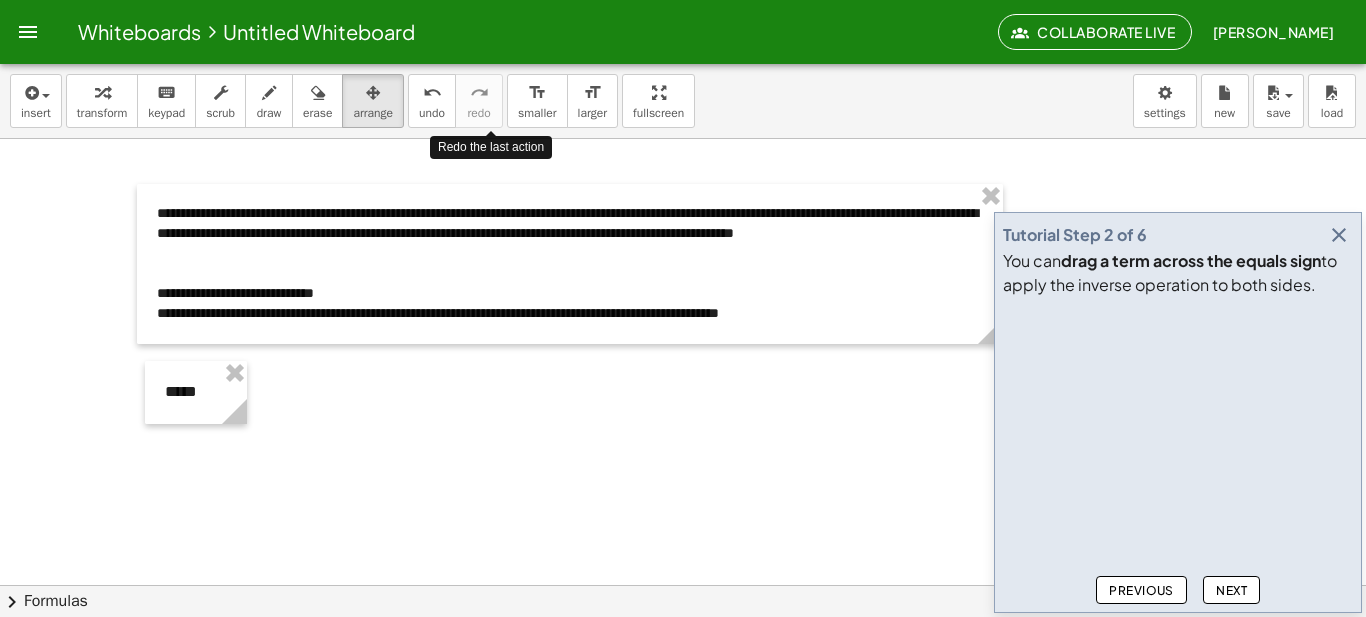 click on "redo" at bounding box center (478, 113) 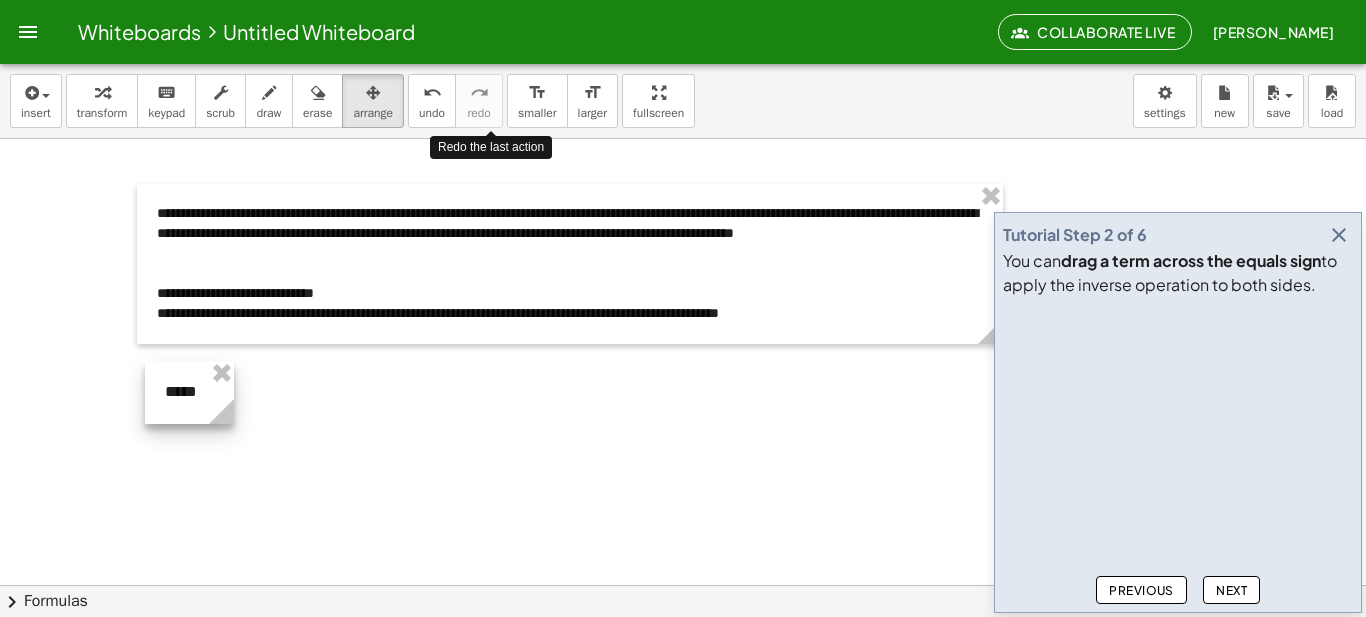 drag, startPoint x: 241, startPoint y: 414, endPoint x: 228, endPoint y: 411, distance: 13.341664 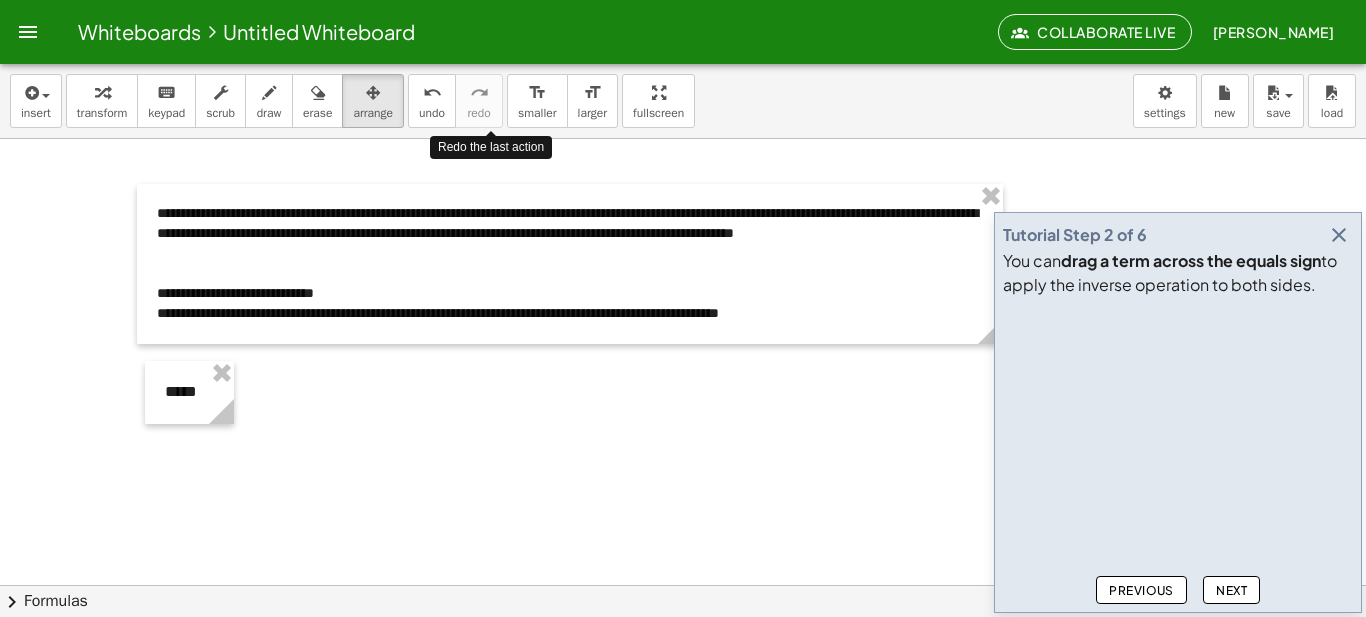 click at bounding box center [683, 585] 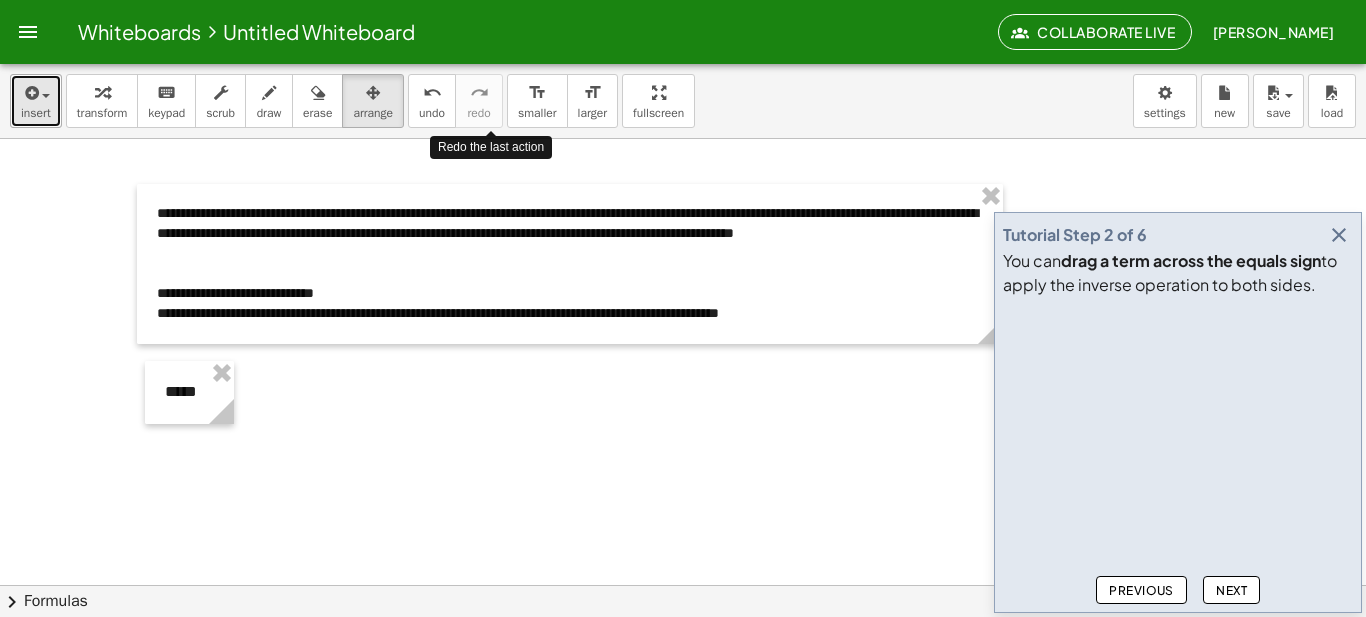 click on "insert" at bounding box center (36, 101) 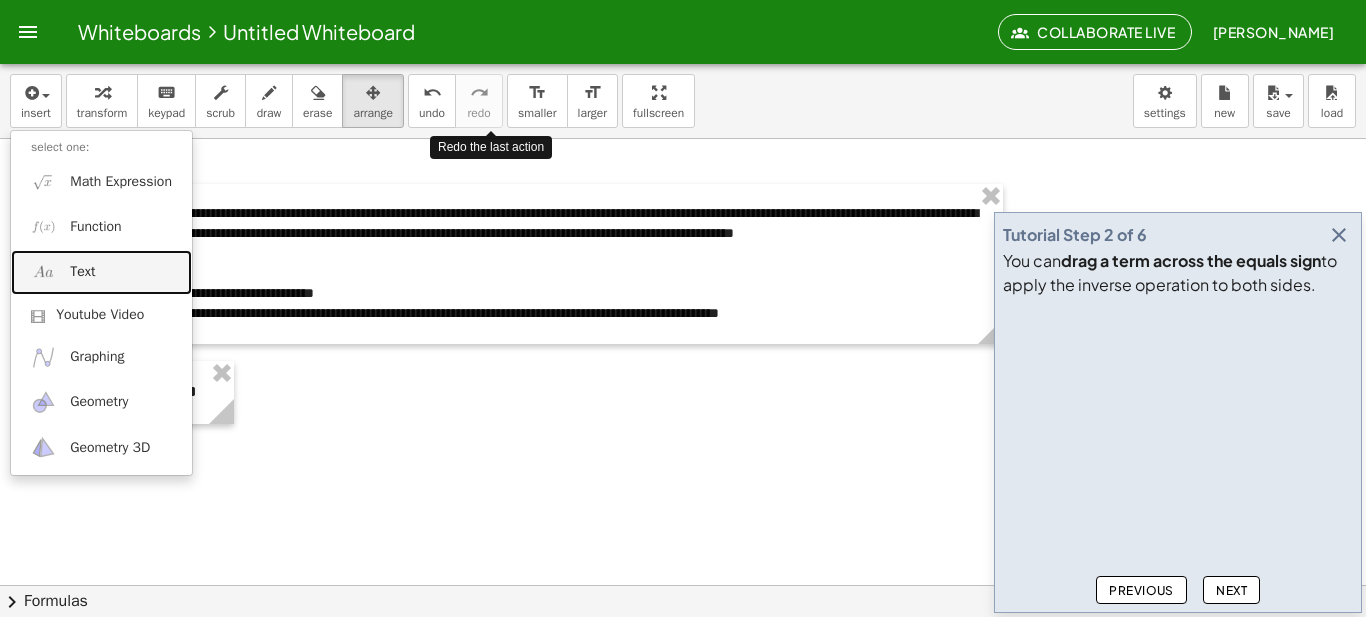 click on "Text" at bounding box center (101, 272) 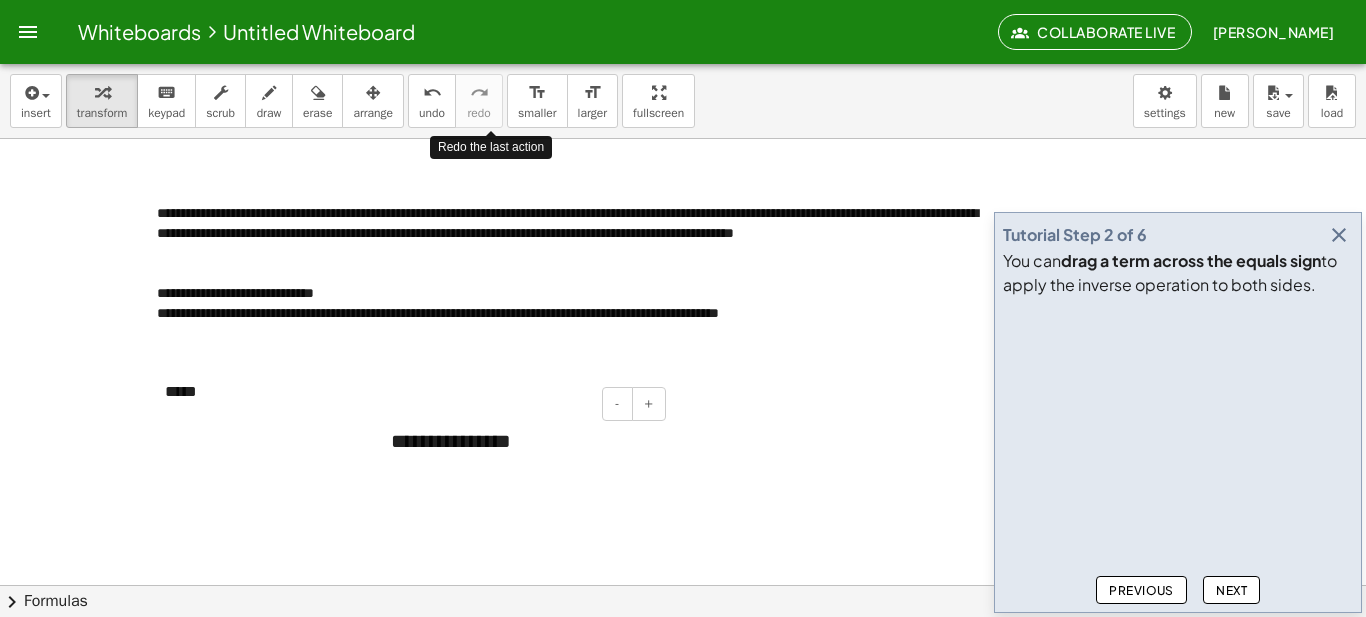 click on "**********" at bounding box center [521, 441] 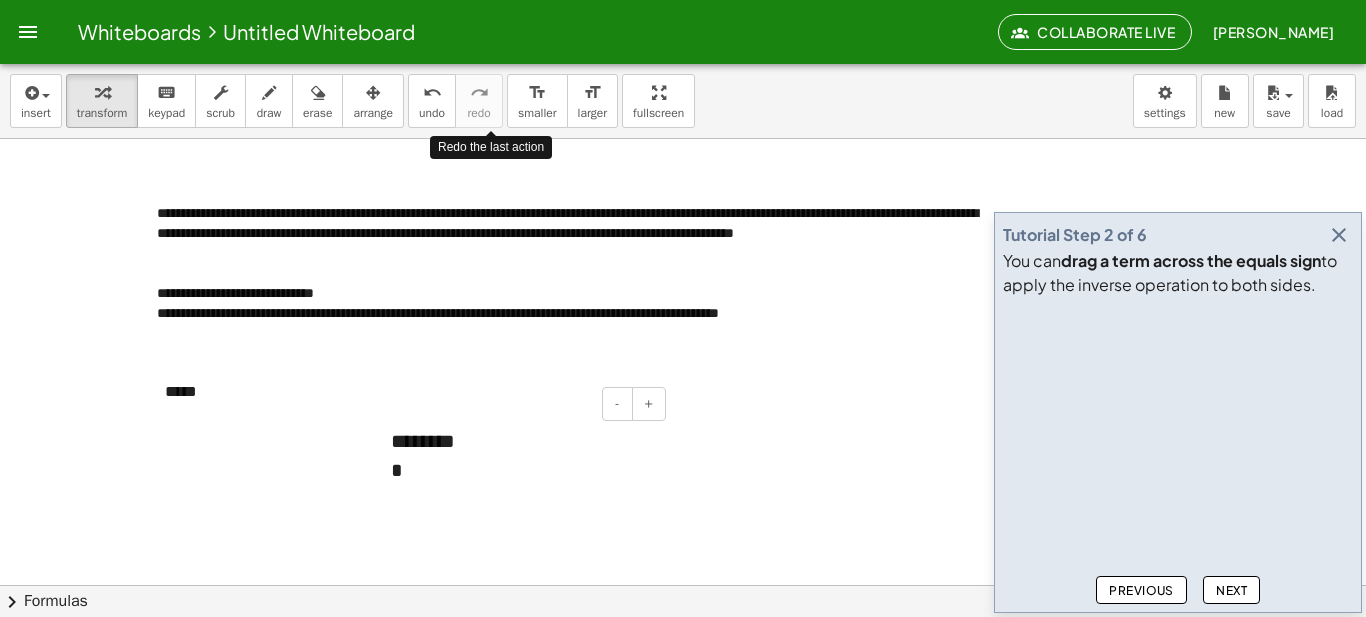 click on "*" at bounding box center (521, 470) 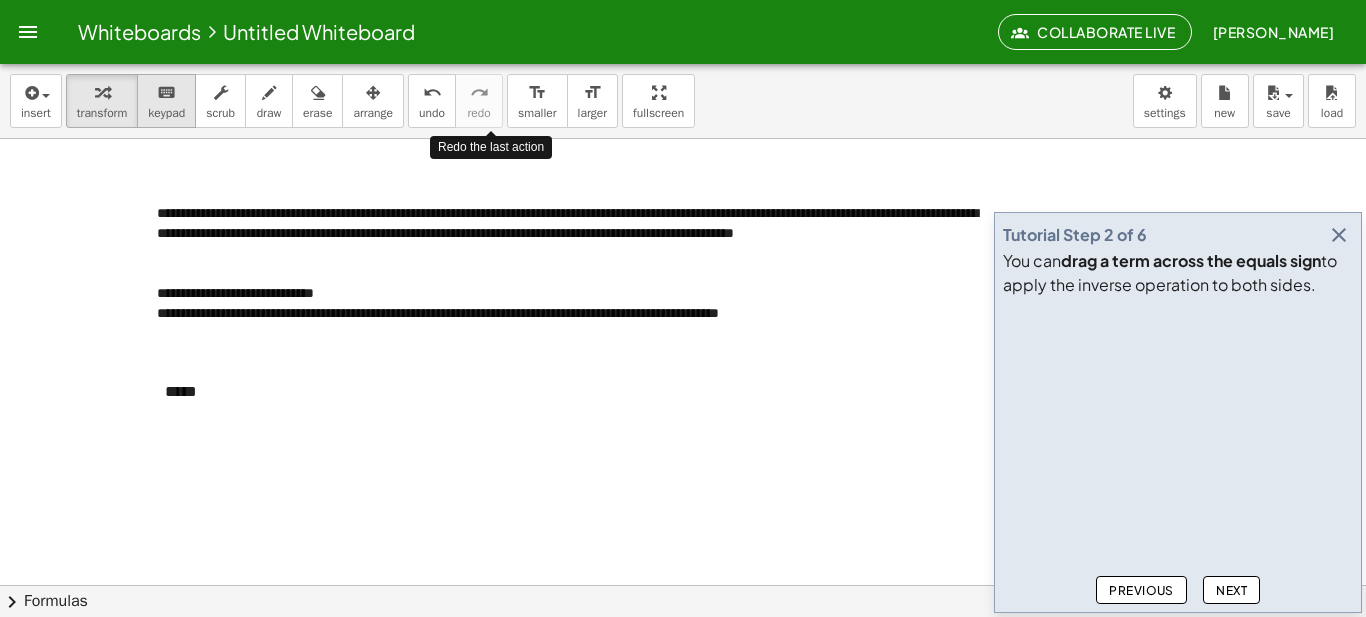 click on "keyboard" at bounding box center (166, 93) 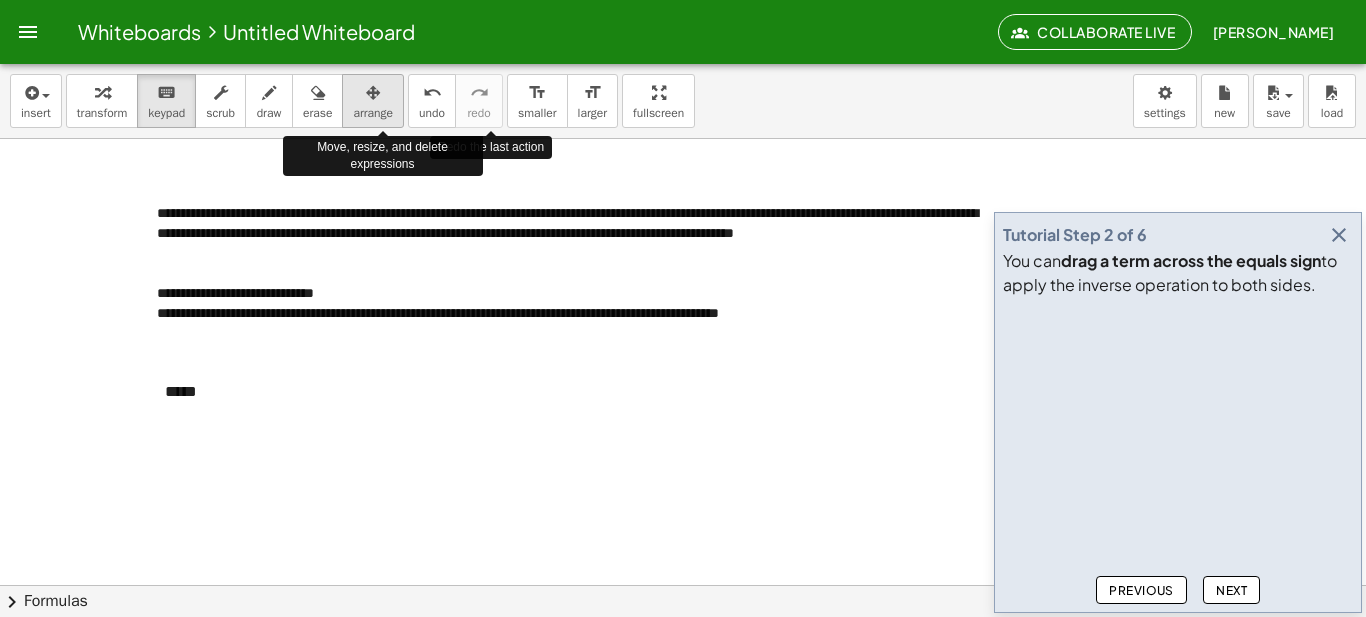 click on "arrange" at bounding box center [373, 113] 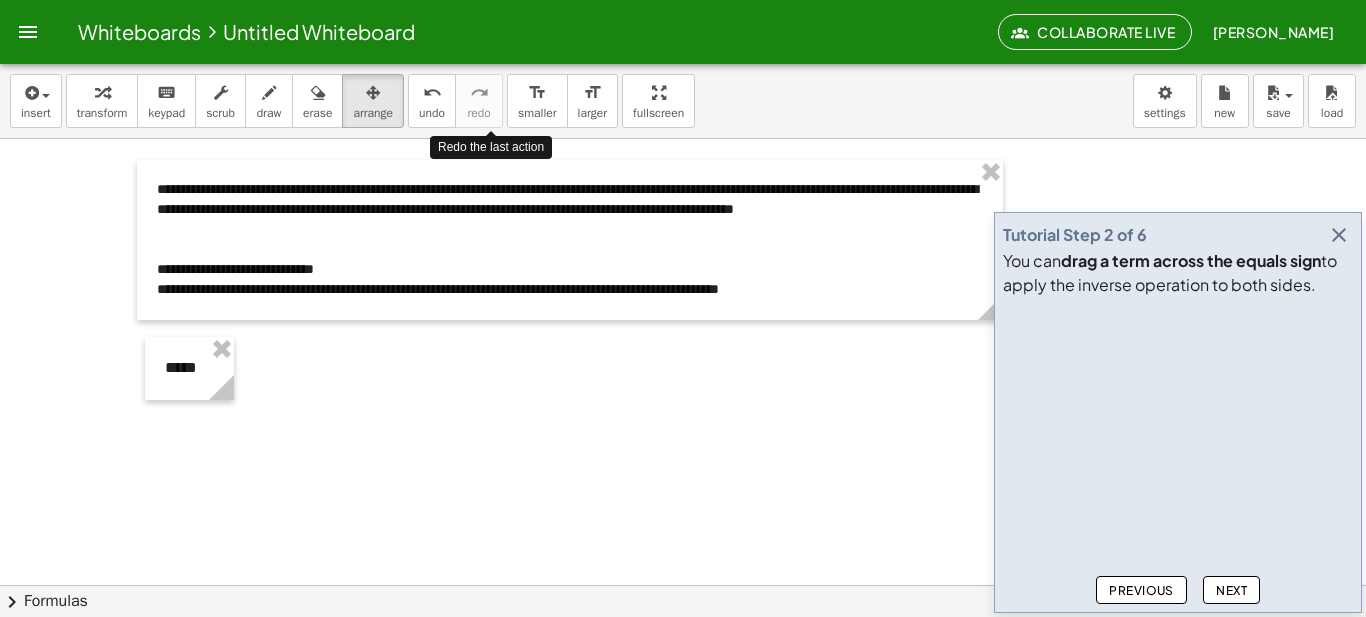 scroll, scrollTop: 30, scrollLeft: 0, axis: vertical 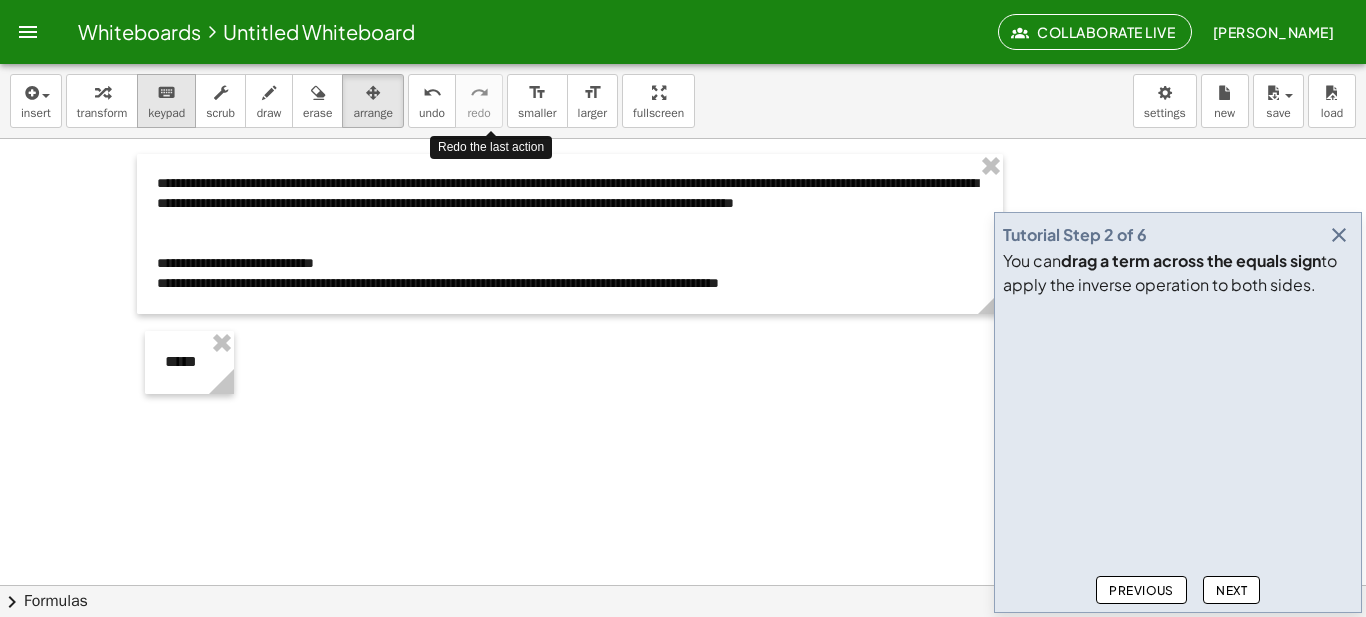 click on "keyboard" at bounding box center [166, 93] 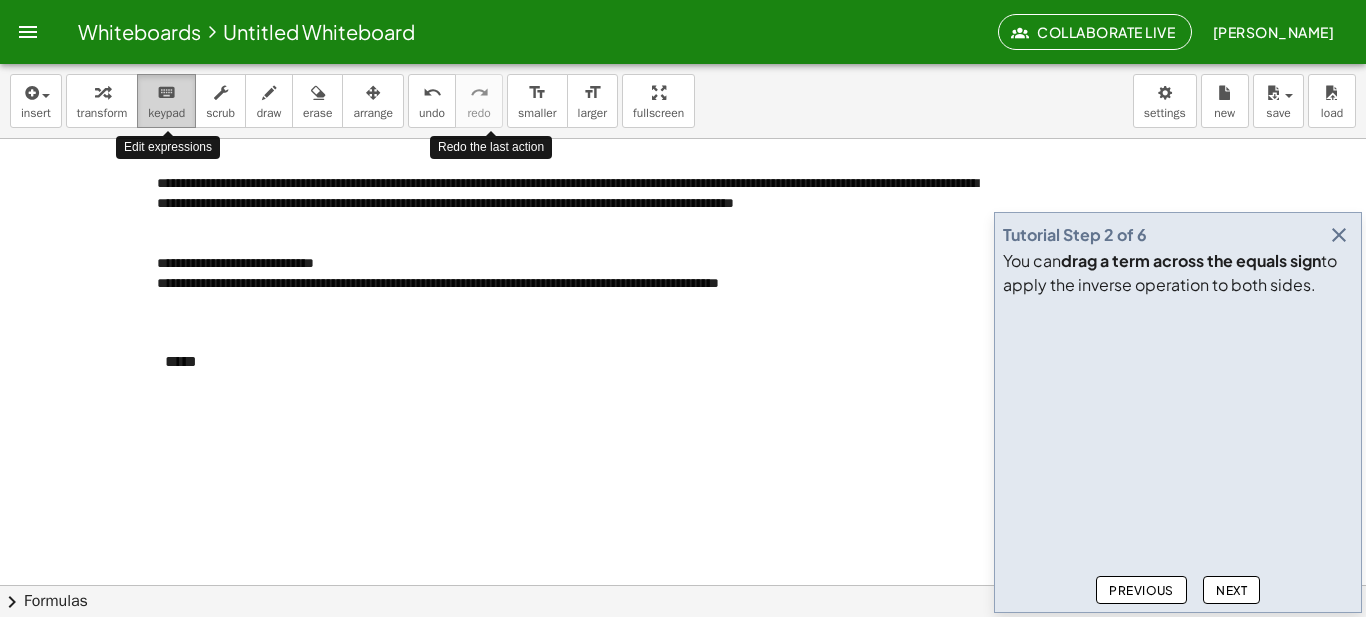 click on "keyboard" at bounding box center (166, 93) 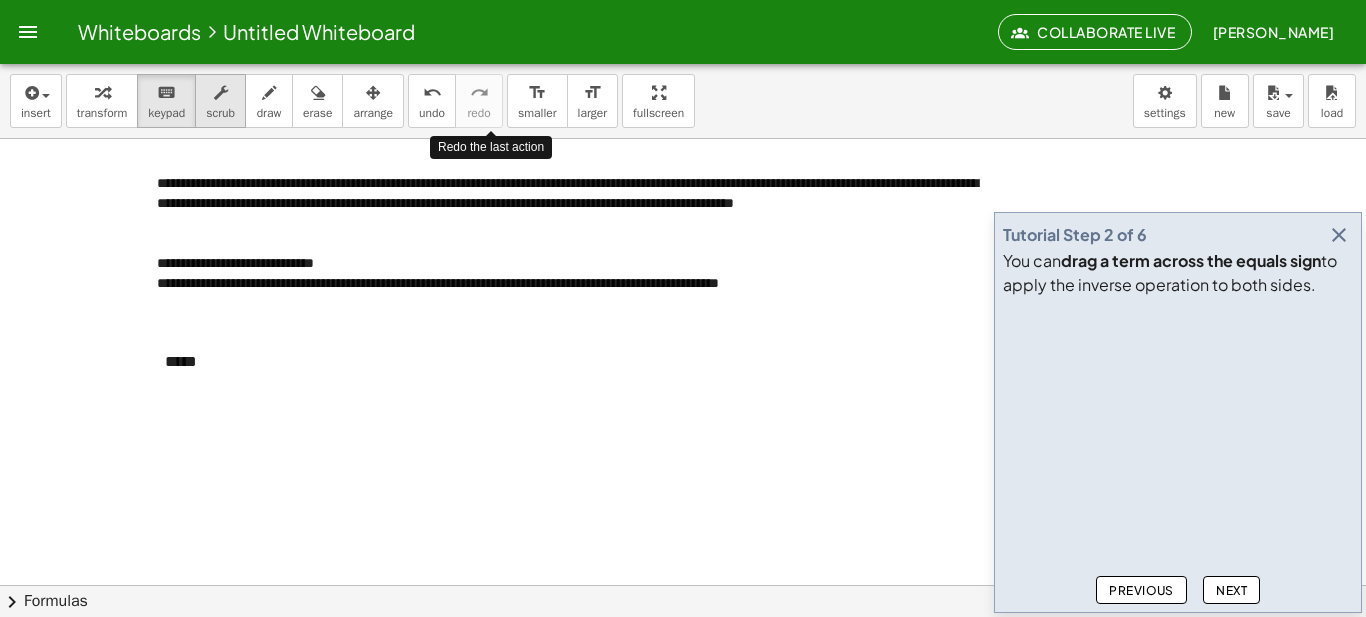 click on "scrub" at bounding box center (220, 113) 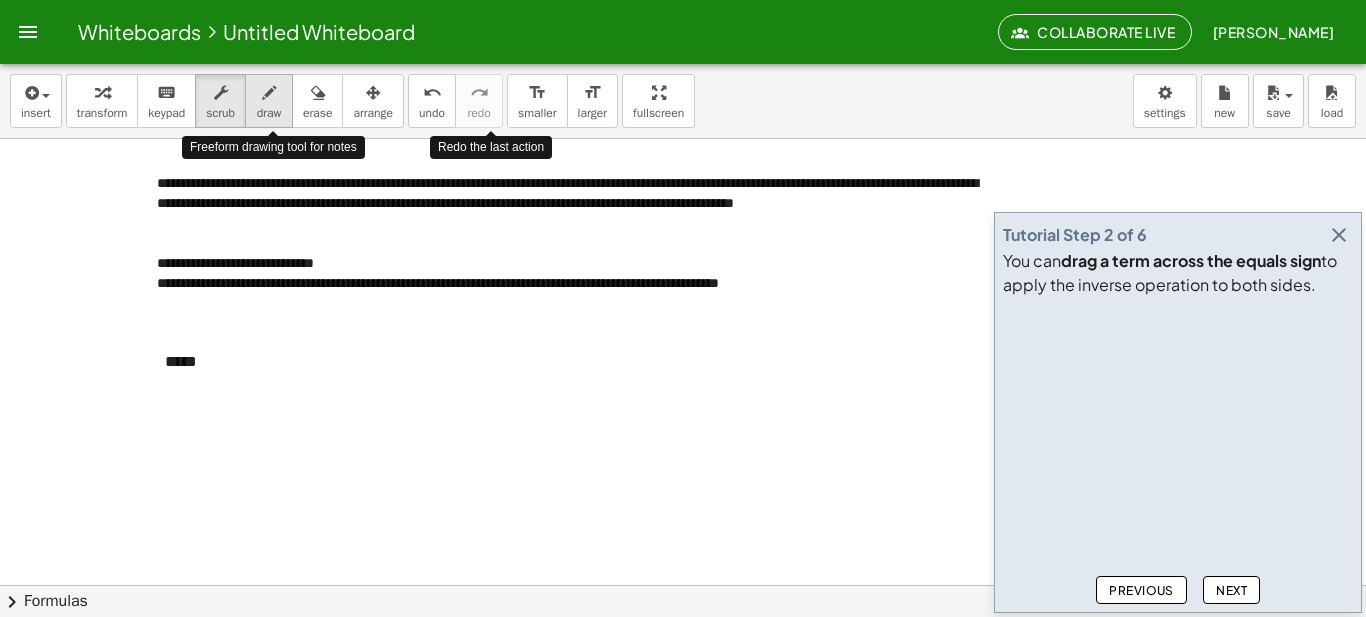 click on "draw" at bounding box center (269, 101) 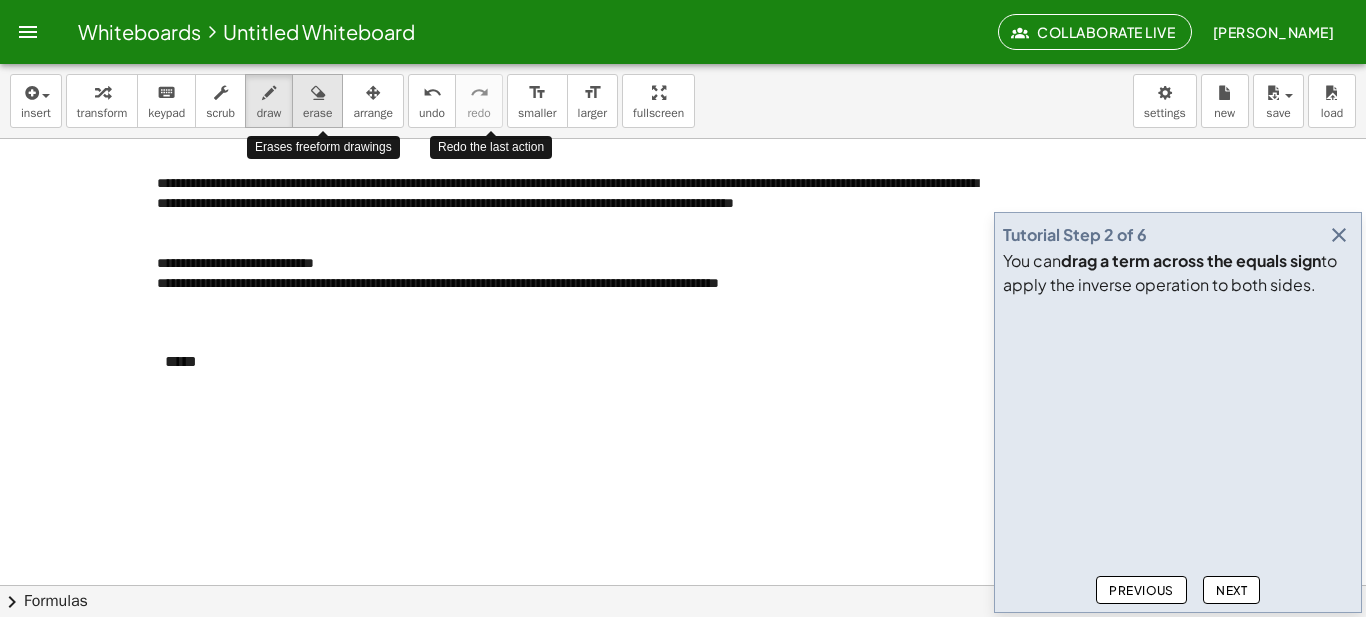 click on "erase" at bounding box center [317, 113] 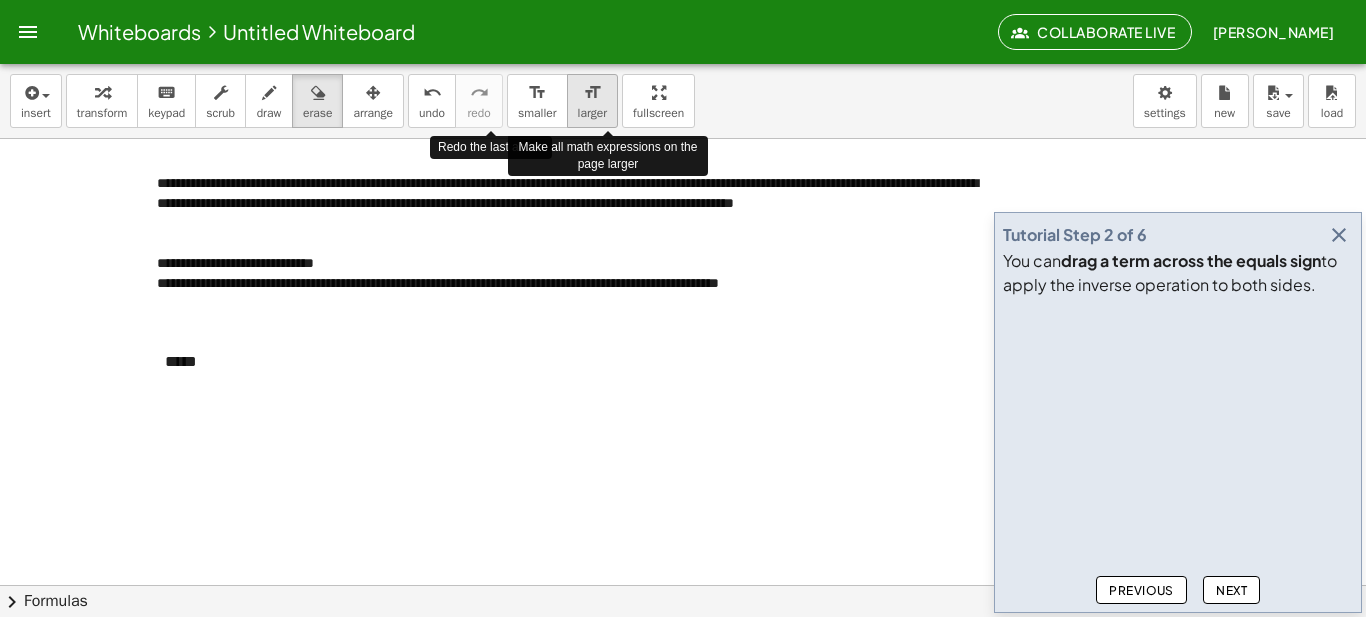 click on "larger" at bounding box center [592, 113] 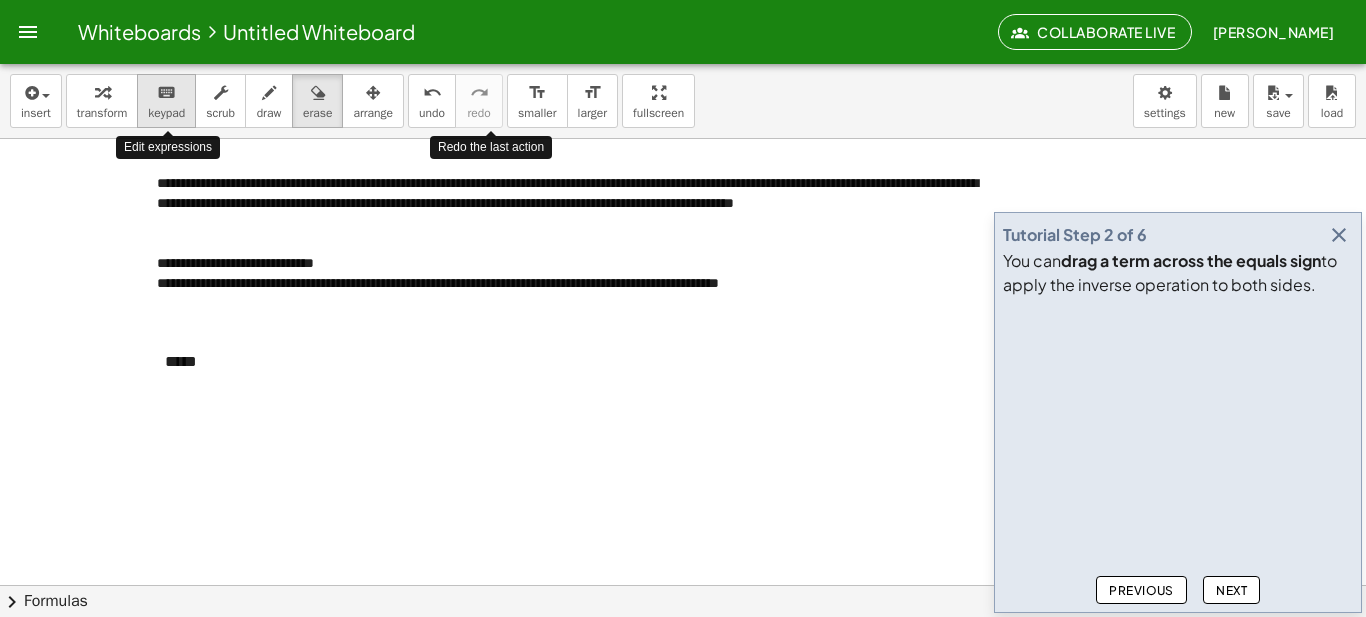 click on "keypad" at bounding box center (166, 113) 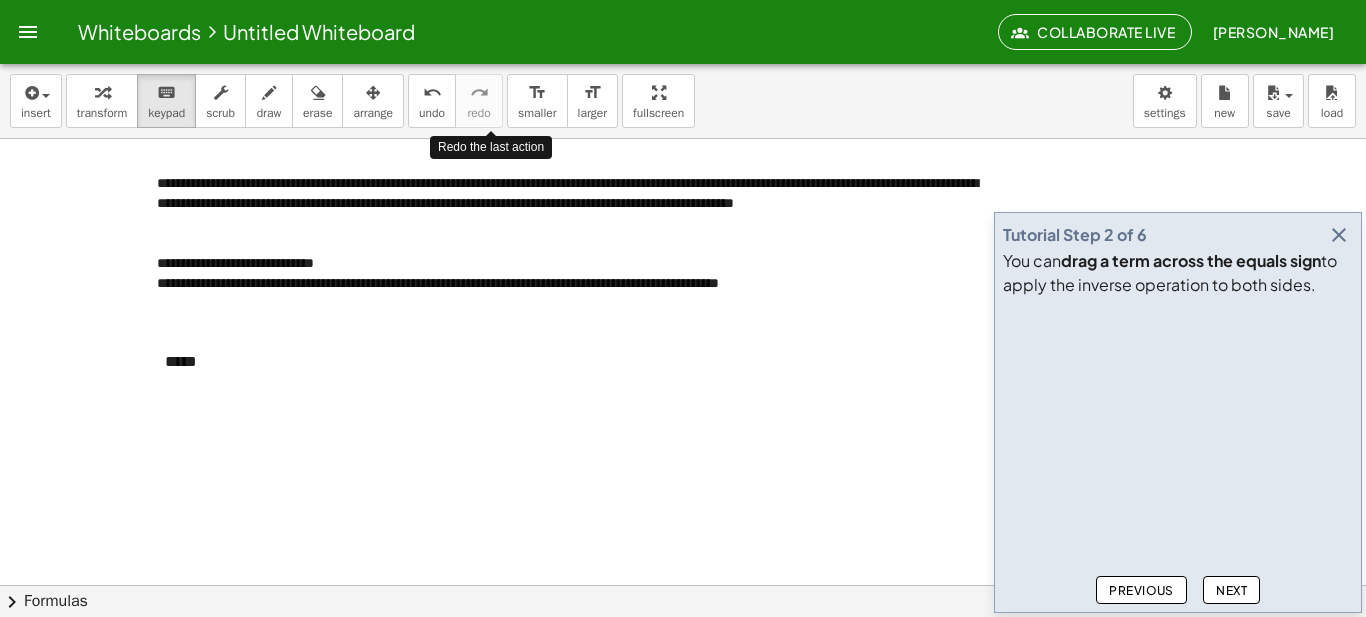 click at bounding box center [683, 555] 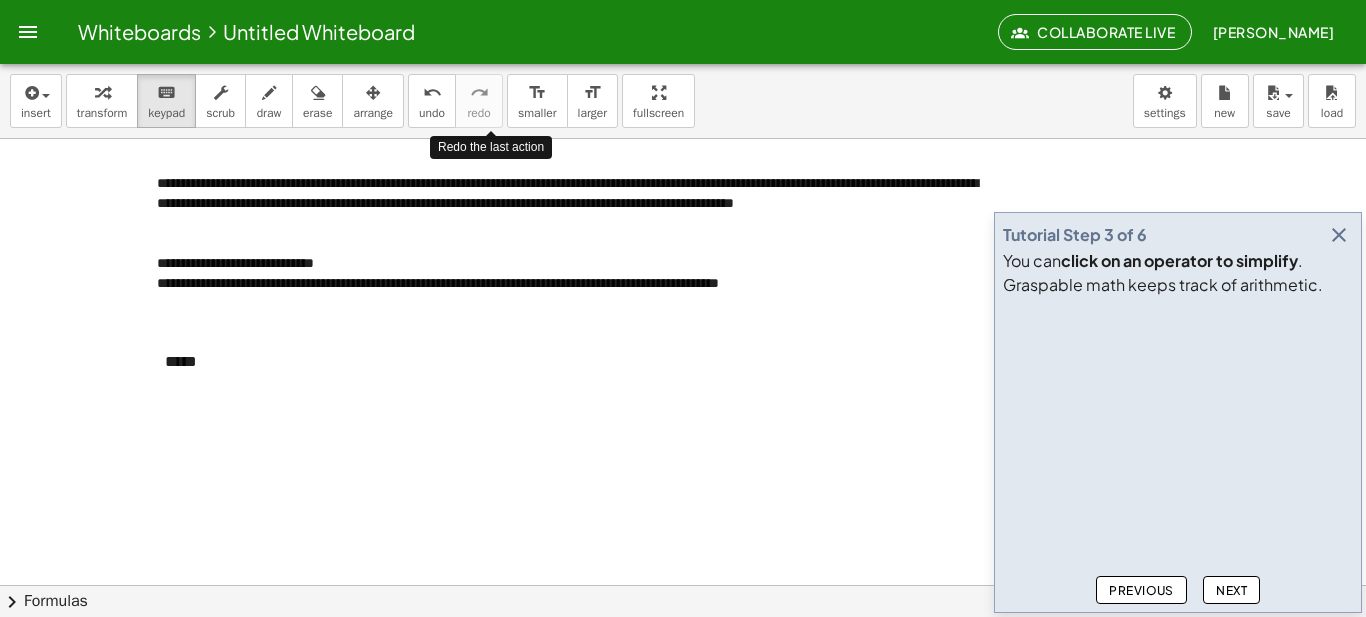 click on "Next" at bounding box center (1231, 590) 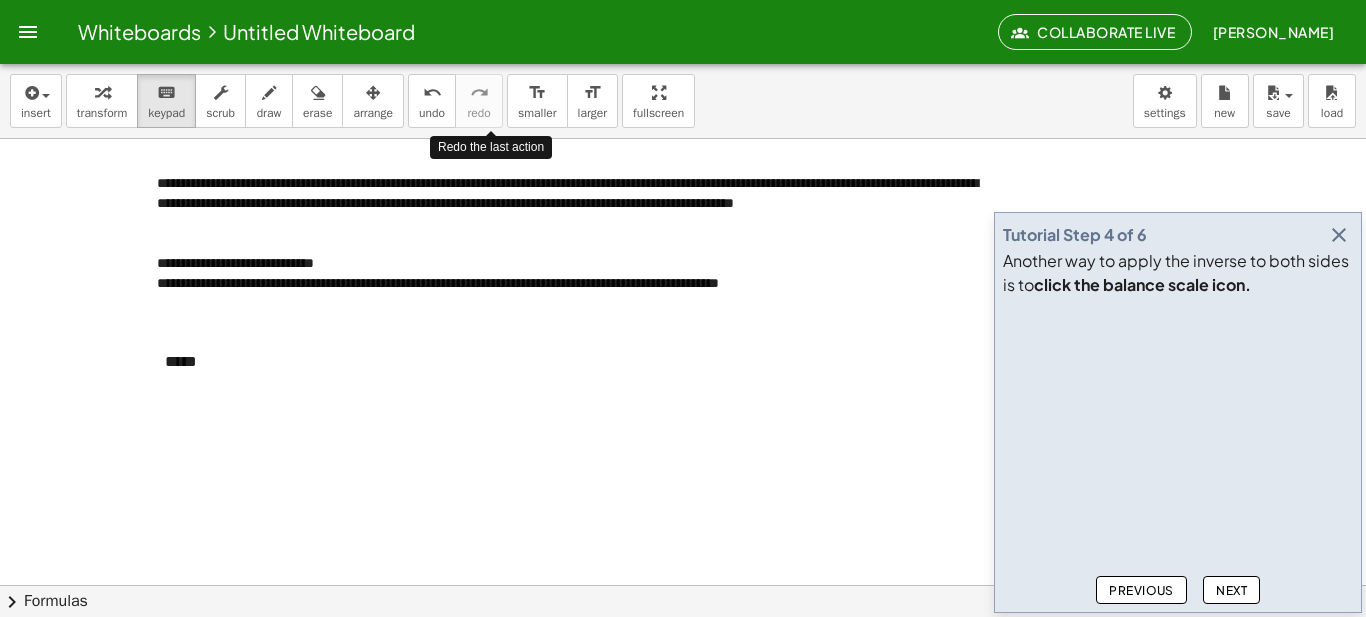 click on "Next" at bounding box center [1231, 590] 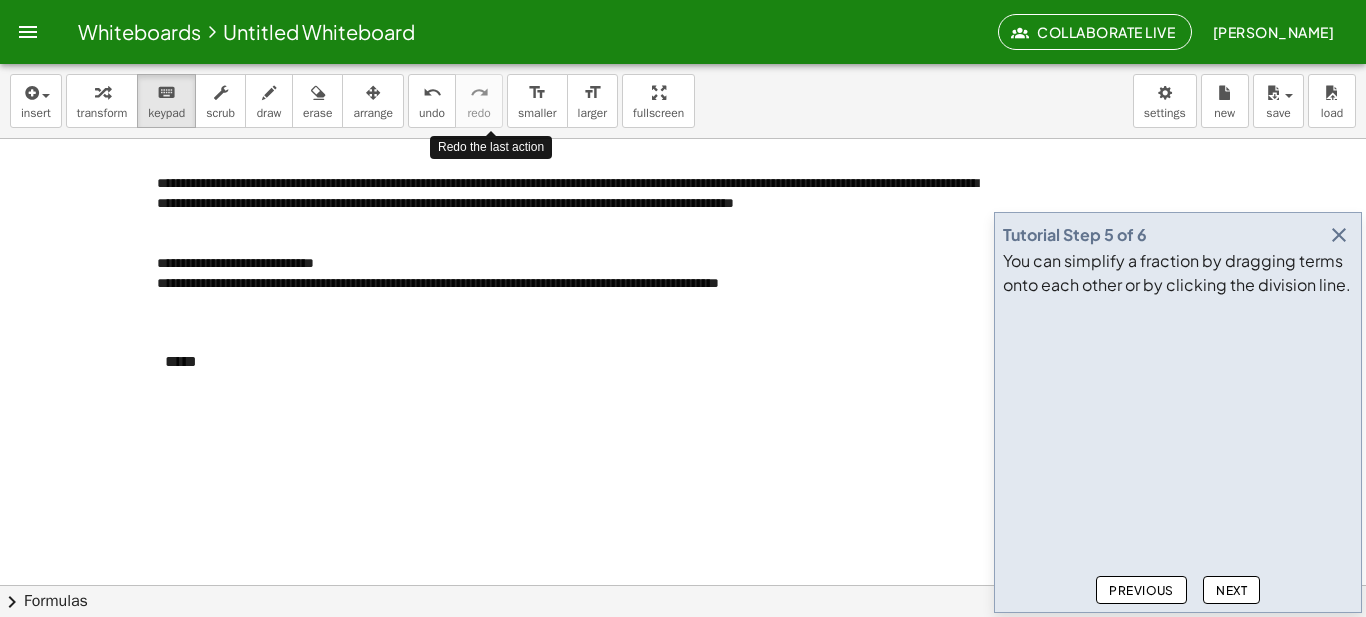 click on "Next" at bounding box center (1231, 590) 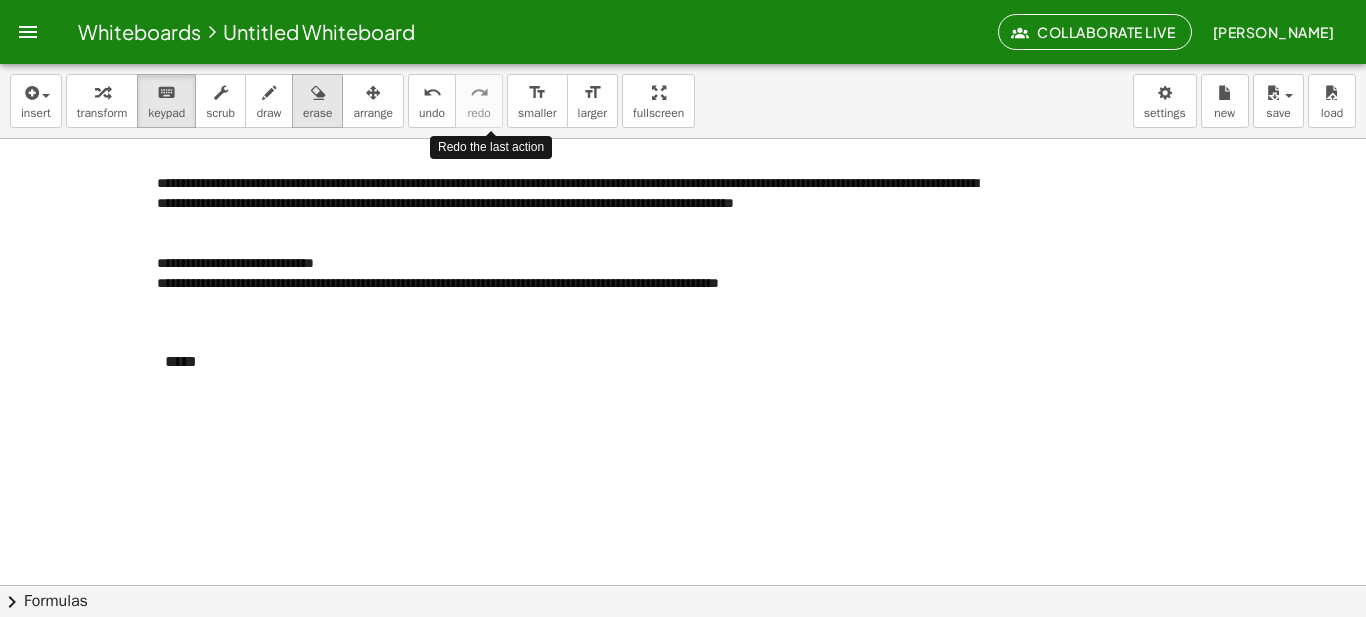 click on "erase" at bounding box center (317, 101) 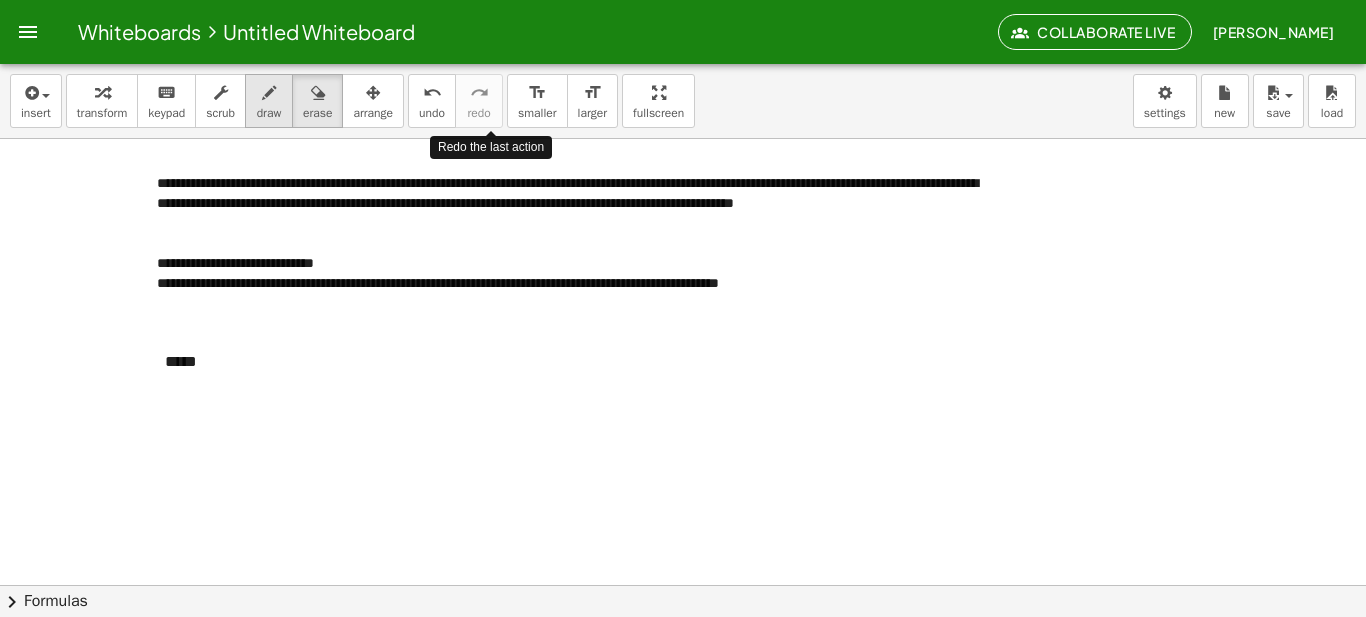 click at bounding box center [269, 93] 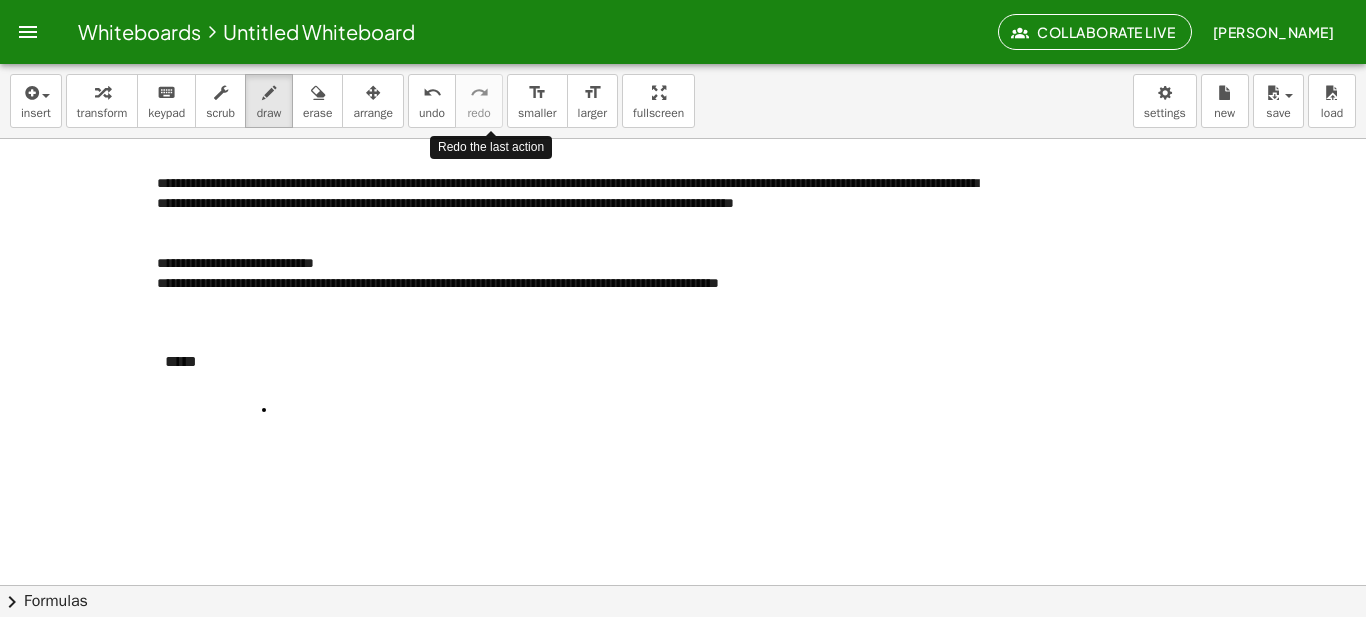 click at bounding box center (683, 555) 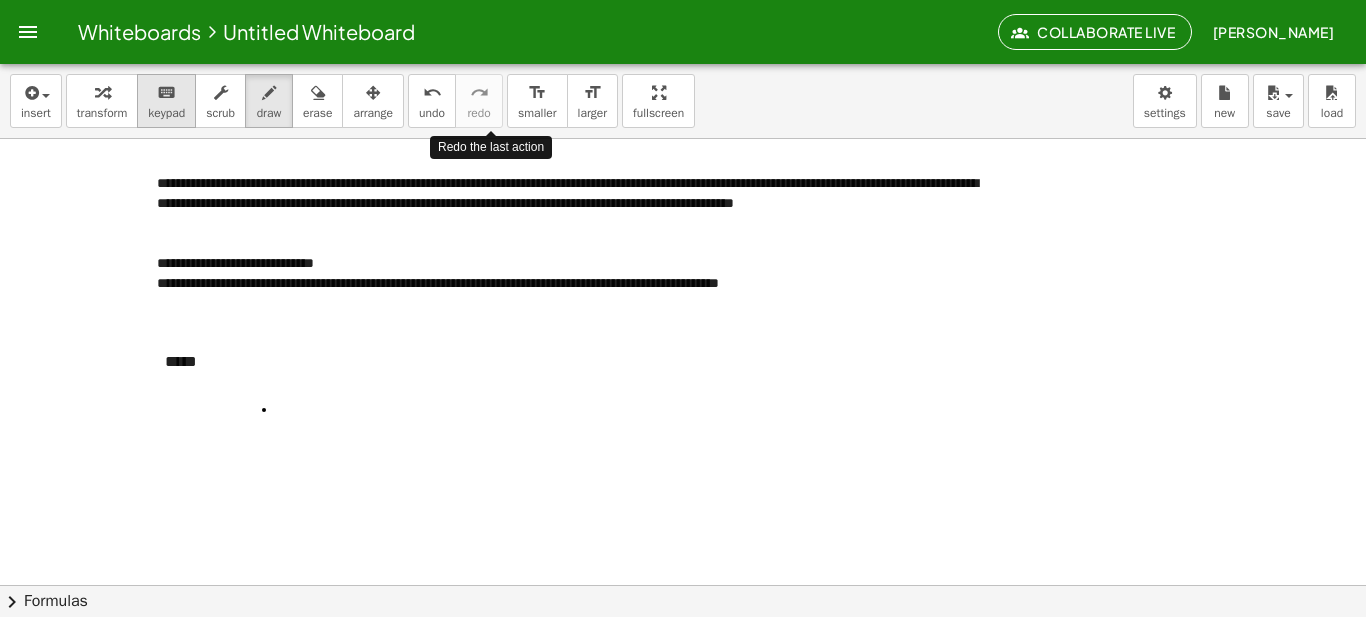 click on "keypad" at bounding box center (166, 113) 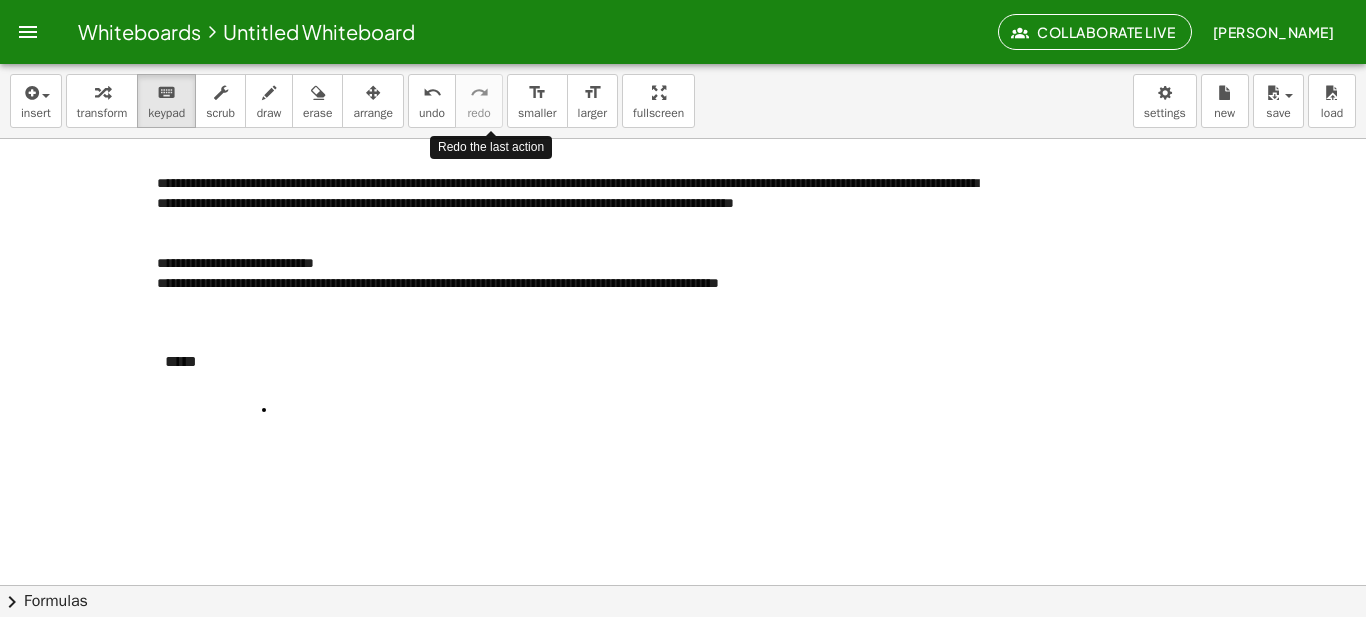 click at bounding box center [683, 555] 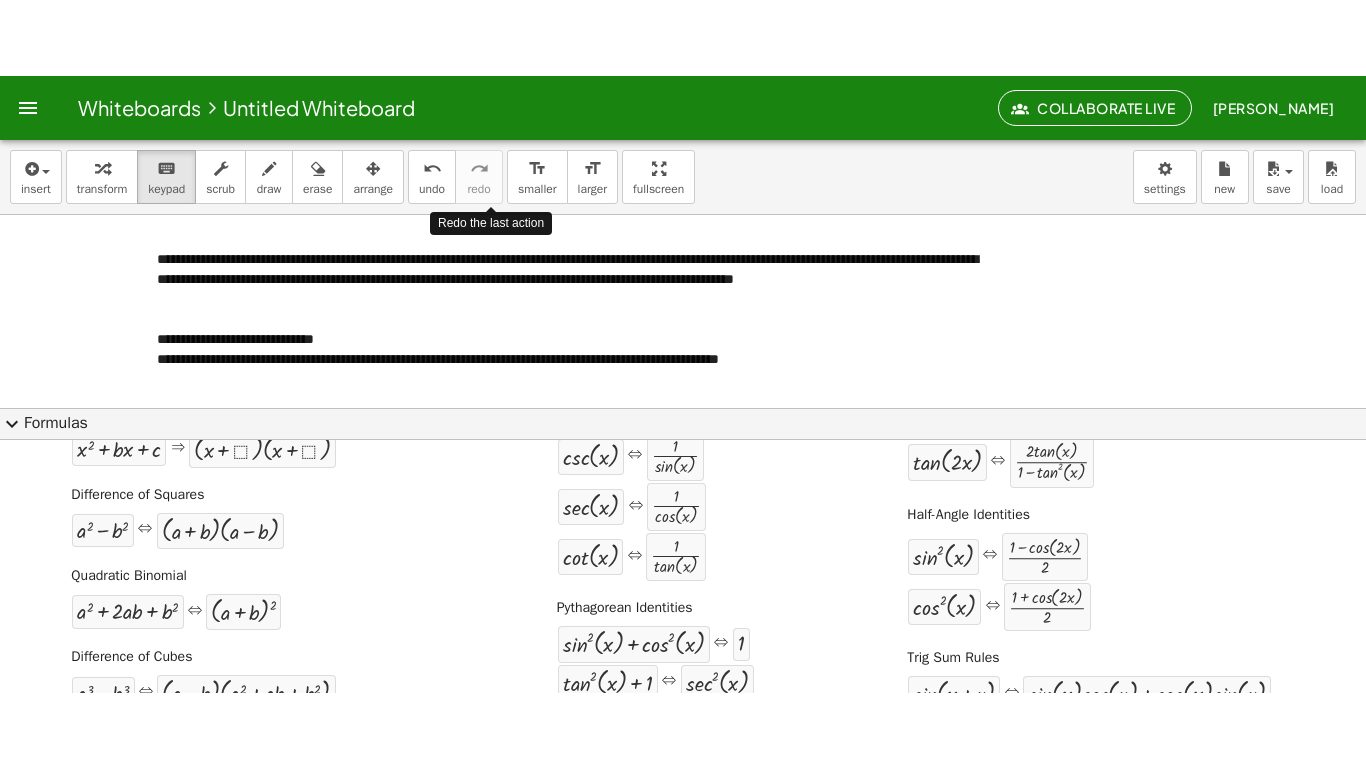 scroll, scrollTop: 0, scrollLeft: 0, axis: both 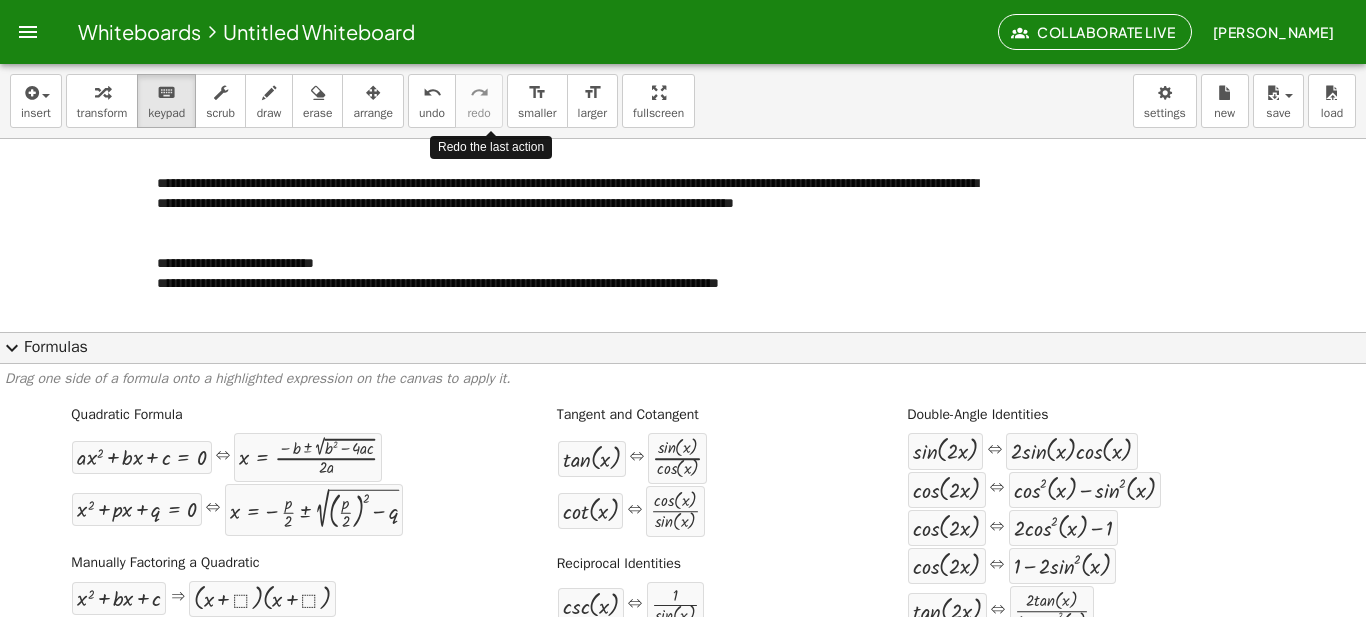 click on "expand_more  Formulas" 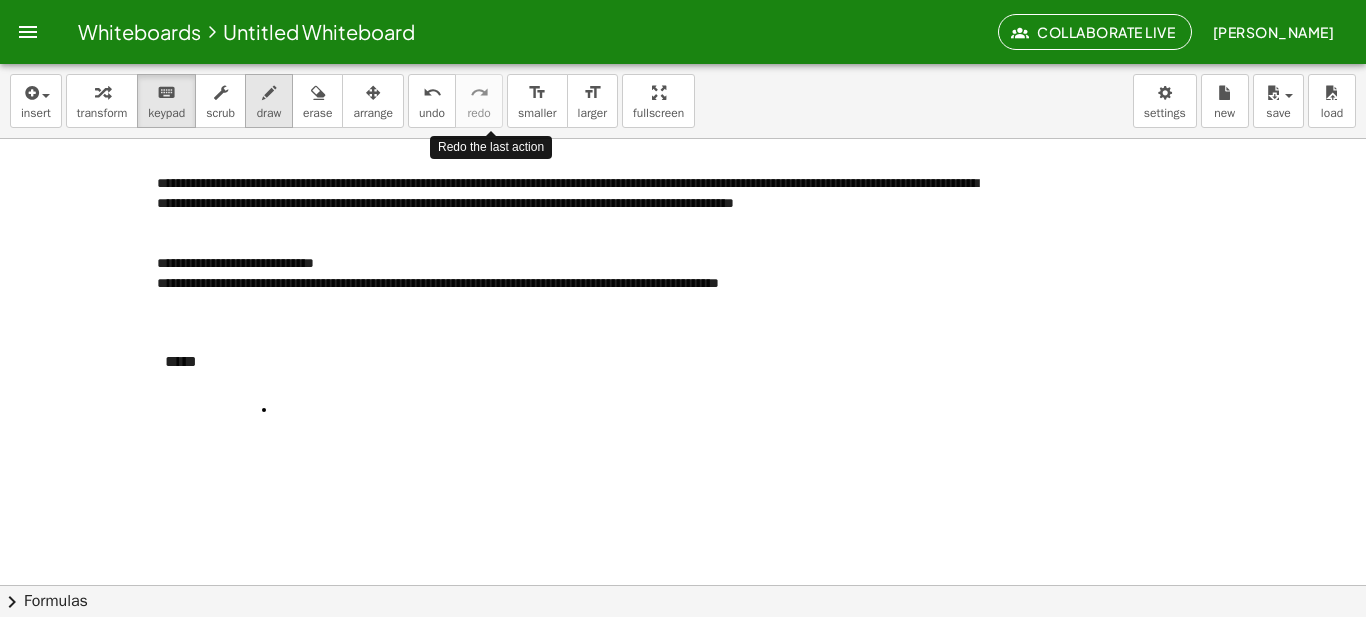 click on "draw" at bounding box center (269, 101) 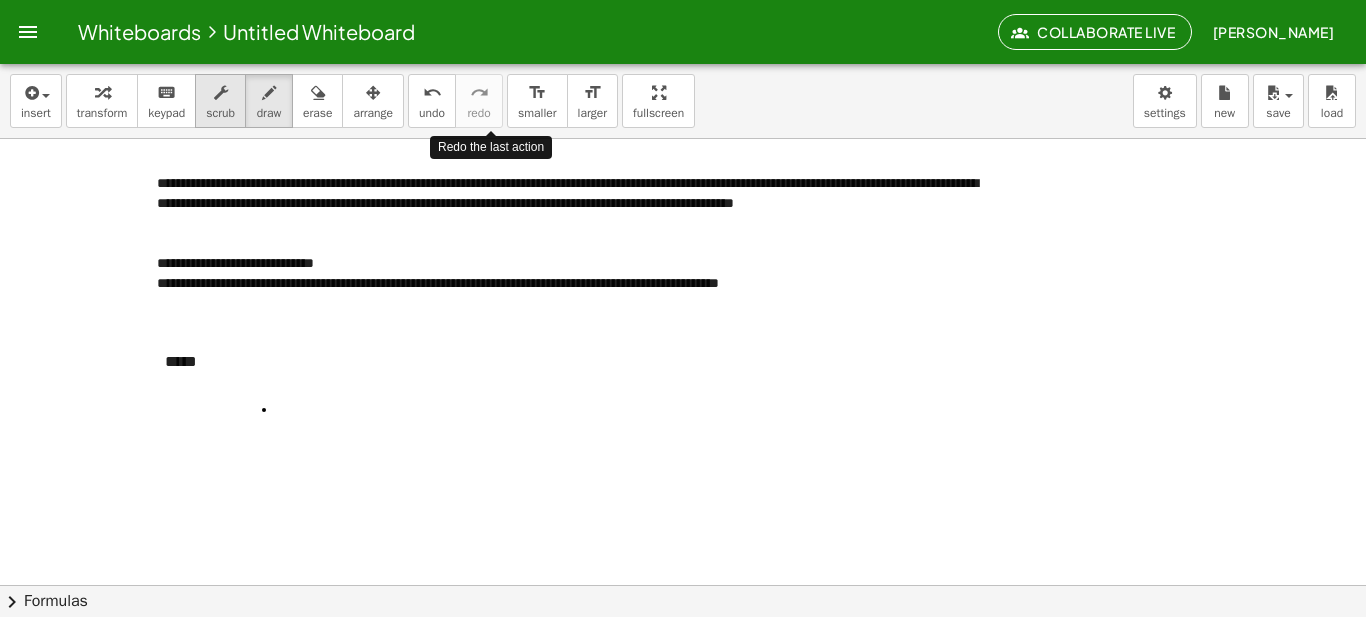 click on "scrub" at bounding box center (220, 113) 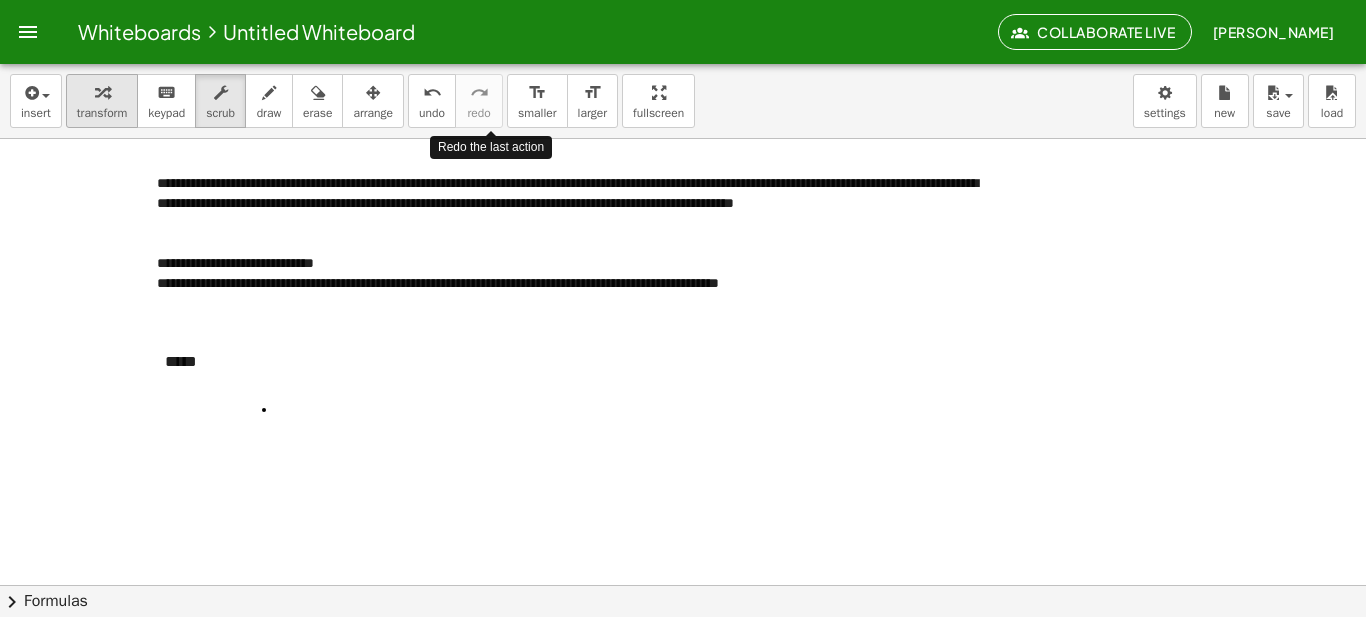 click on "transform" at bounding box center [102, 101] 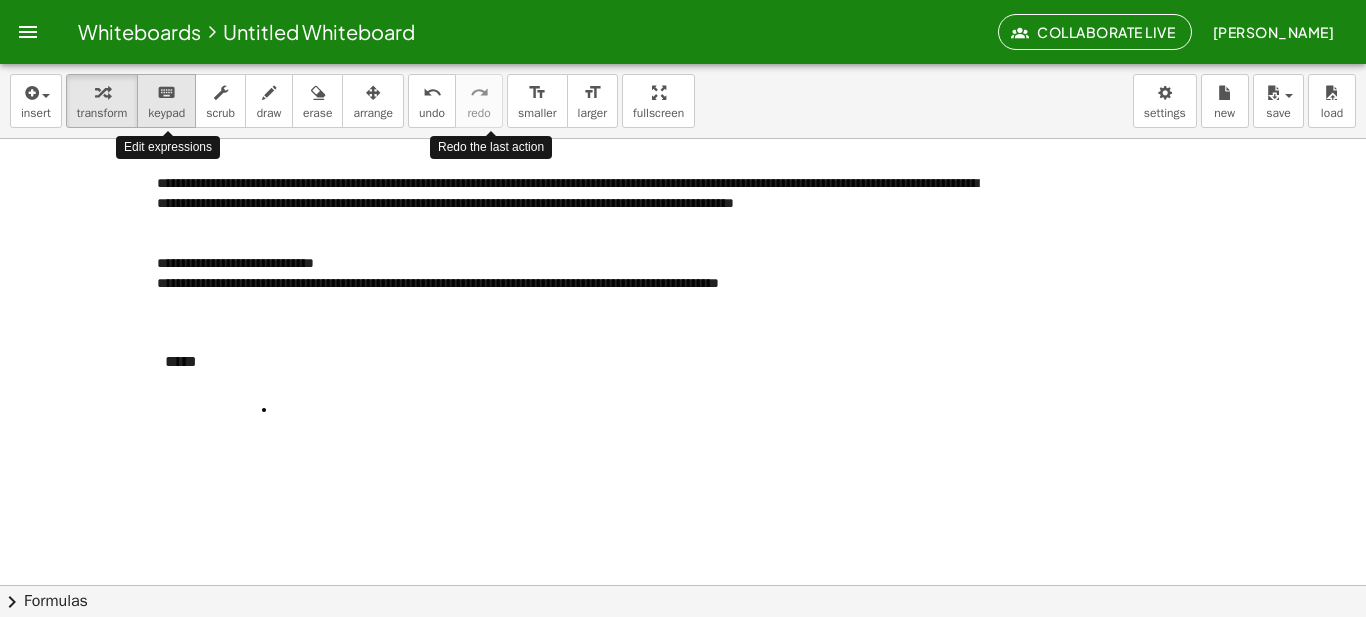 click on "keypad" at bounding box center [166, 113] 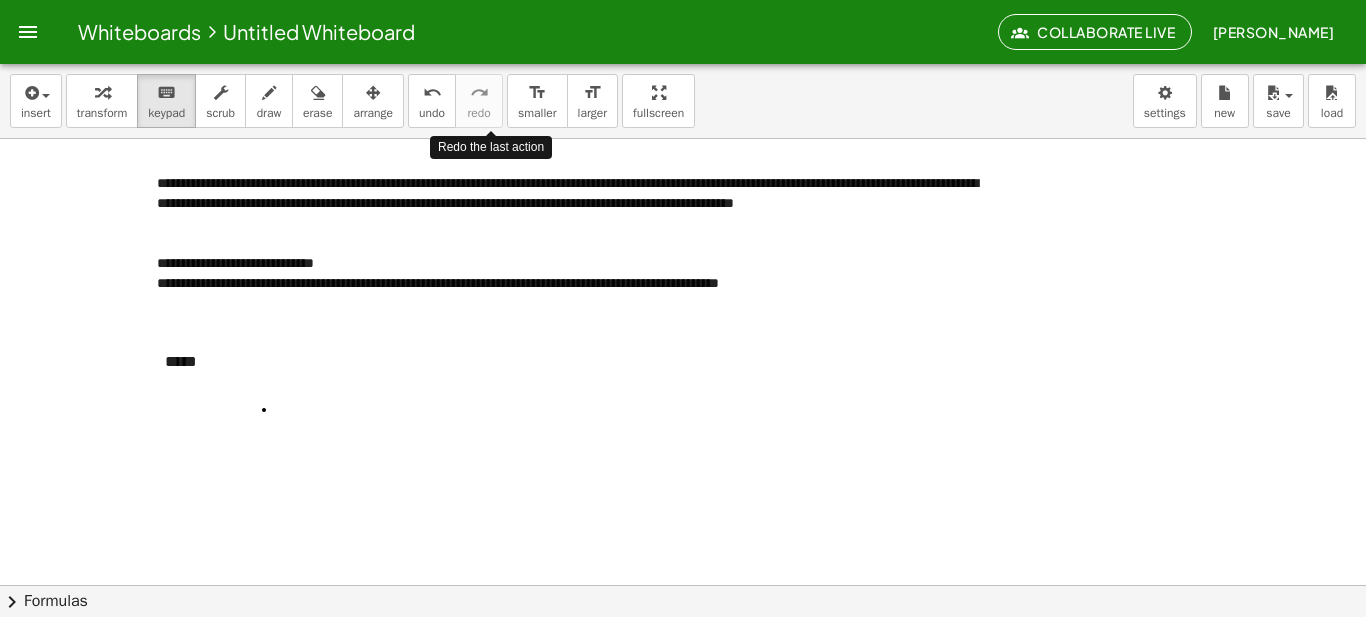 click at bounding box center [683, 555] 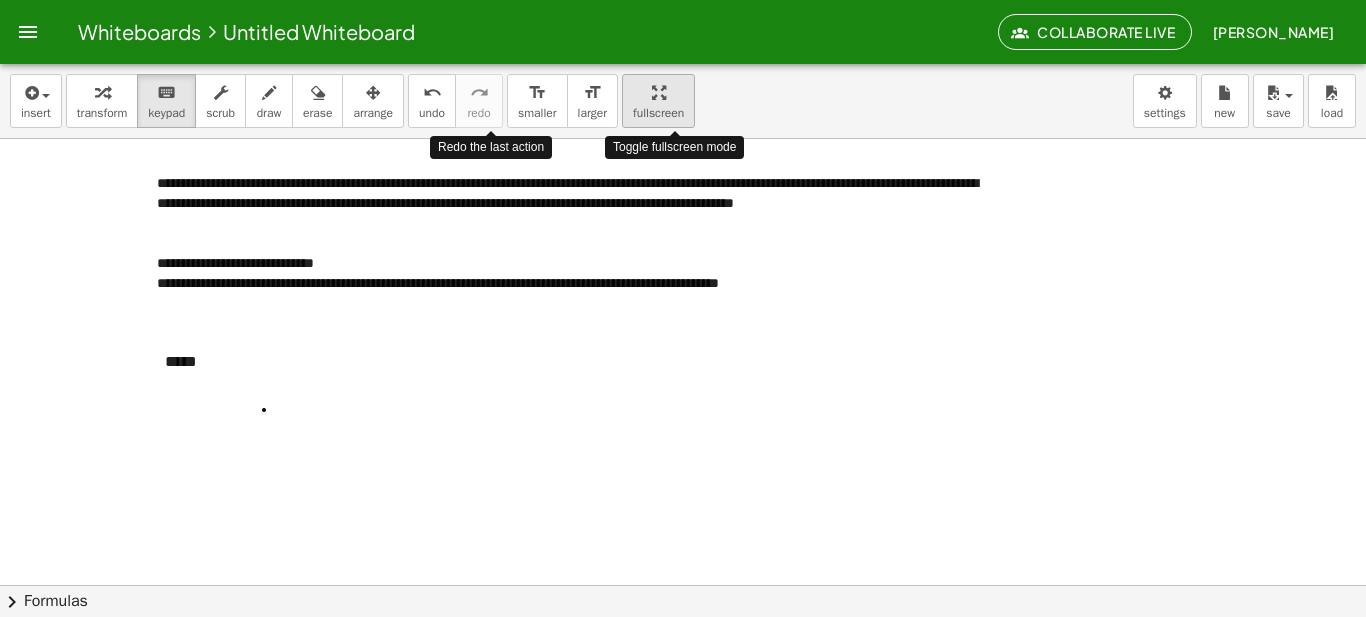 click at bounding box center (658, 92) 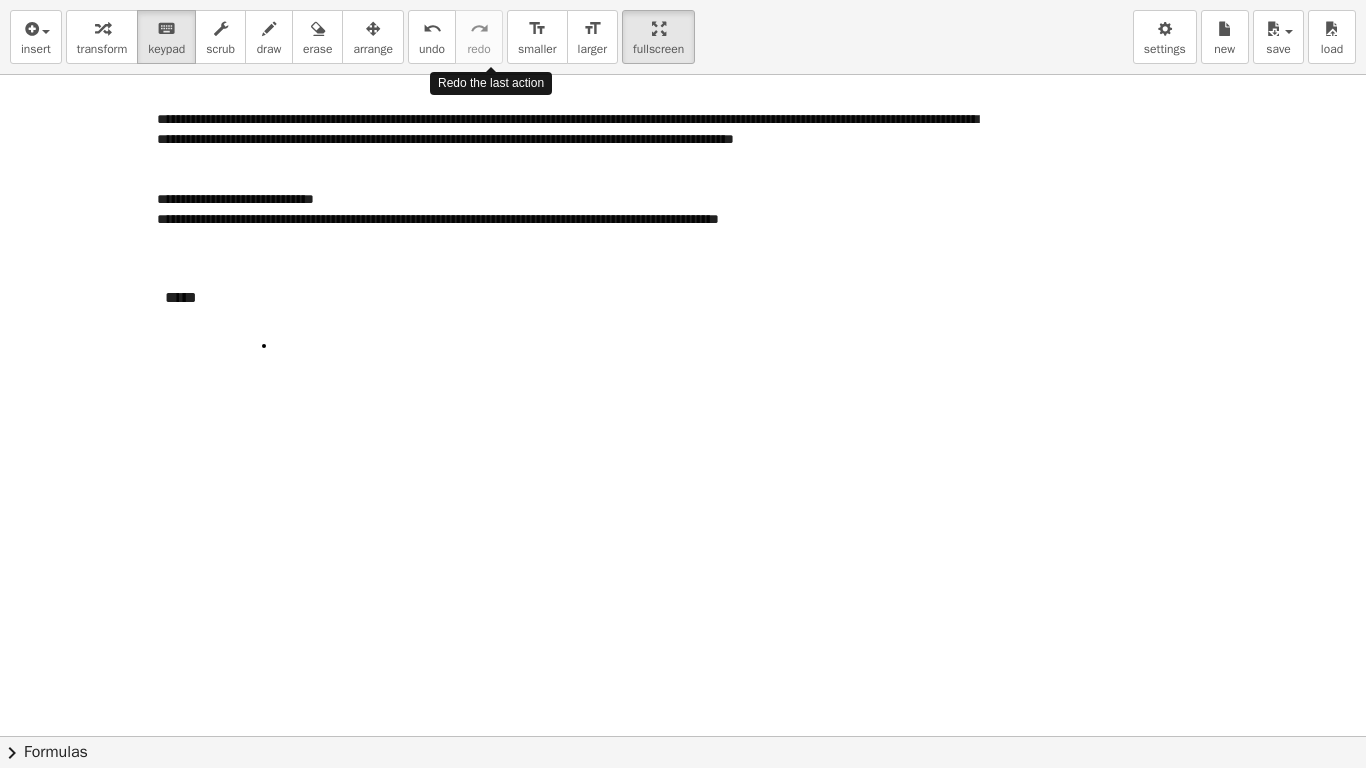click at bounding box center [683, 706] 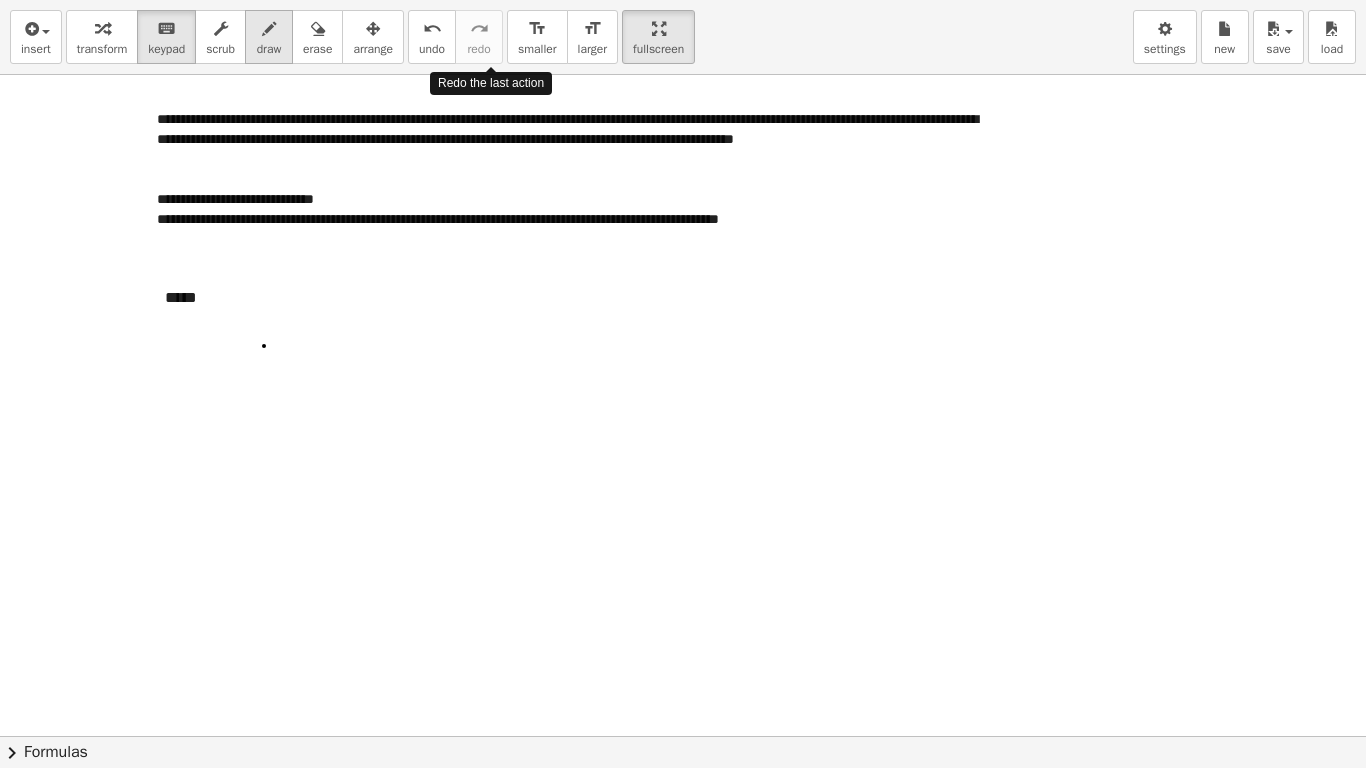 click at bounding box center (269, 28) 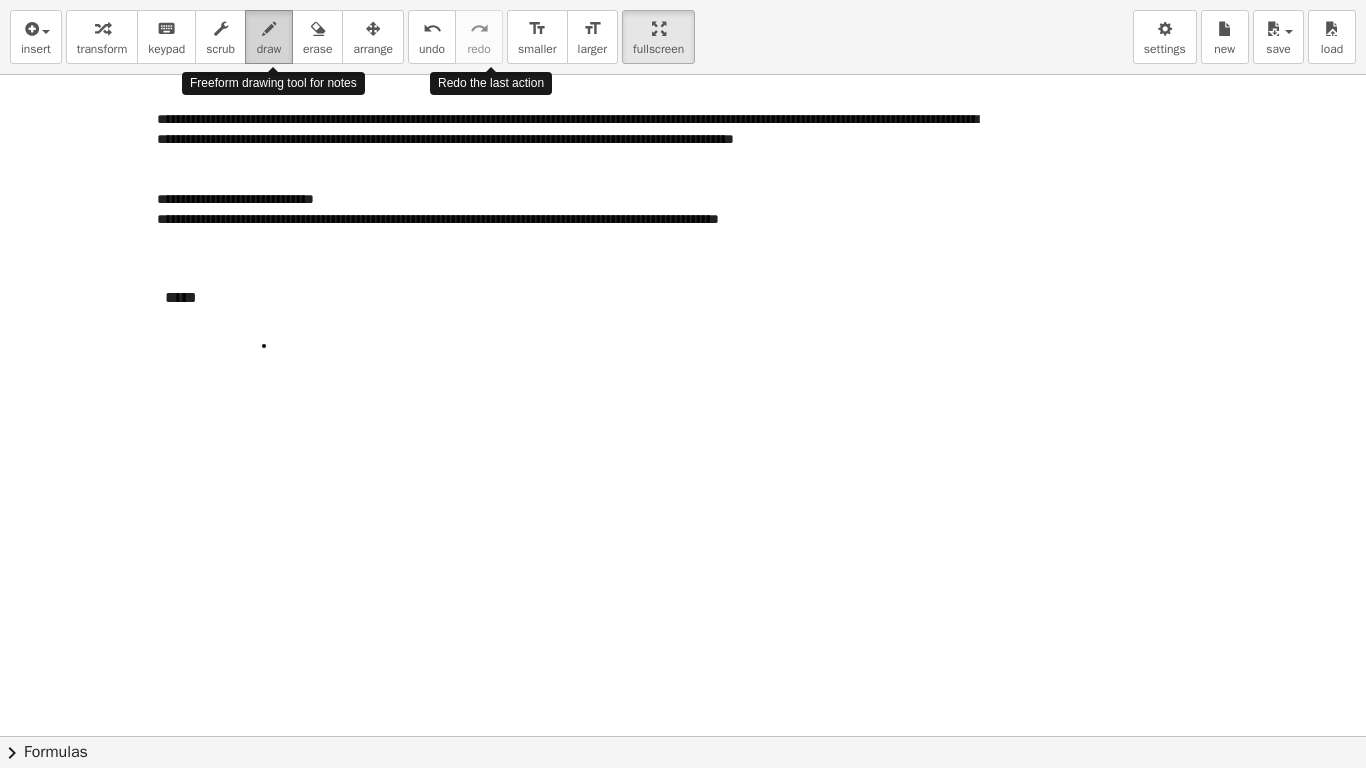 click at bounding box center [269, 29] 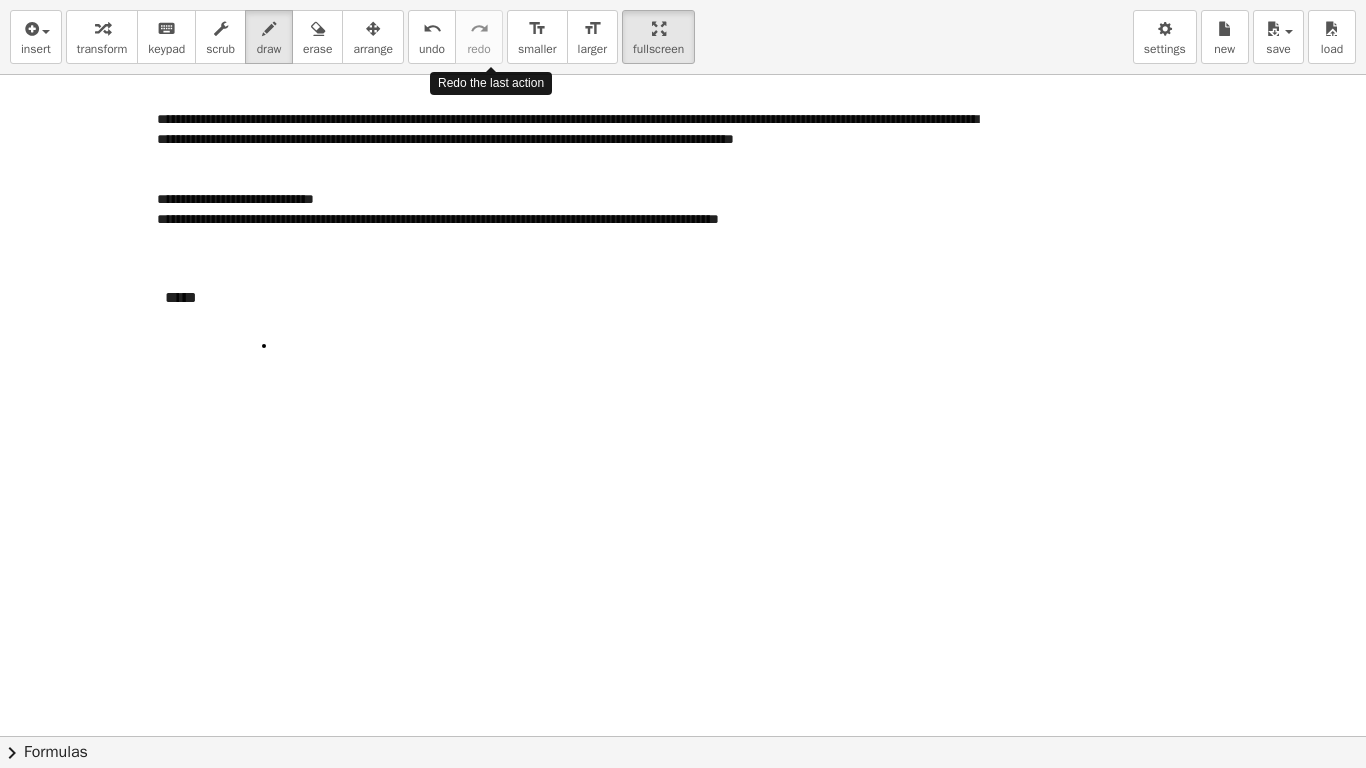 click at bounding box center [683, 706] 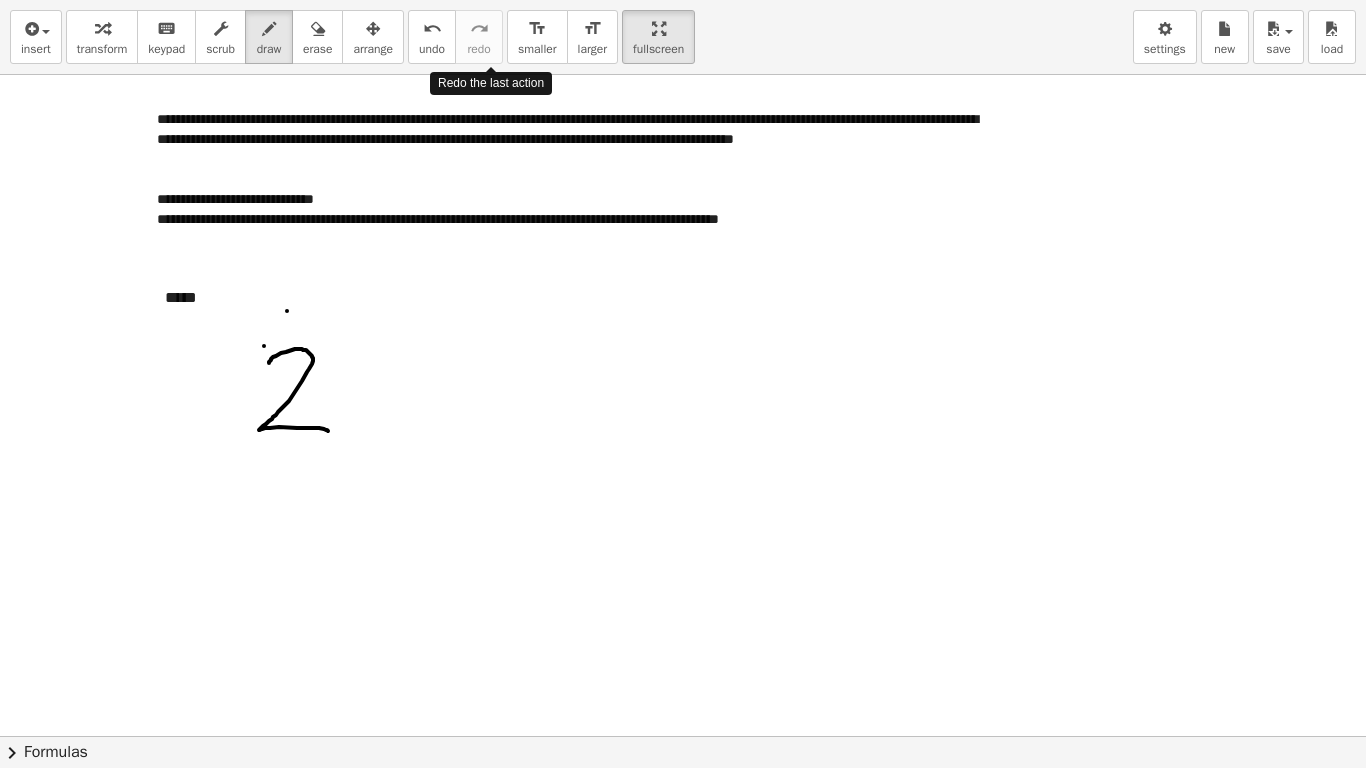 drag, startPoint x: 269, startPoint y: 363, endPoint x: 328, endPoint y: 431, distance: 90.02777 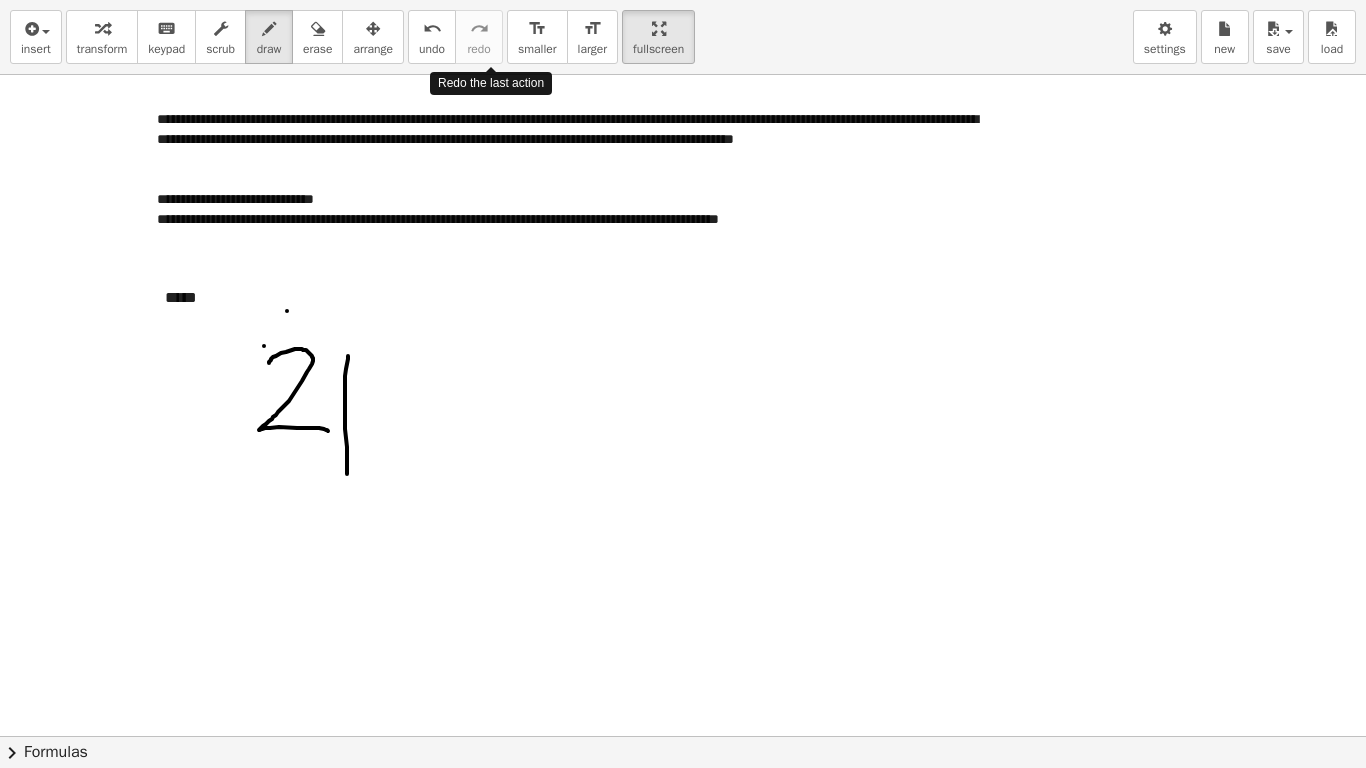 drag, startPoint x: 348, startPoint y: 356, endPoint x: 347, endPoint y: 473, distance: 117.00427 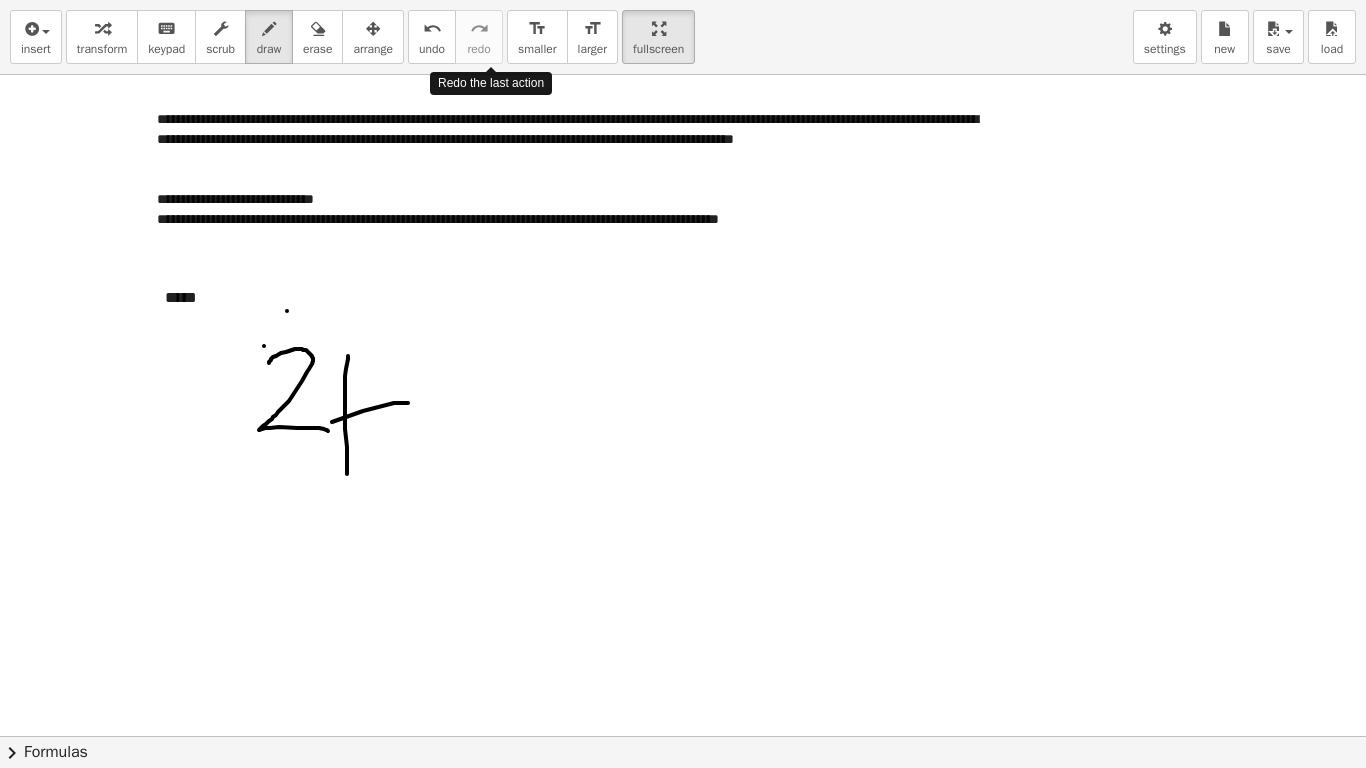 drag, startPoint x: 332, startPoint y: 422, endPoint x: 412, endPoint y: 403, distance: 82.2253 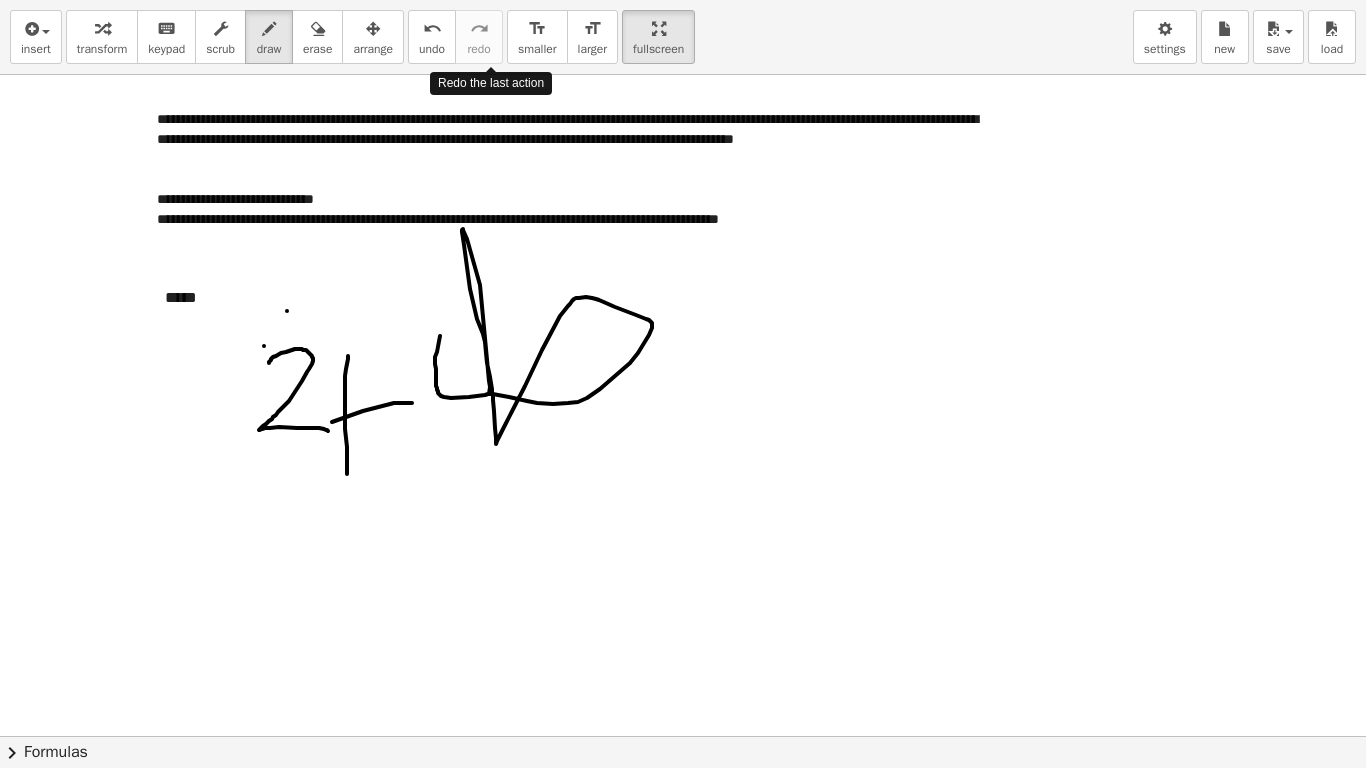 drag, startPoint x: 440, startPoint y: 336, endPoint x: 490, endPoint y: 394, distance: 76.57676 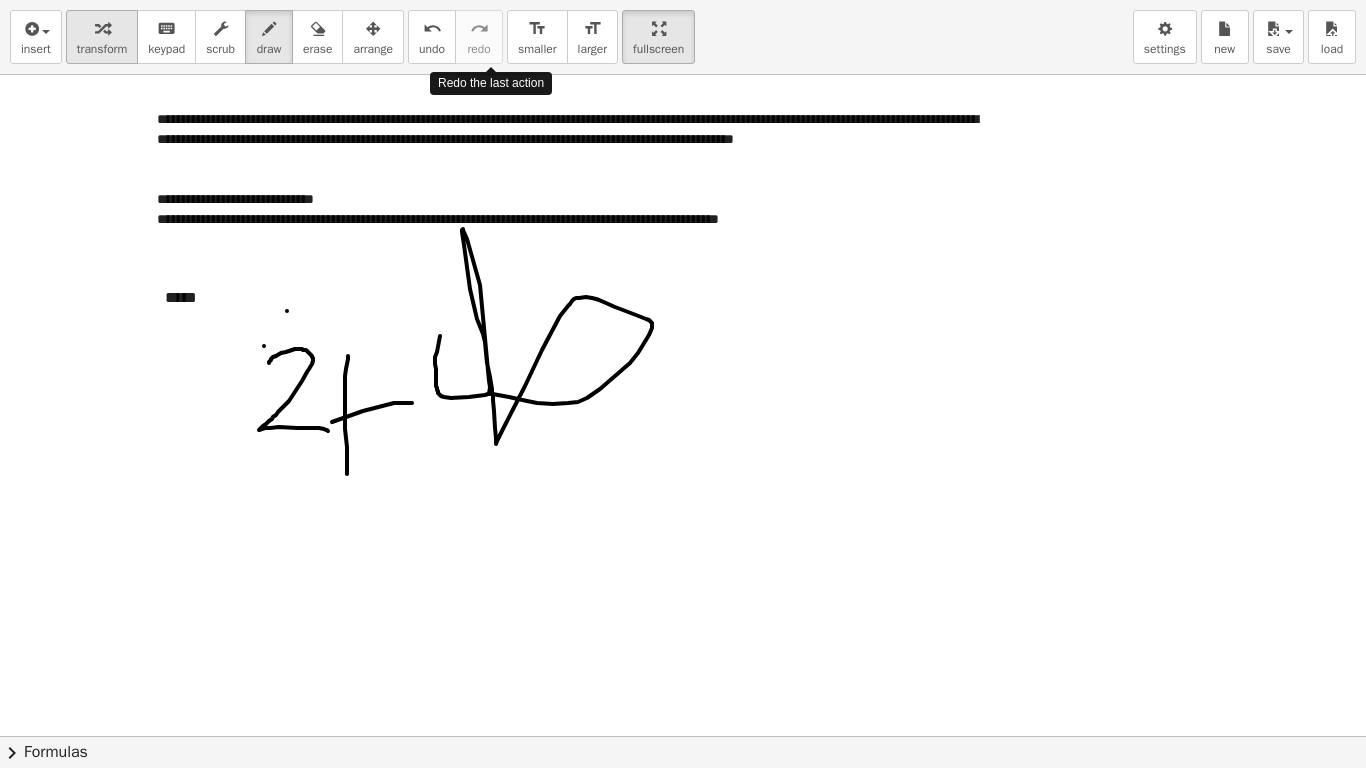 click at bounding box center (102, 28) 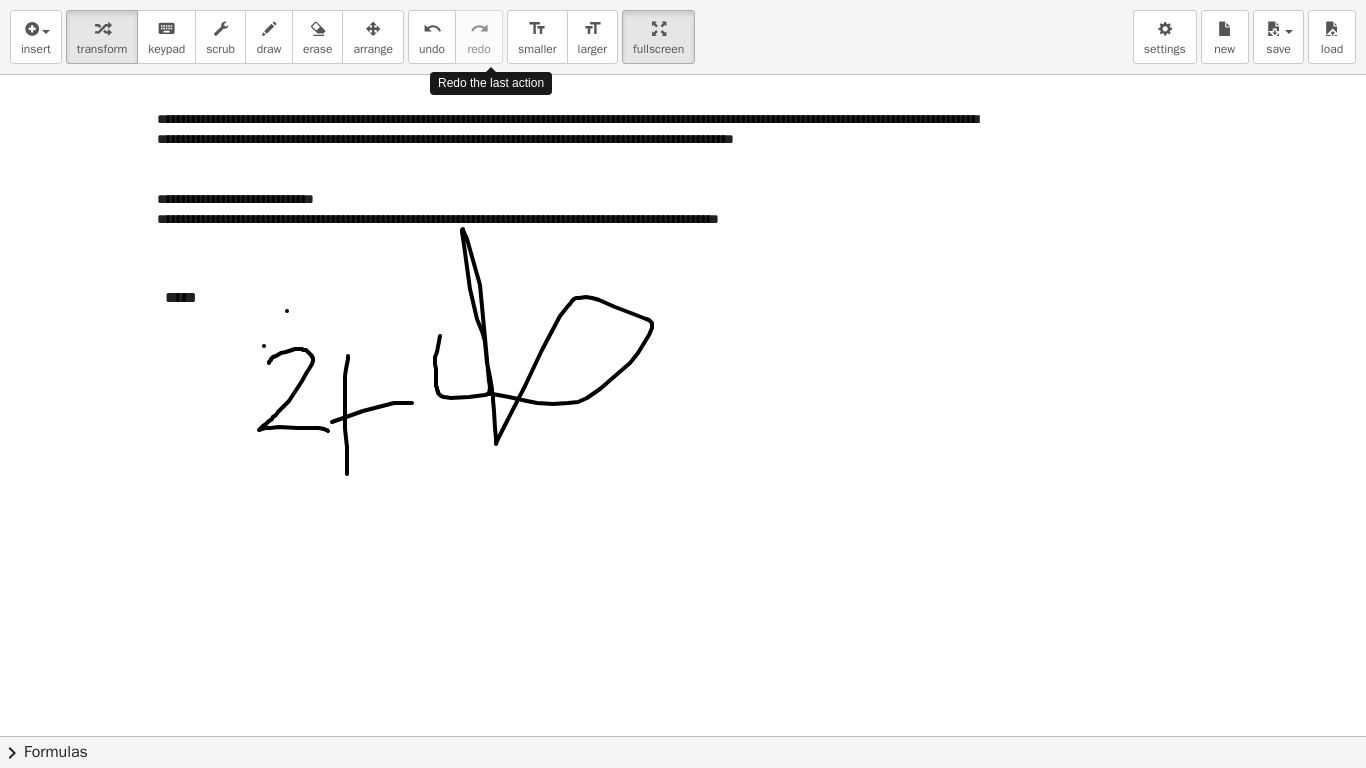 click at bounding box center [683, 706] 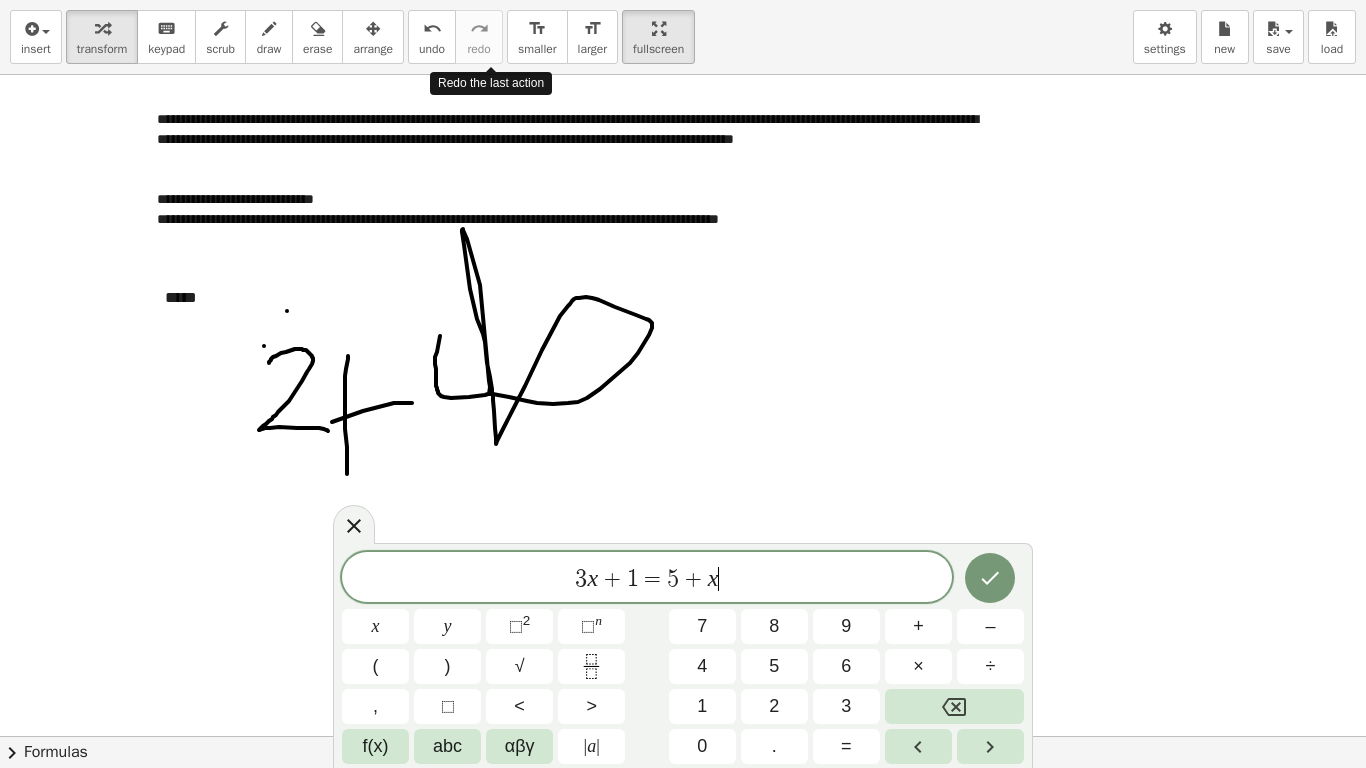 scroll, scrollTop: 1, scrollLeft: 0, axis: vertical 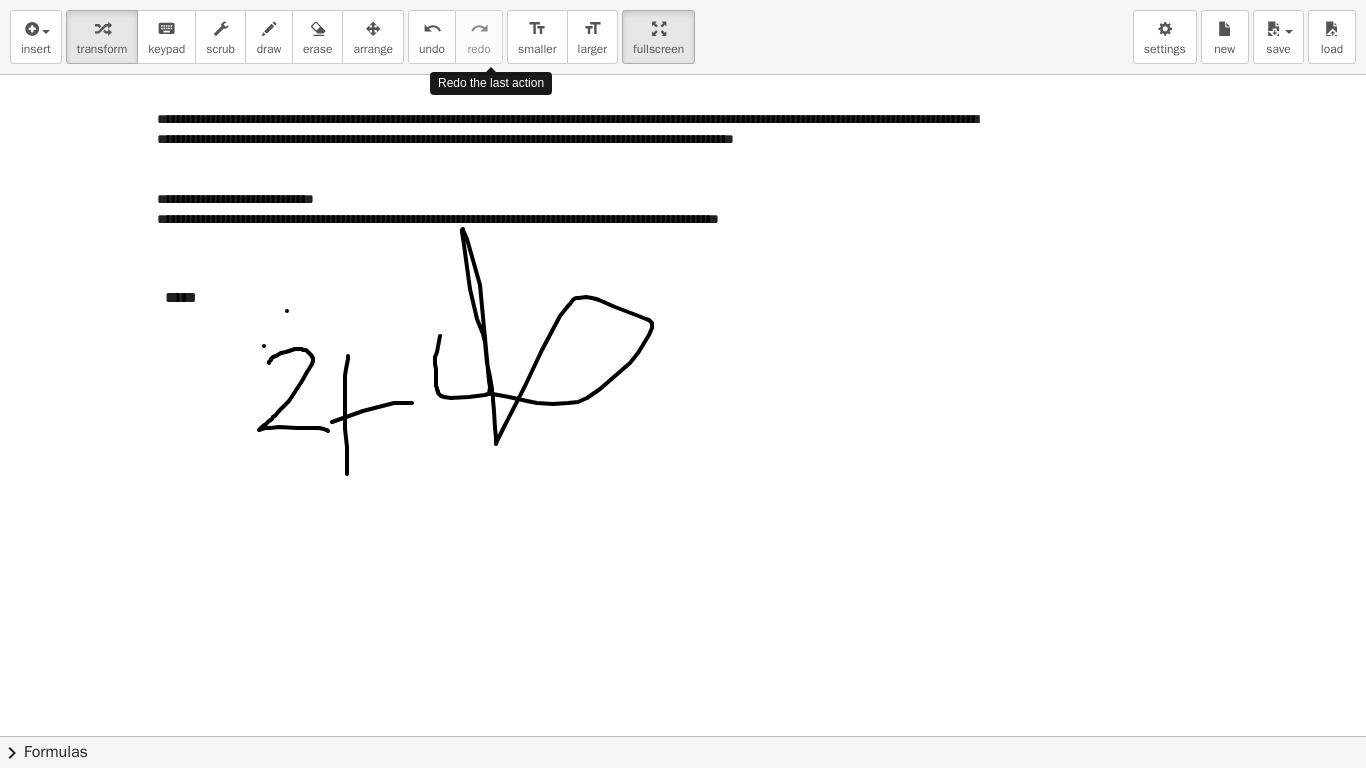 click at bounding box center [683, 706] 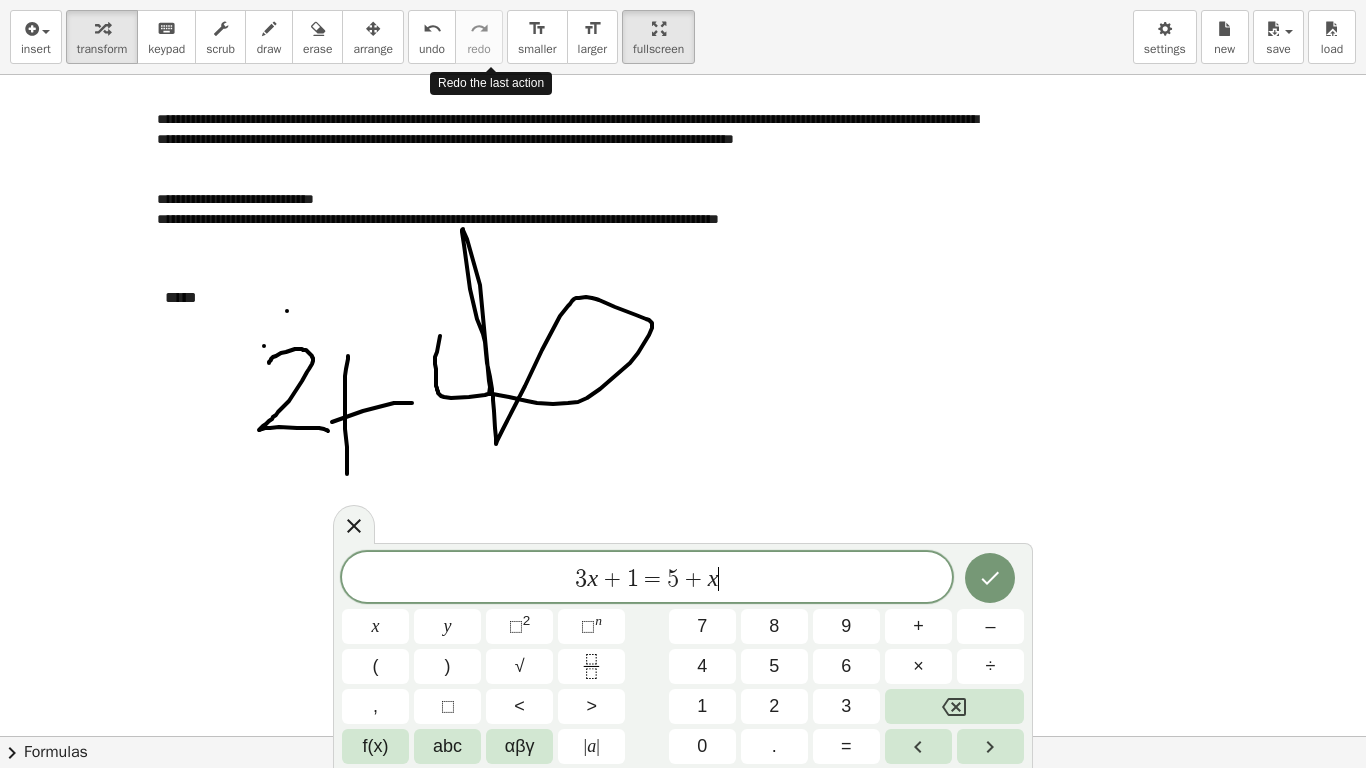 scroll, scrollTop: 2, scrollLeft: 0, axis: vertical 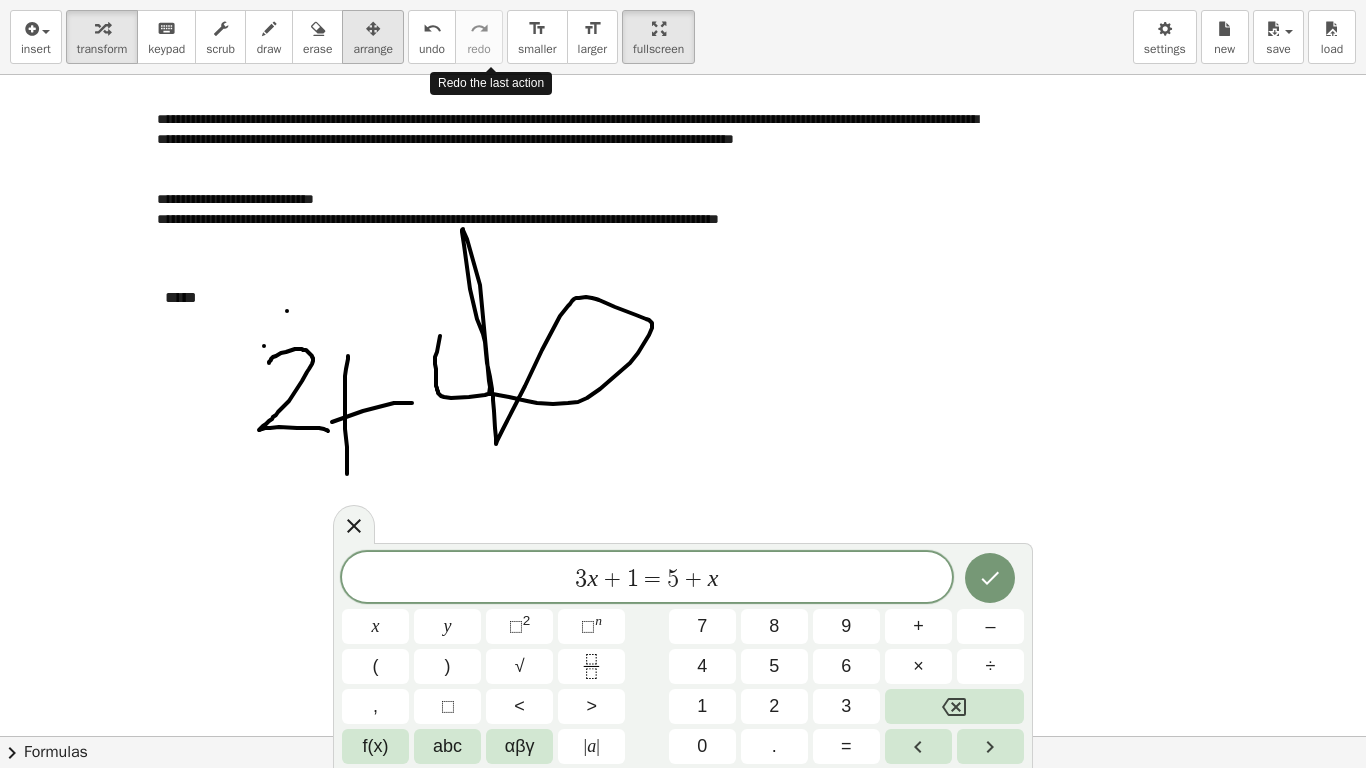 click on "arrange" at bounding box center [373, 49] 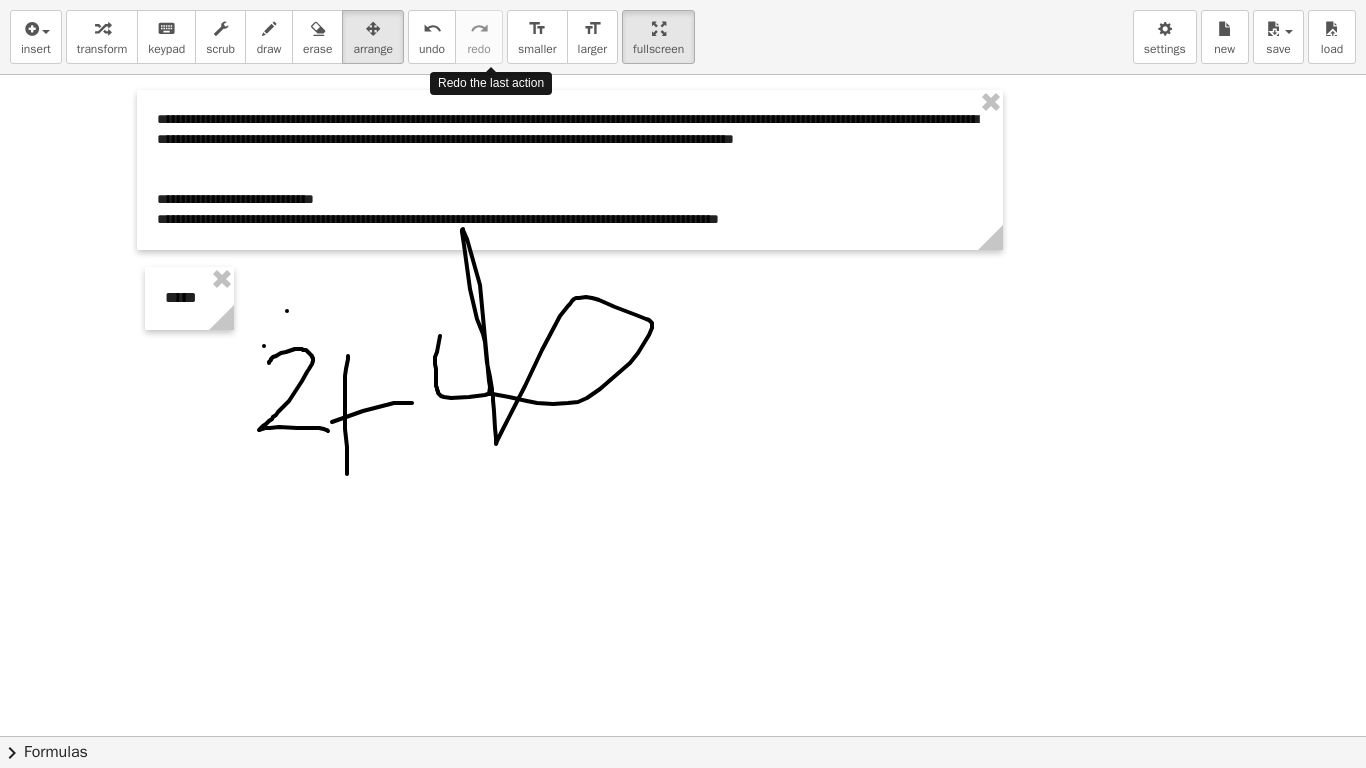 click at bounding box center (683, 706) 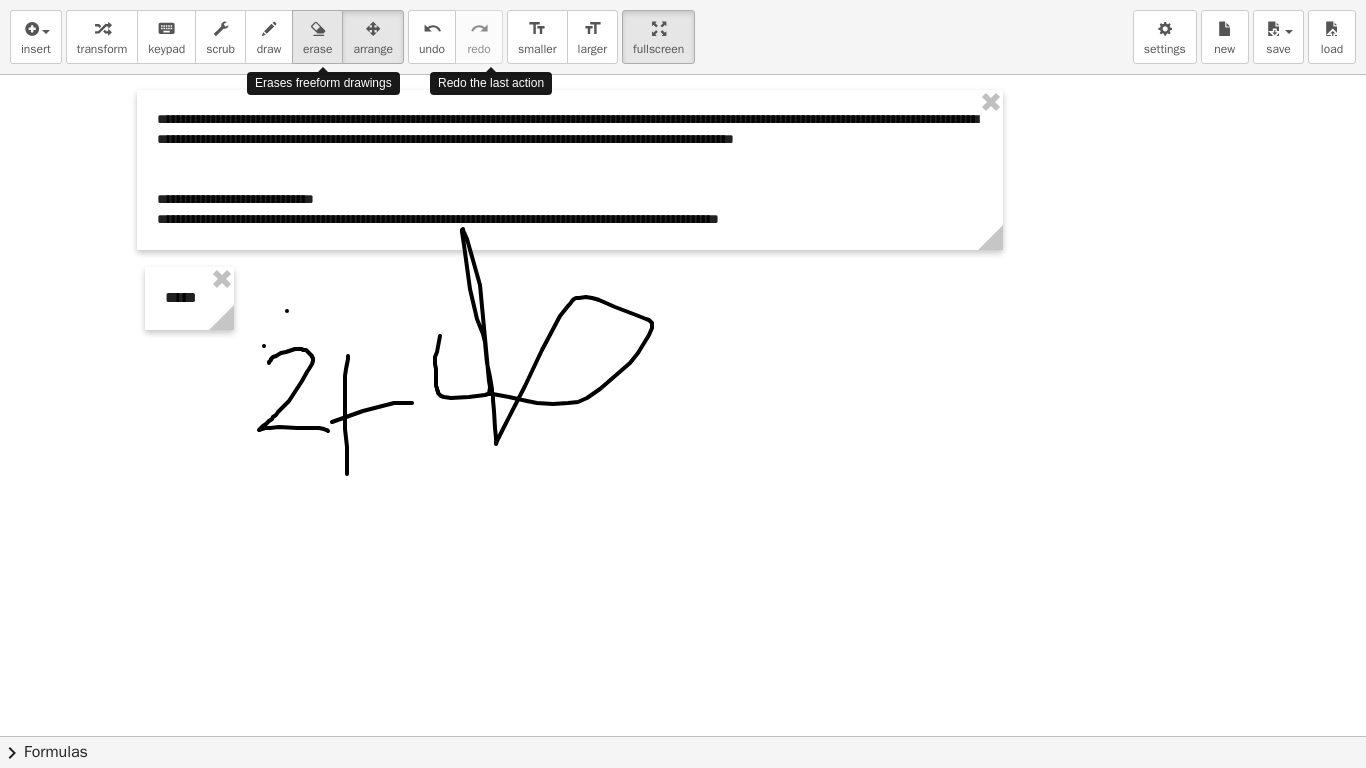 click at bounding box center [317, 28] 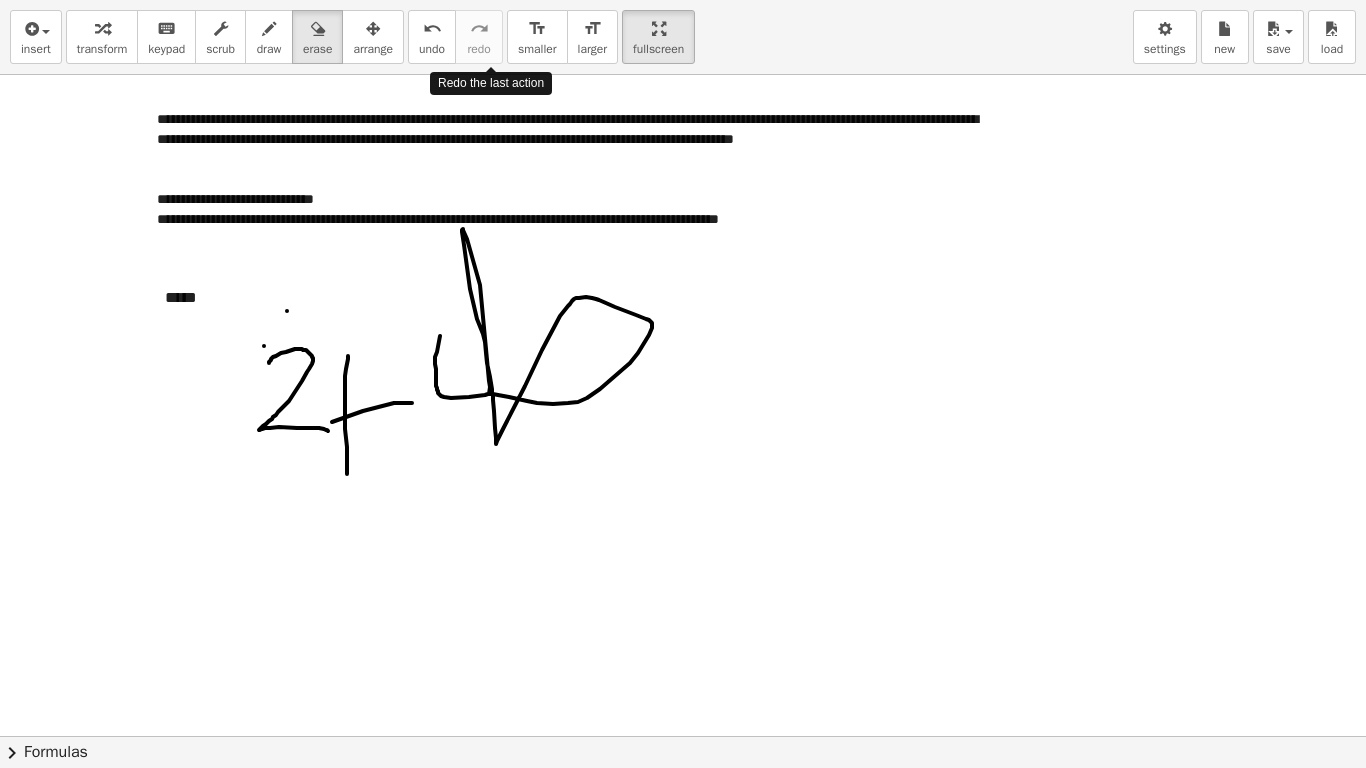 click at bounding box center [683, 706] 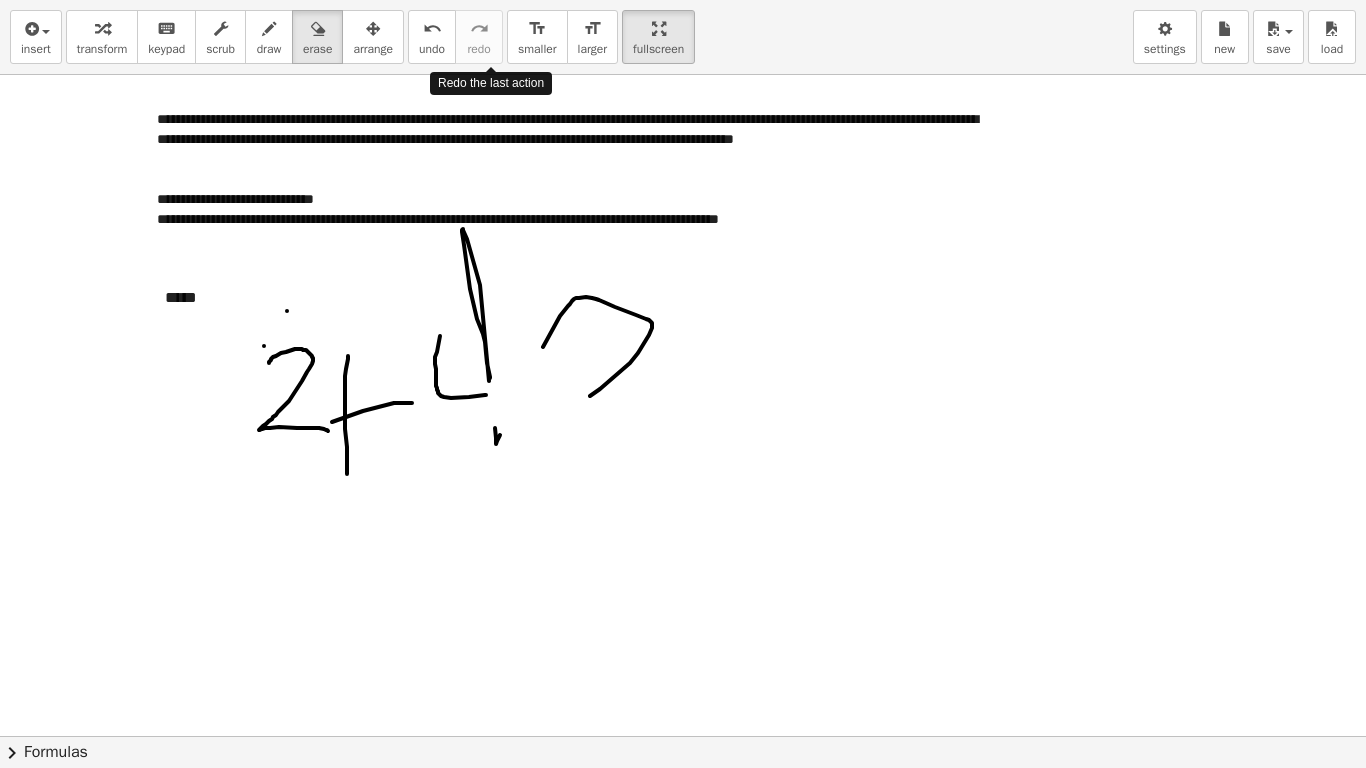 click at bounding box center (683, 706) 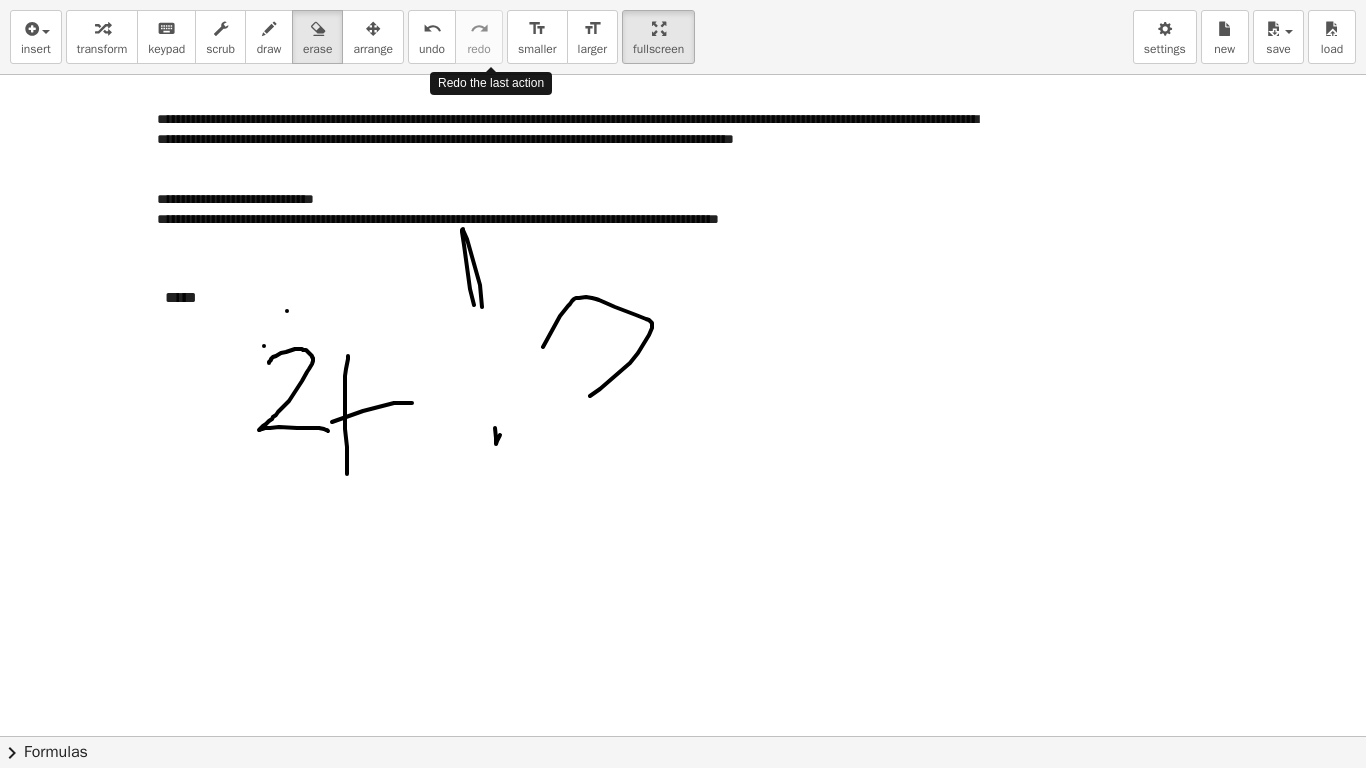 click at bounding box center [683, 706] 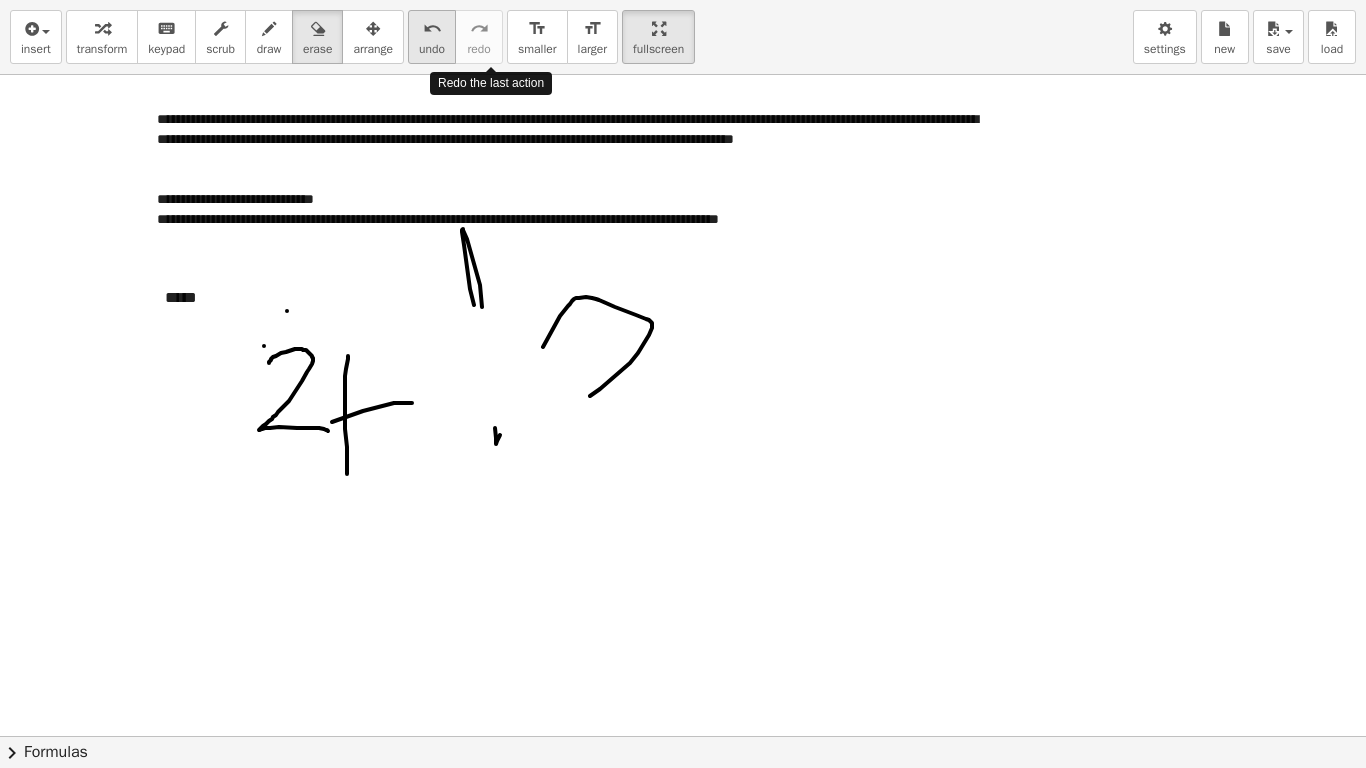 click on "undo" at bounding box center [432, 28] 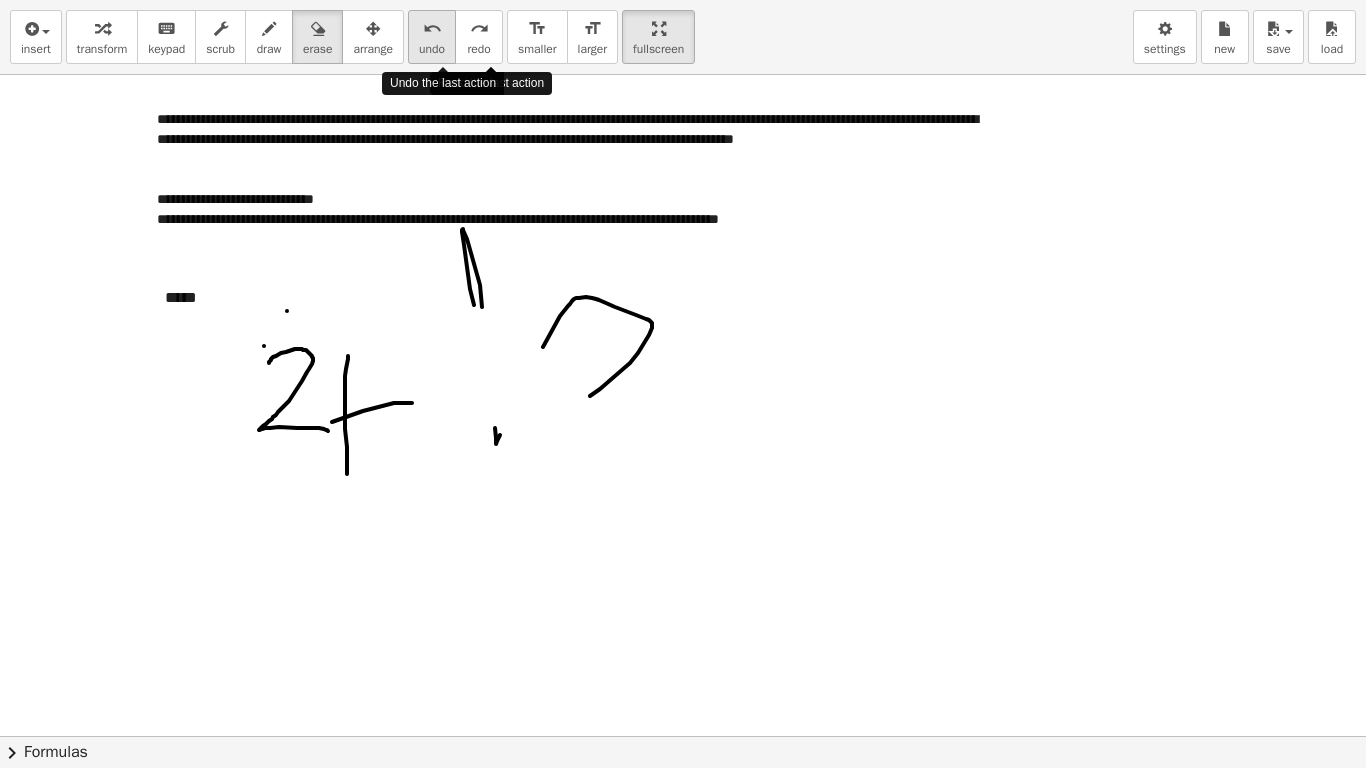 click on "undo" at bounding box center (432, 28) 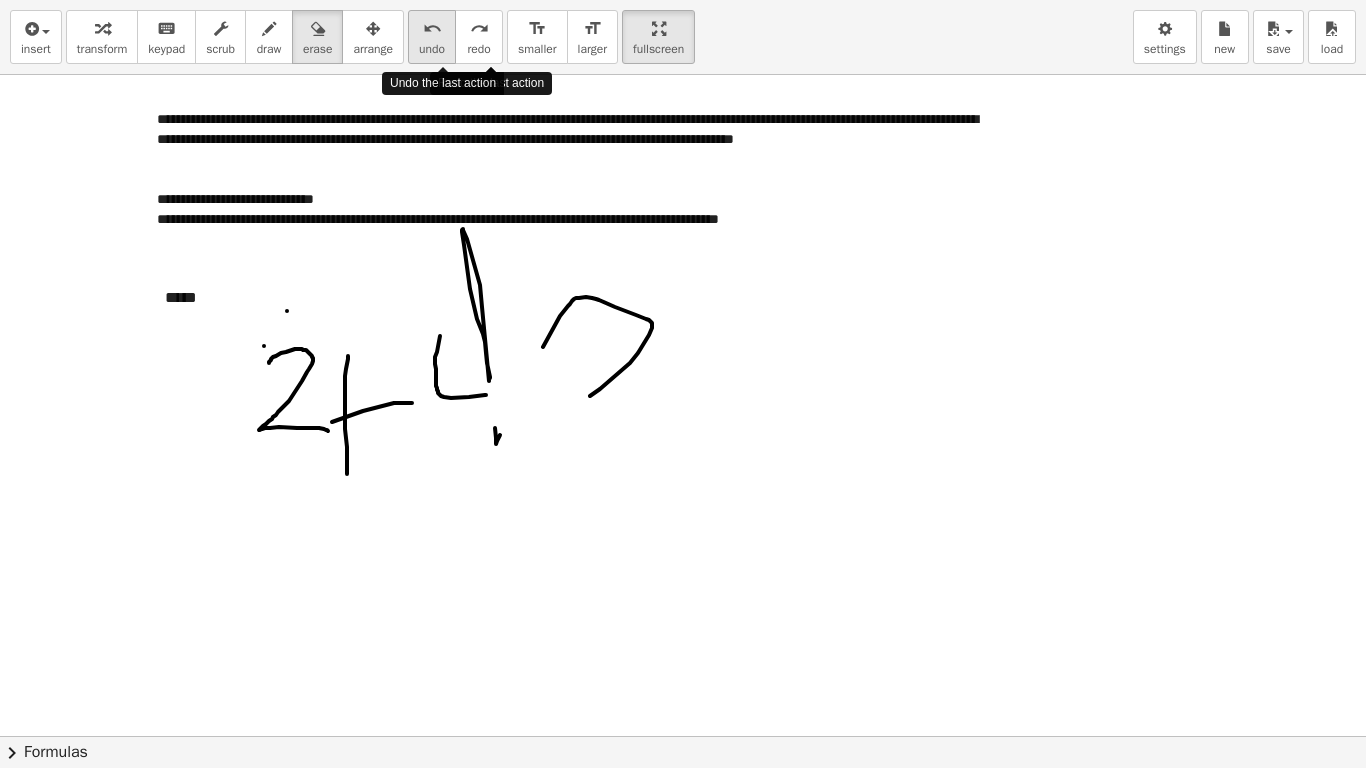 click on "undo" at bounding box center [432, 28] 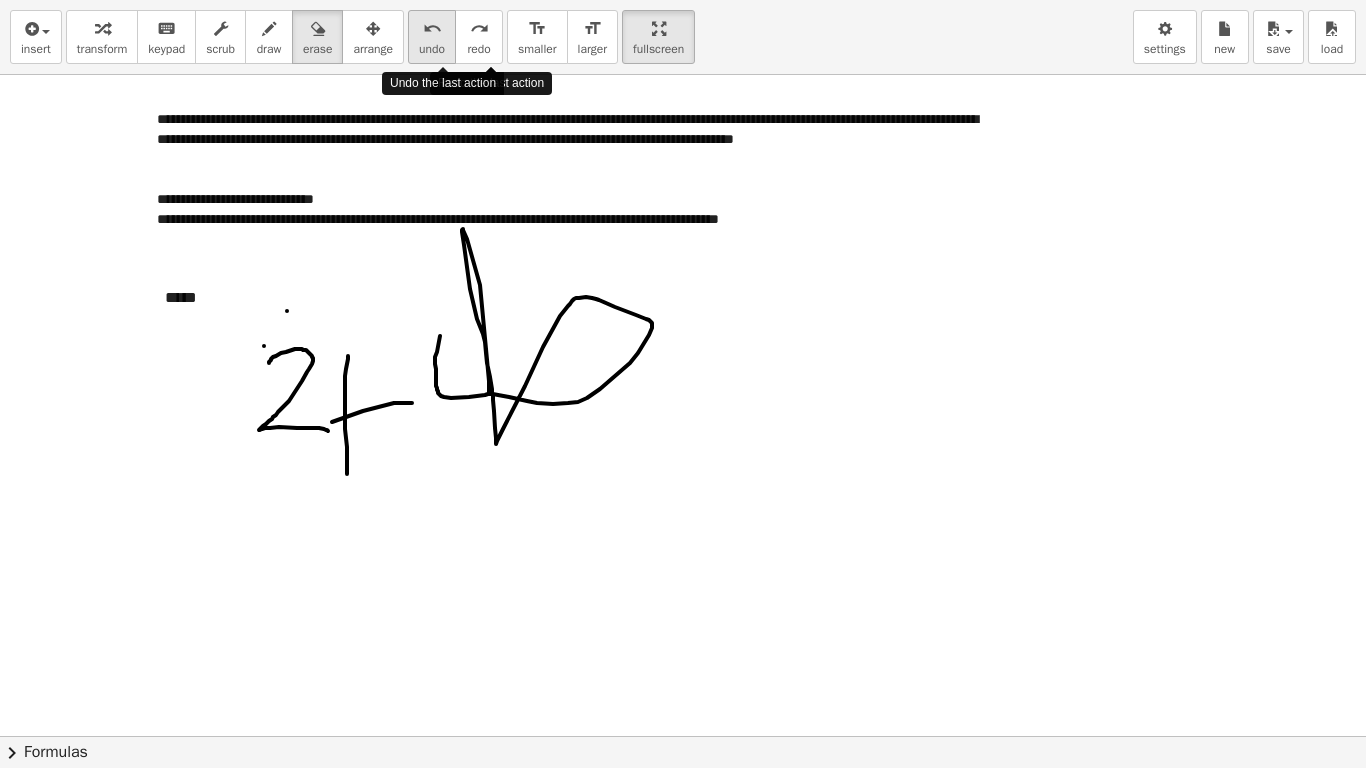click on "undo" at bounding box center (432, 28) 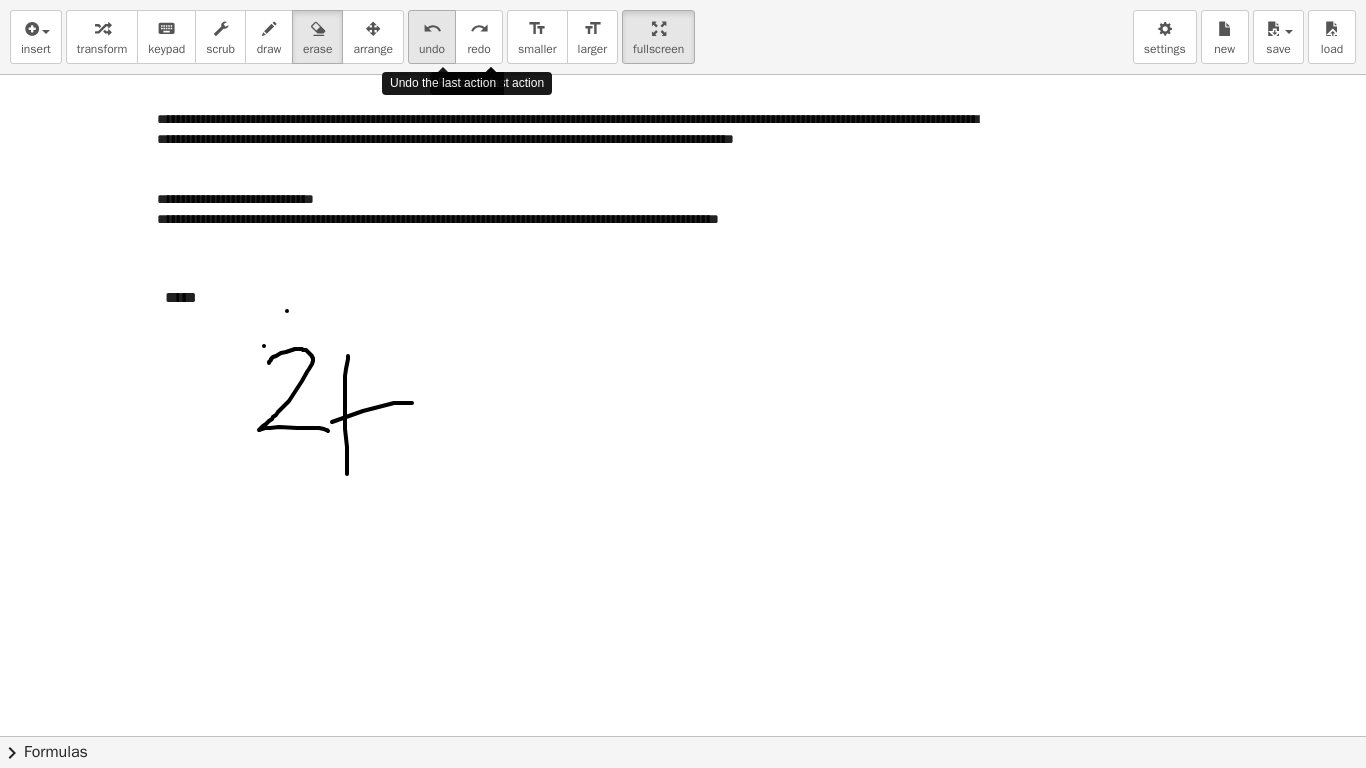 click on "undo" at bounding box center (432, 28) 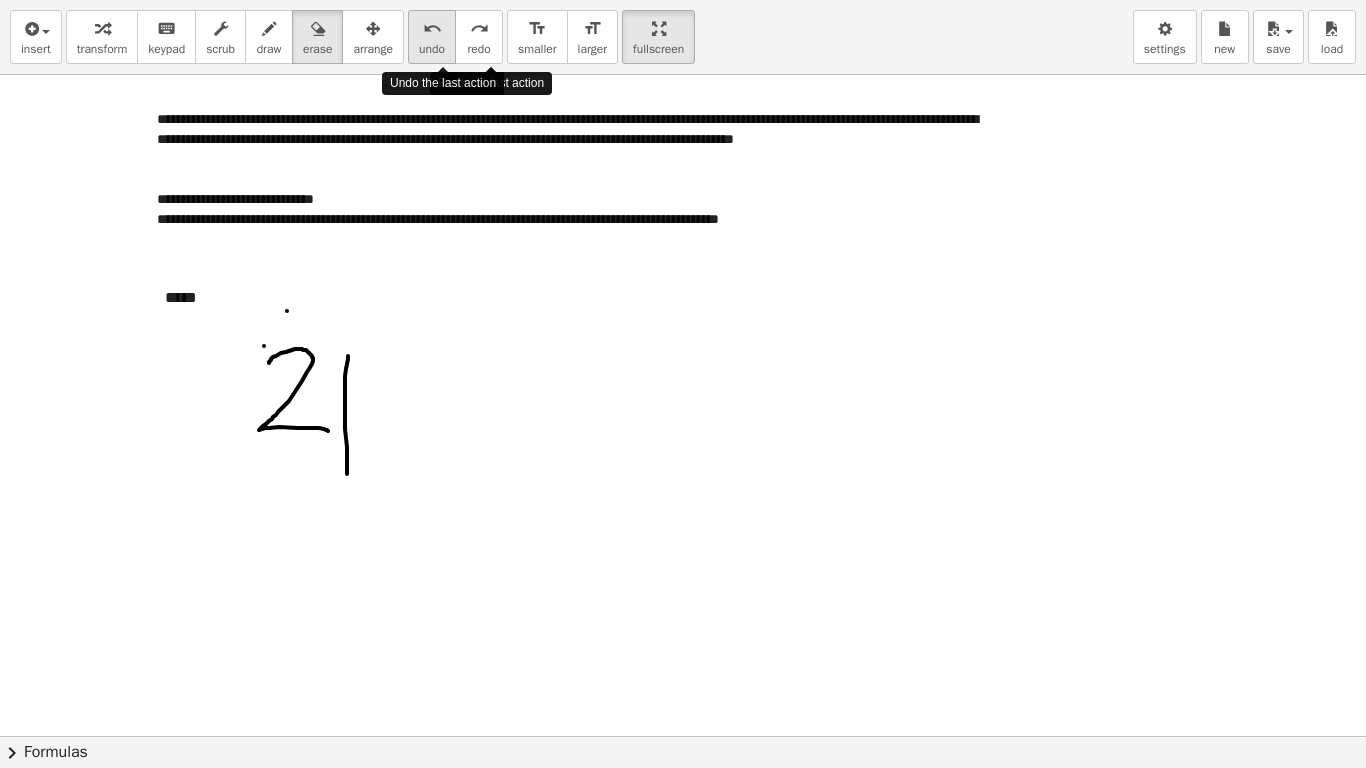 click on "undo" at bounding box center (432, 28) 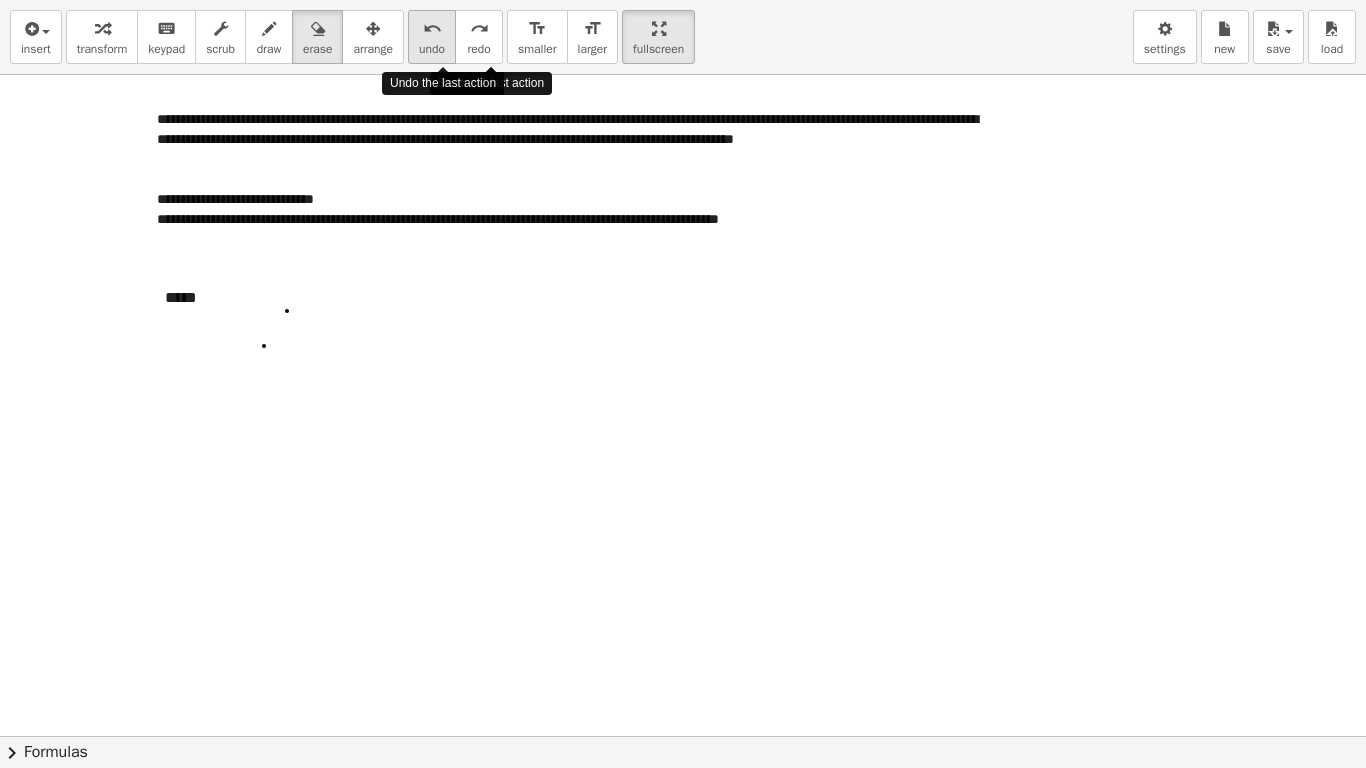 click on "undo" at bounding box center [432, 28] 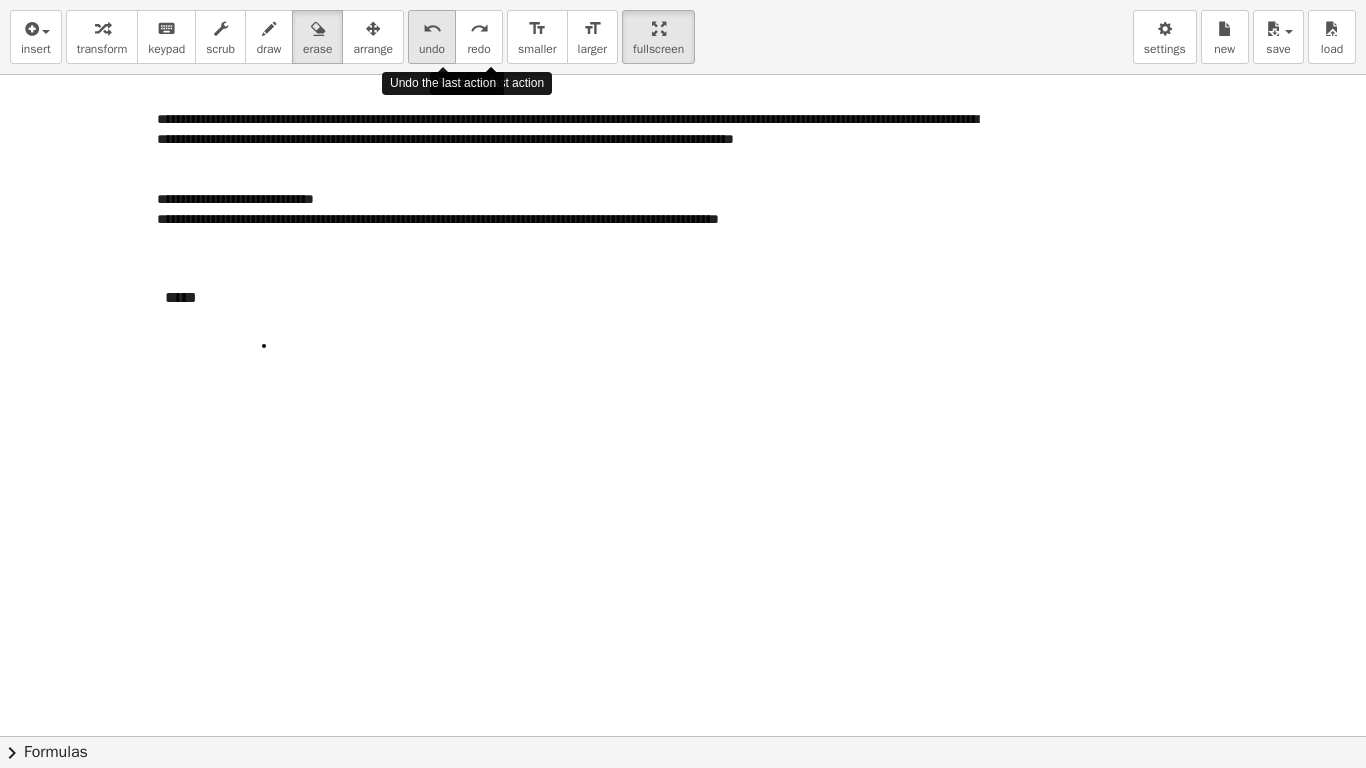click on "undo" at bounding box center (432, 29) 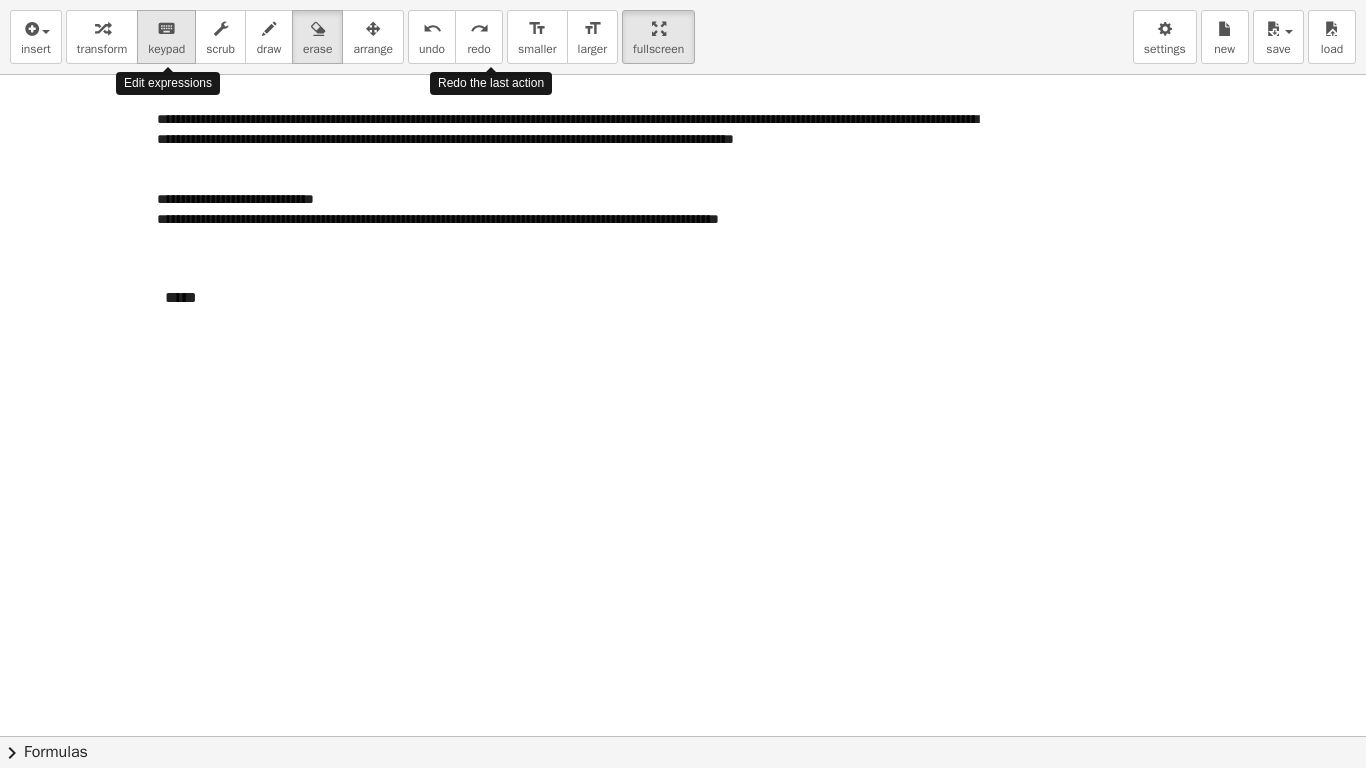 click on "keyboard" at bounding box center (166, 28) 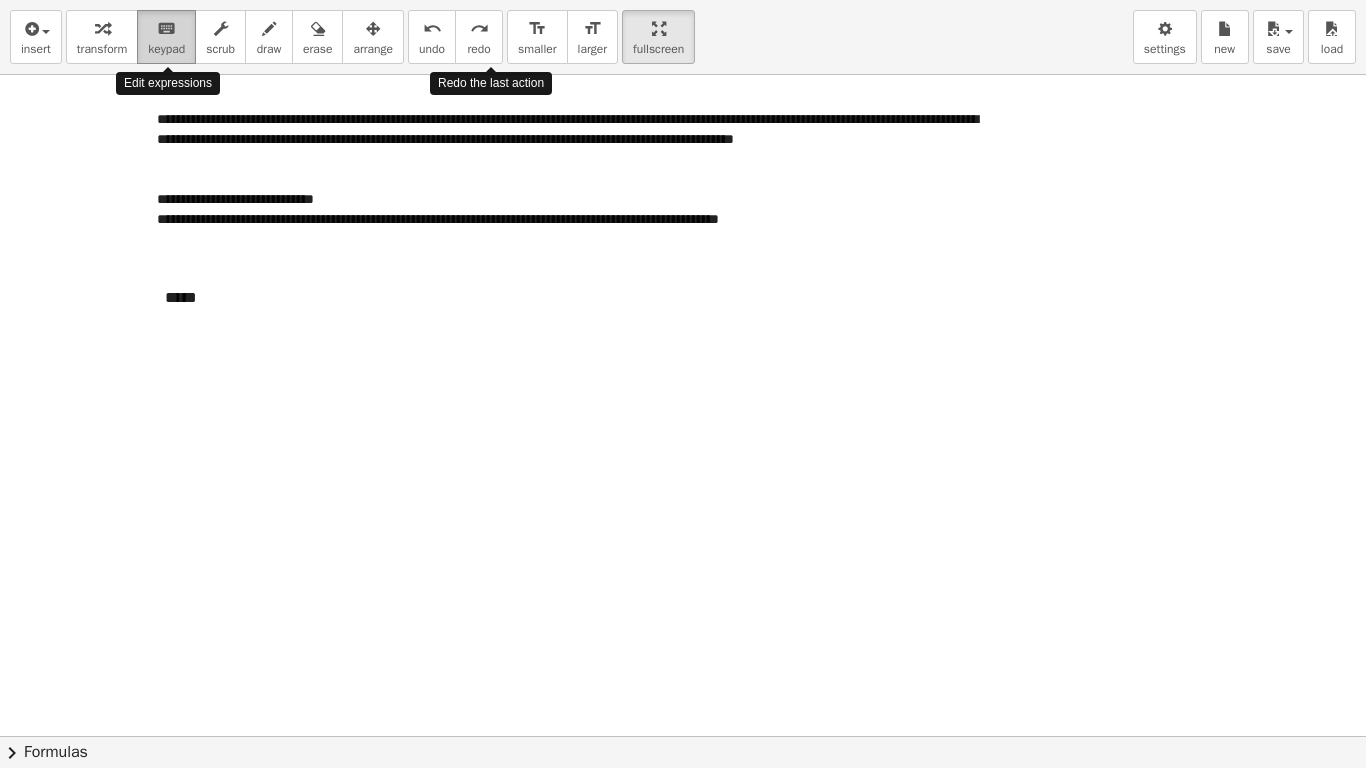 click on "keyboard" at bounding box center [166, 28] 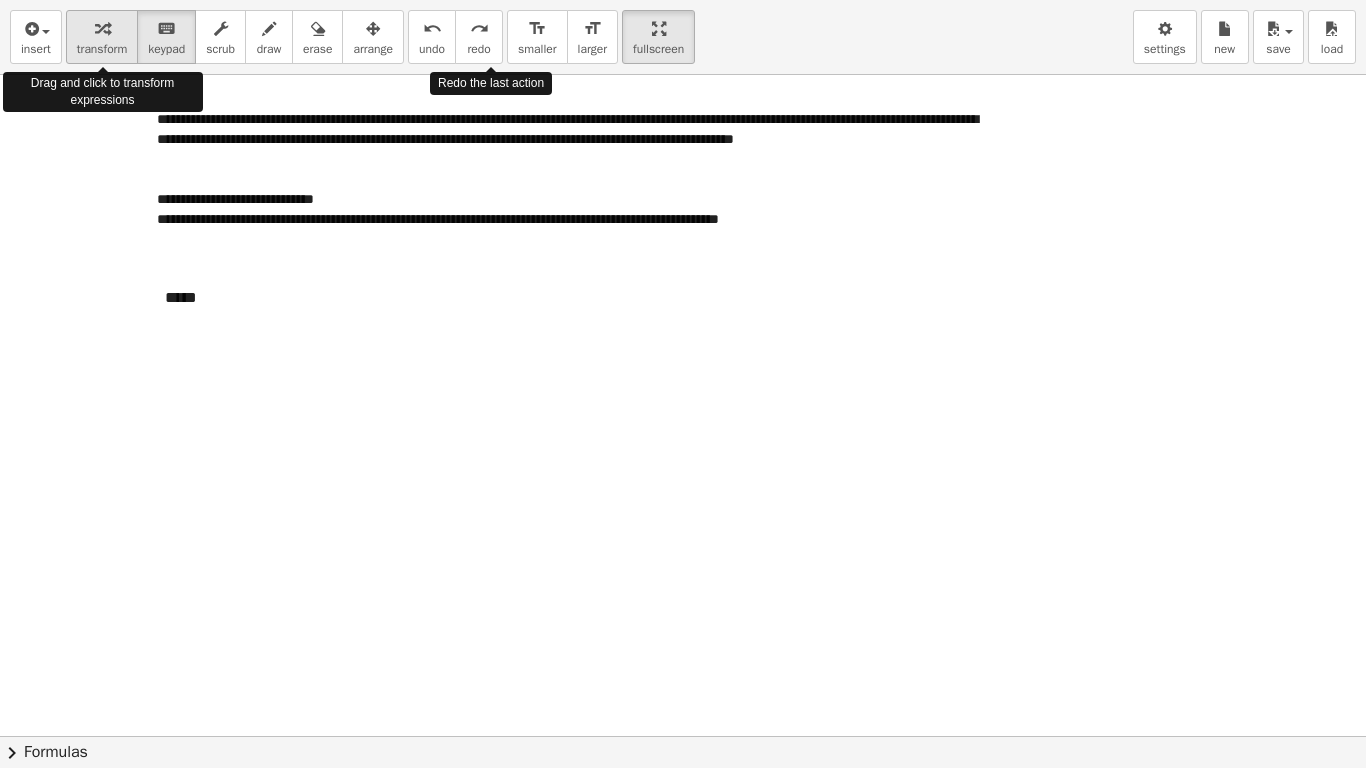 click at bounding box center [102, 28] 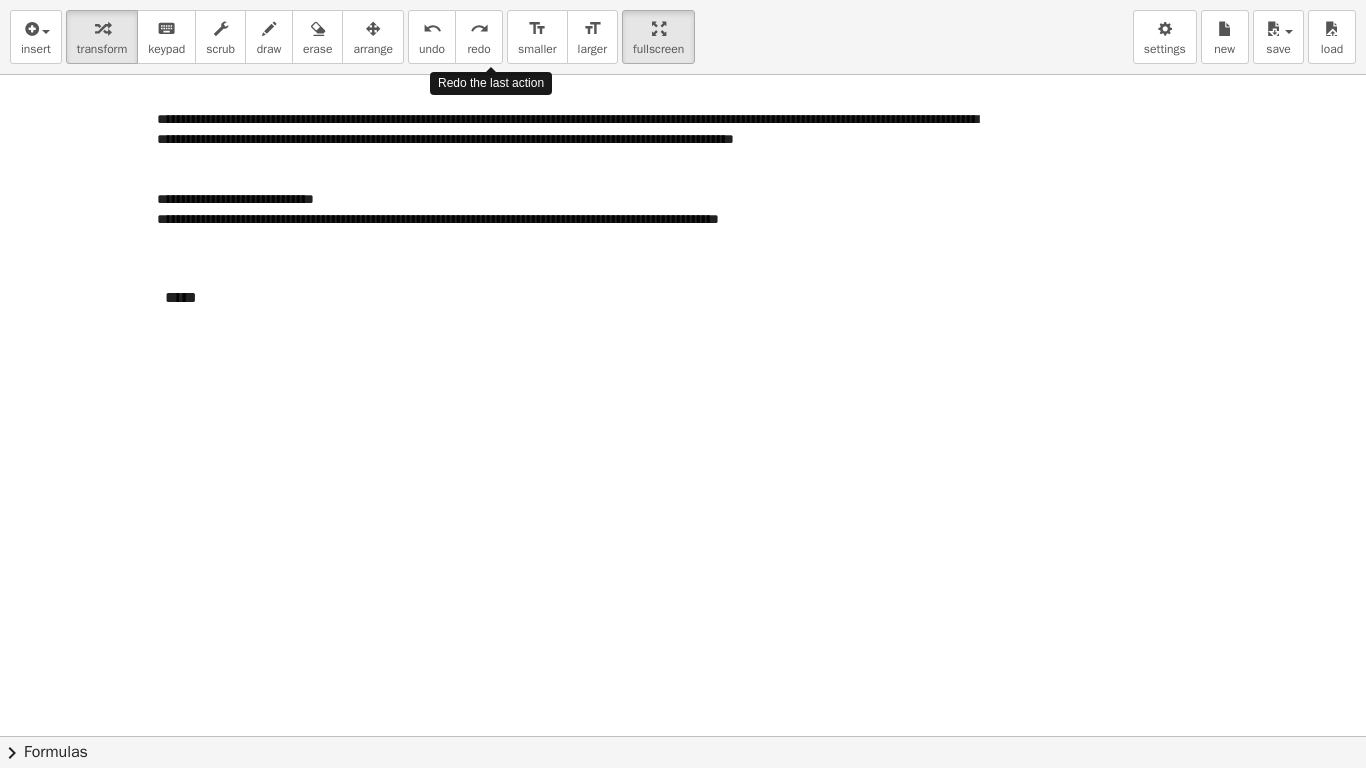 click at bounding box center (683, 706) 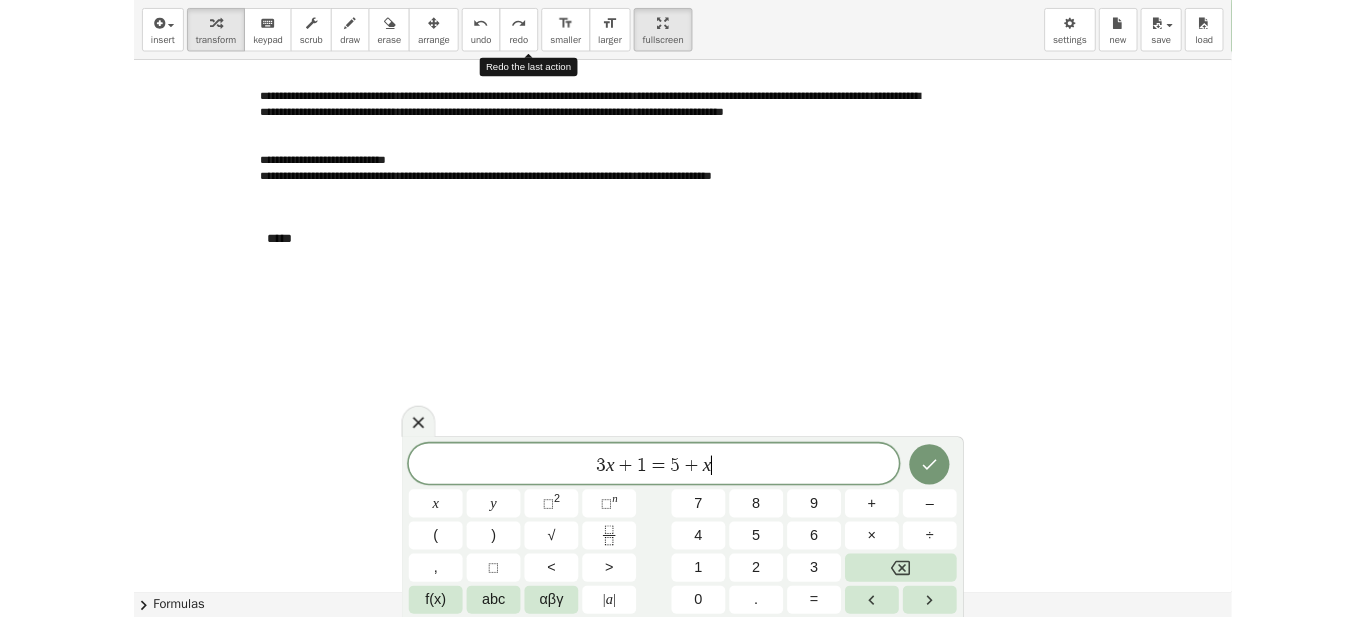 scroll, scrollTop: 3, scrollLeft: 0, axis: vertical 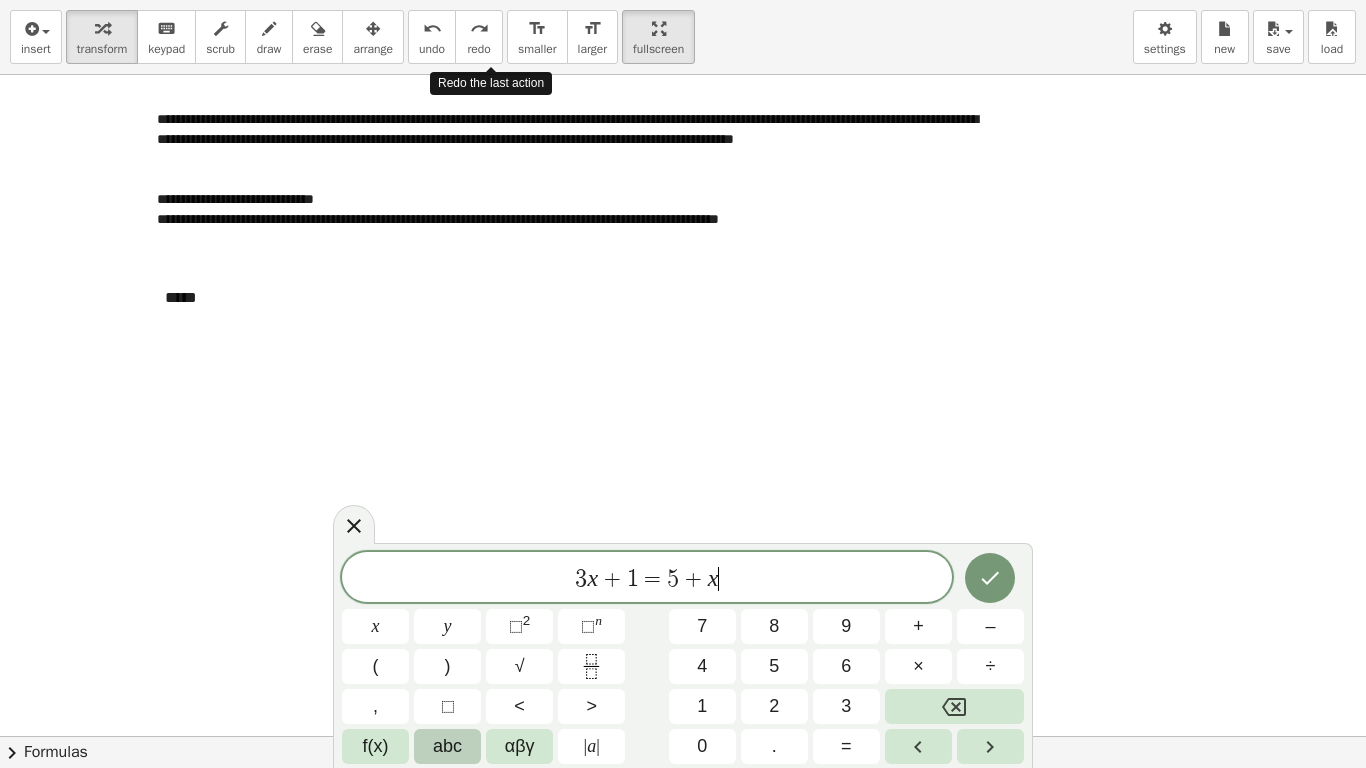 click on "abc" at bounding box center (447, 746) 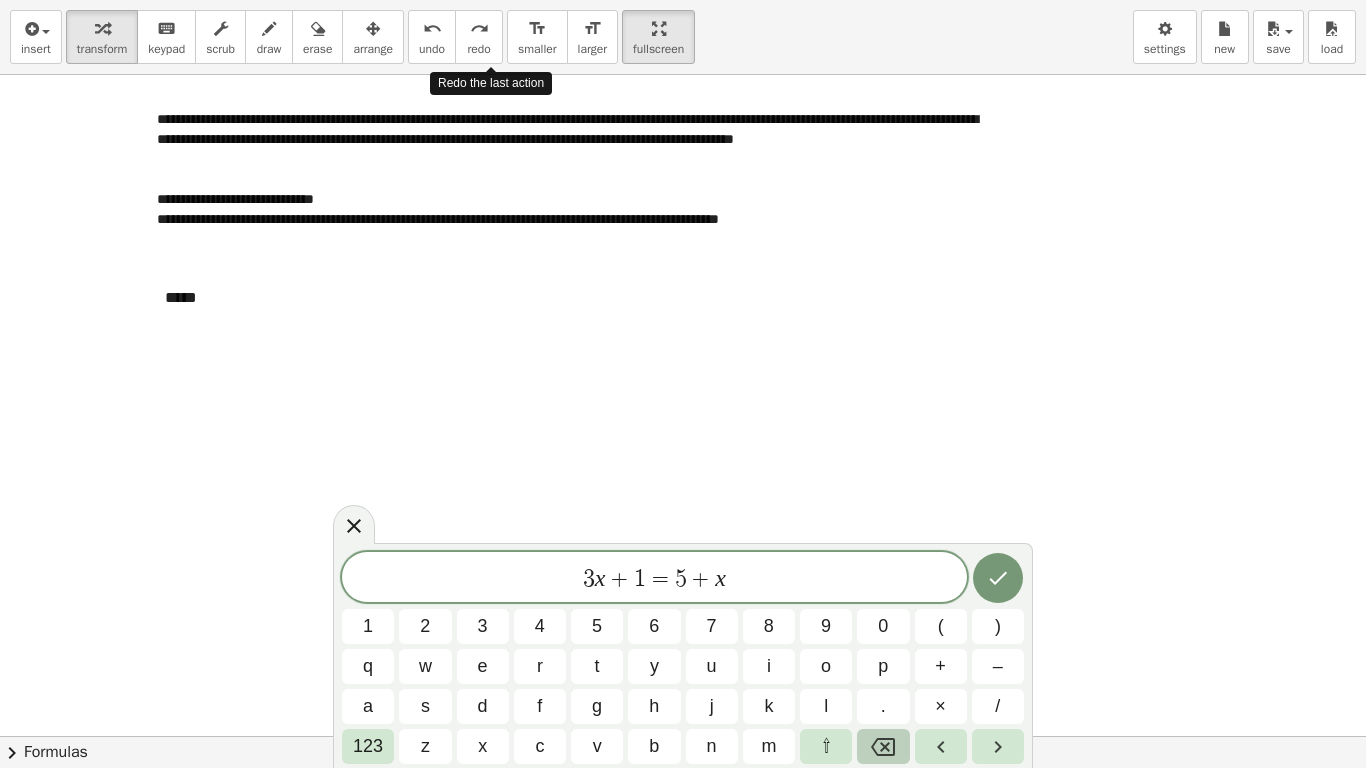 click 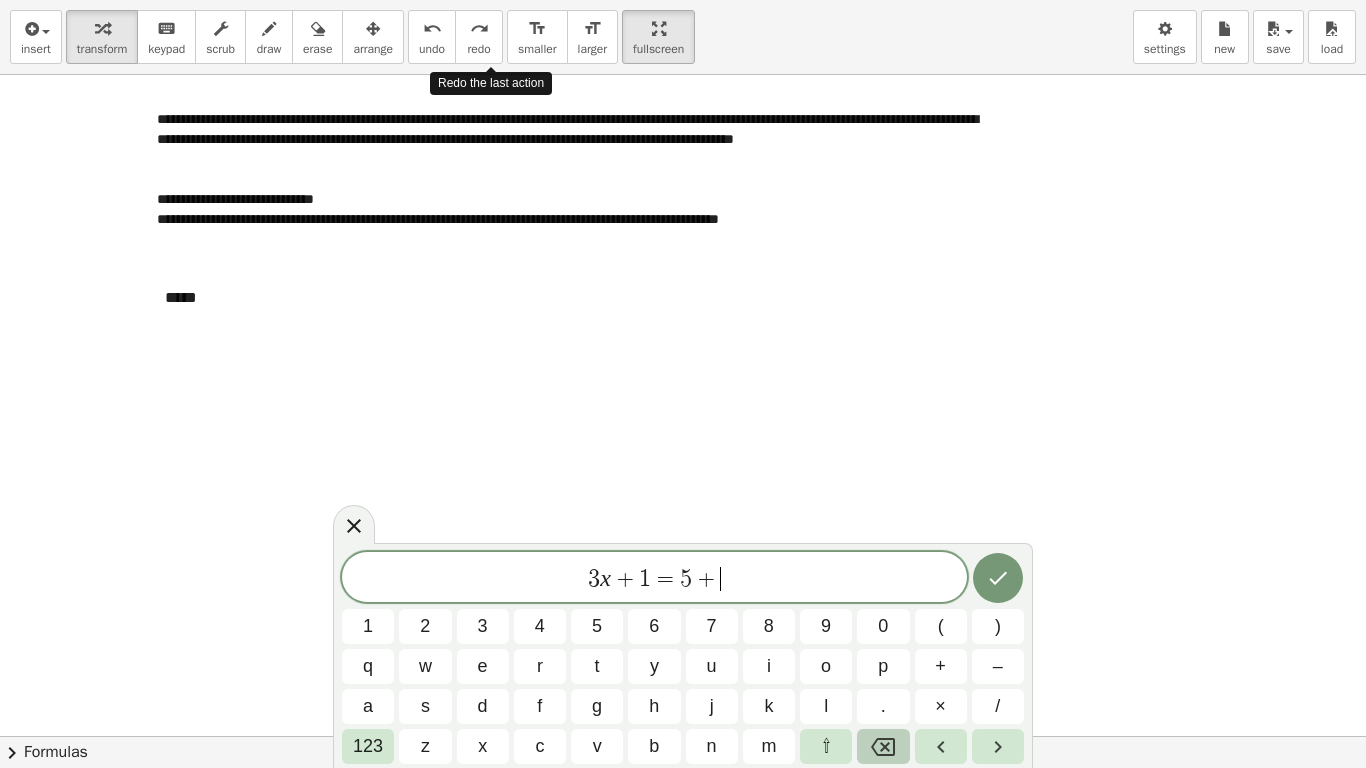 click 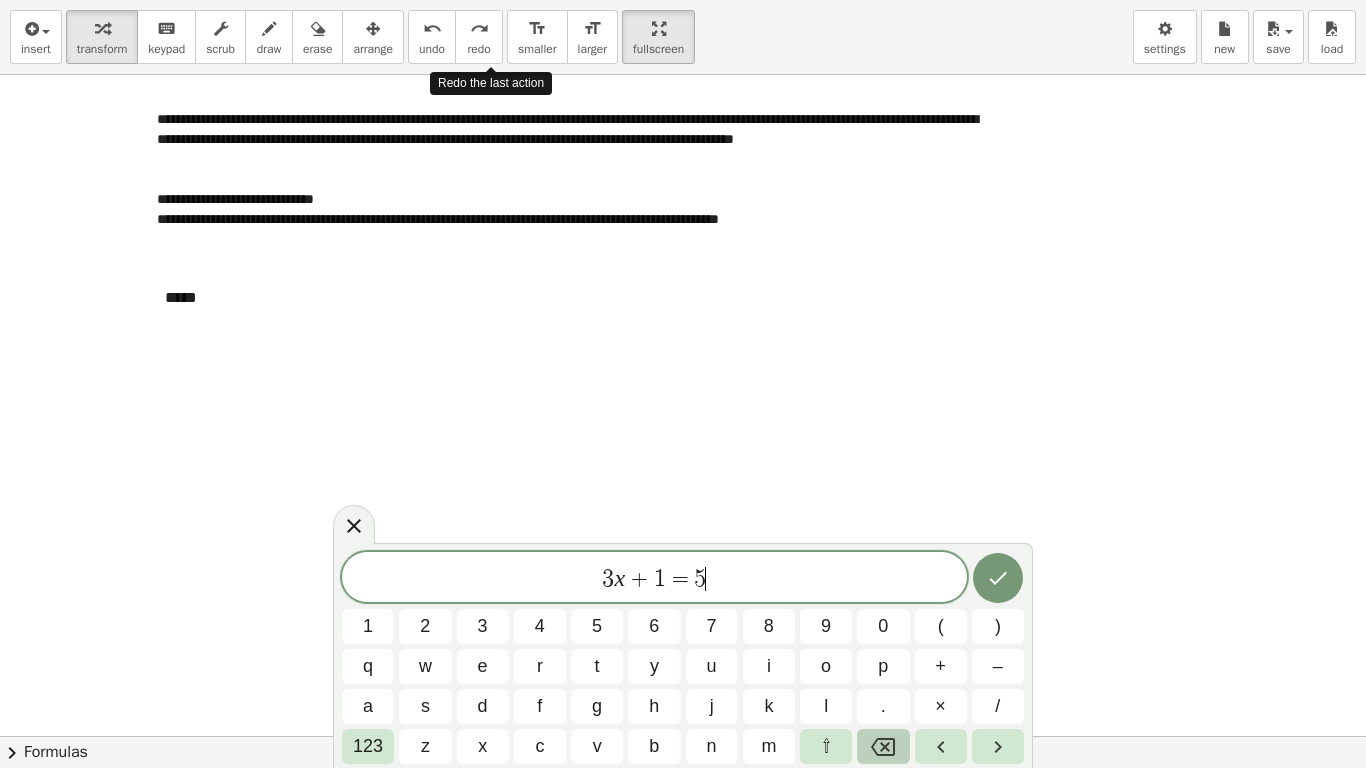 click 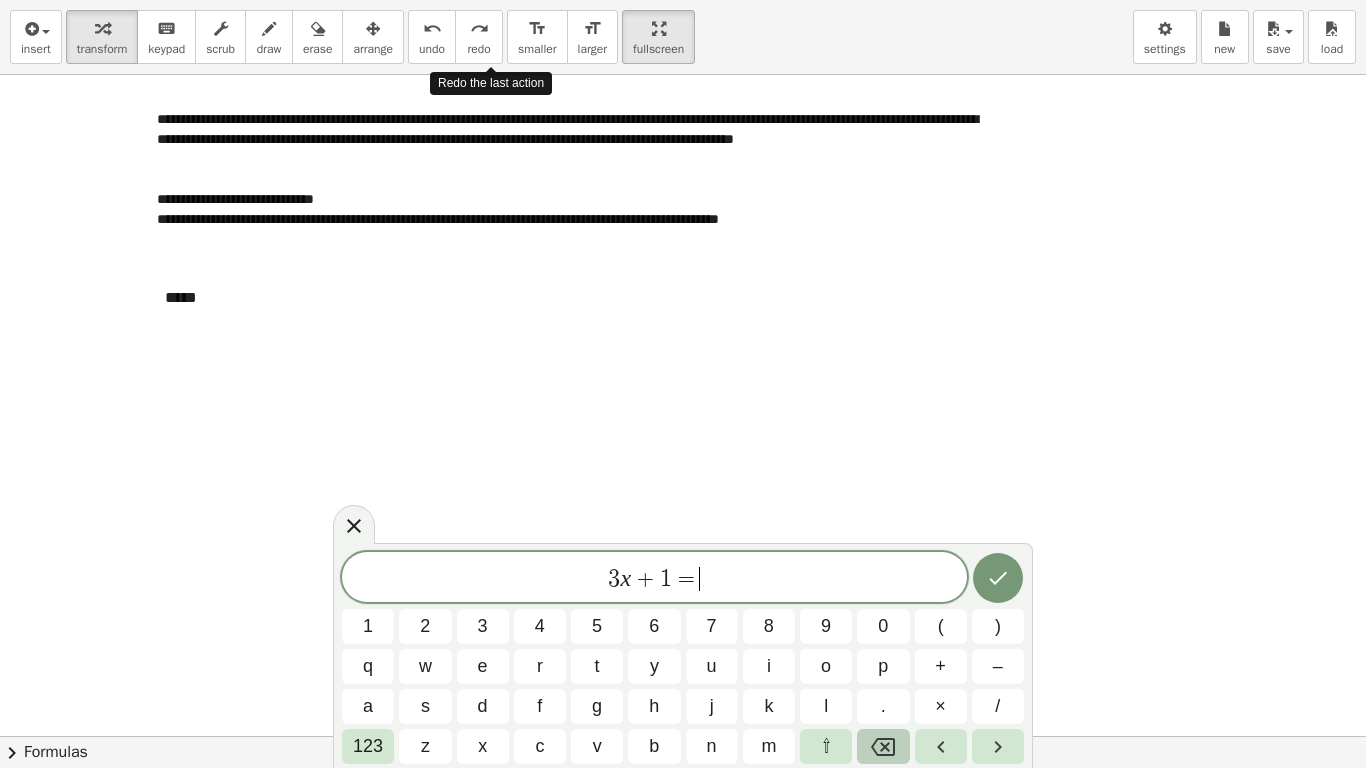 click 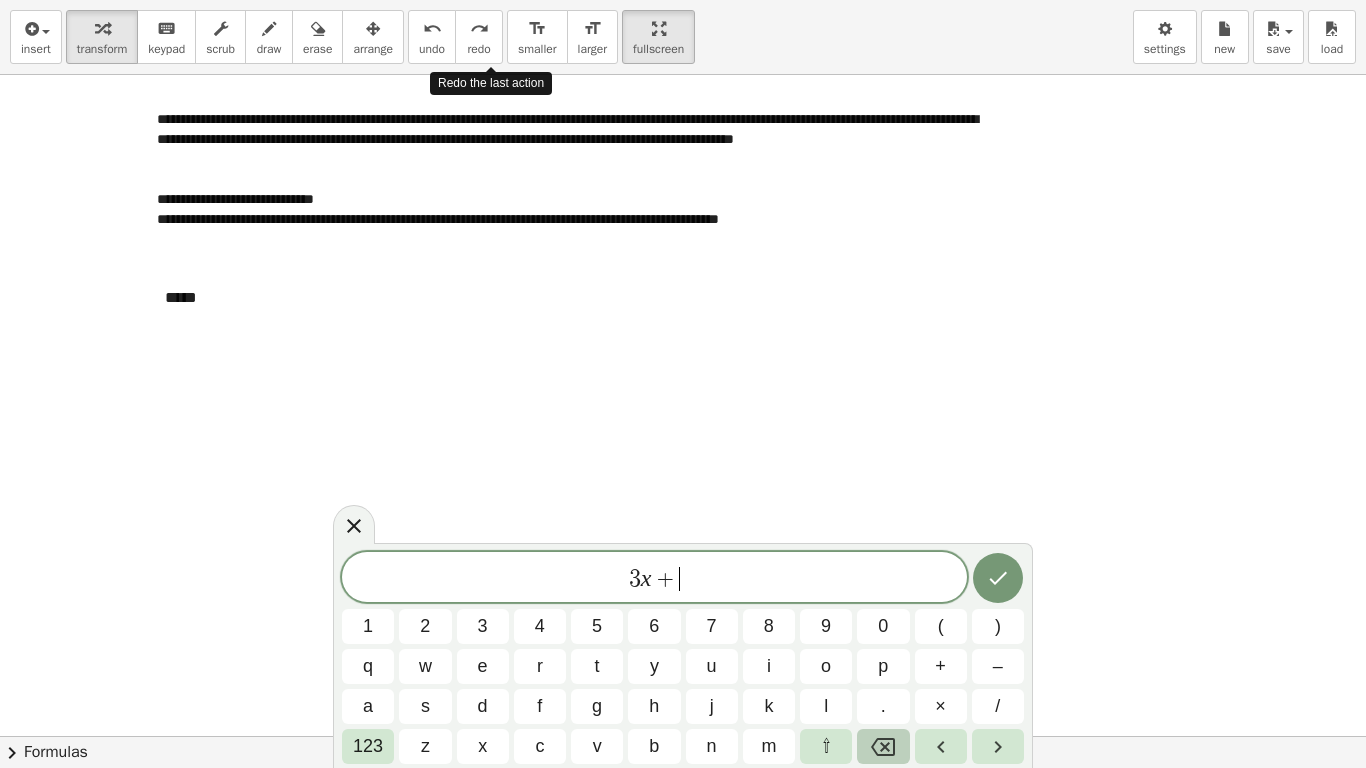 click 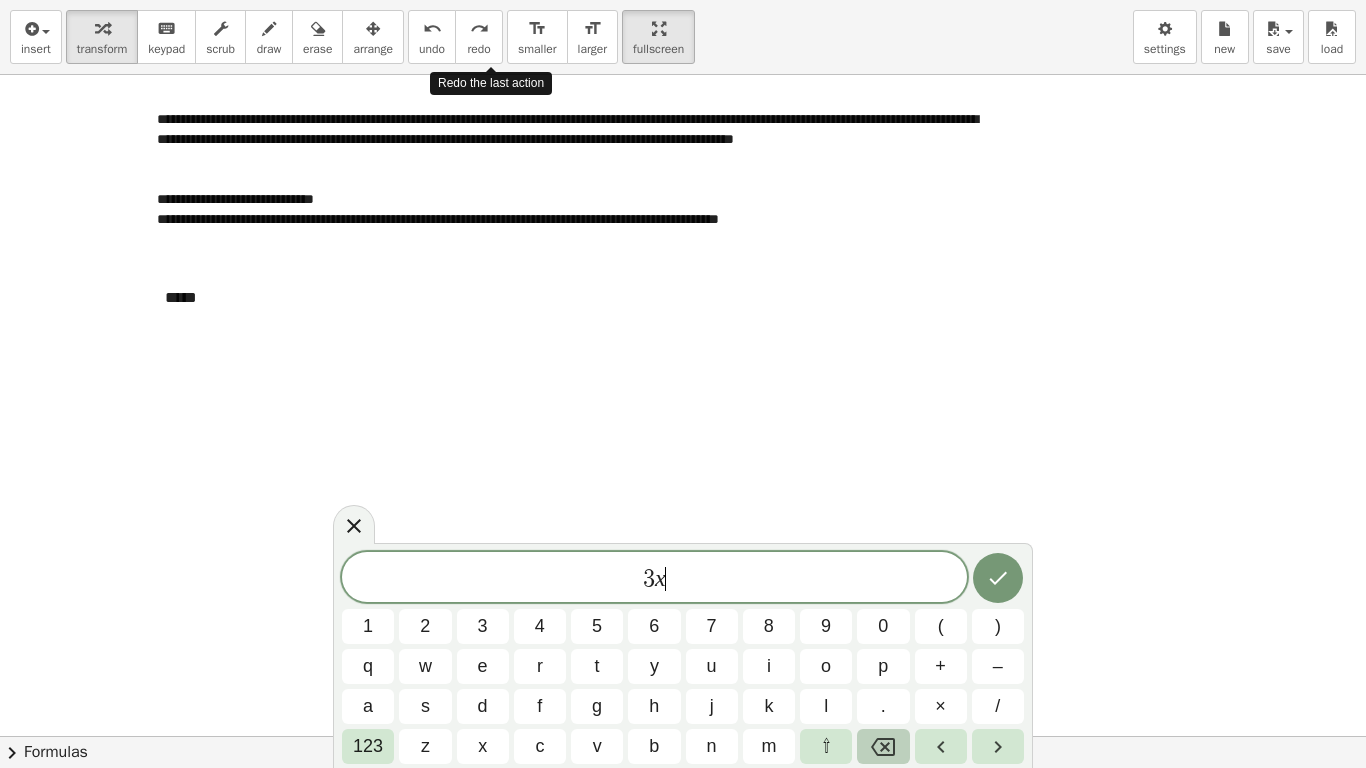 click 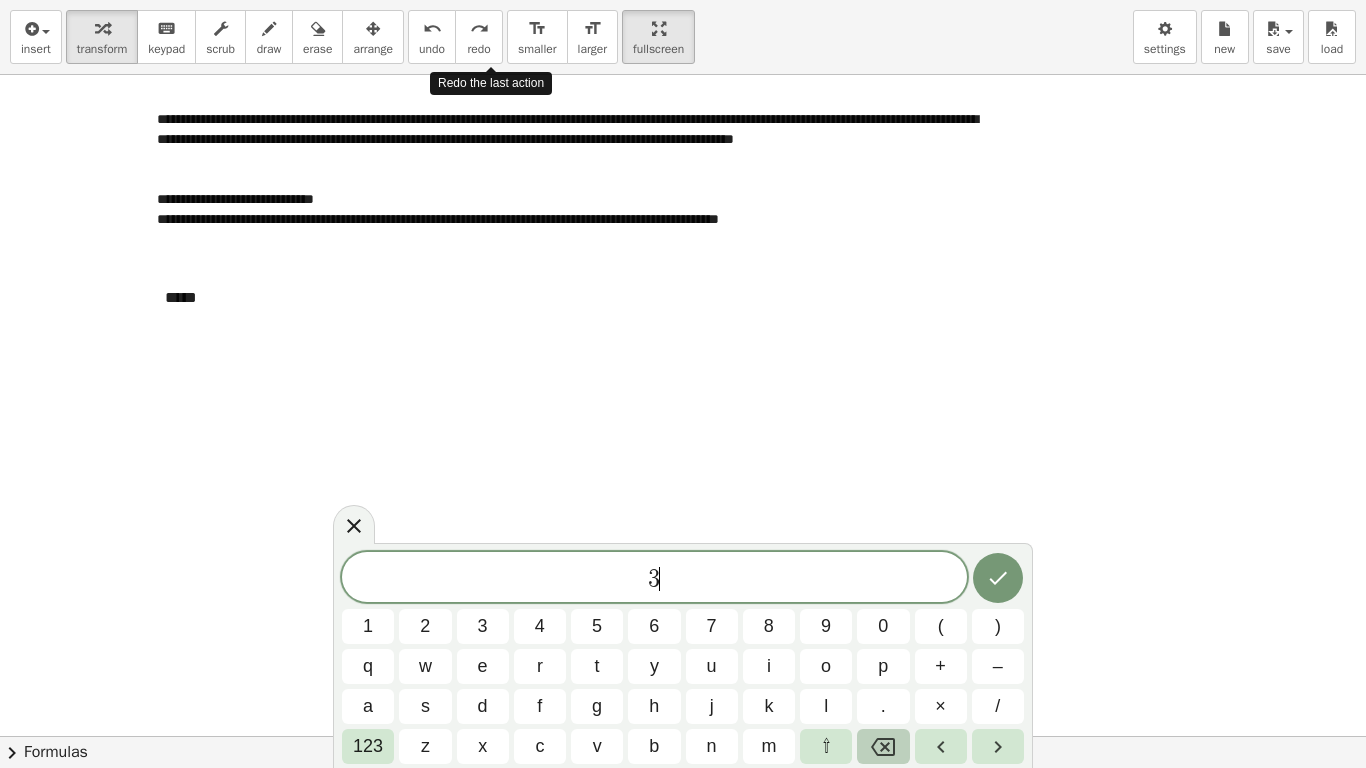 click 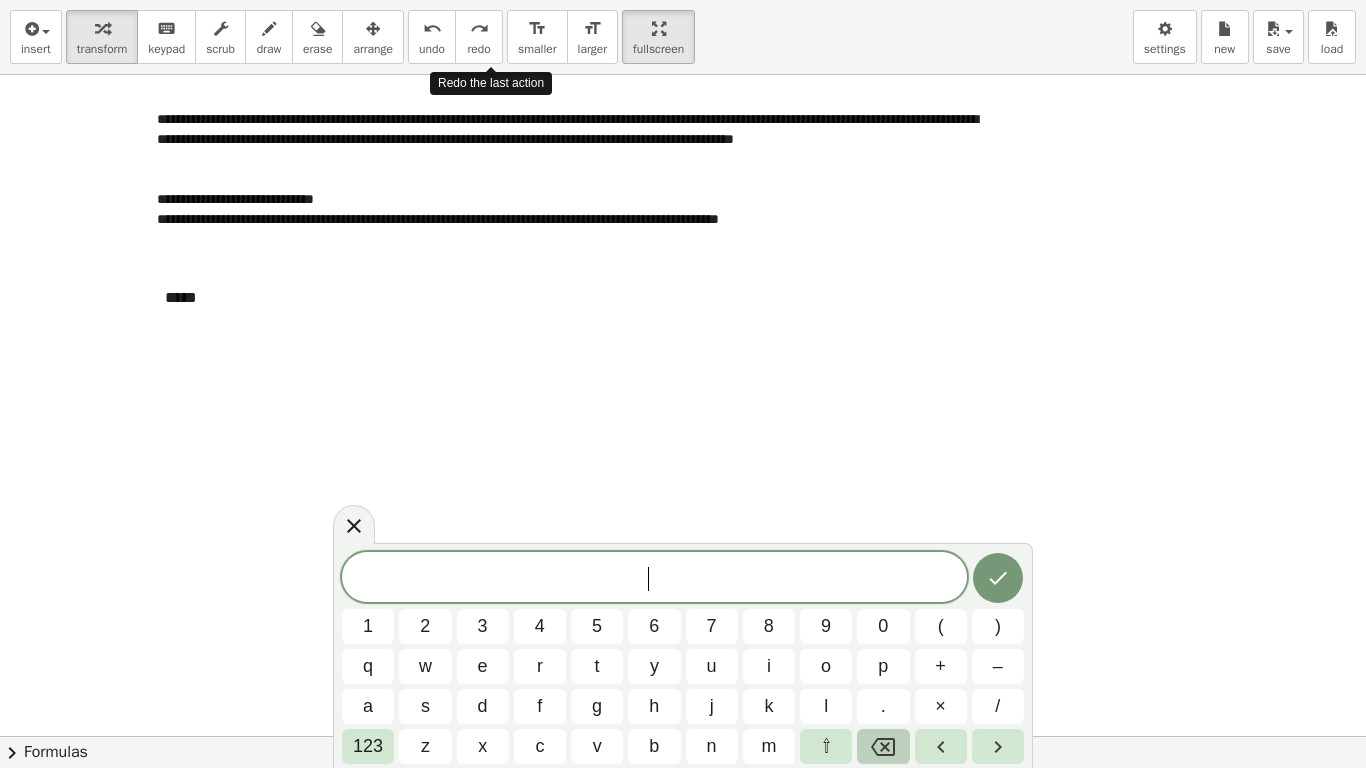click 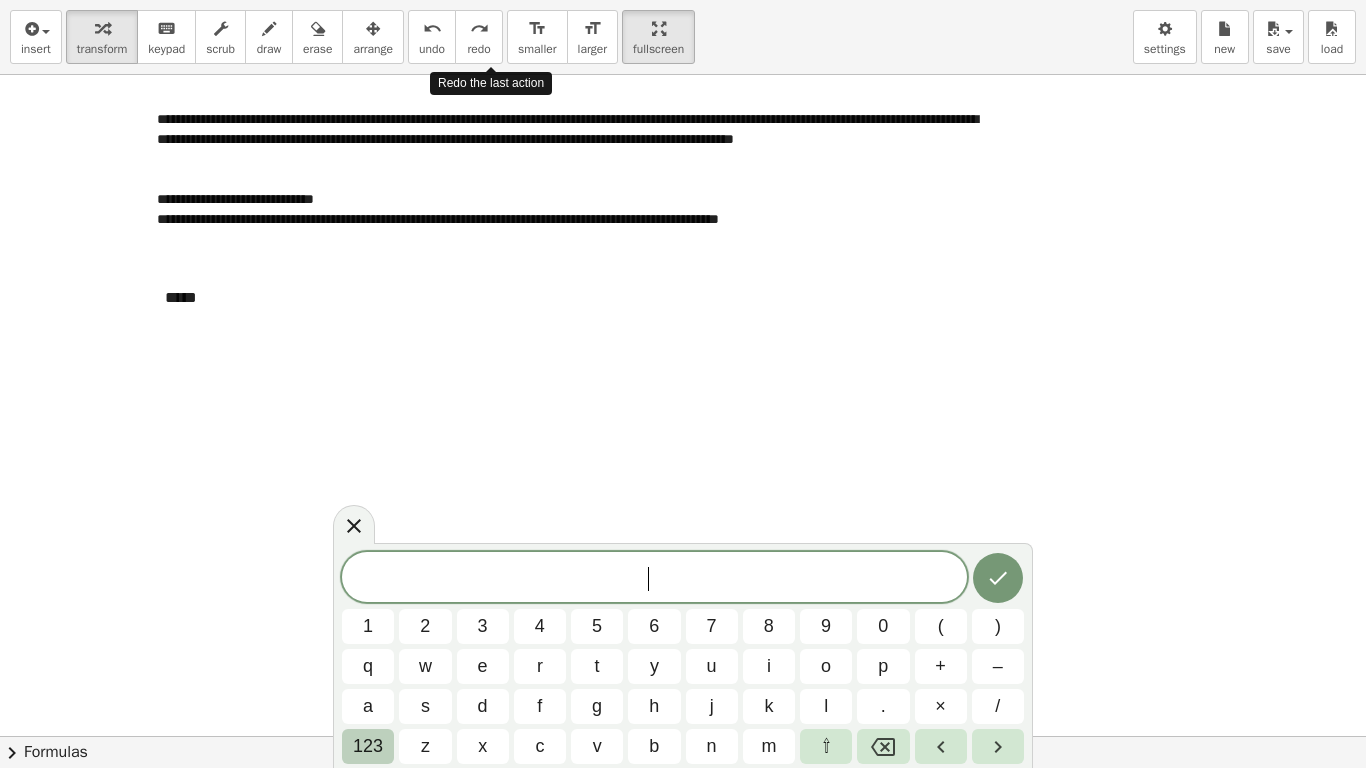 click on "123" at bounding box center [368, 746] 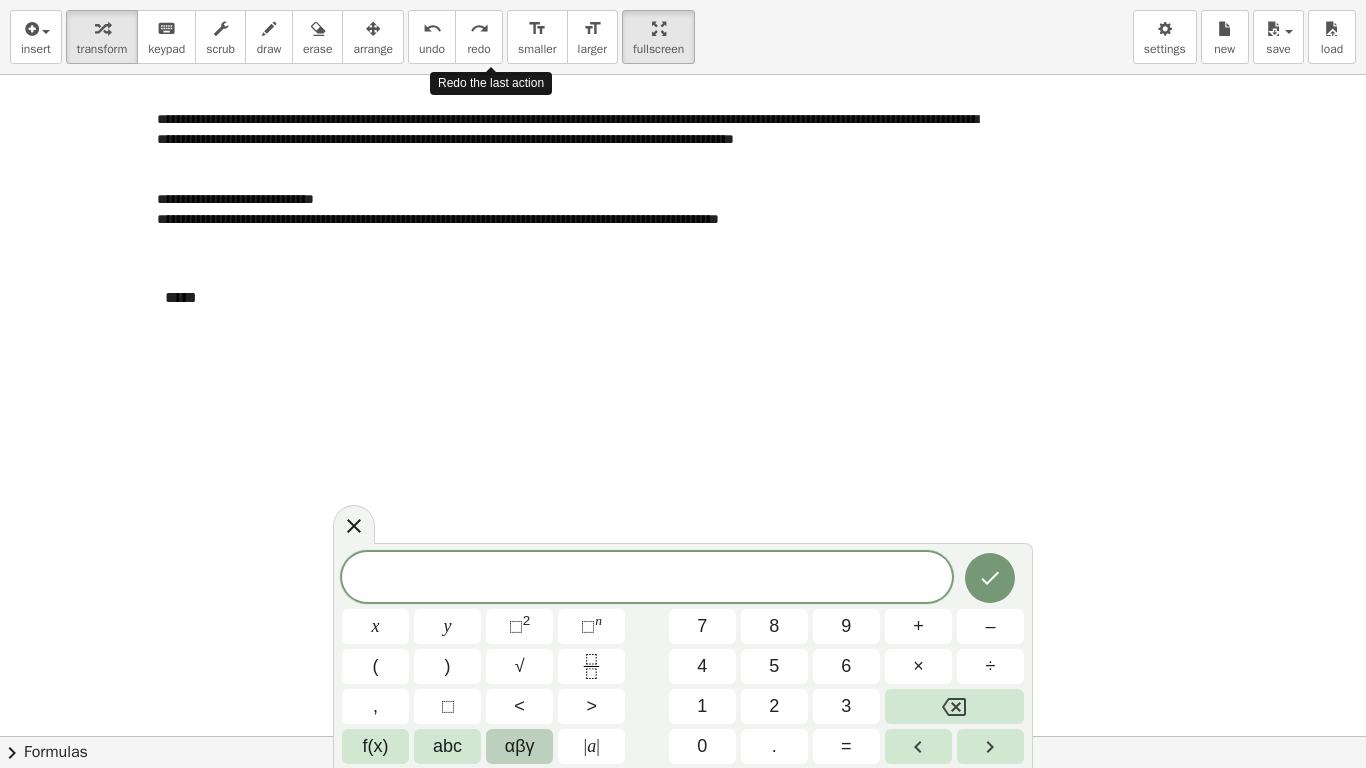 click on "αβγ" at bounding box center [519, 746] 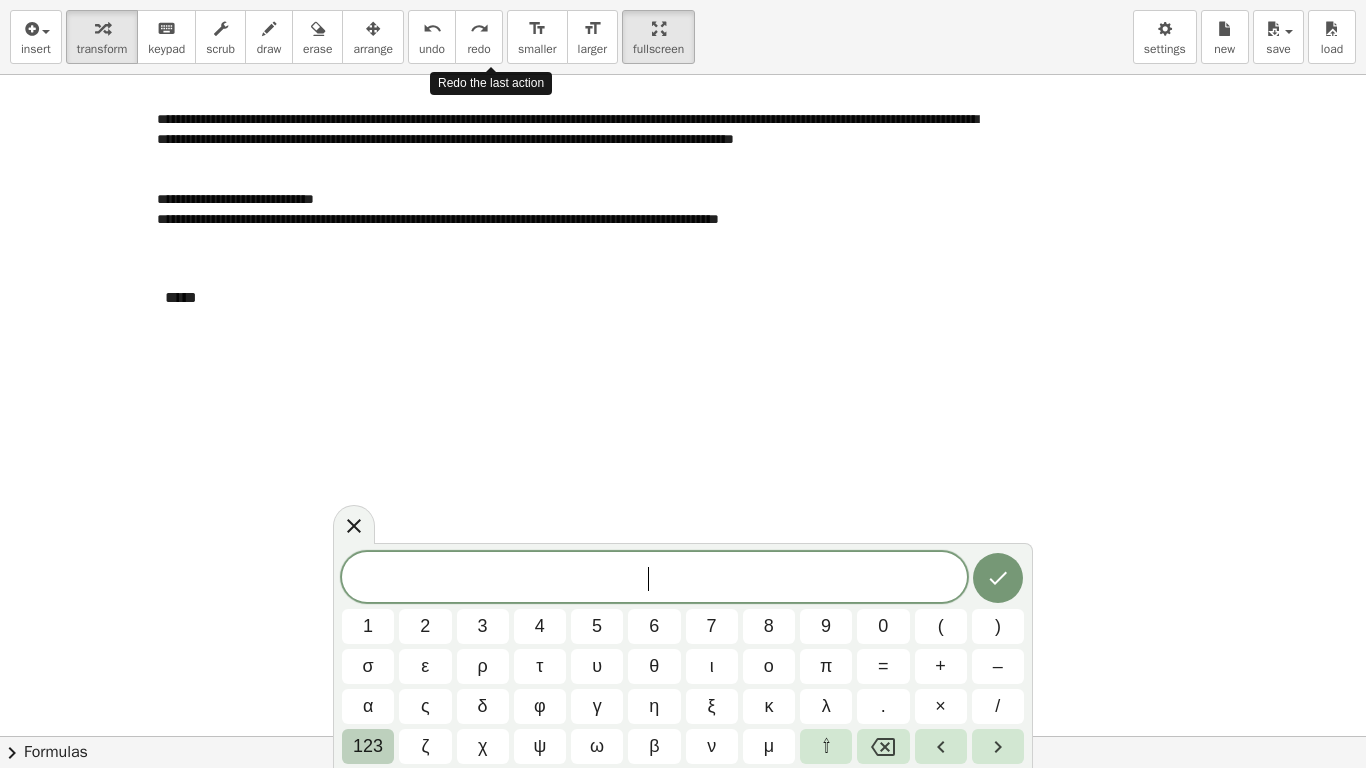 click on "123" at bounding box center [368, 746] 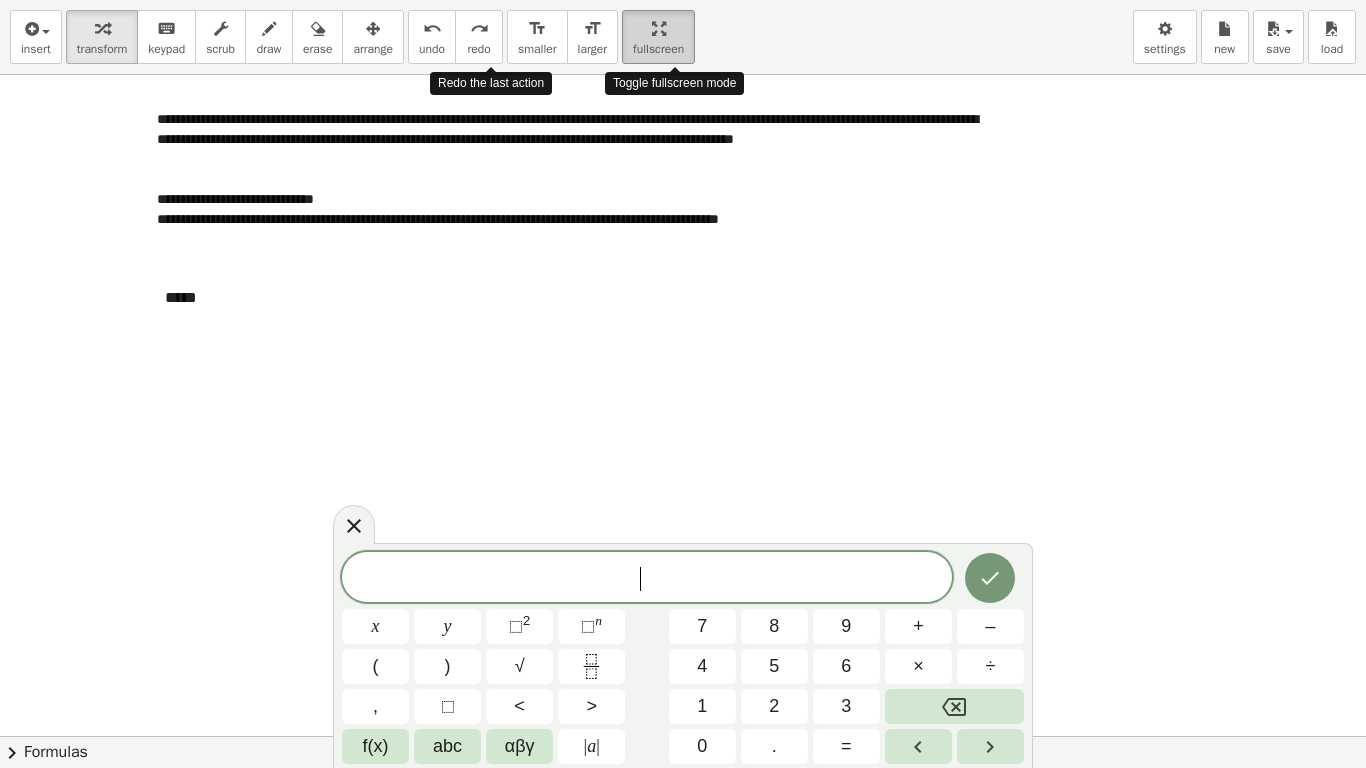 click on "fullscreen" at bounding box center [658, 37] 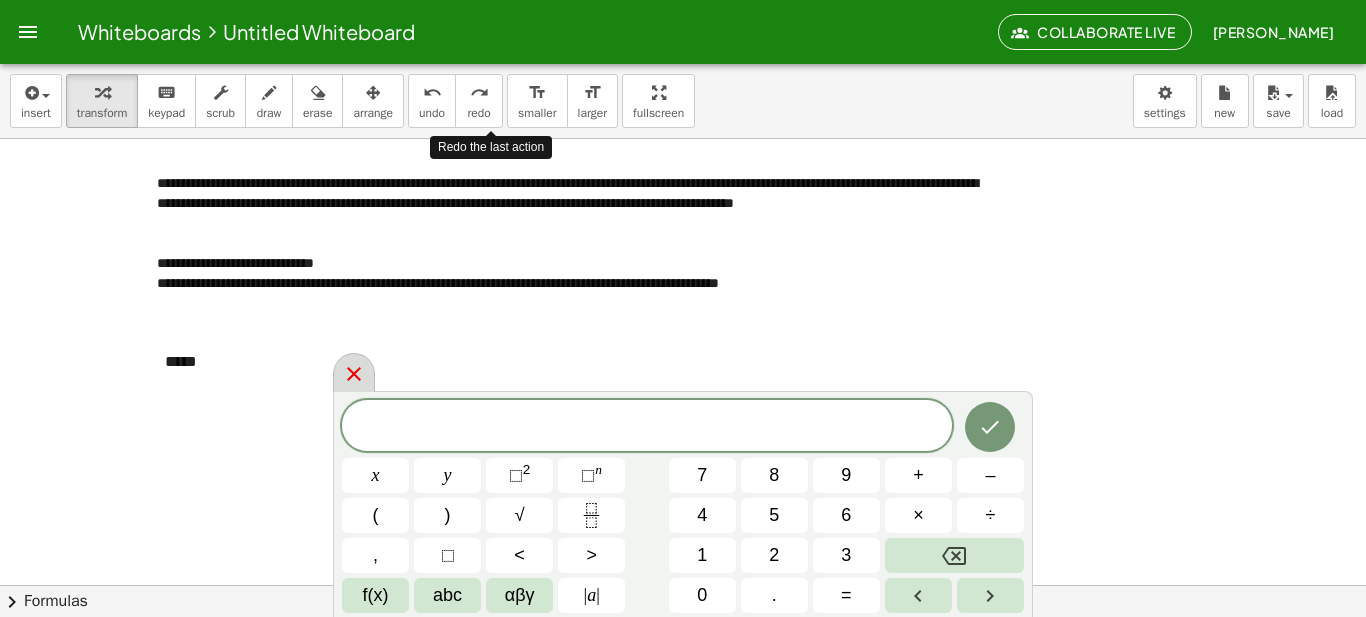 click at bounding box center (354, 372) 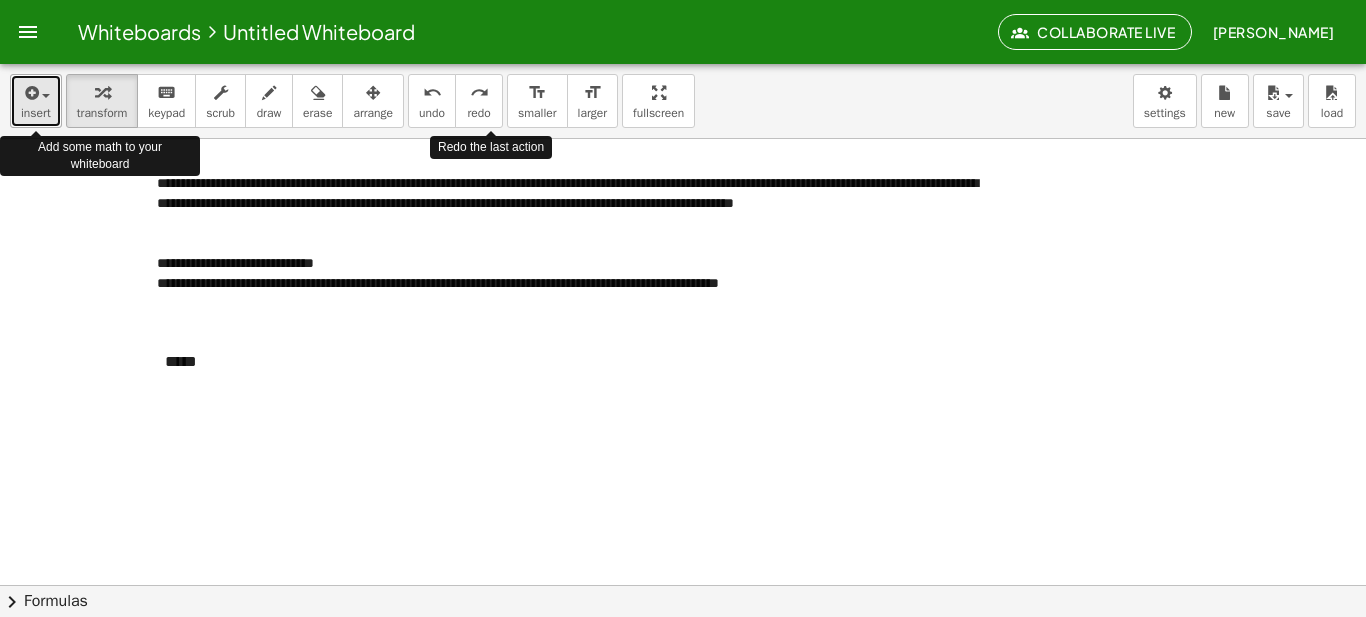 click on "insert" at bounding box center (36, 101) 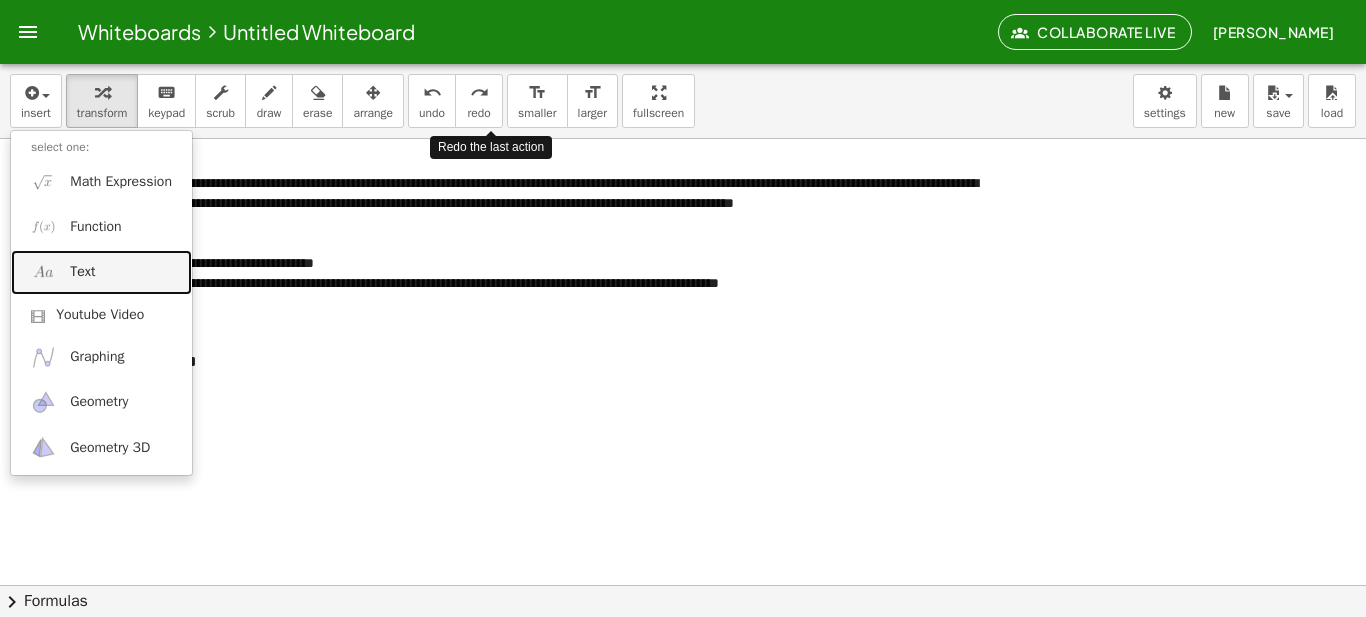 click on "Text" at bounding box center (101, 272) 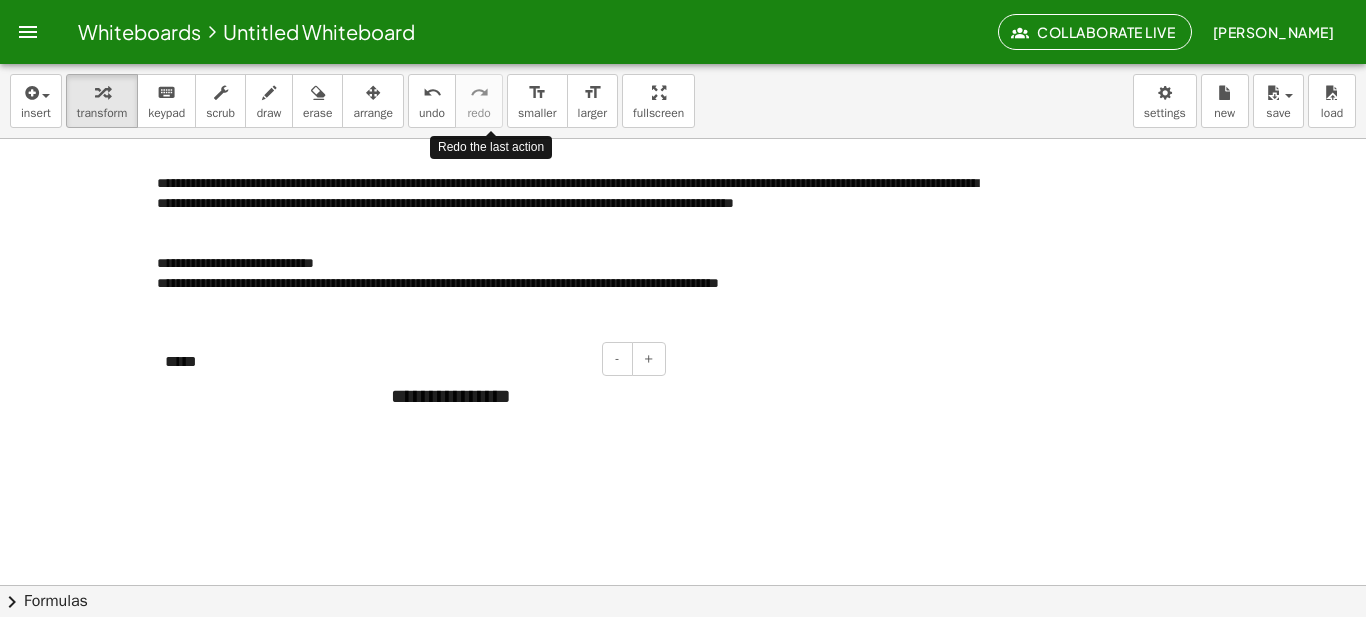 click on "**********" at bounding box center [521, 396] 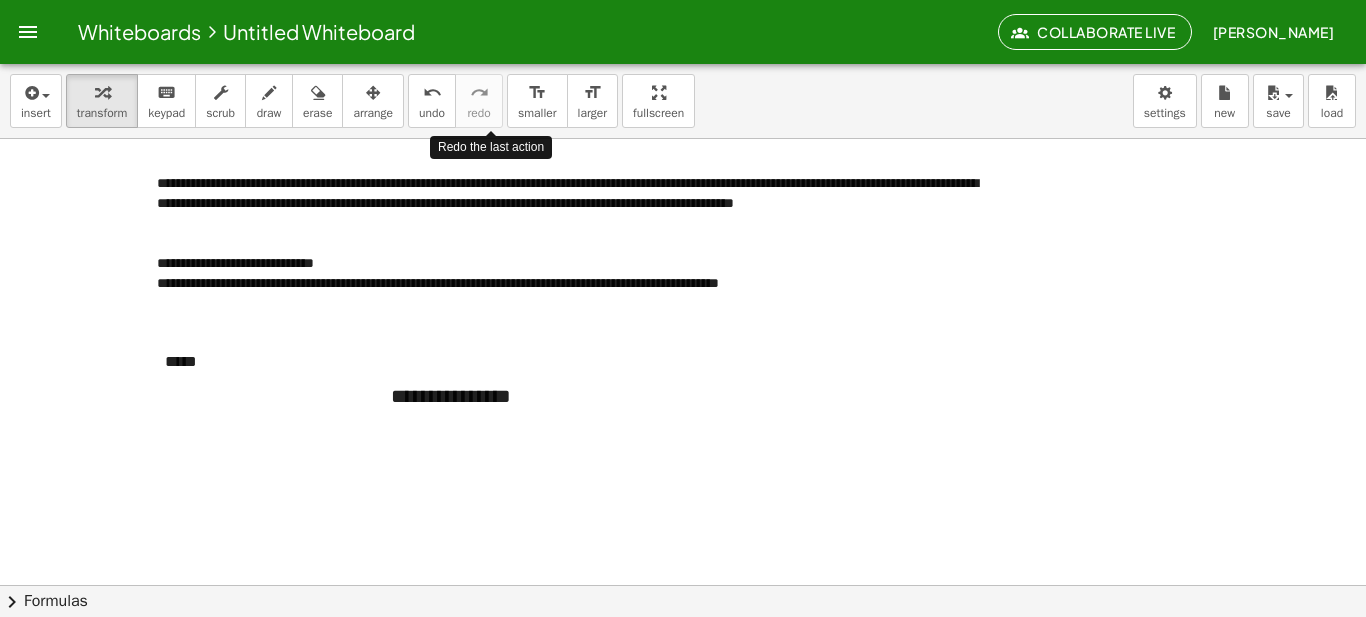 type 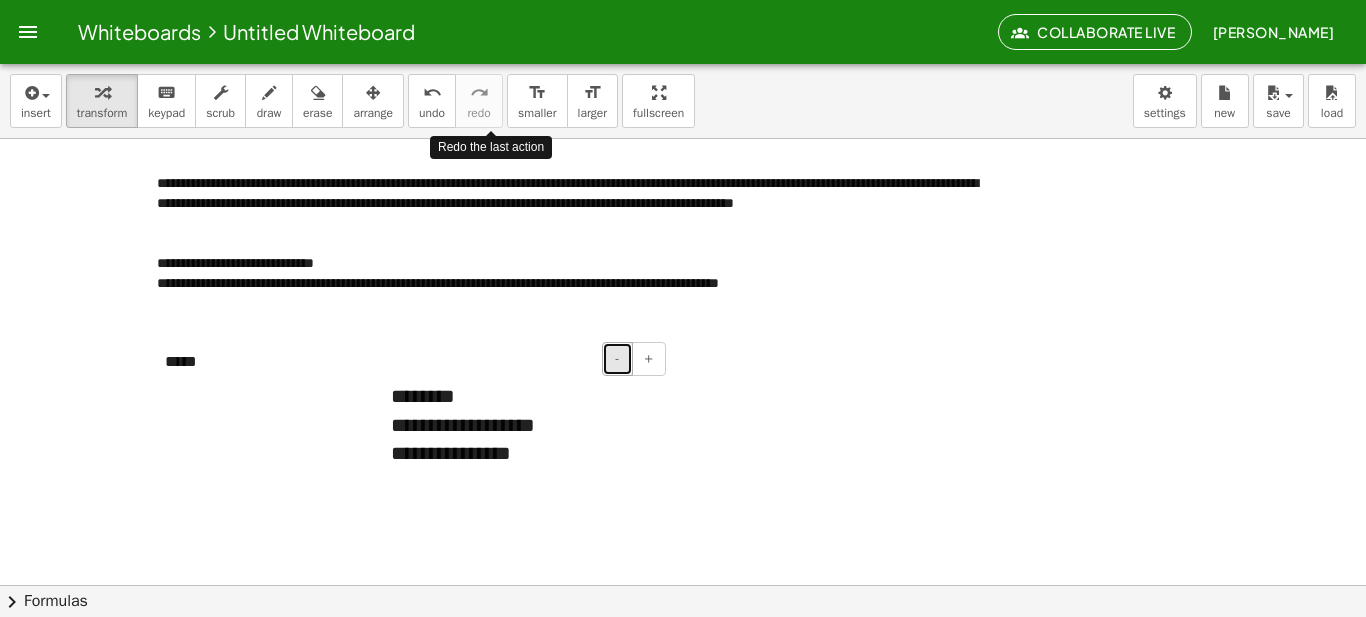 click on "-" at bounding box center [617, 359] 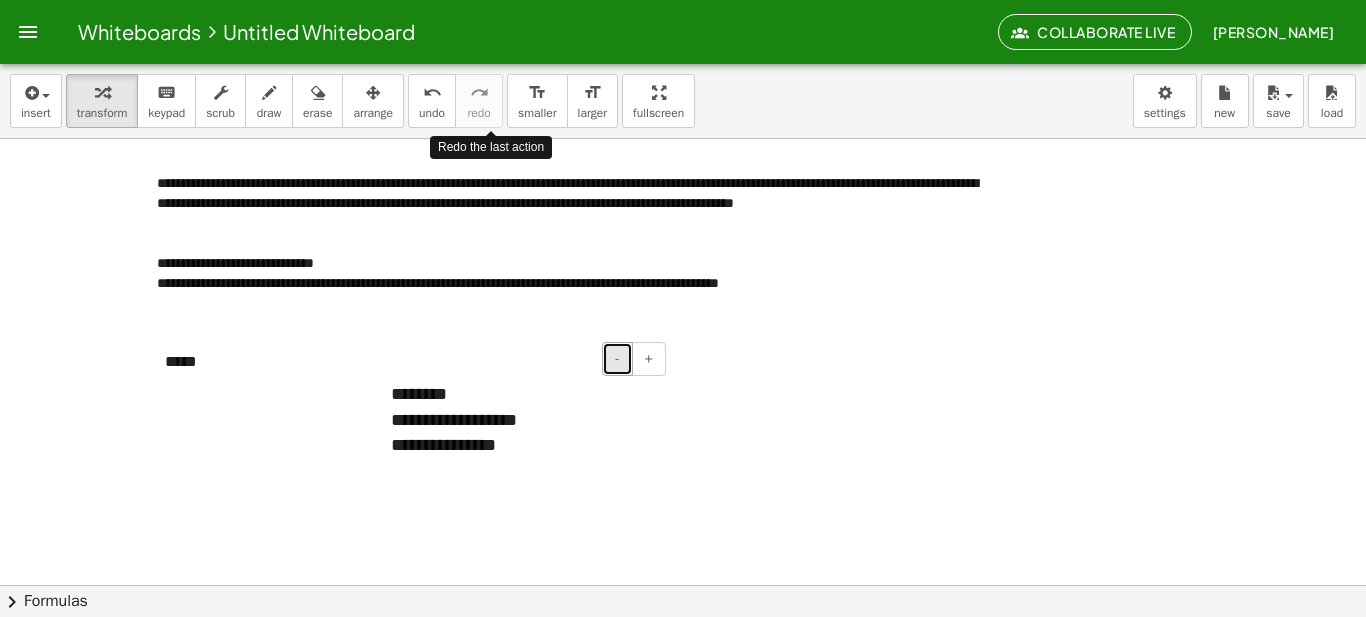 click on "-" at bounding box center (617, 359) 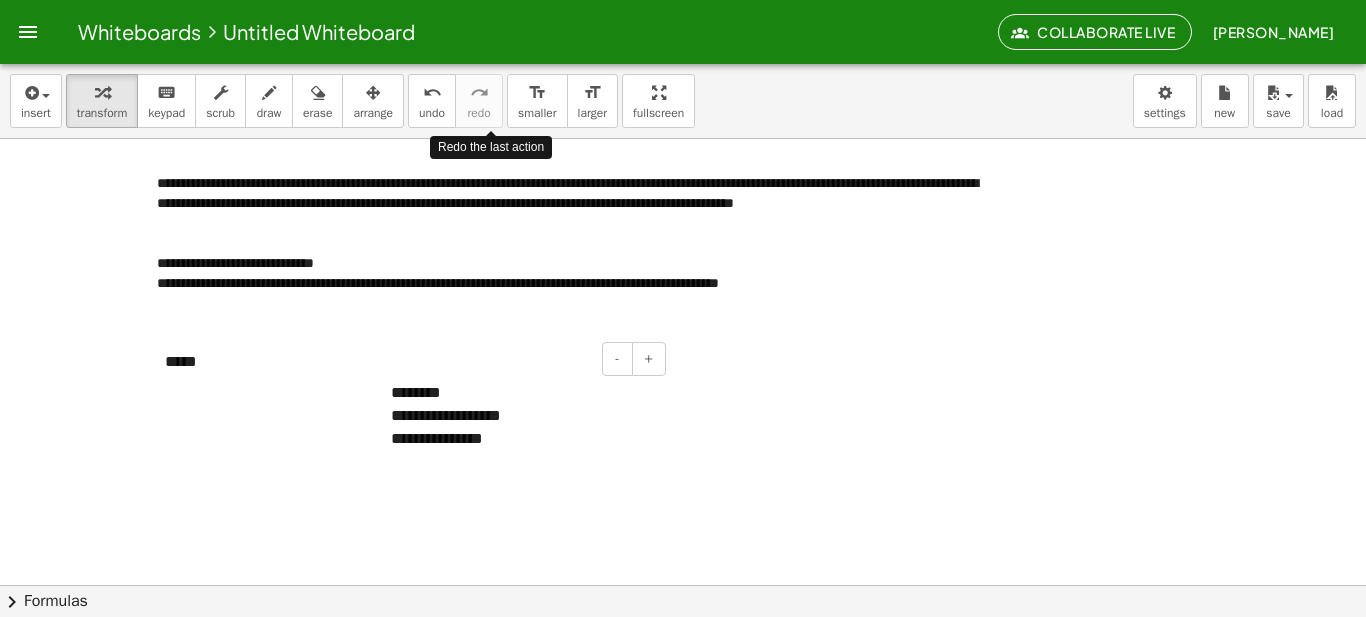 click on "**********" at bounding box center [521, 416] 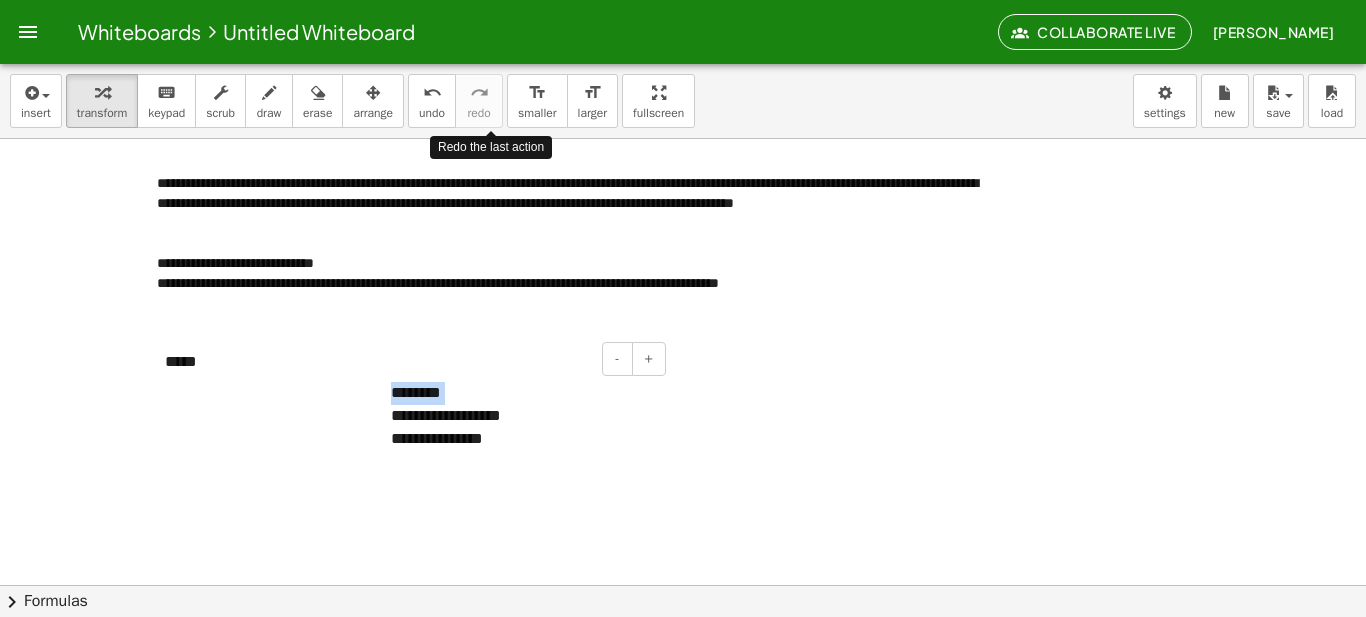 click on "**********" at bounding box center [521, 416] 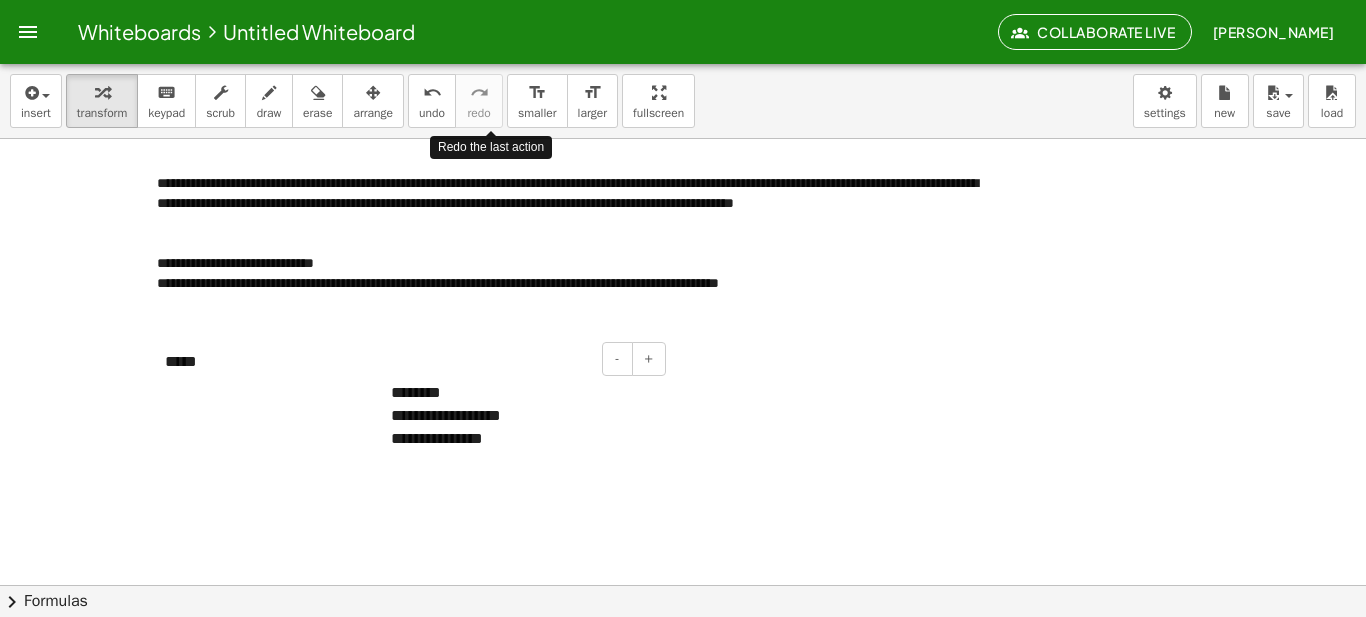 click on "**********" at bounding box center [521, 416] 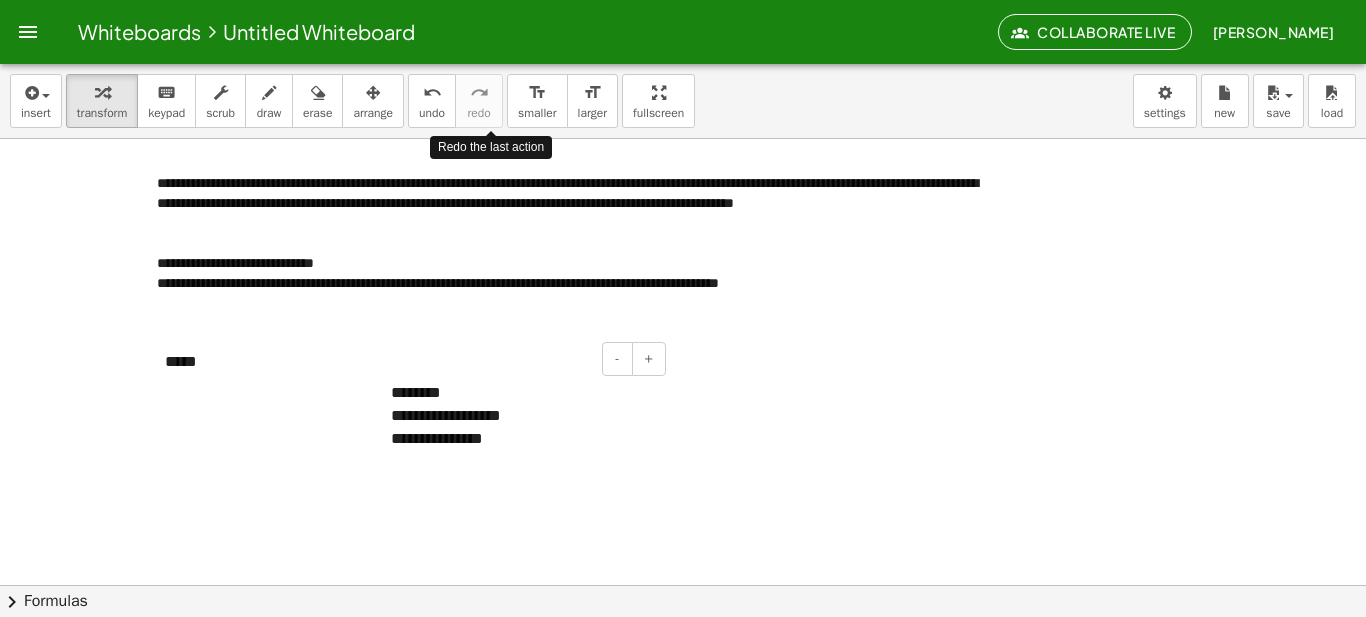 click on "**********" at bounding box center (521, 439) 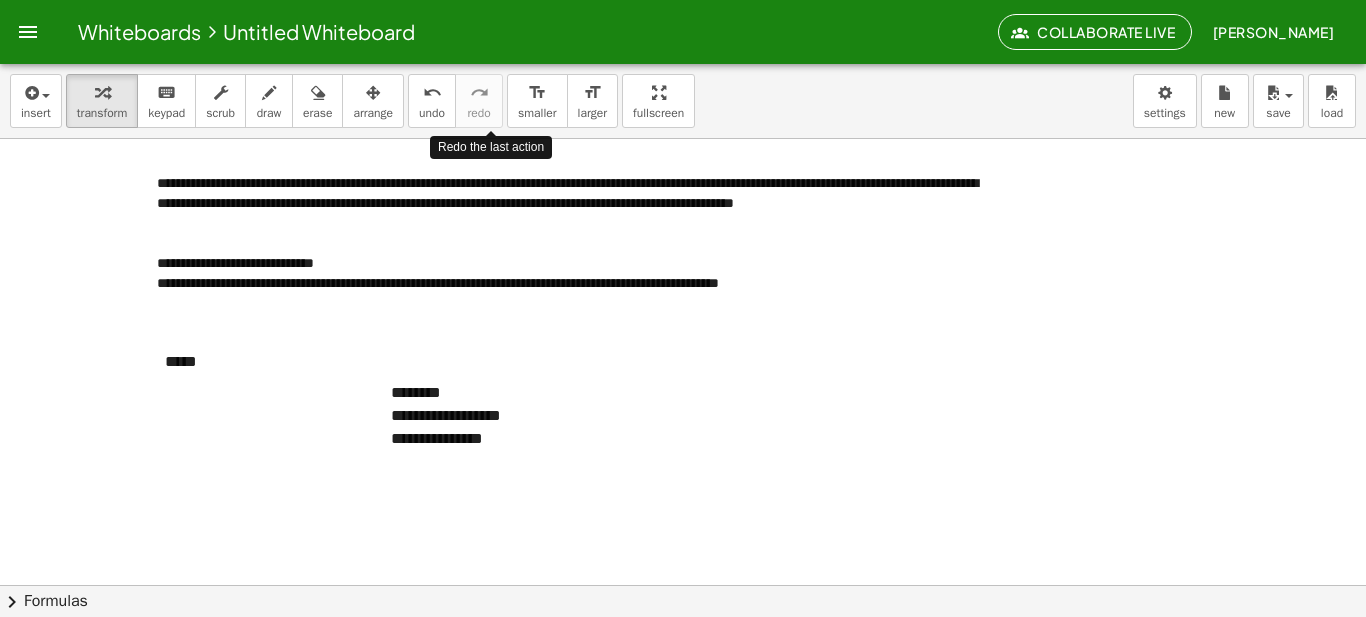 click at bounding box center (683, 555) 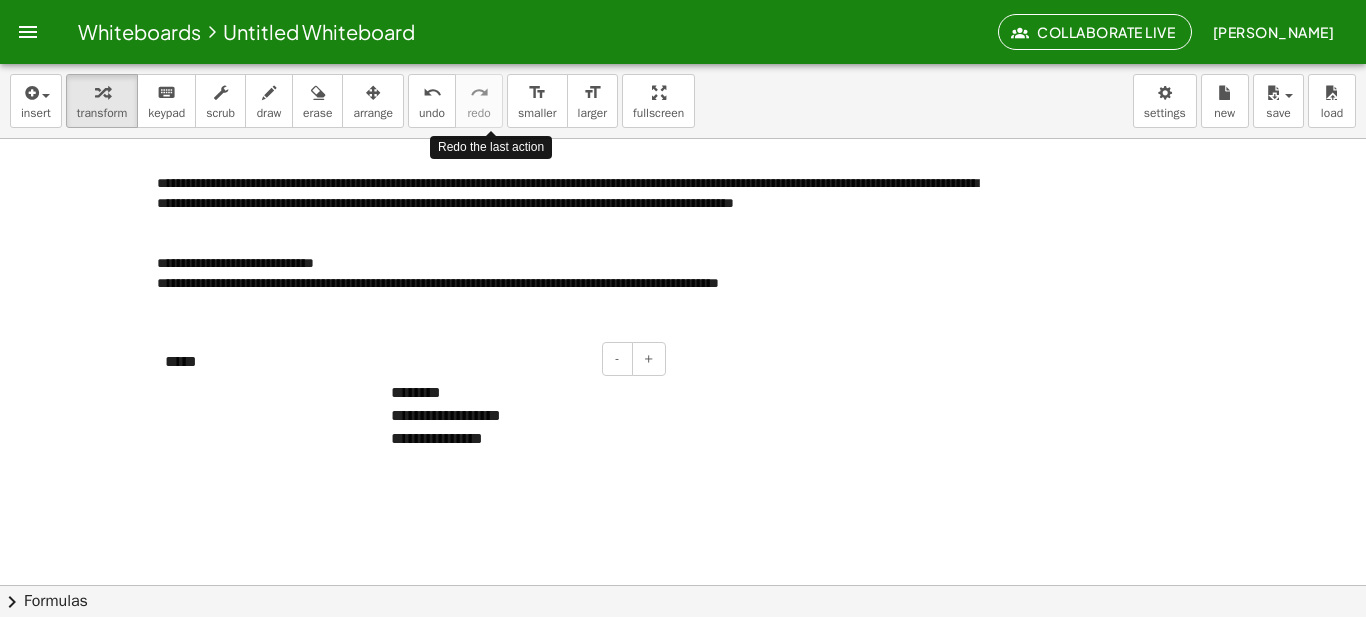 click on "**********" at bounding box center (521, 416) 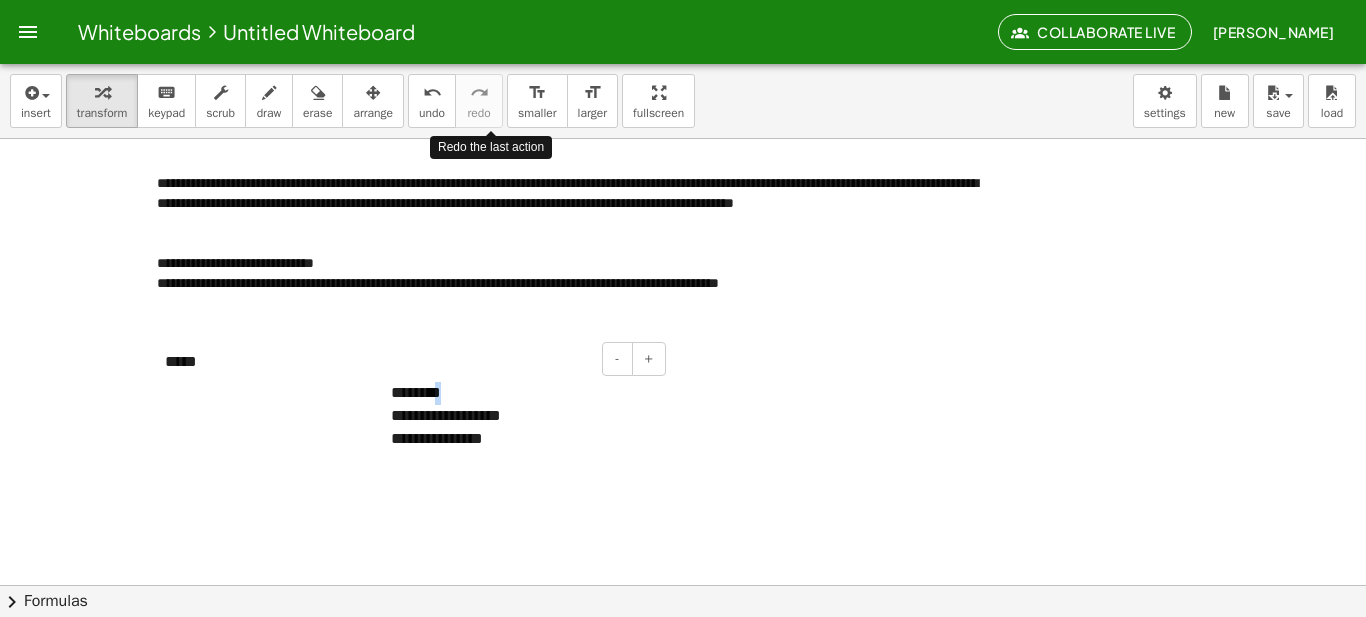 click on "**********" at bounding box center (521, 416) 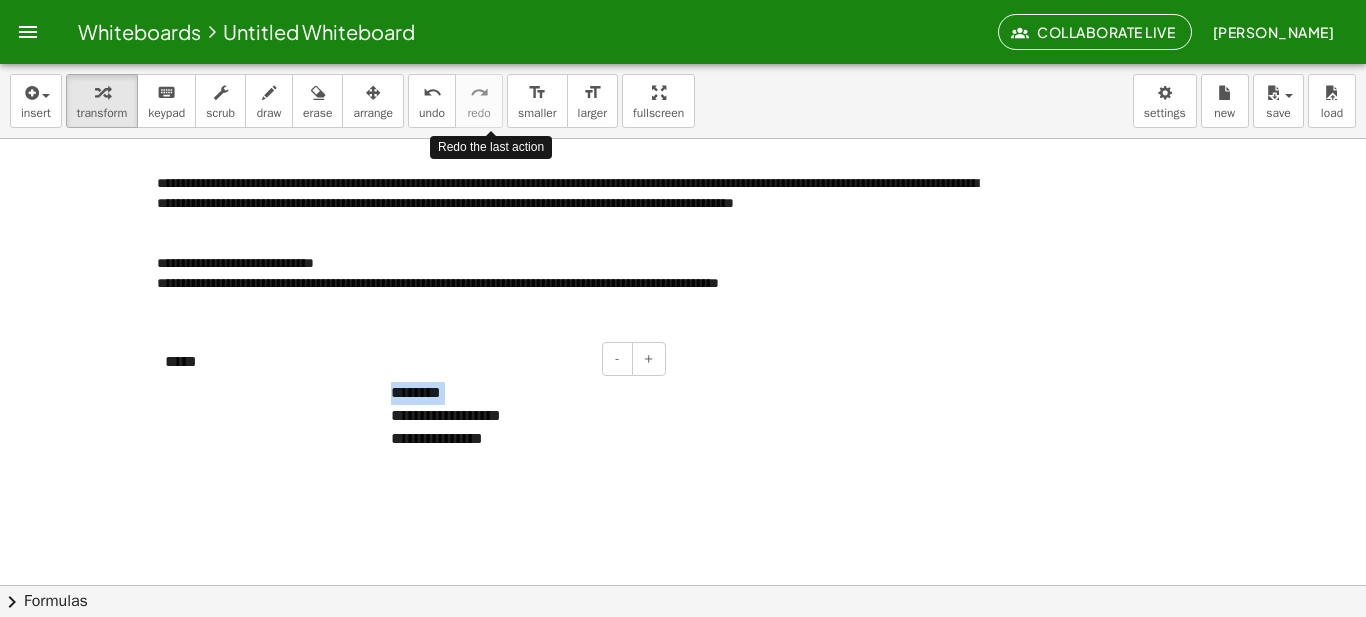 click on "**********" at bounding box center [521, 416] 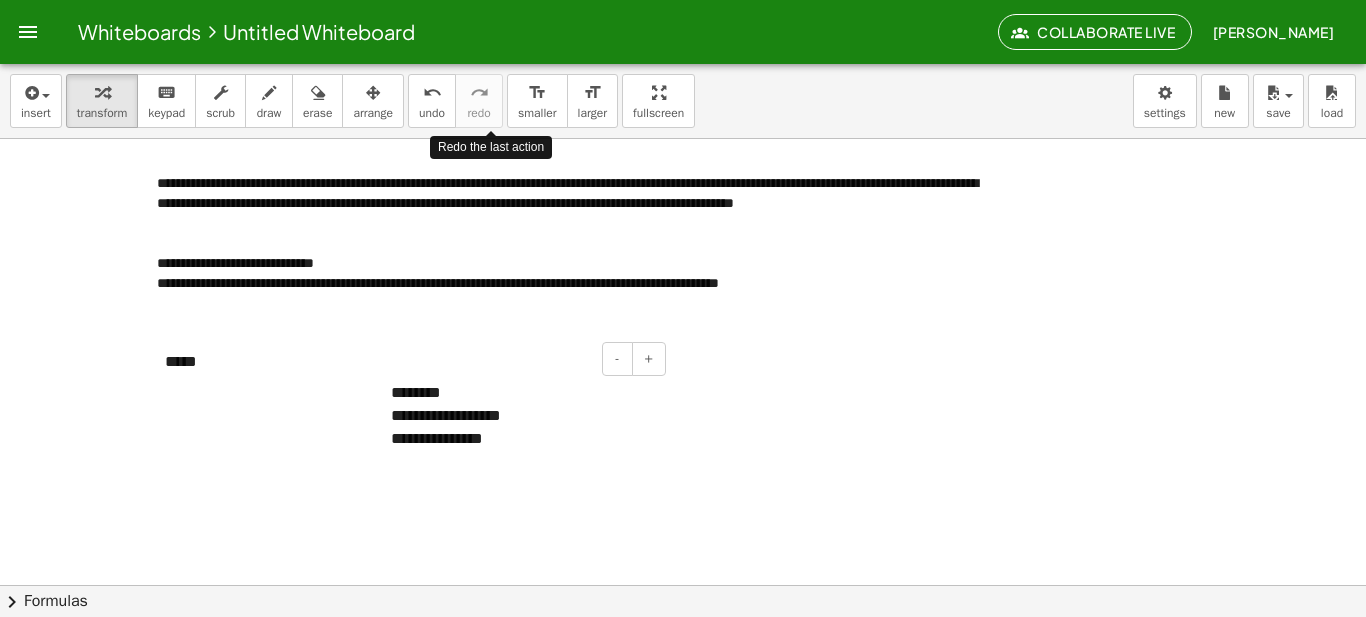 click on "**********" at bounding box center [521, 416] 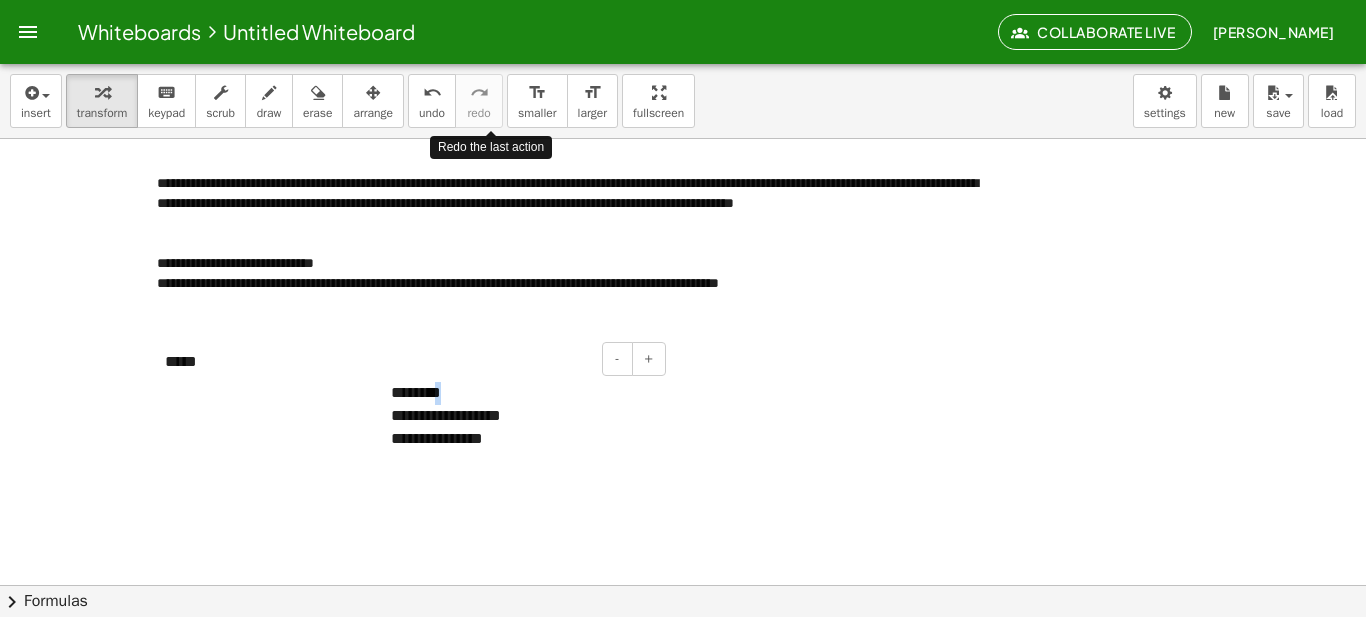 click on "**********" at bounding box center [521, 416] 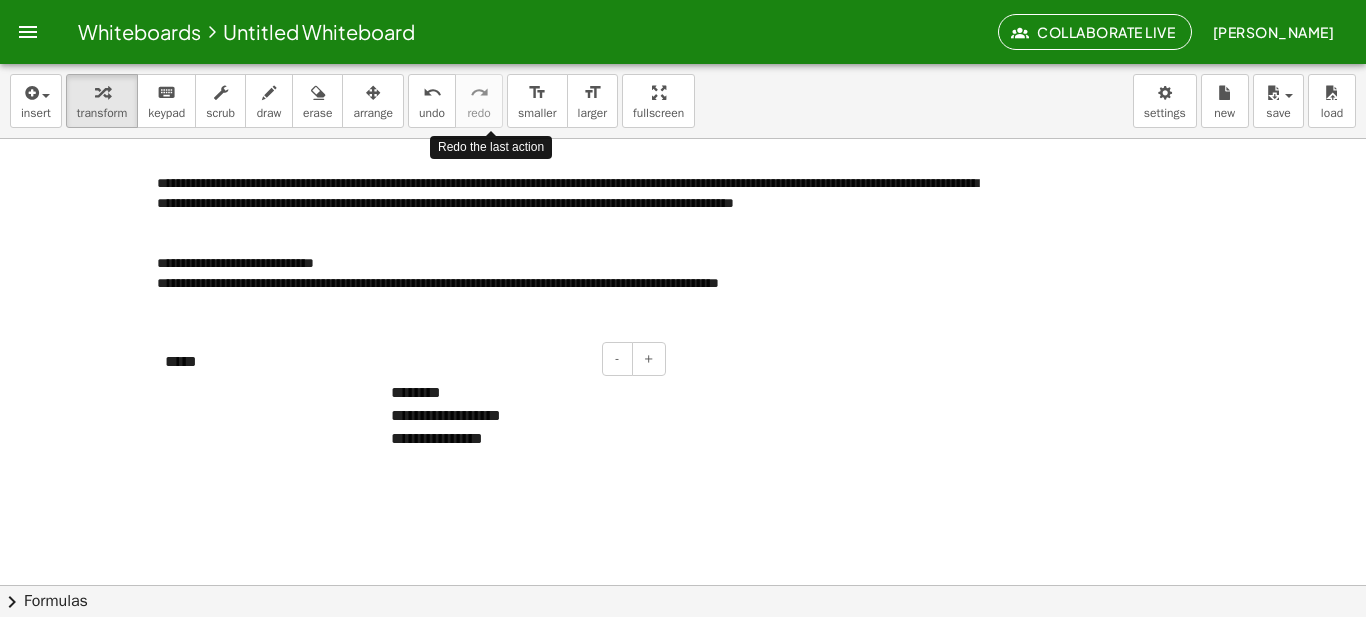 click on "**********" at bounding box center (521, 416) 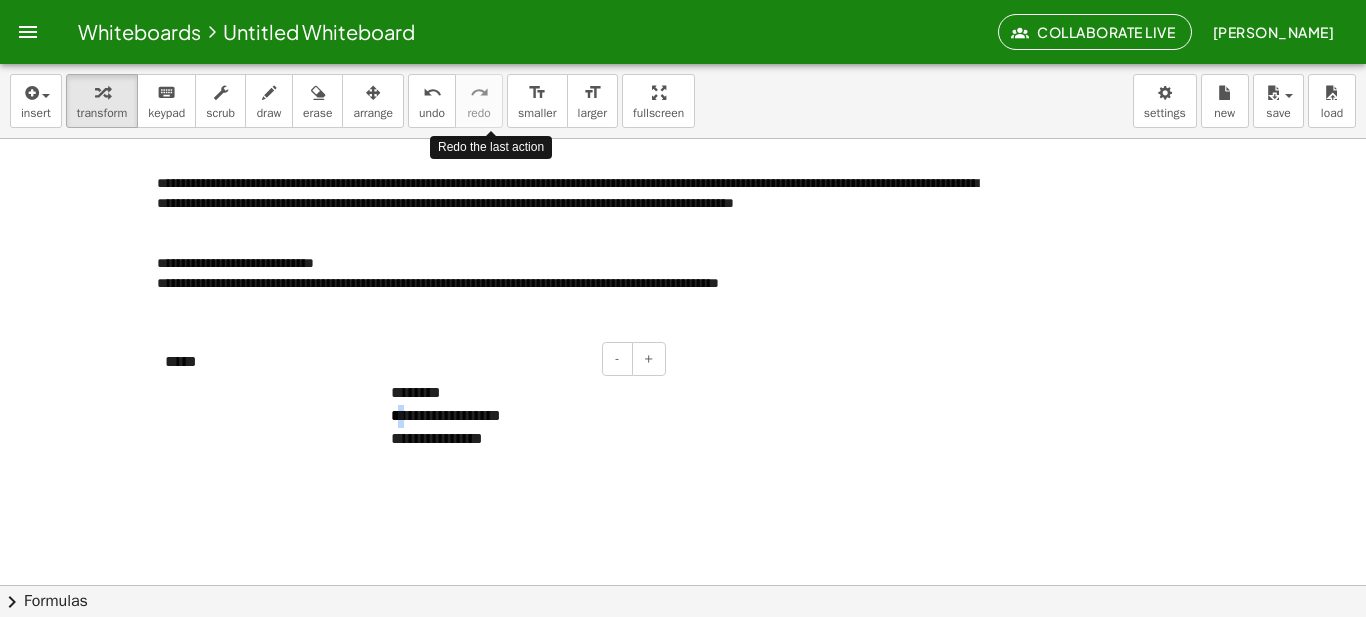 click on "**********" at bounding box center [521, 416] 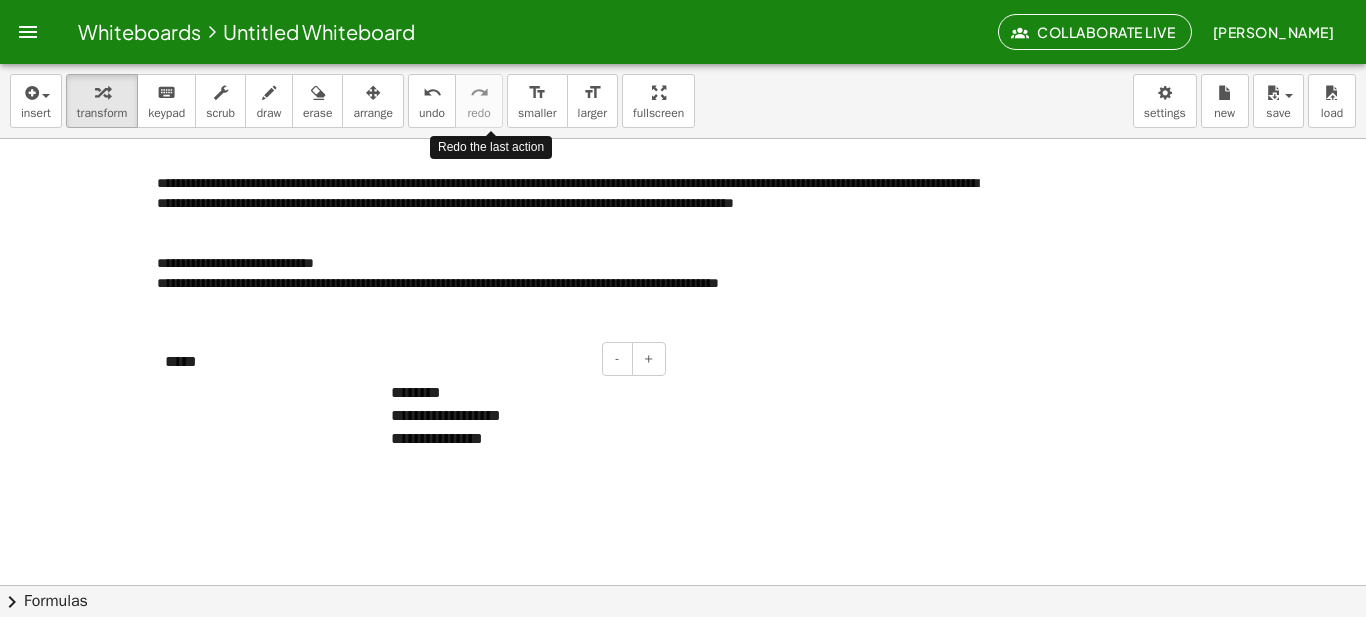 click on "**********" at bounding box center [521, 416] 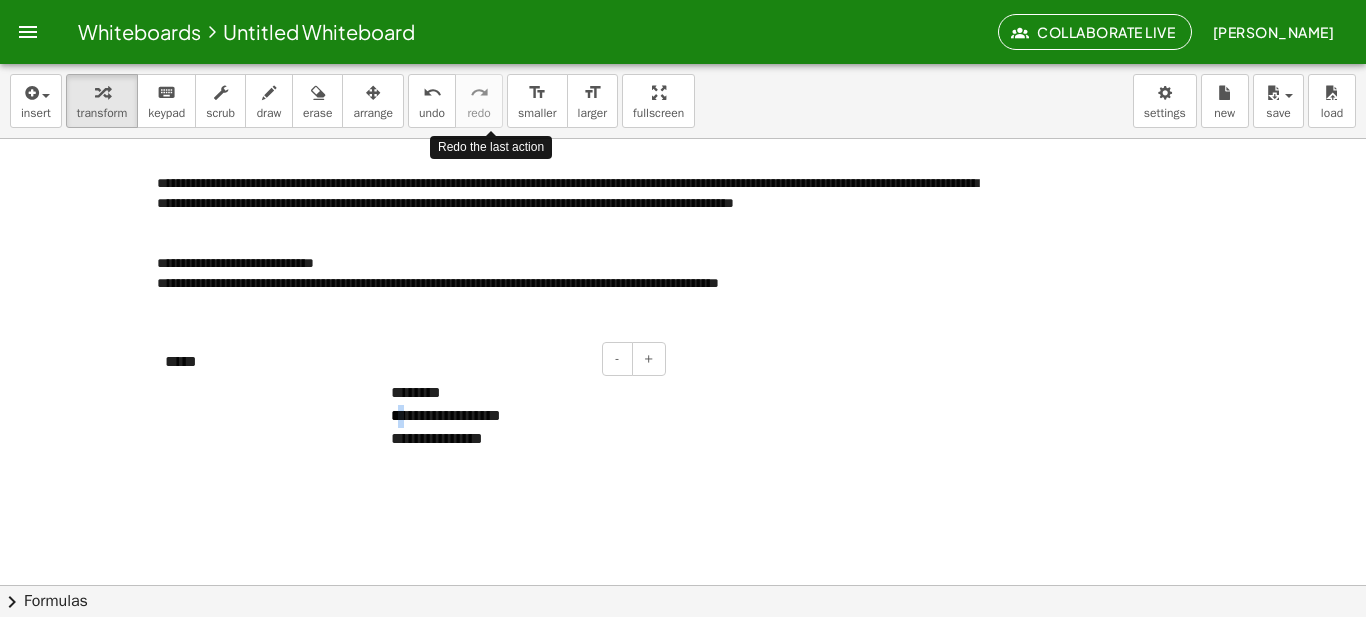 click on "**********" at bounding box center (521, 416) 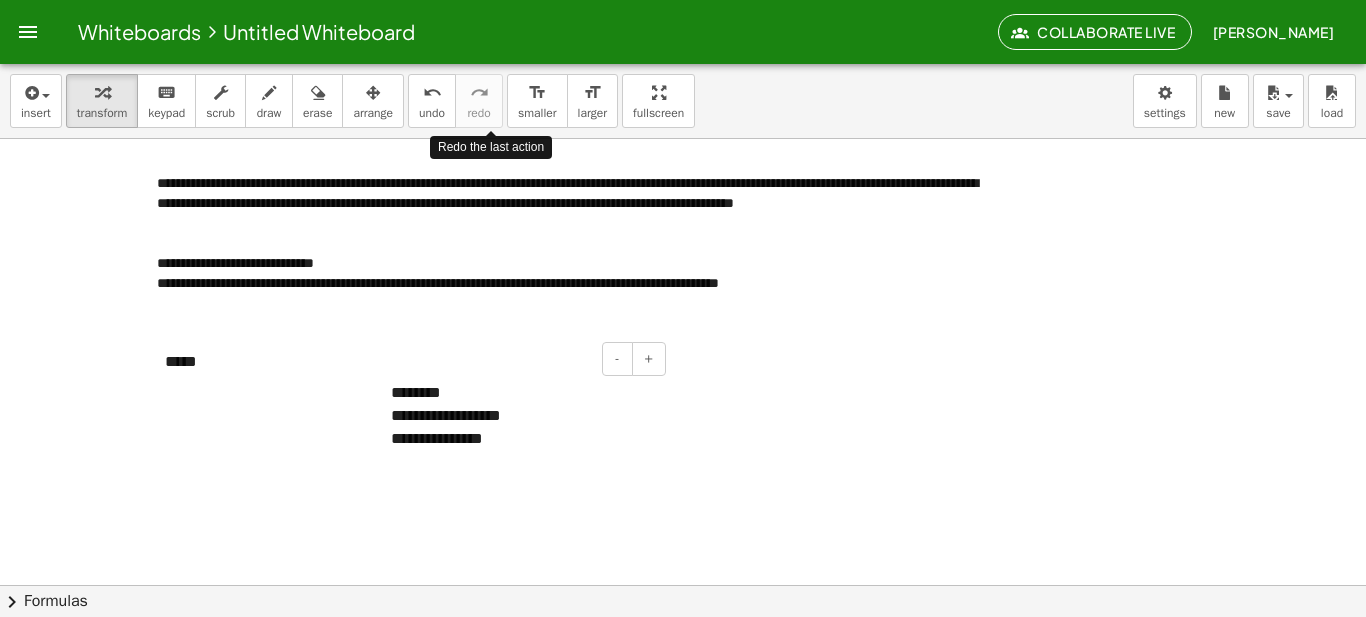 click on "**********" at bounding box center [521, 416] 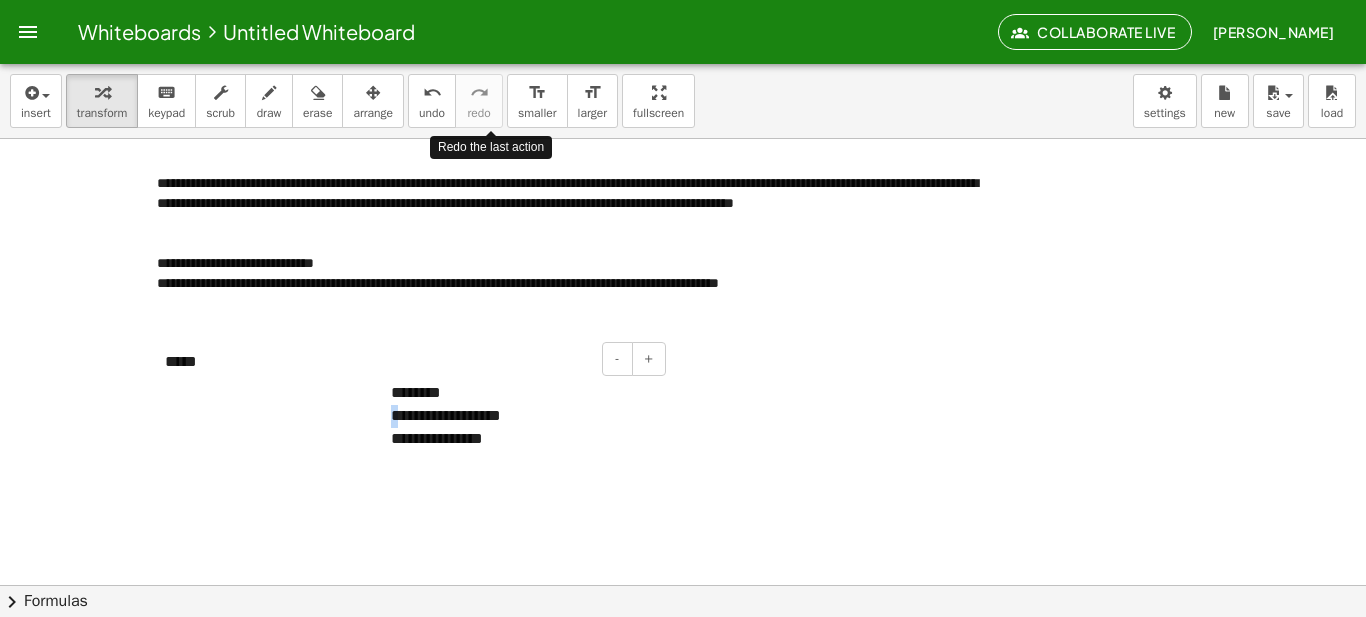 click on "**********" at bounding box center (521, 439) 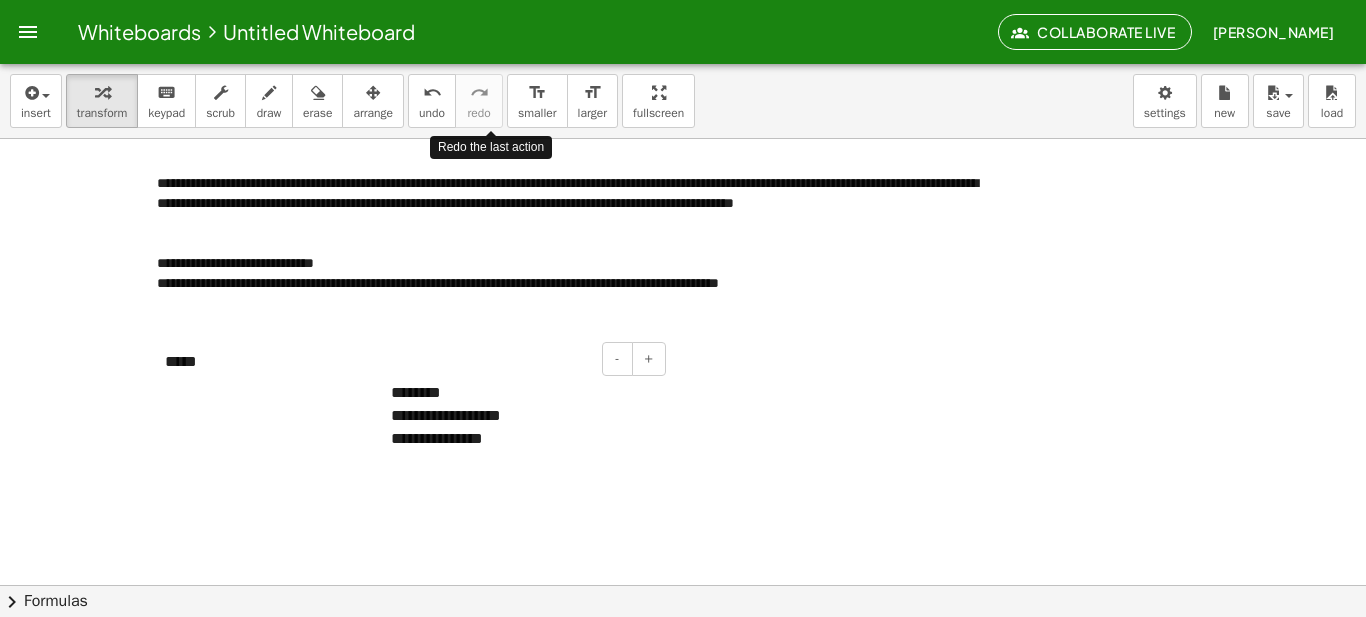click on "**********" at bounding box center (521, 416) 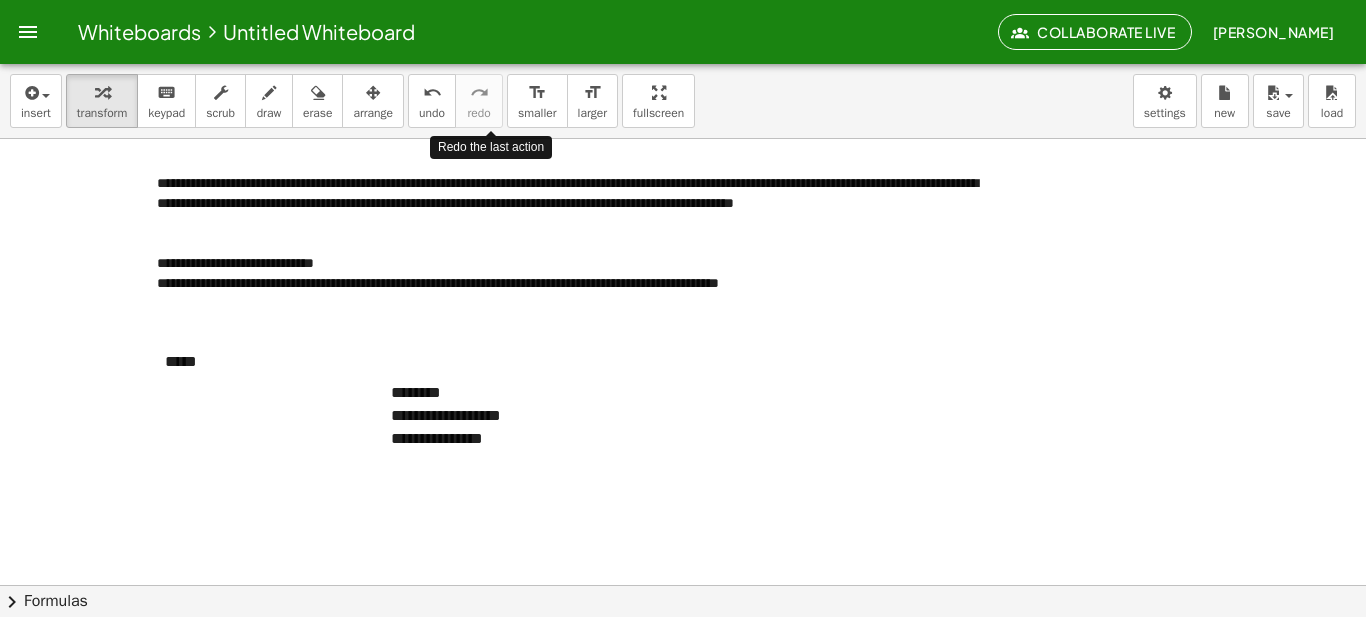 click at bounding box center [683, 555] 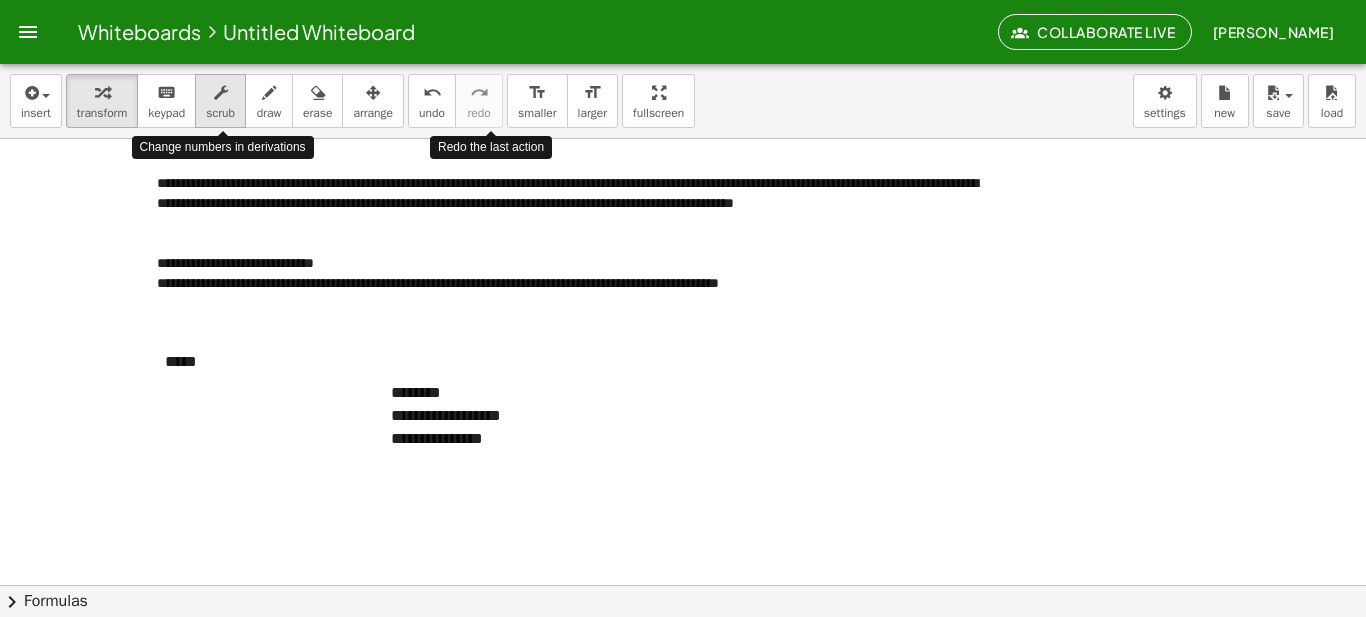 click on "scrub" at bounding box center [220, 101] 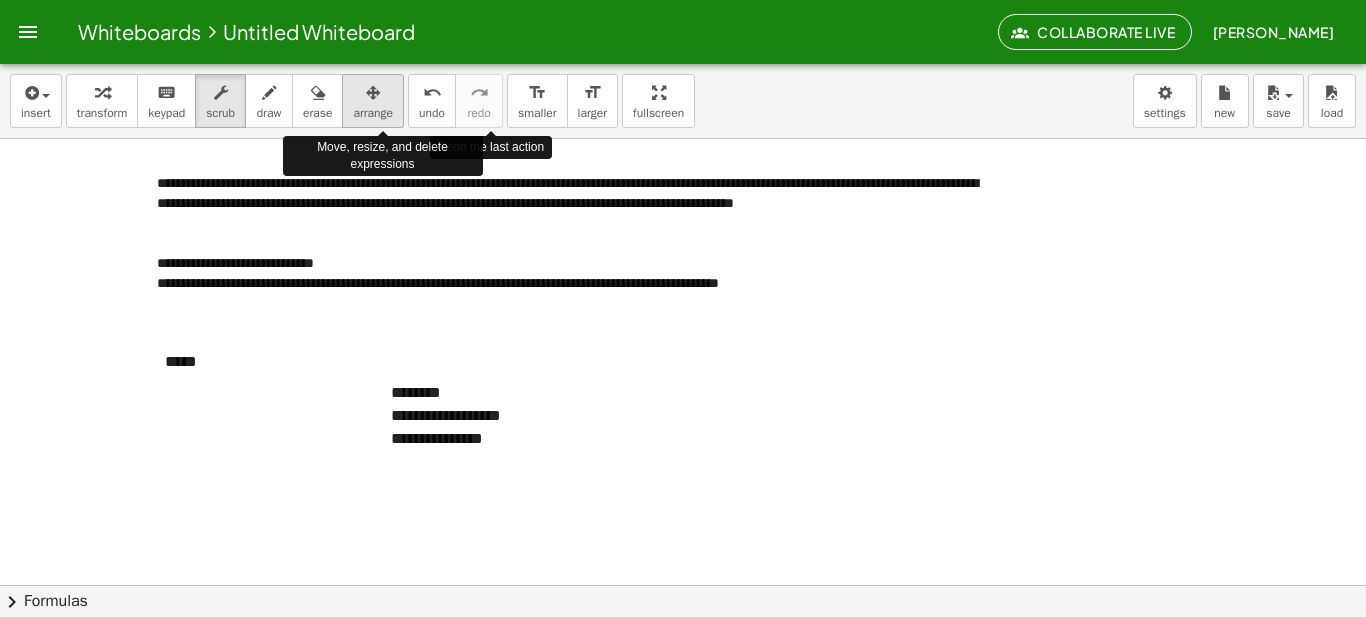 click at bounding box center (373, 93) 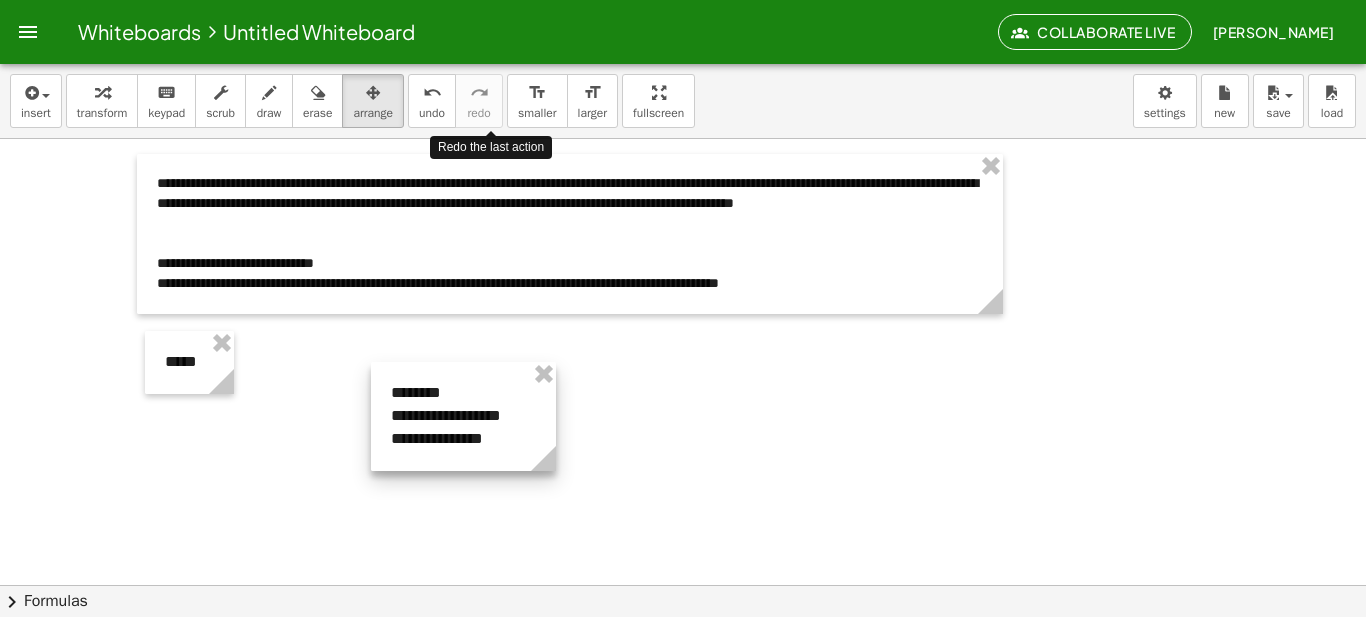 drag, startPoint x: 667, startPoint y: 462, endPoint x: 551, endPoint y: 434, distance: 119.331474 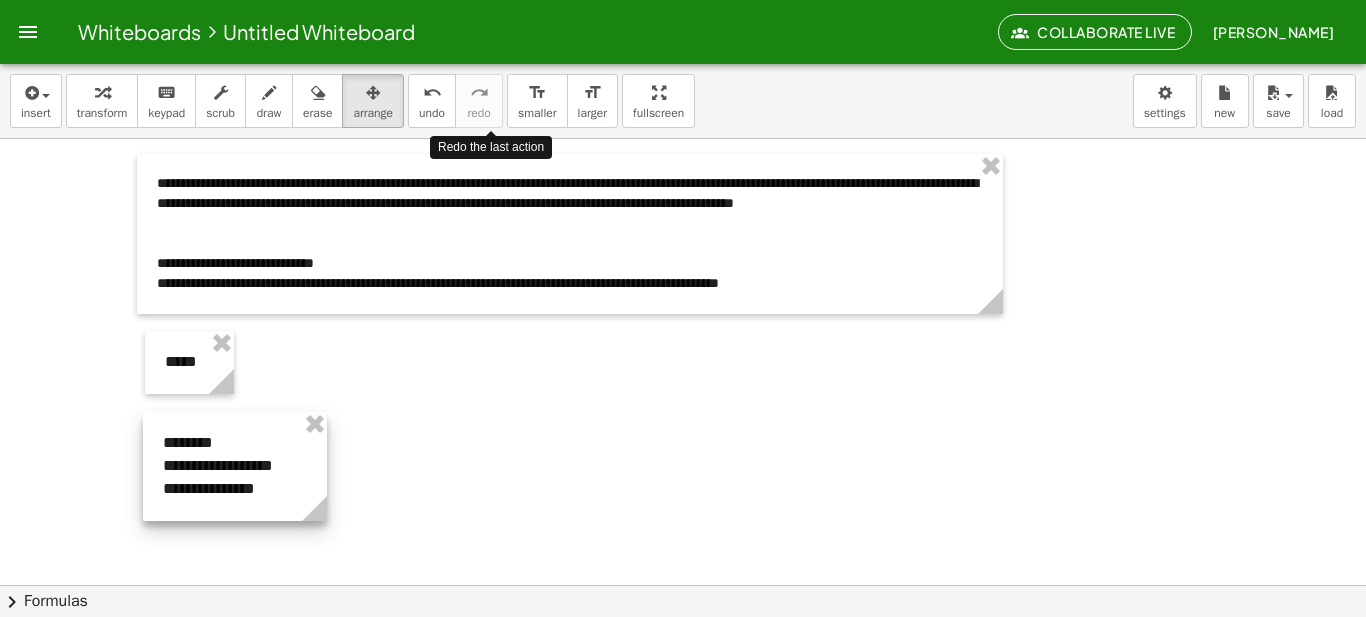 drag, startPoint x: 483, startPoint y: 405, endPoint x: 255, endPoint y: 456, distance: 233.63432 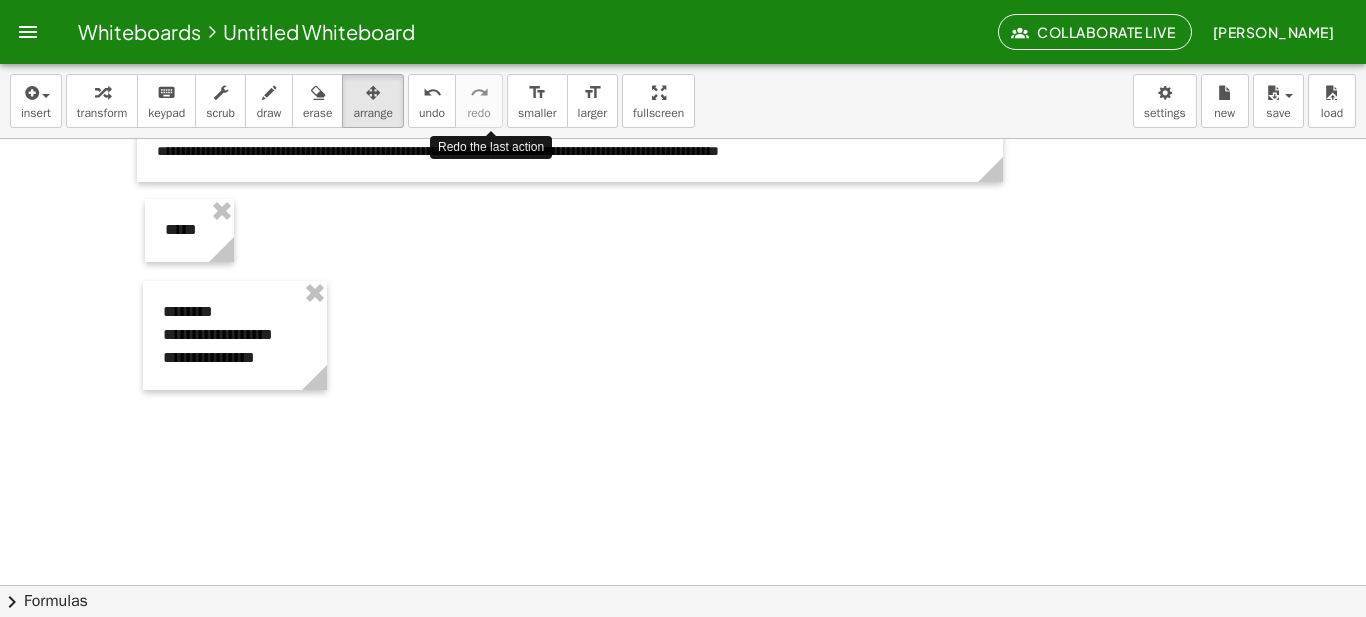 scroll, scrollTop: 166, scrollLeft: 0, axis: vertical 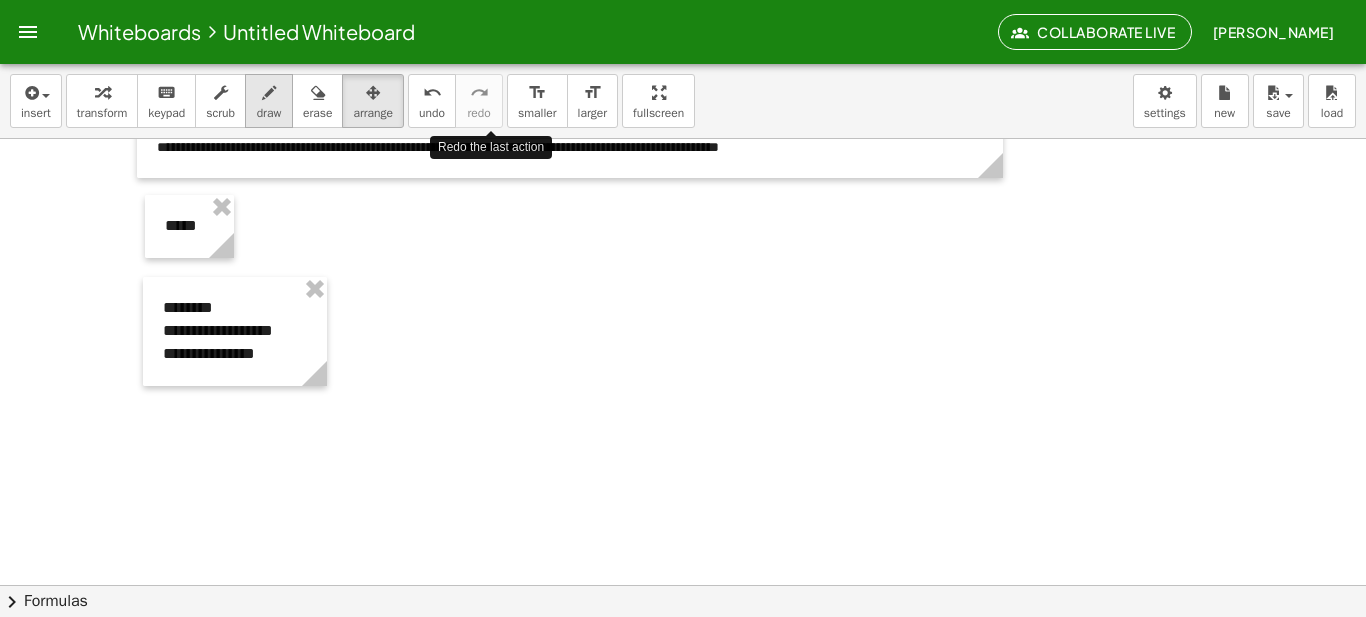 click on "draw" at bounding box center (269, 101) 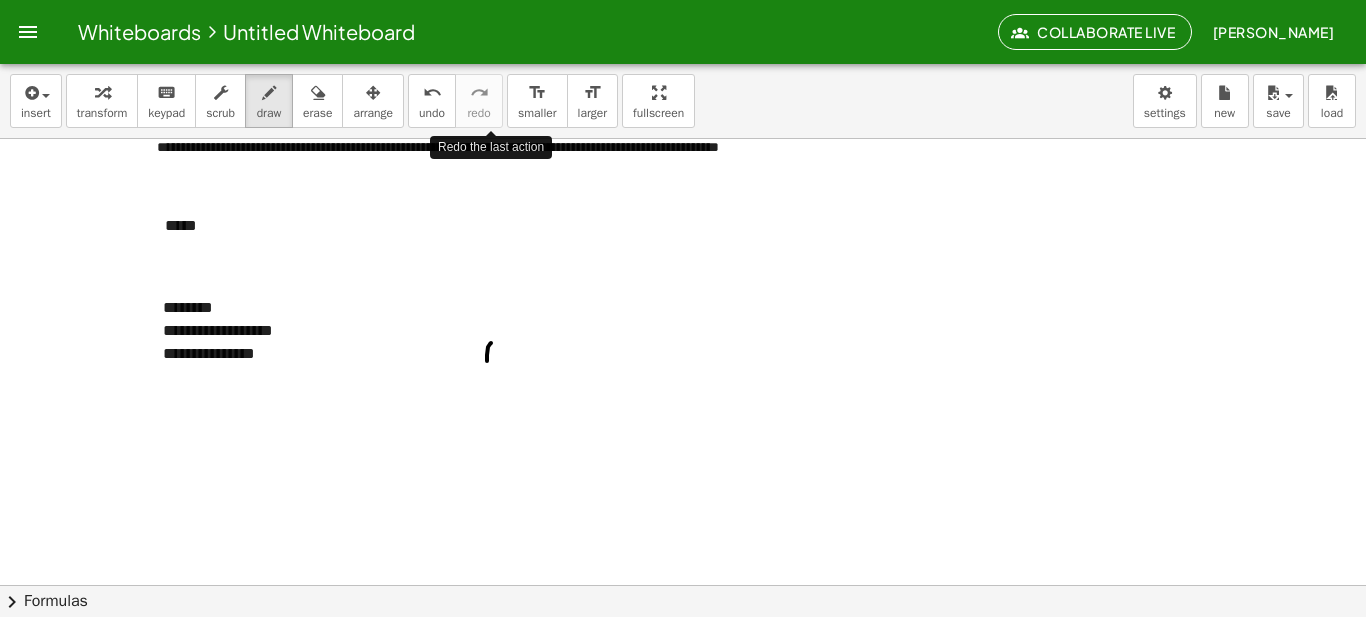 drag, startPoint x: 487, startPoint y: 361, endPoint x: 507, endPoint y: 331, distance: 36.05551 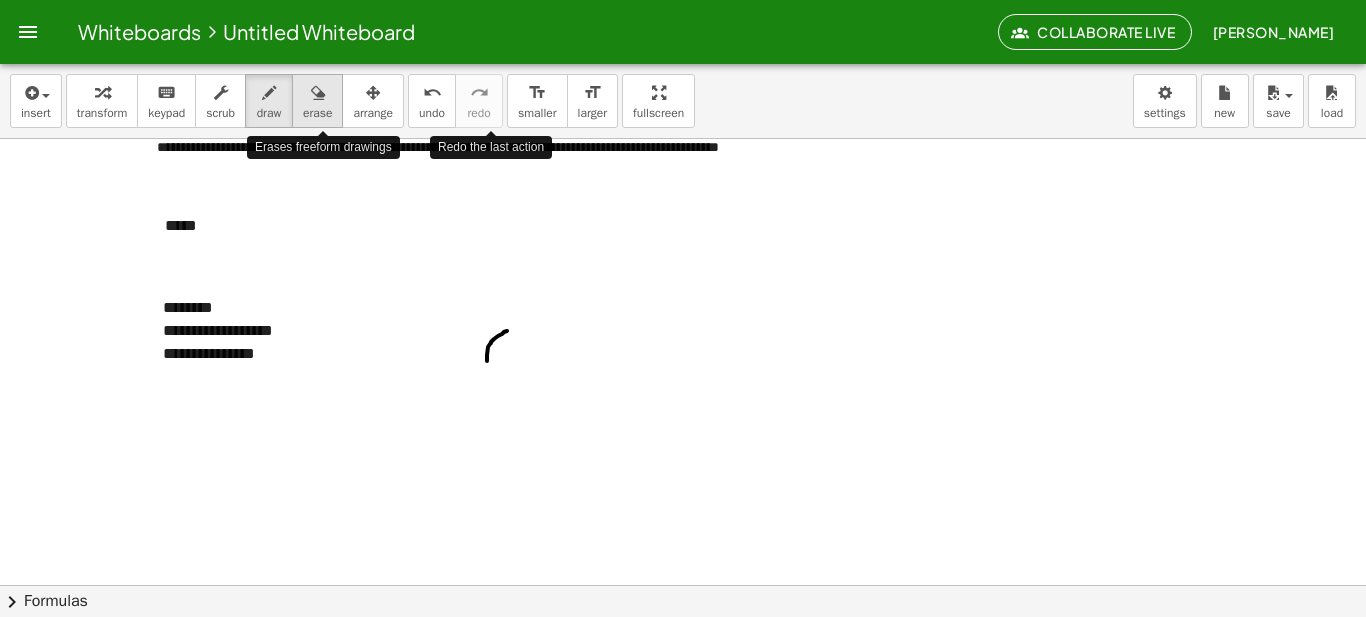 click on "erase" at bounding box center [317, 101] 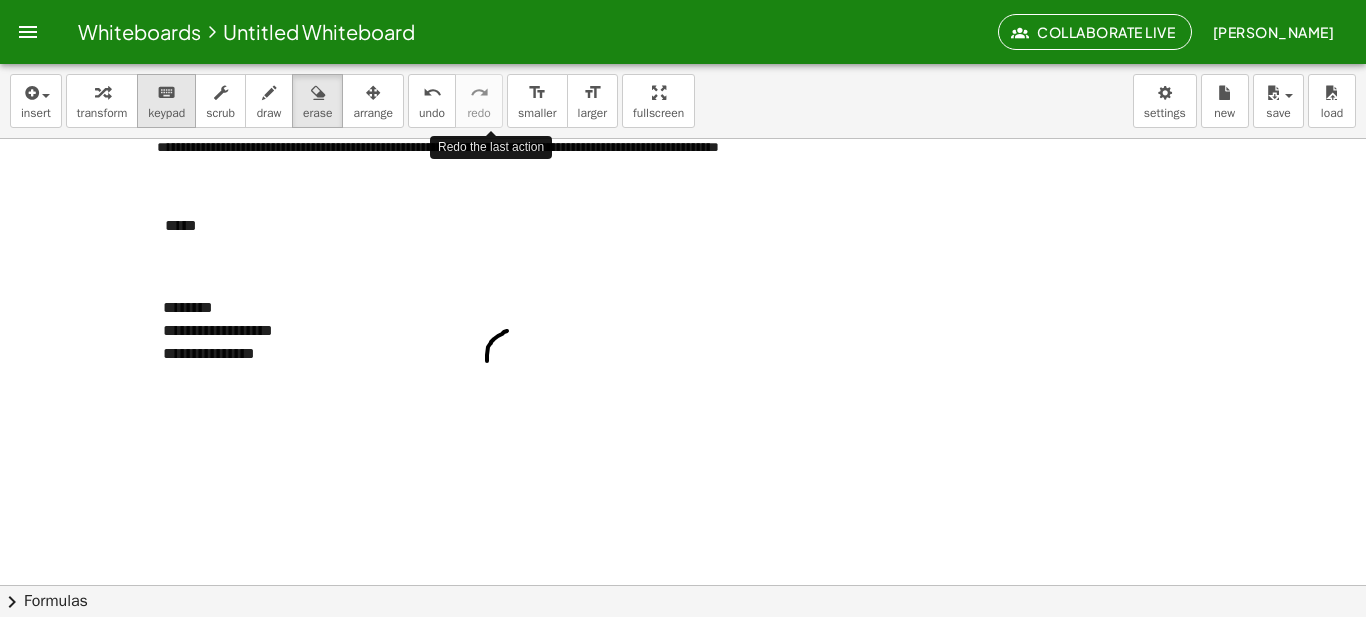 click on "keyboard keypad" at bounding box center [166, 101] 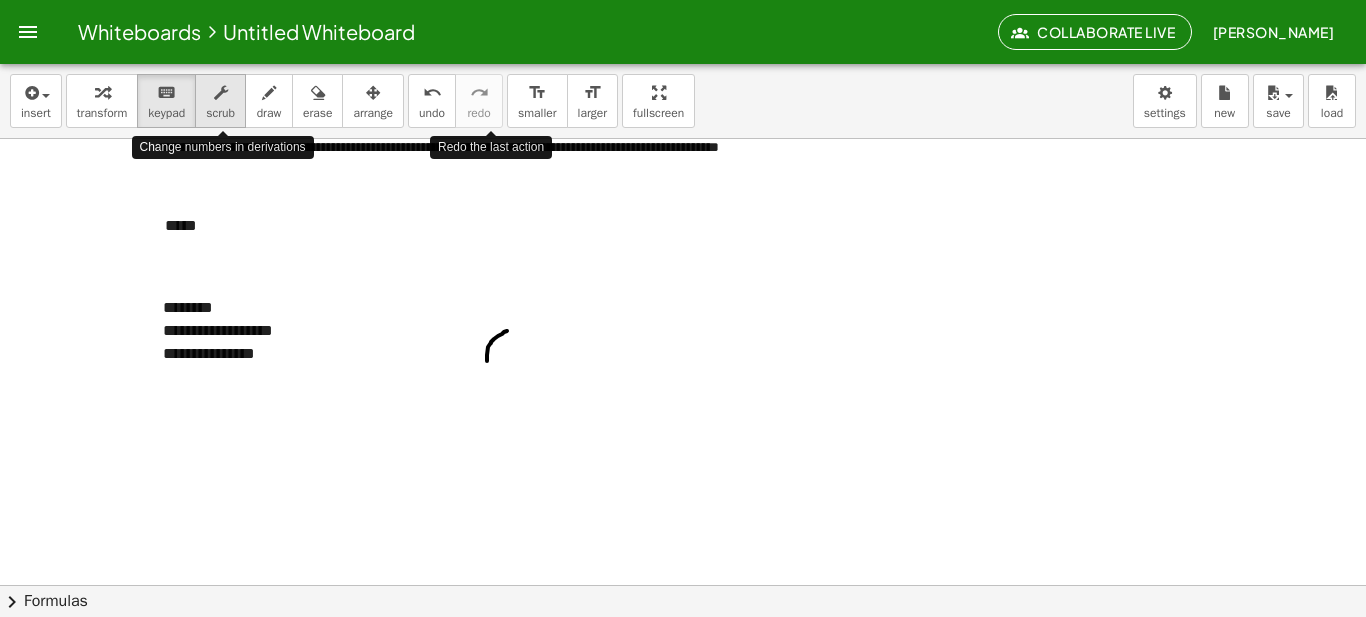 click at bounding box center (220, 92) 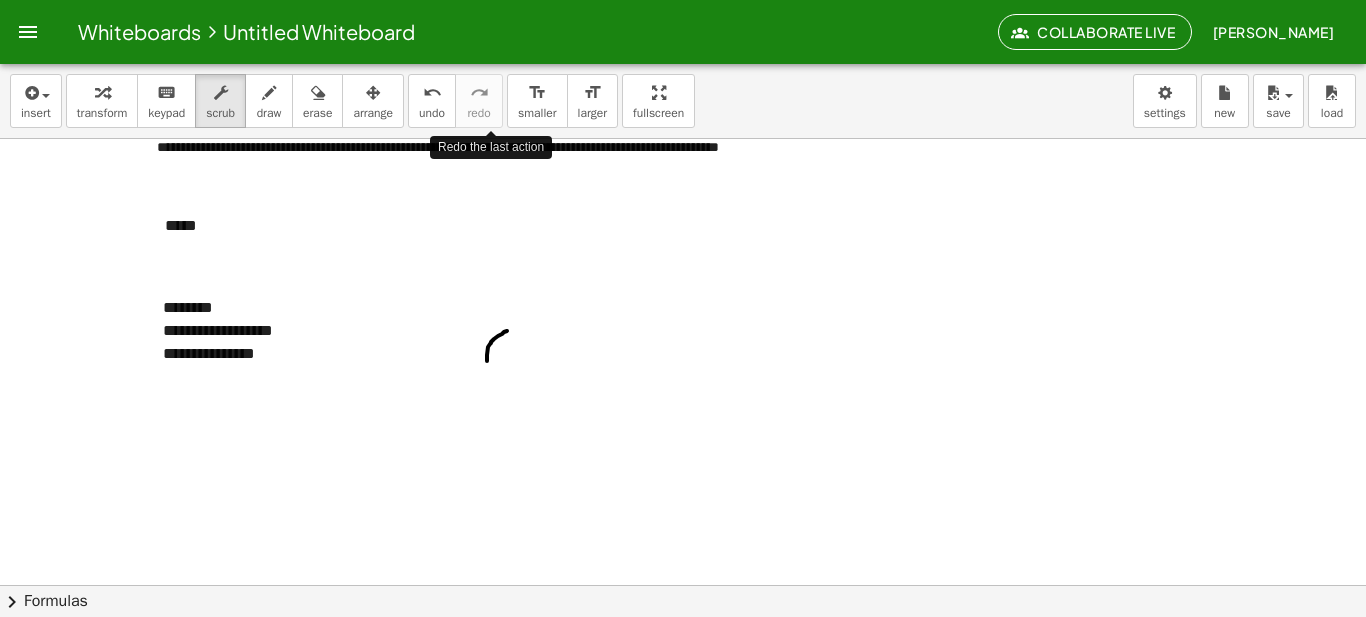 drag, startPoint x: 440, startPoint y: 285, endPoint x: 524, endPoint y: 302, distance: 85.70297 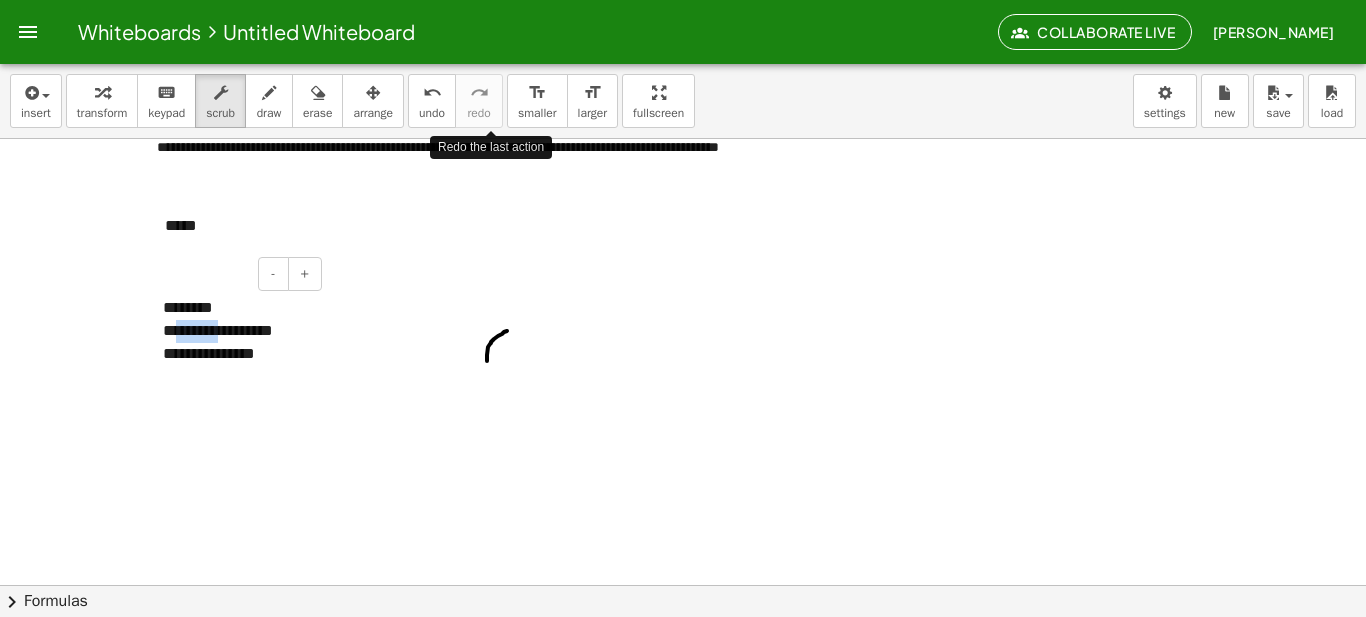 click on "**********" at bounding box center (235, 331) 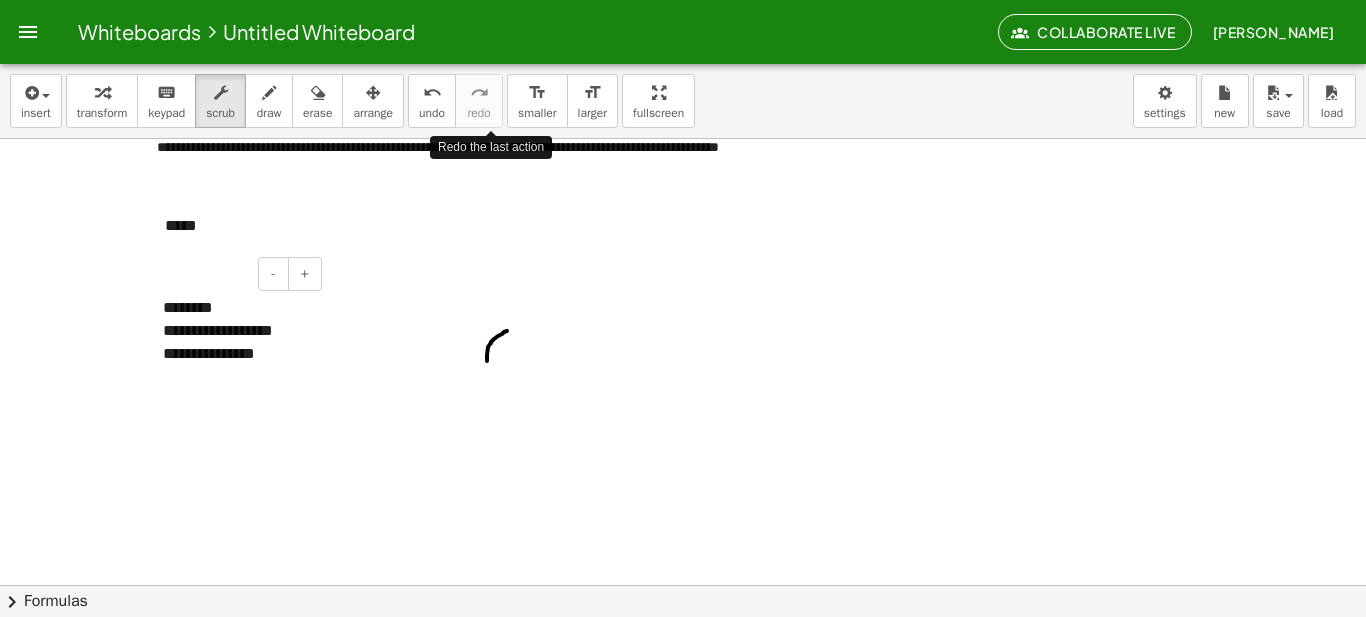 click on "**********" at bounding box center [235, 331] 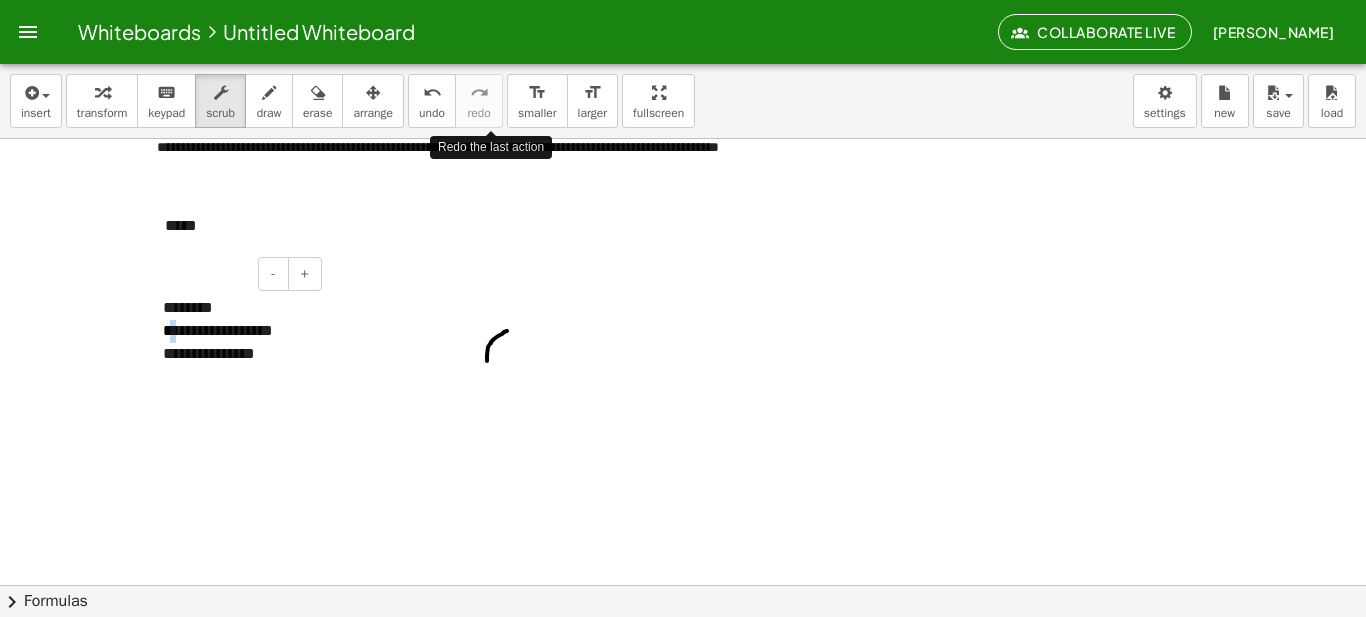 click on "**********" at bounding box center [235, 331] 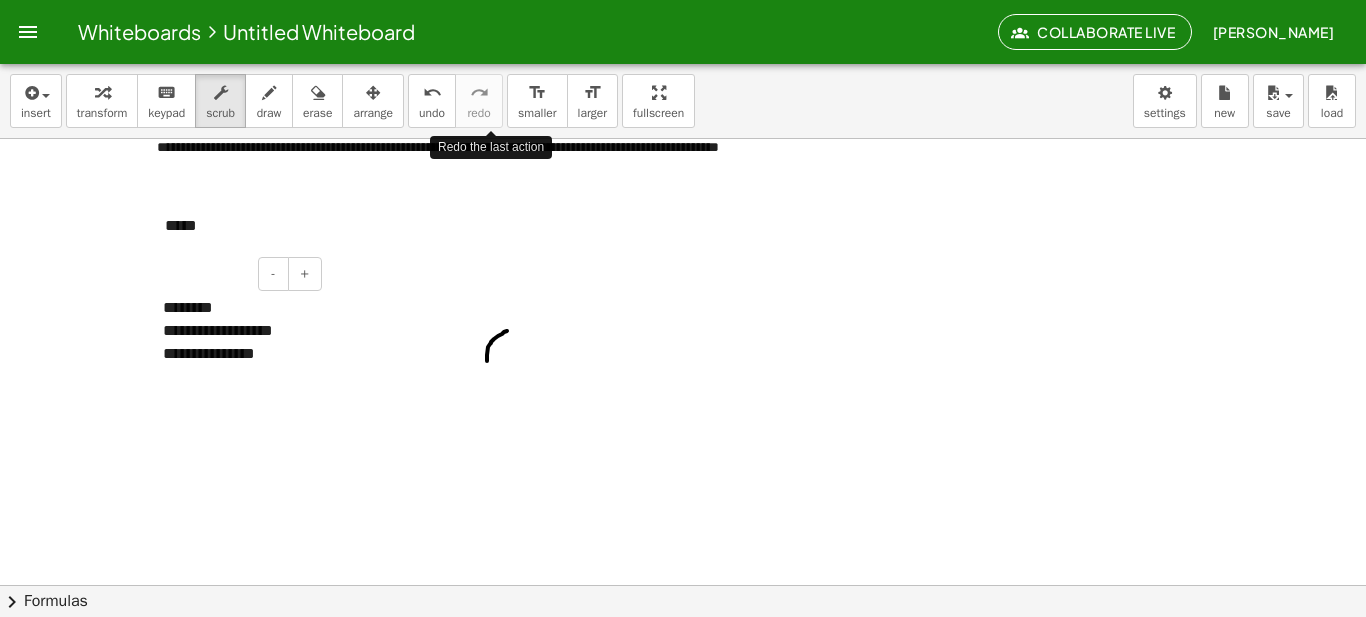 click on "**********" at bounding box center (235, 331) 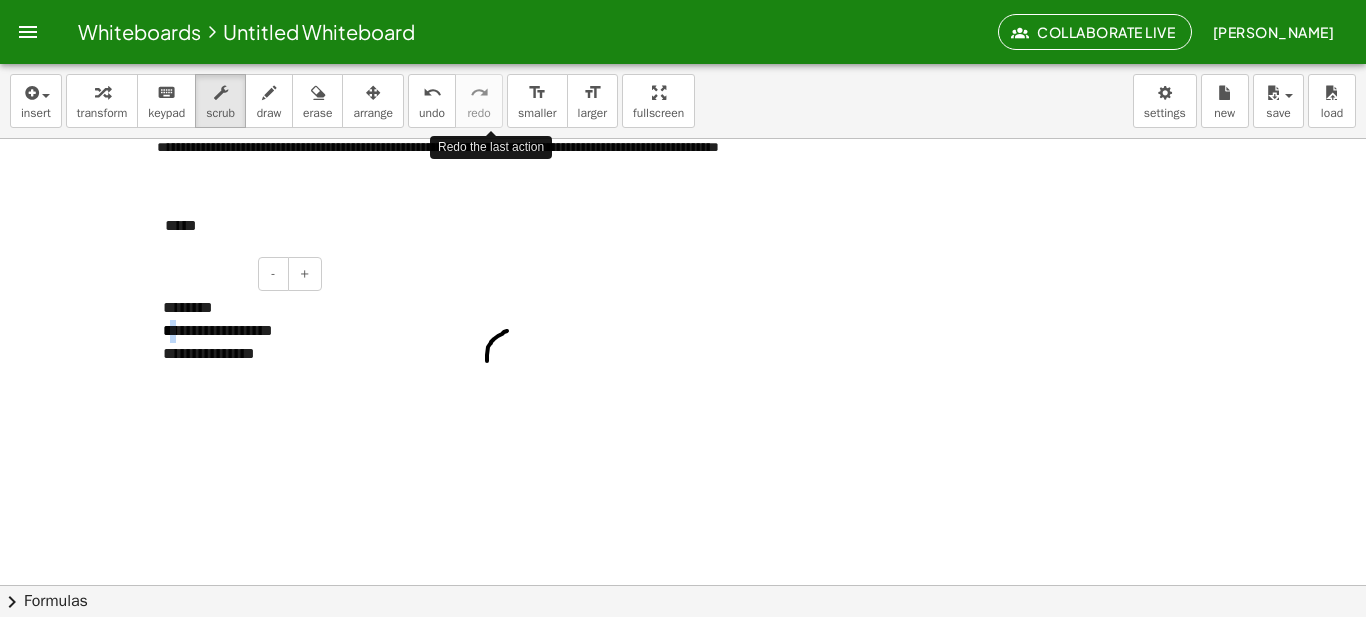 click on "**********" at bounding box center [235, 331] 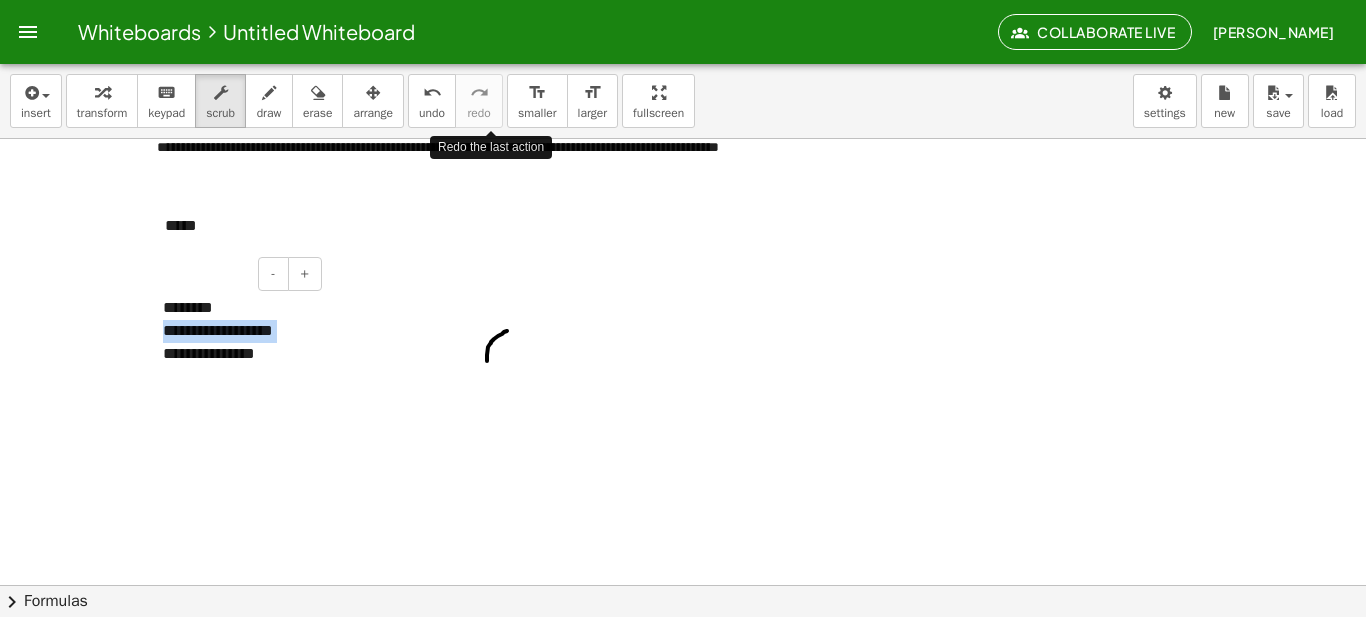 click on "**********" at bounding box center [235, 331] 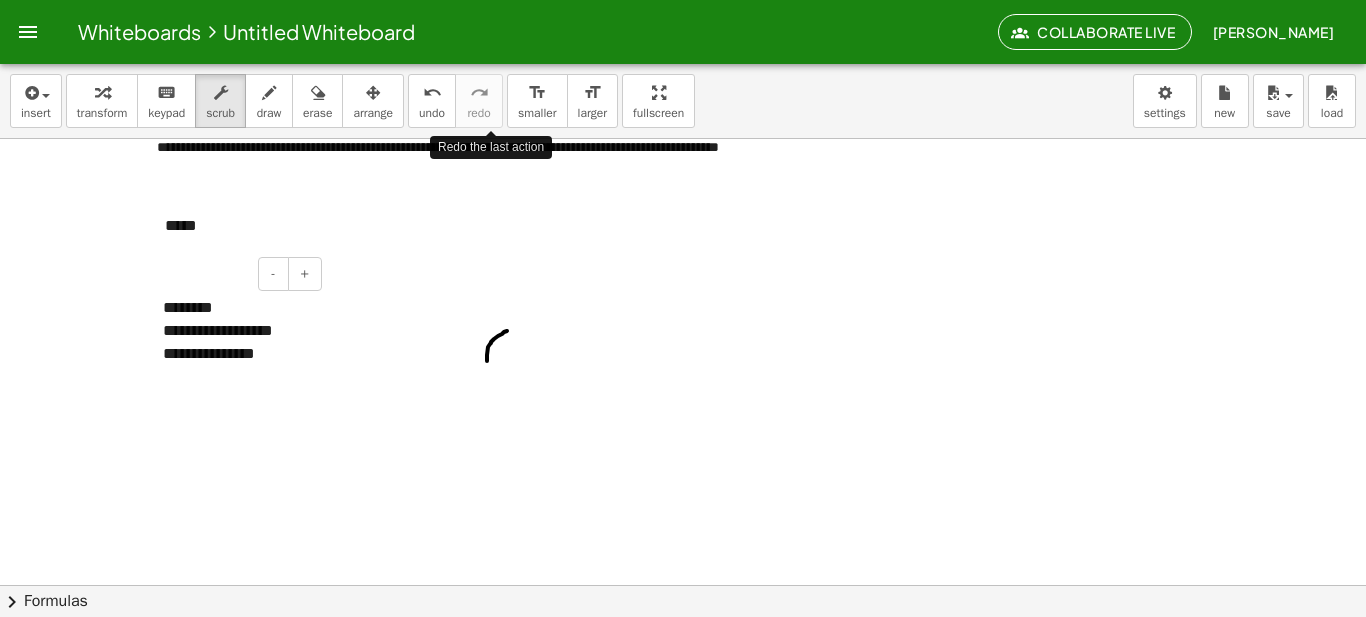 click on "**********" at bounding box center [235, 331] 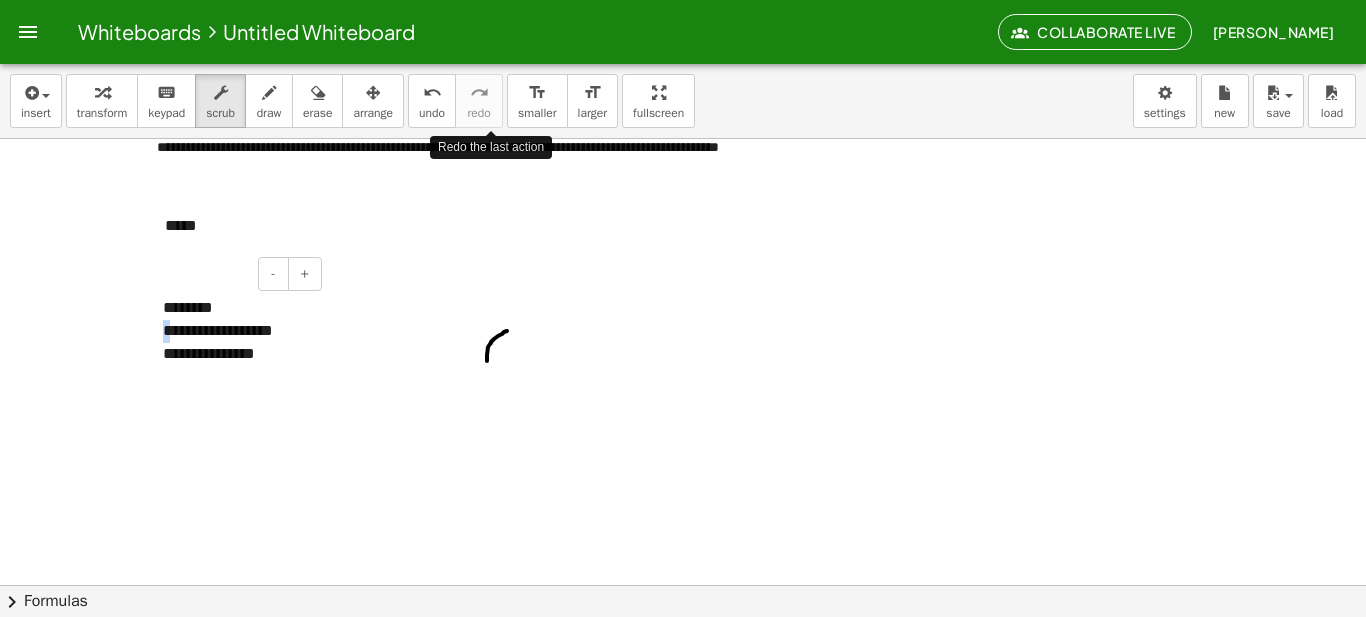 click on "**********" at bounding box center (235, 331) 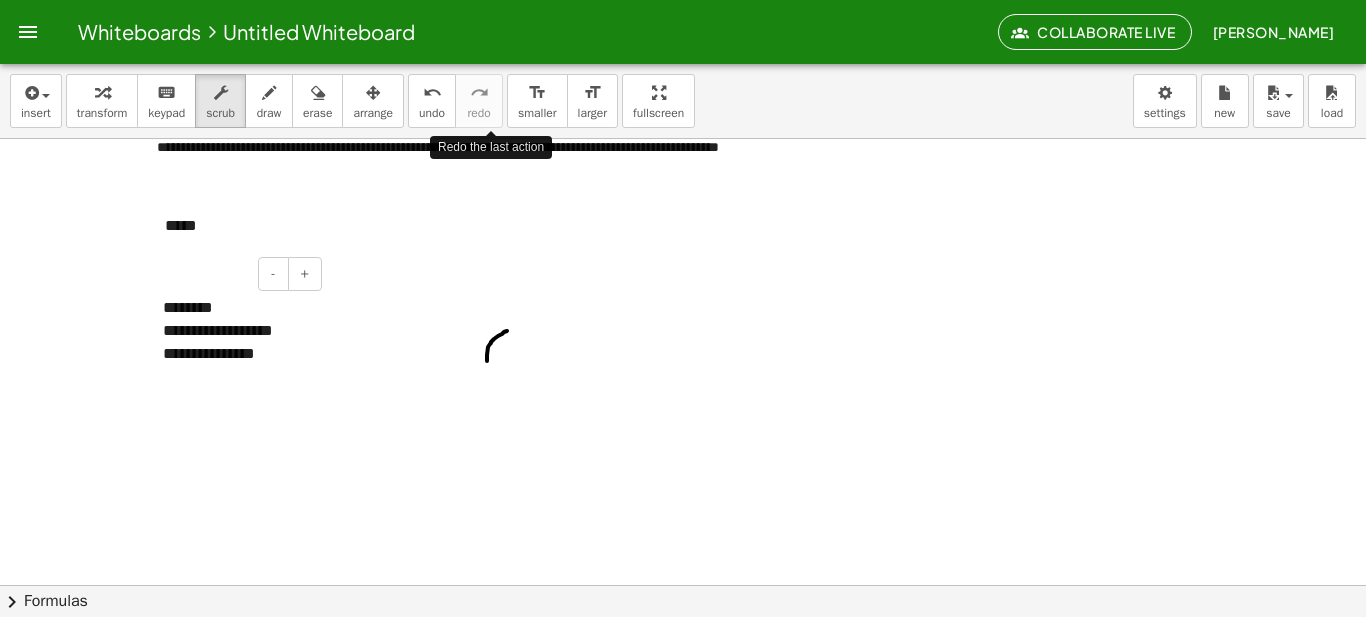 click on "**********" at bounding box center [235, 331] 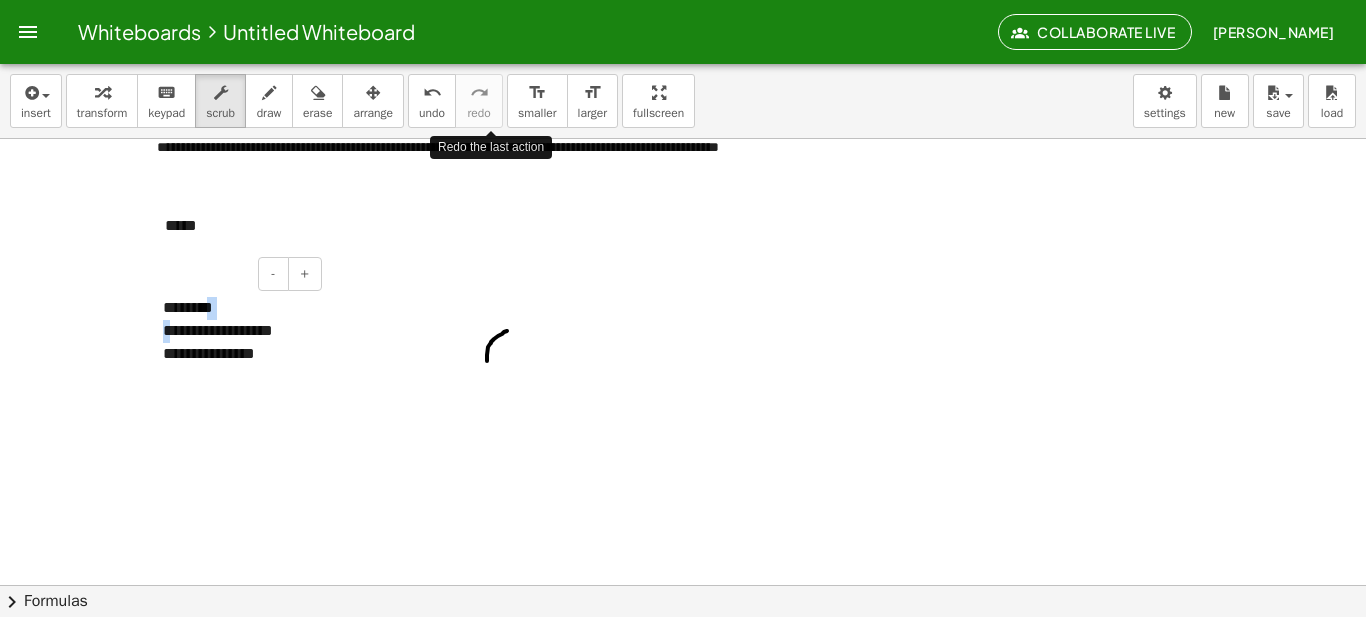 click on "**********" at bounding box center (235, 331) 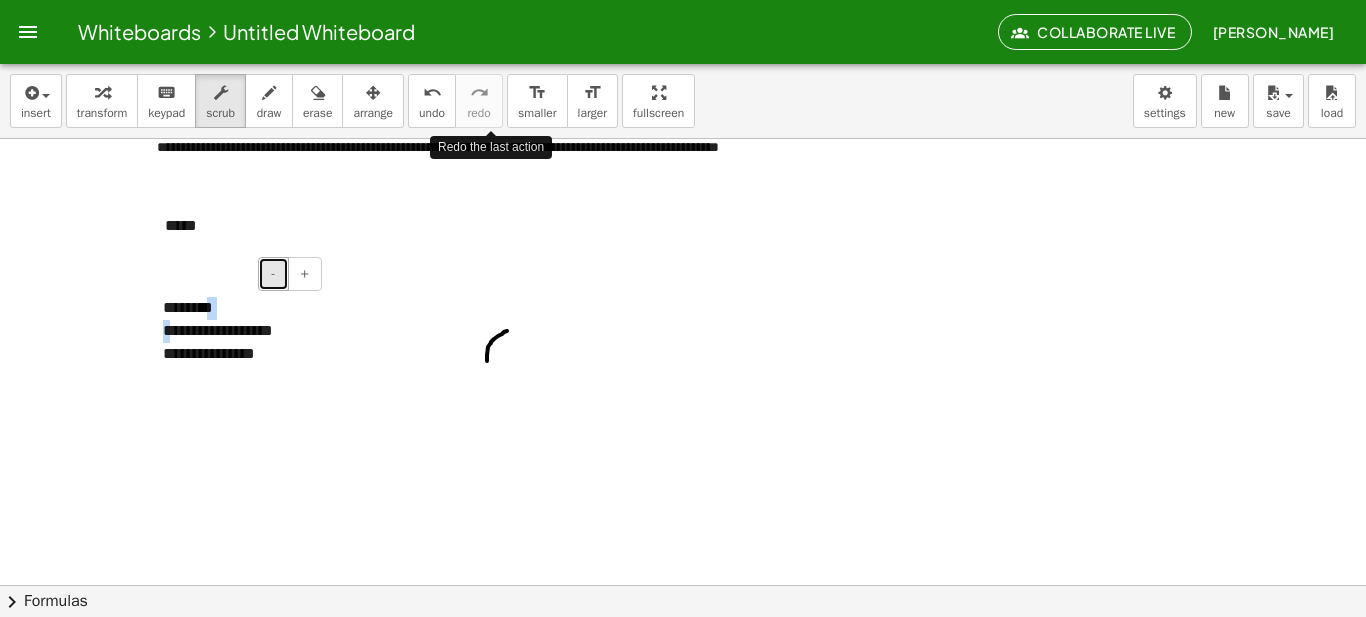 click on "-" at bounding box center (273, 274) 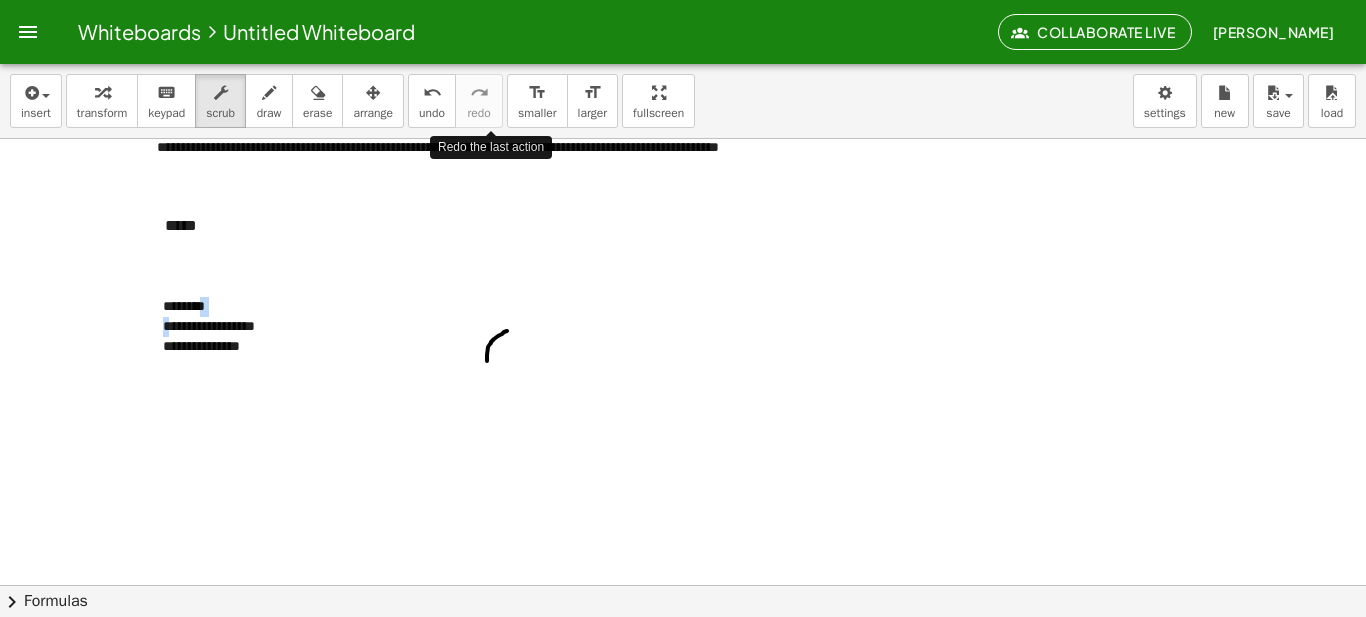 click at bounding box center (683, 419) 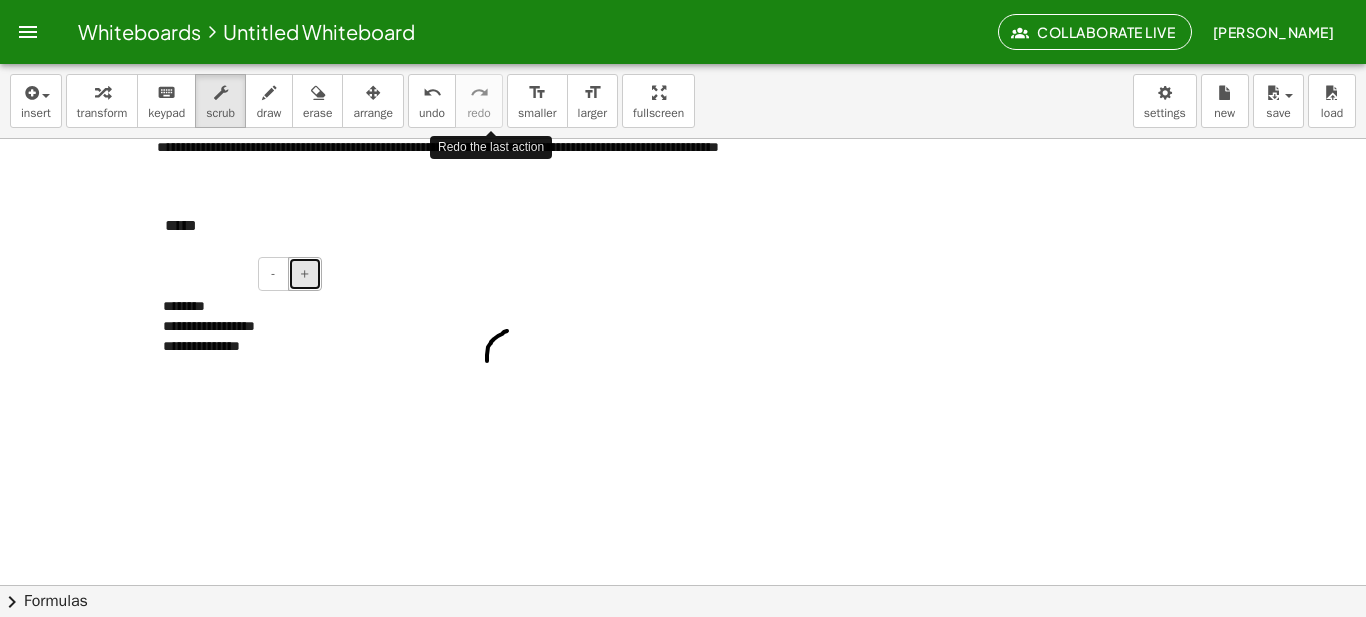click on "+" at bounding box center (305, 274) 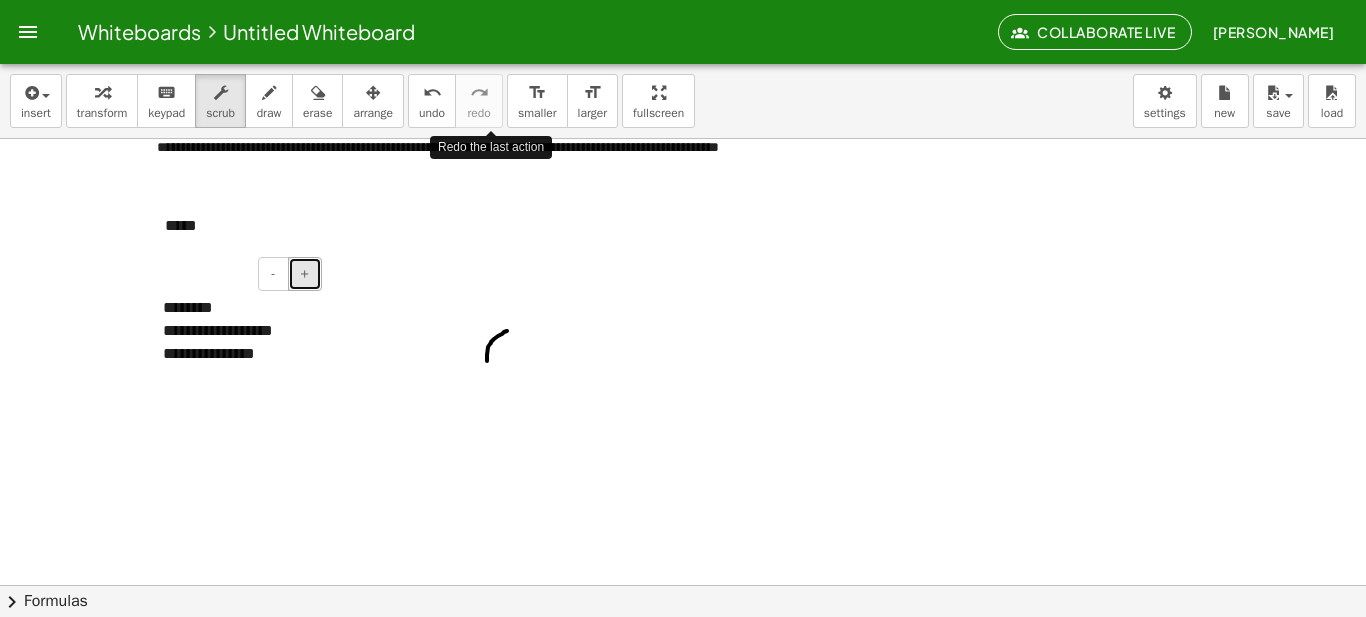 click on "+" at bounding box center [305, 274] 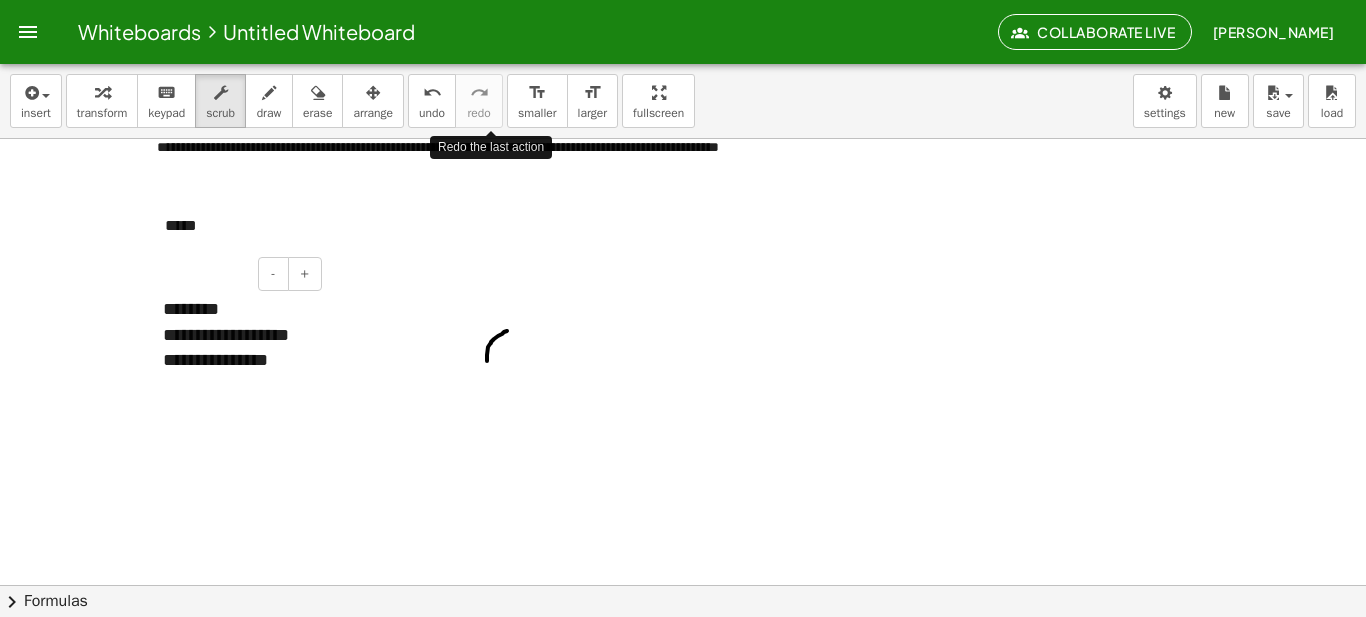 click on "**********" at bounding box center (235, 336) 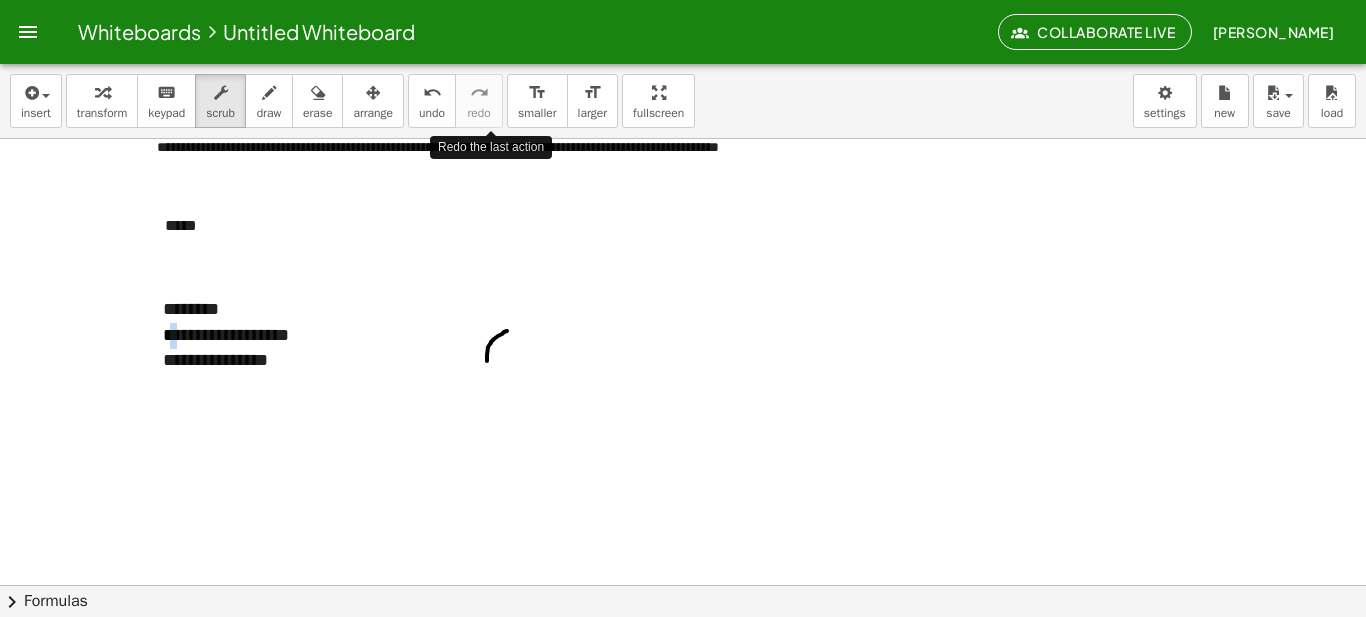 click at bounding box center [683, 419] 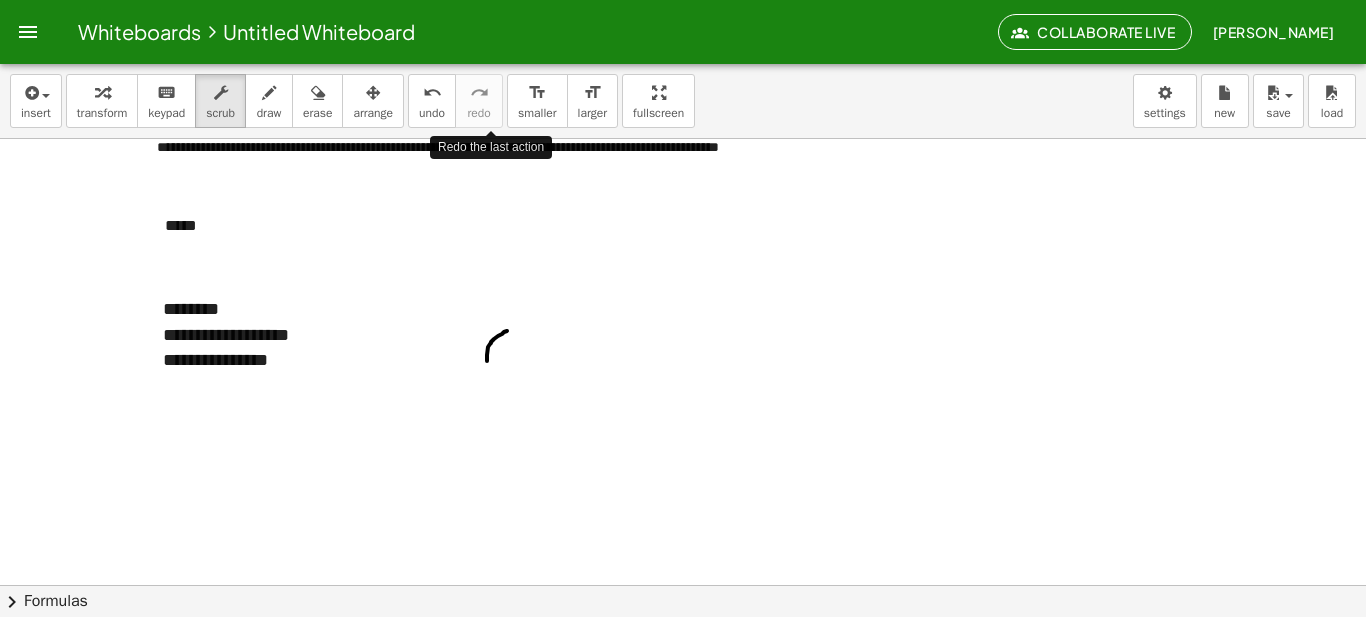 click at bounding box center (683, 419) 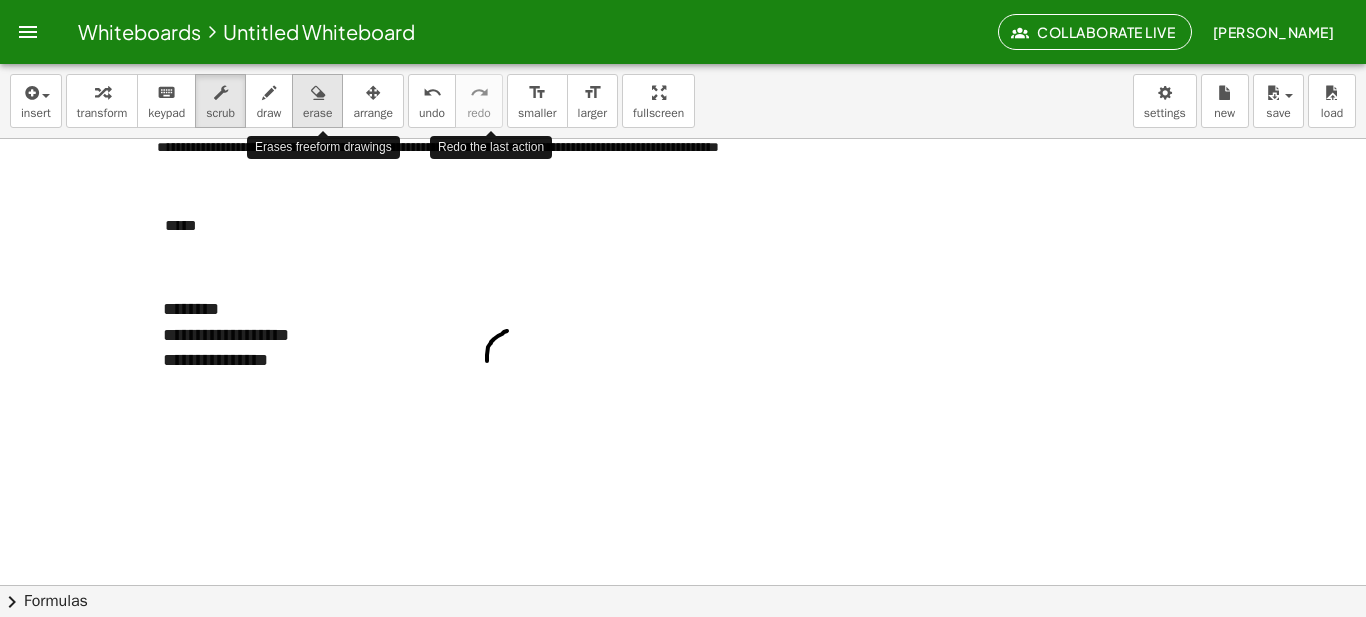 click at bounding box center (317, 92) 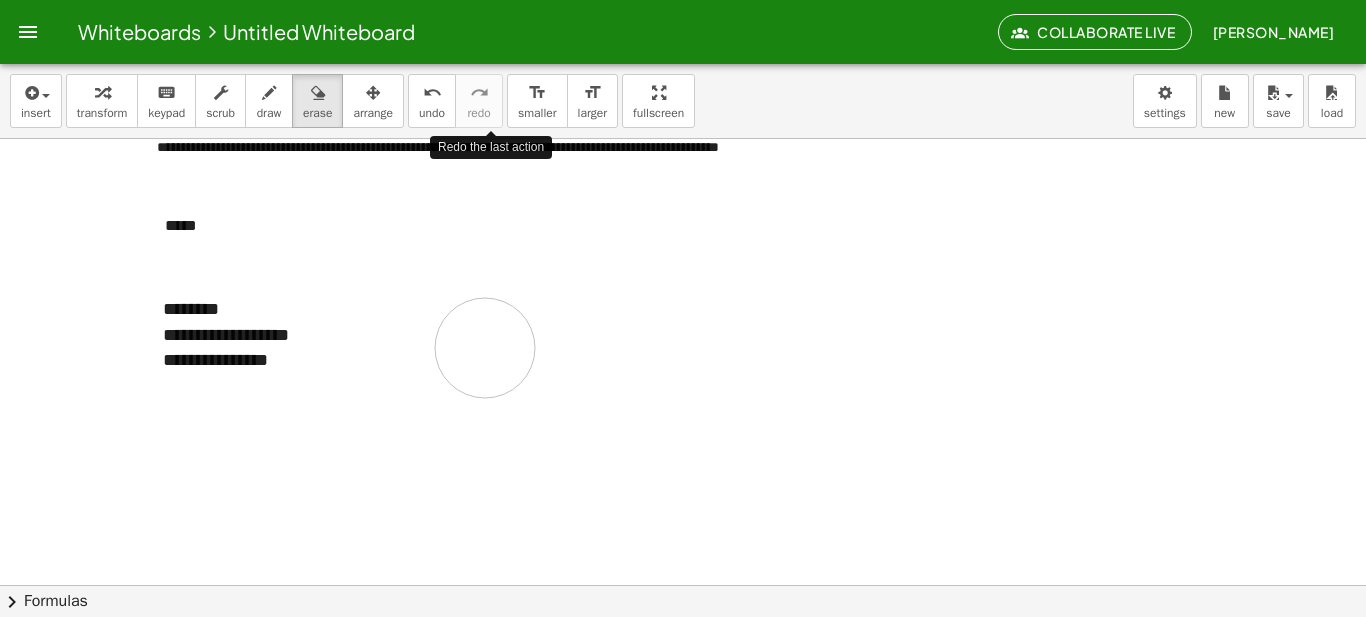 click at bounding box center (683, 419) 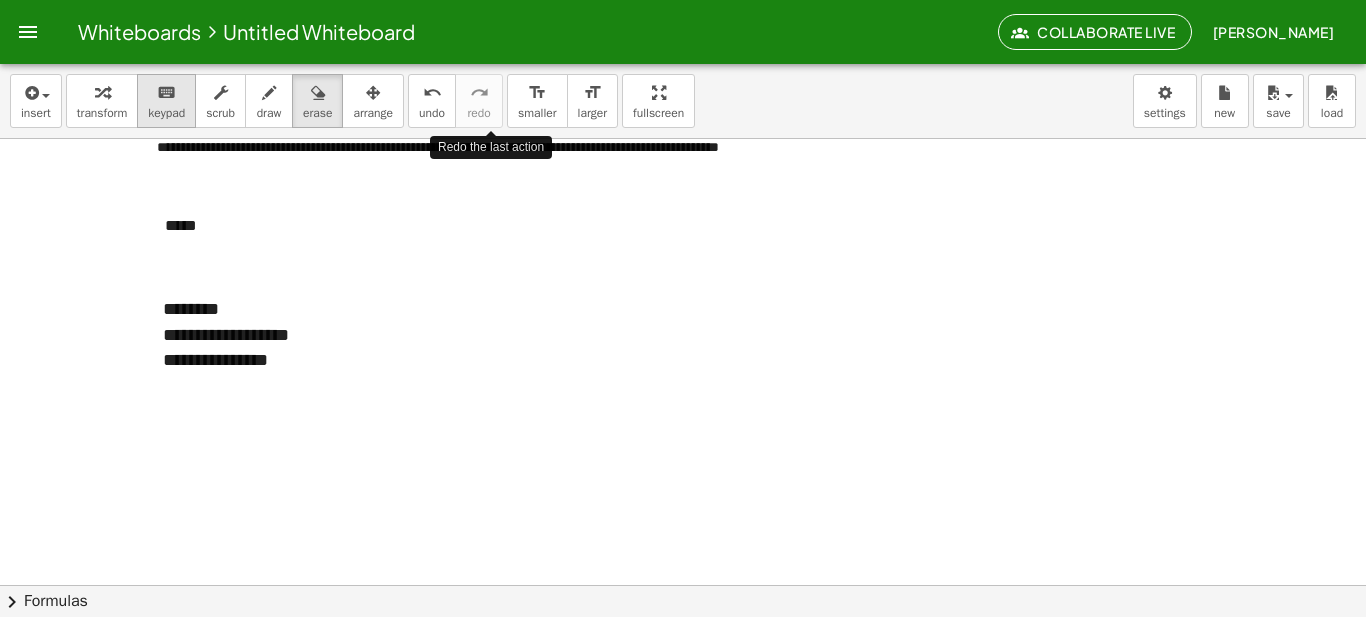 click on "keyboard" at bounding box center [166, 93] 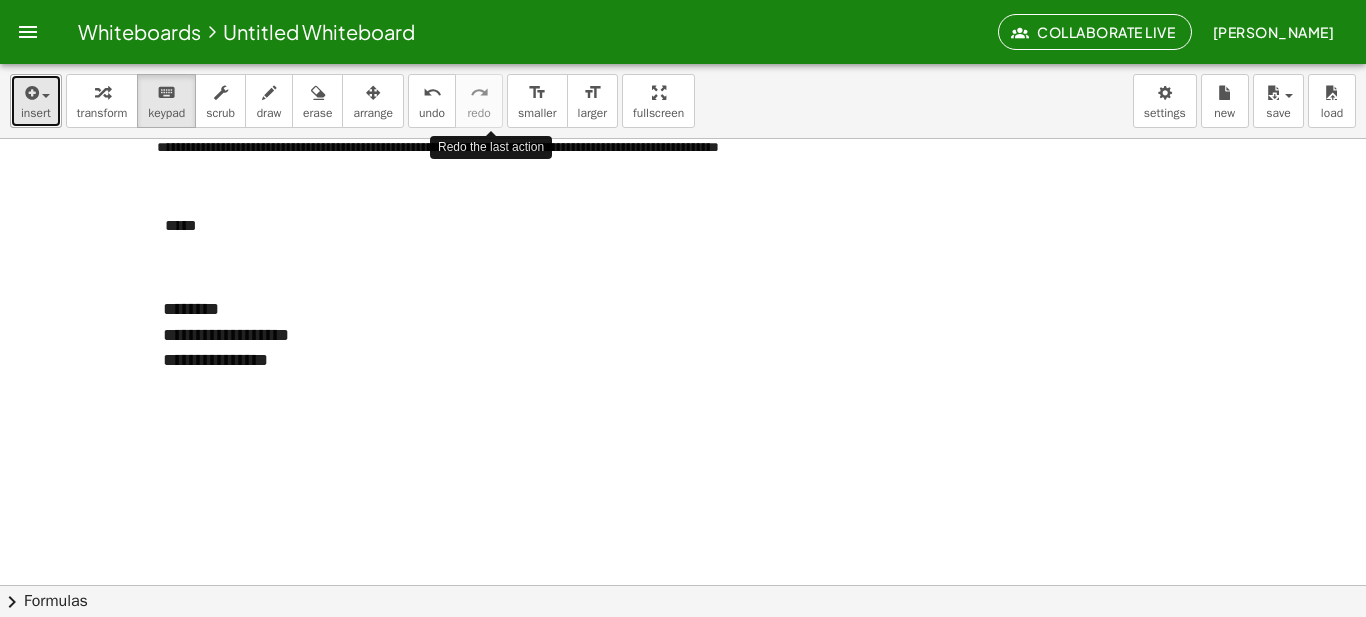 click on "insert" at bounding box center (36, 101) 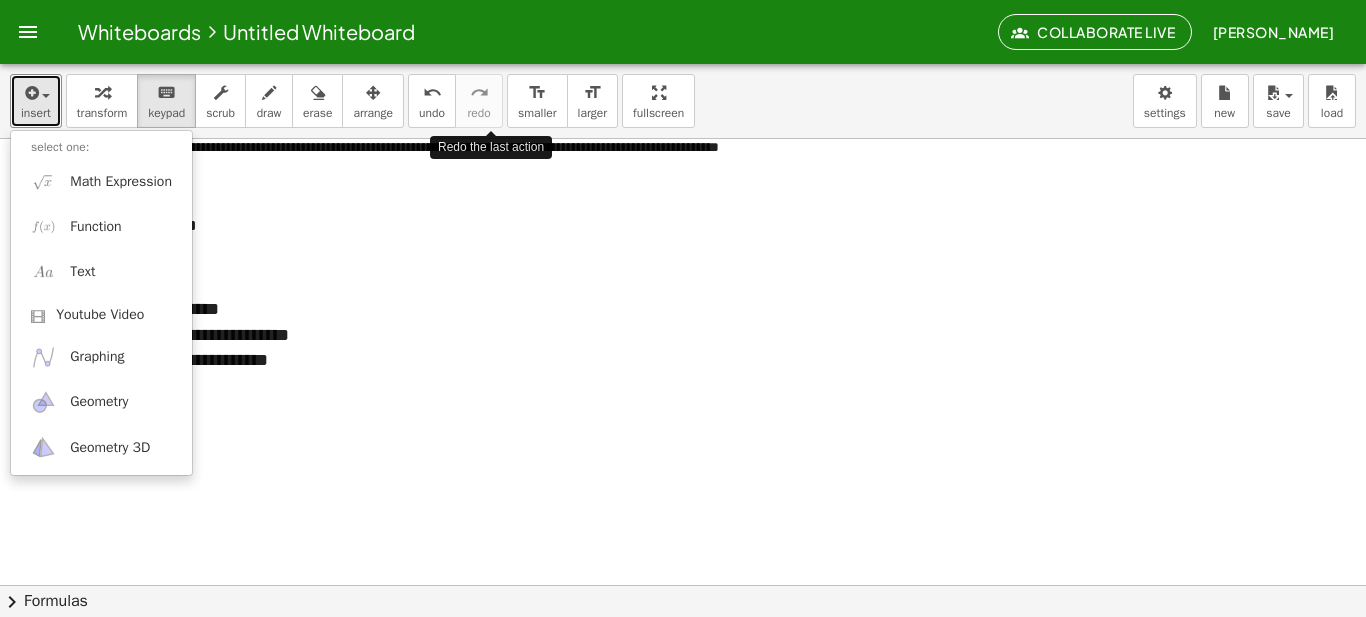click at bounding box center (683, 419) 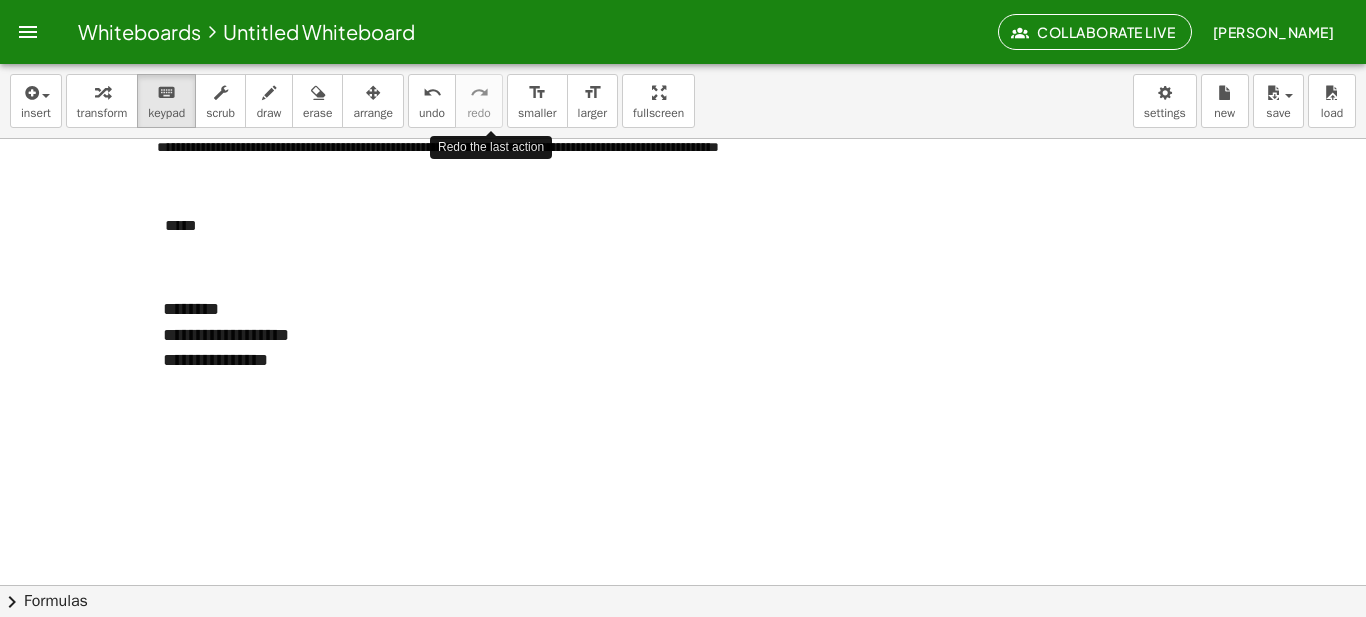 click on "chevron_right  Formulas" 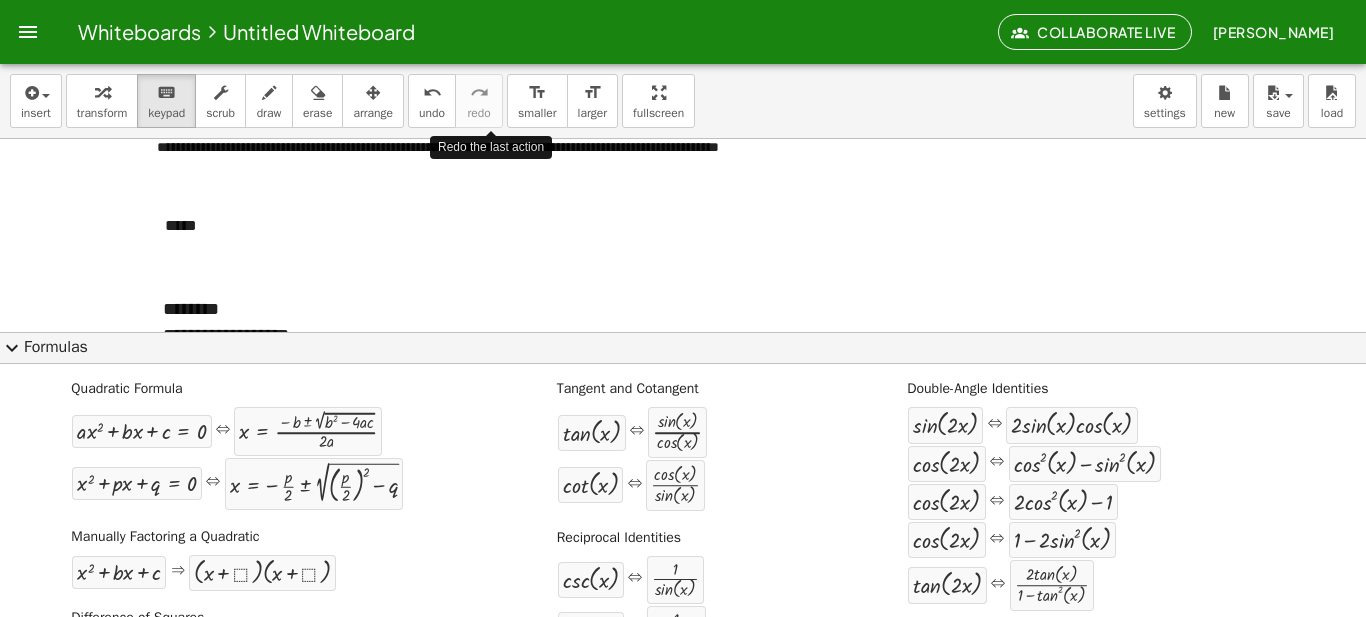 scroll, scrollTop: 0, scrollLeft: 0, axis: both 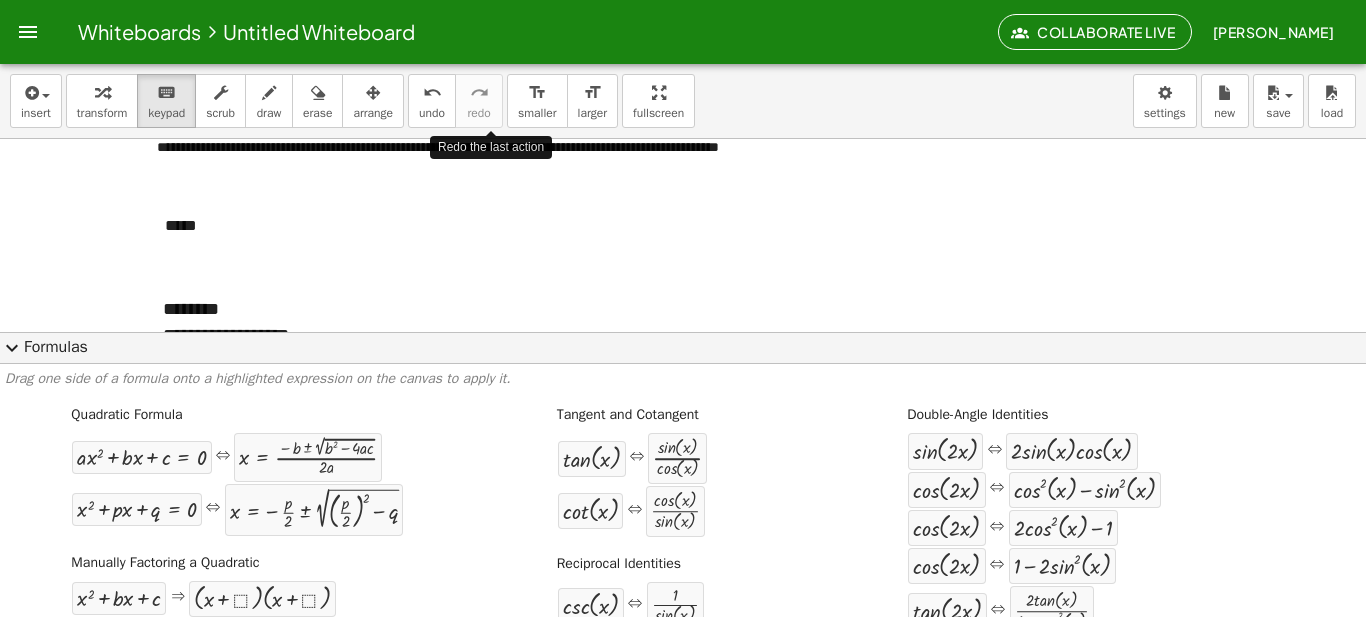 click on "expand_more" at bounding box center (12, 348) 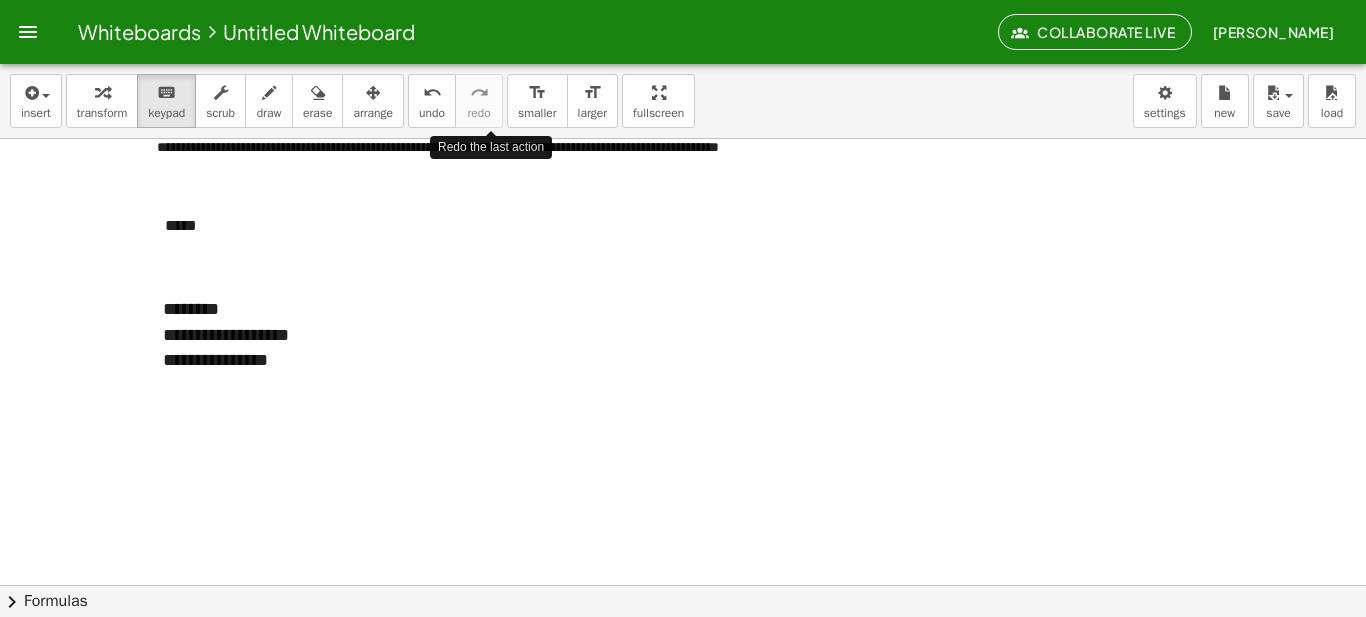 click at bounding box center [683, 419] 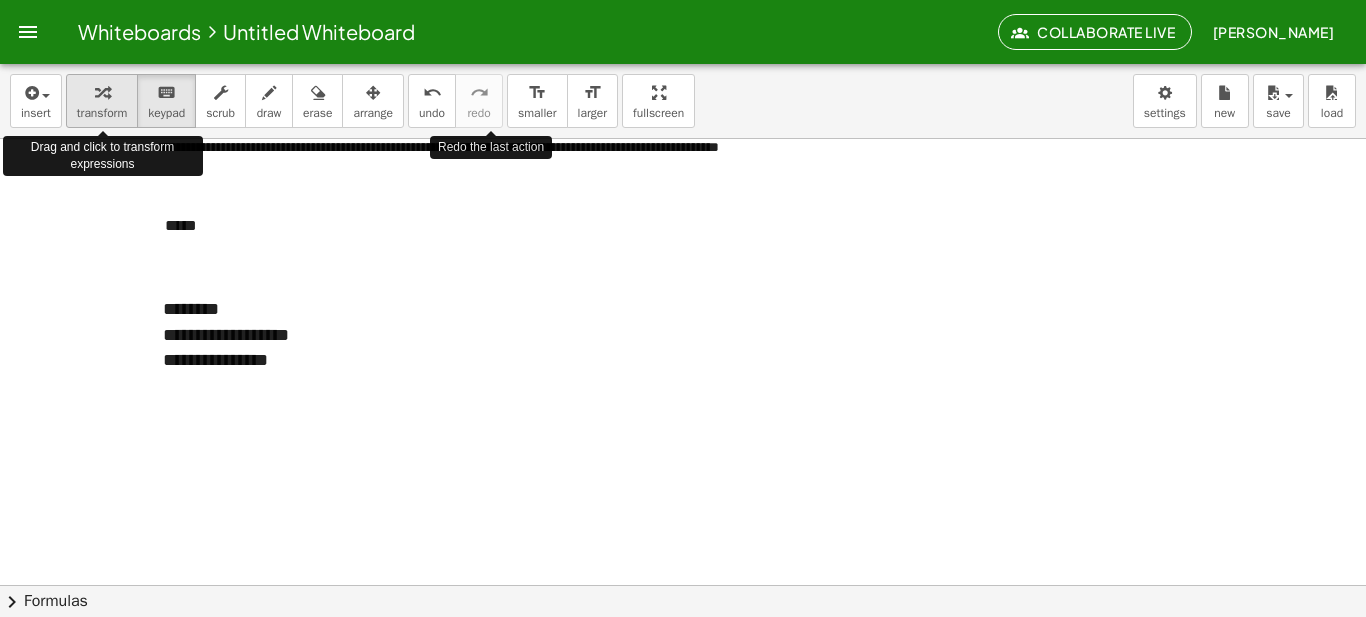 click on "transform" at bounding box center [102, 113] 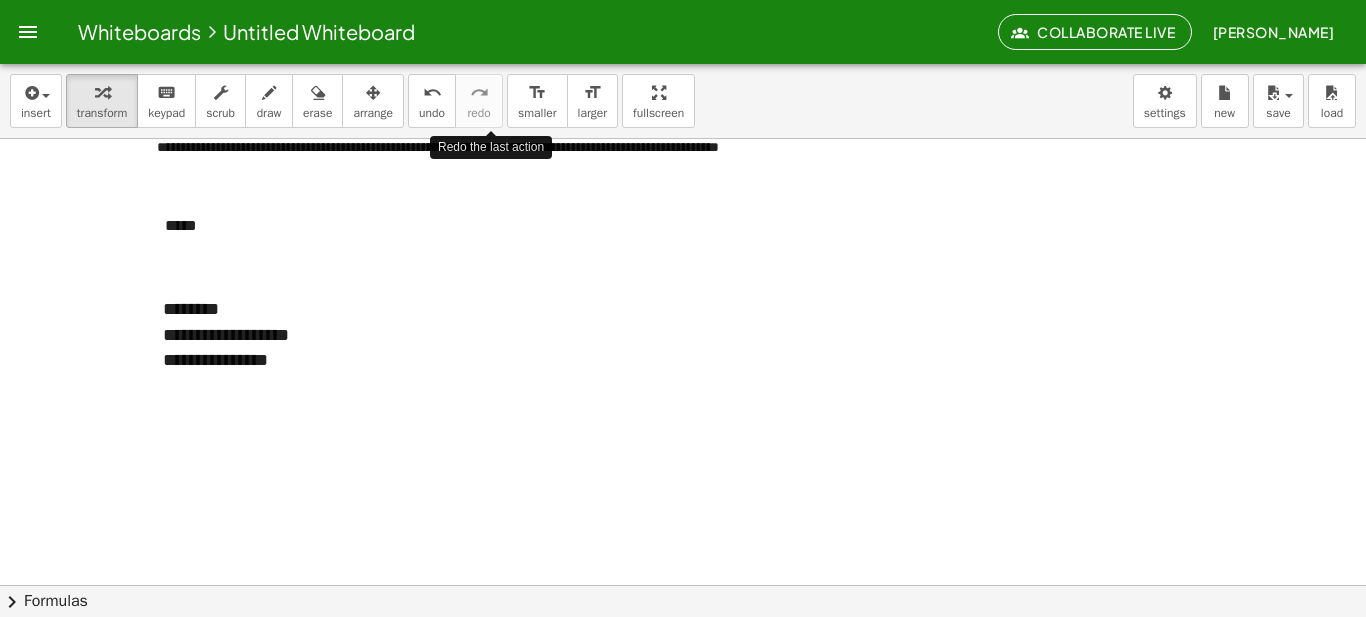 click at bounding box center [683, 419] 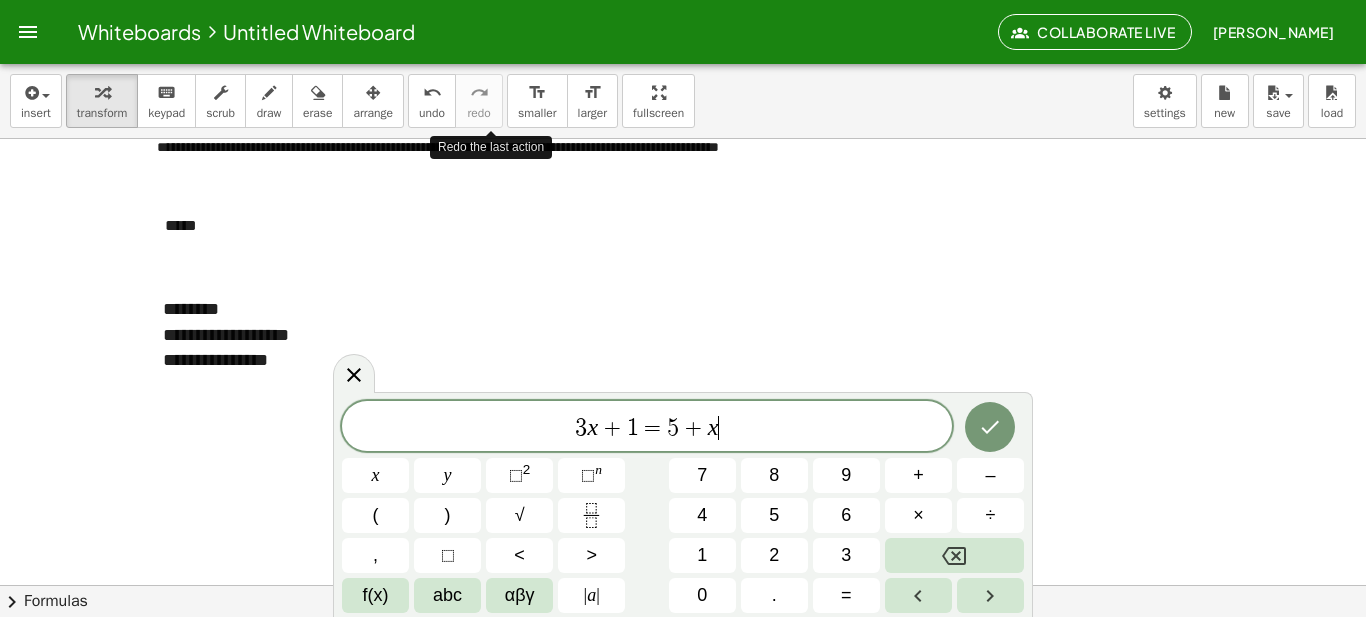 scroll, scrollTop: 1, scrollLeft: 0, axis: vertical 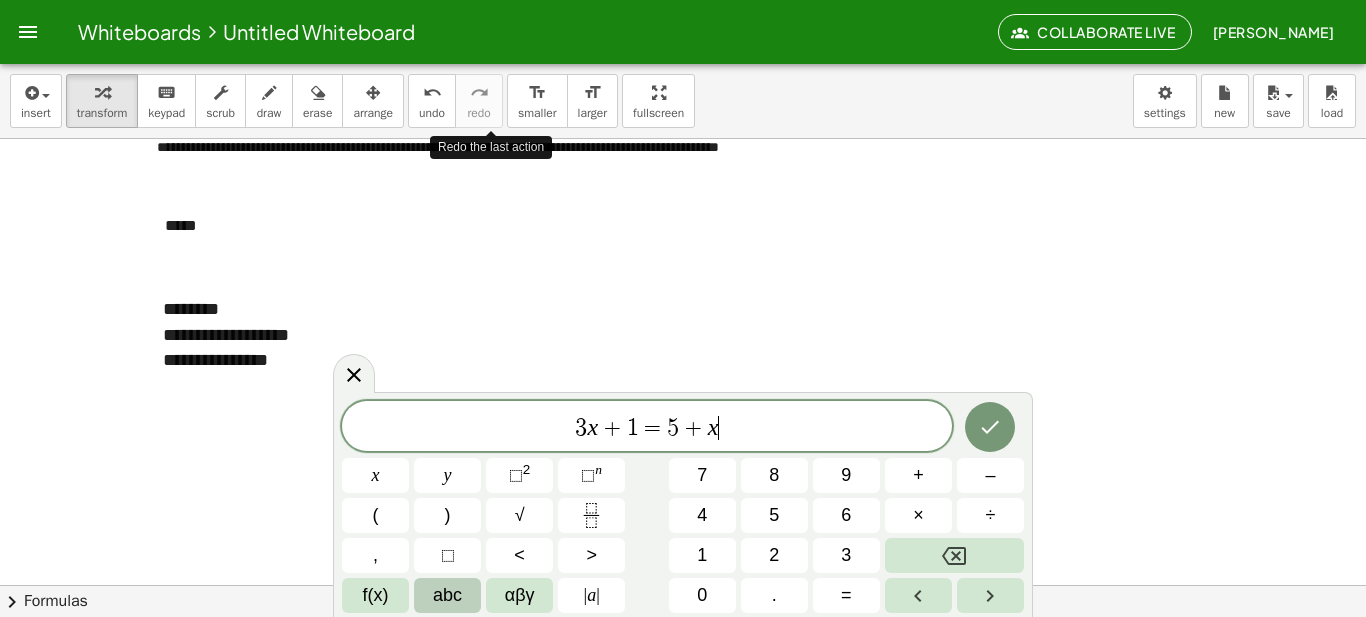 click on "abc" at bounding box center [447, 595] 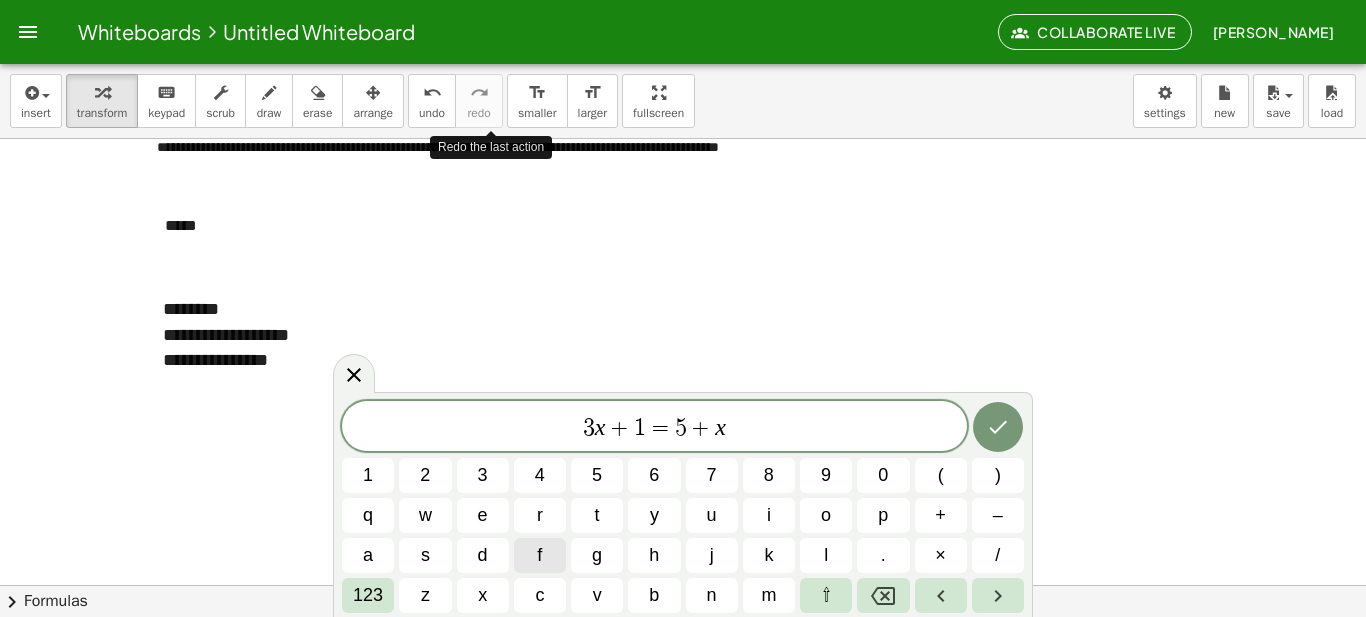 click on "f" at bounding box center (540, 555) 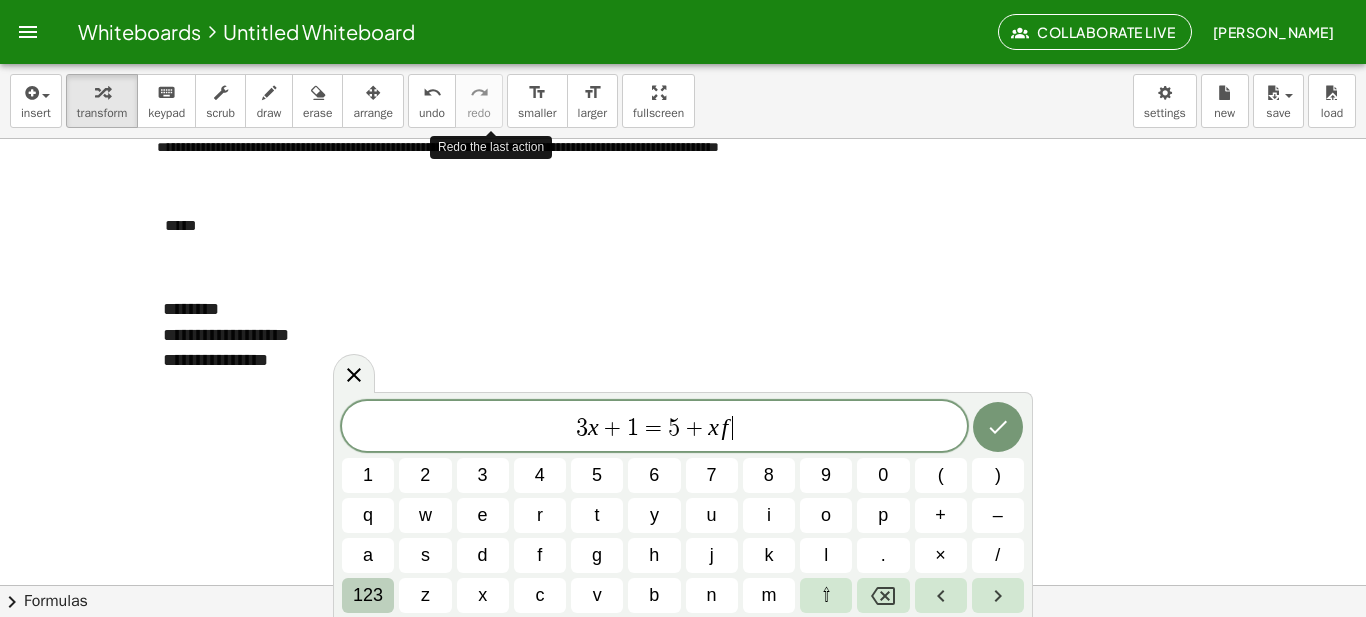 click on "123" at bounding box center [368, 595] 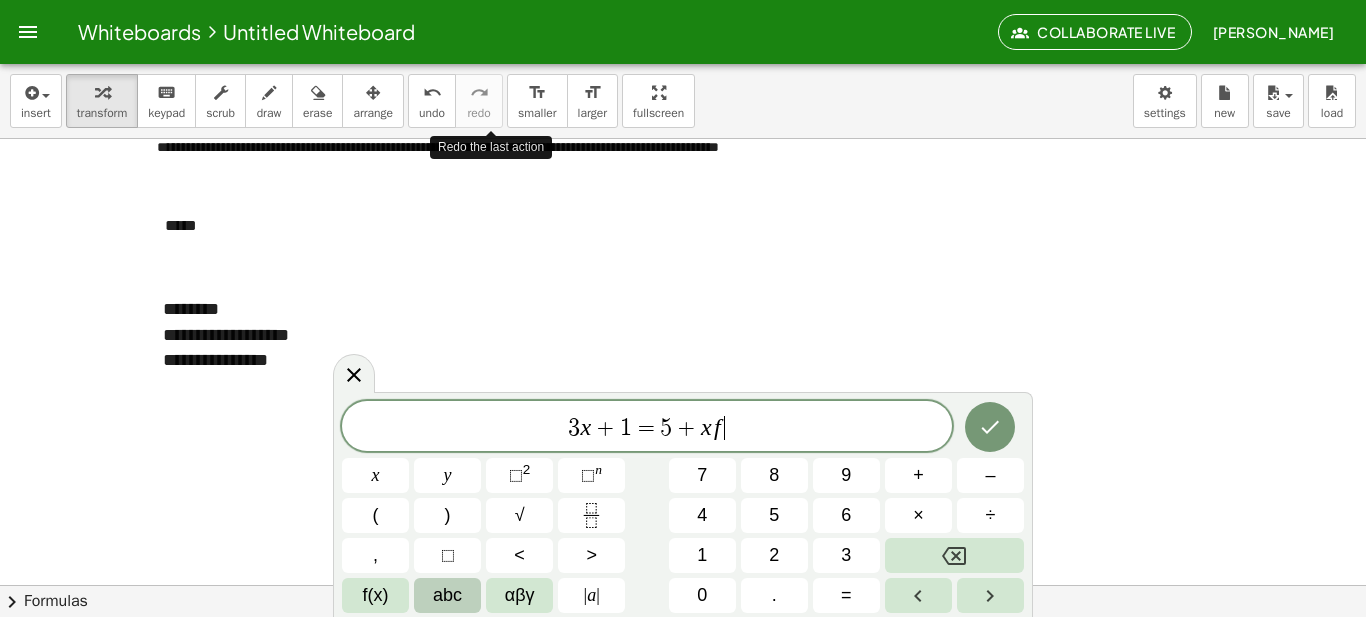 click on "abc" at bounding box center [447, 595] 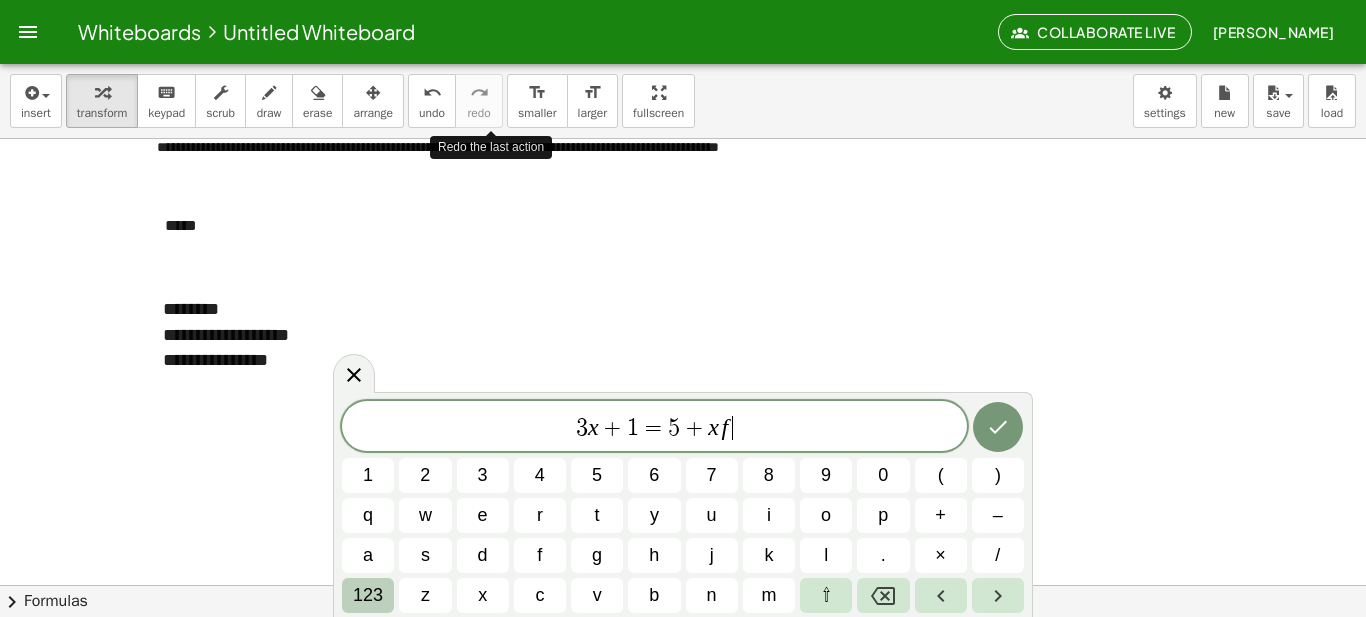 click on "123" at bounding box center [368, 595] 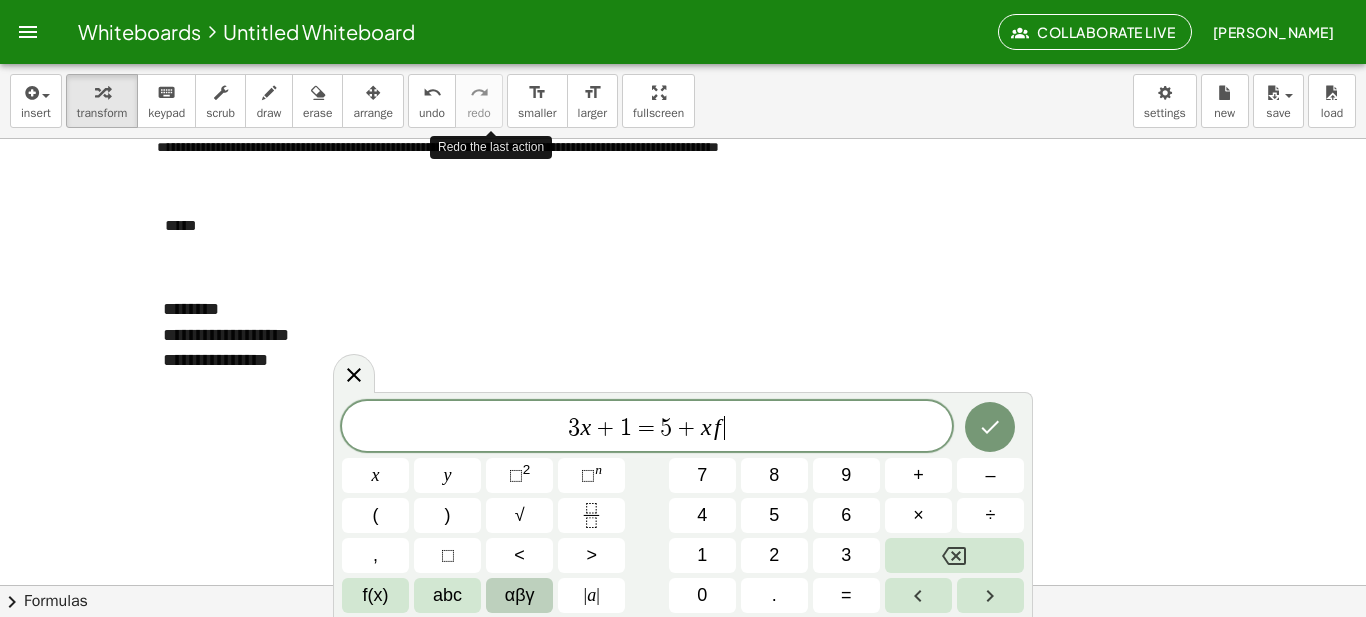 click on "αβγ" at bounding box center (519, 595) 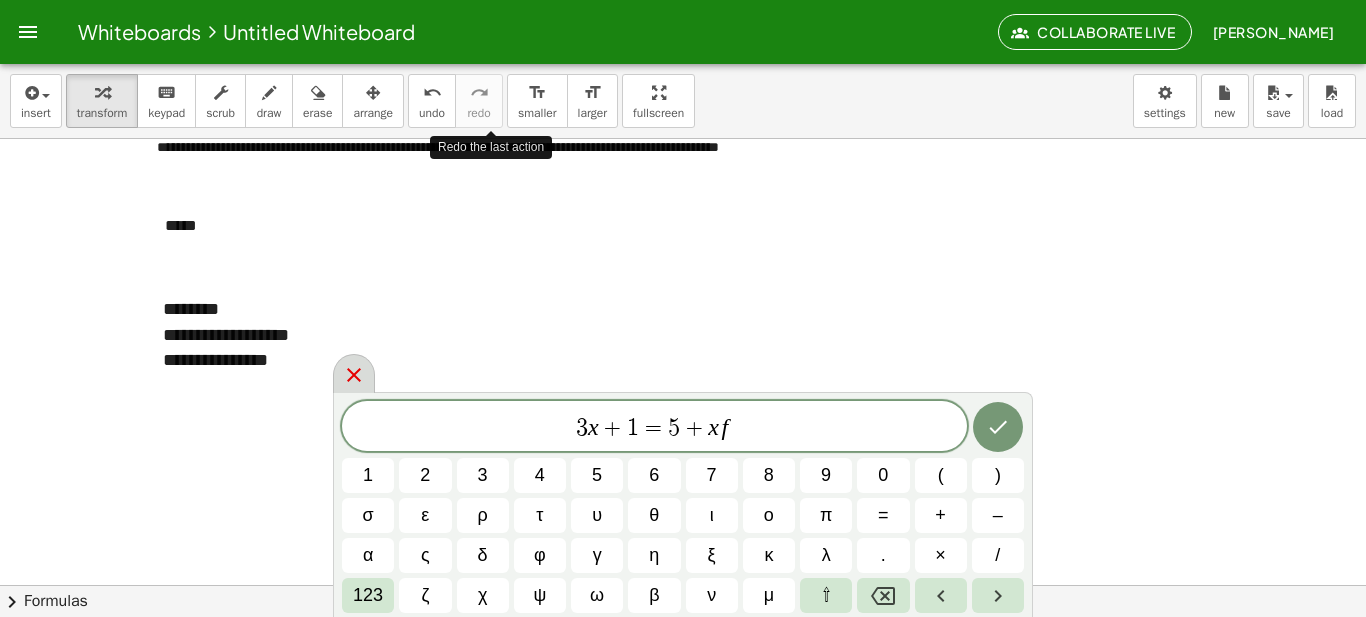 click 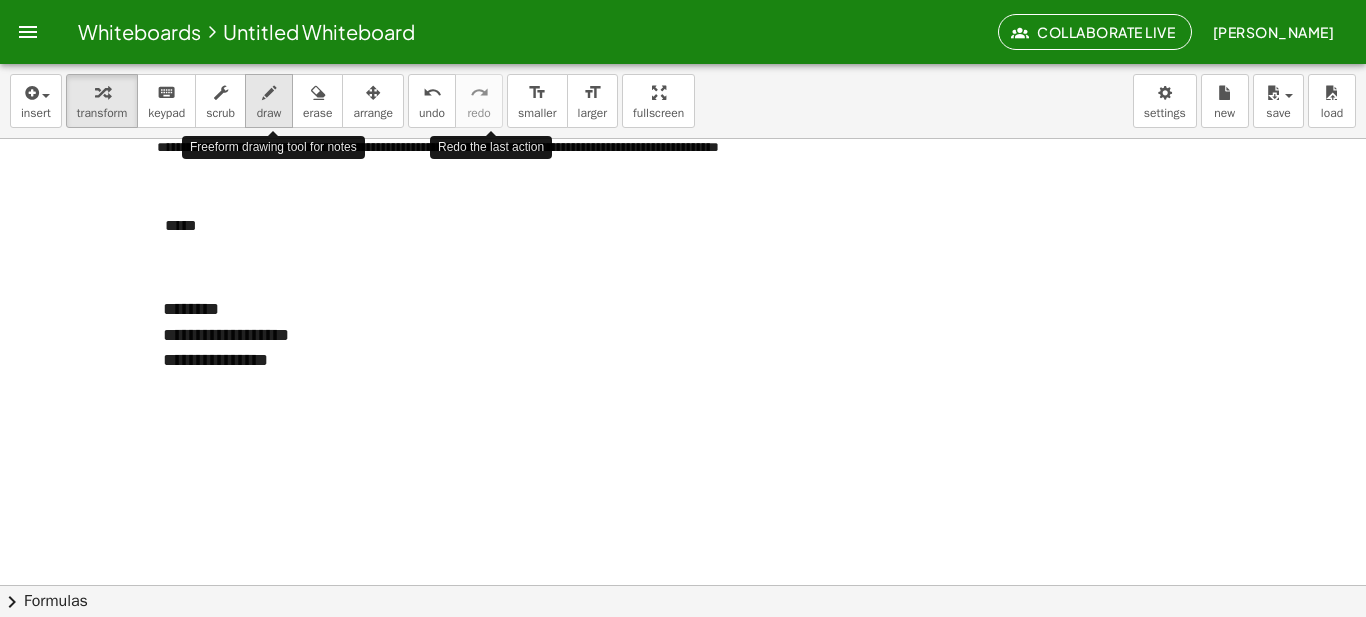 click on "draw" at bounding box center [269, 101] 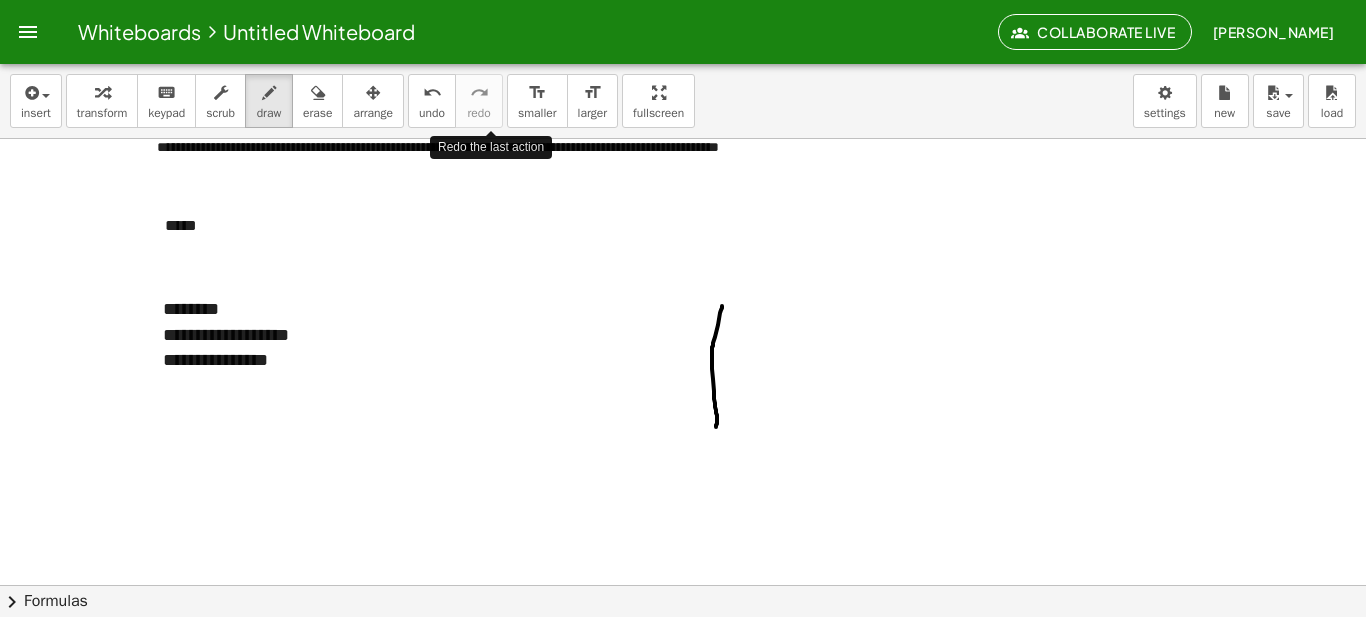 drag, startPoint x: 722, startPoint y: 306, endPoint x: 715, endPoint y: 434, distance: 128.19127 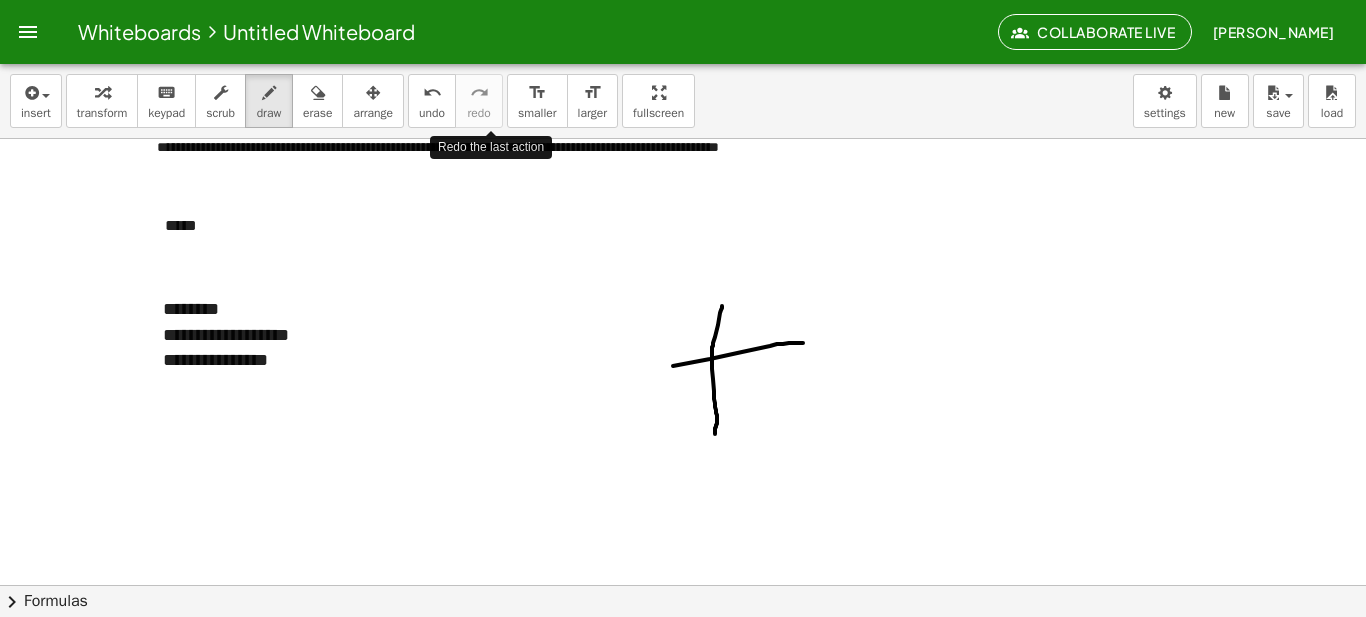 drag, startPoint x: 673, startPoint y: 366, endPoint x: 810, endPoint y: 343, distance: 138.91724 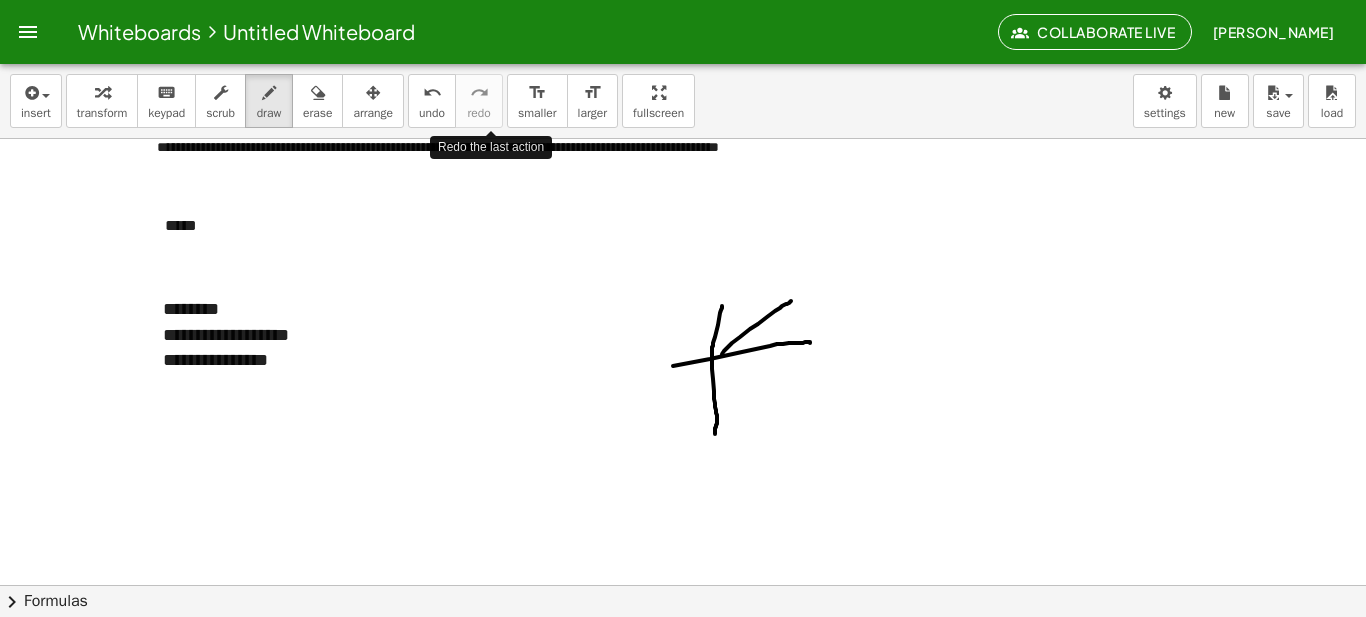 drag, startPoint x: 722, startPoint y: 354, endPoint x: 792, endPoint y: 301, distance: 87.80091 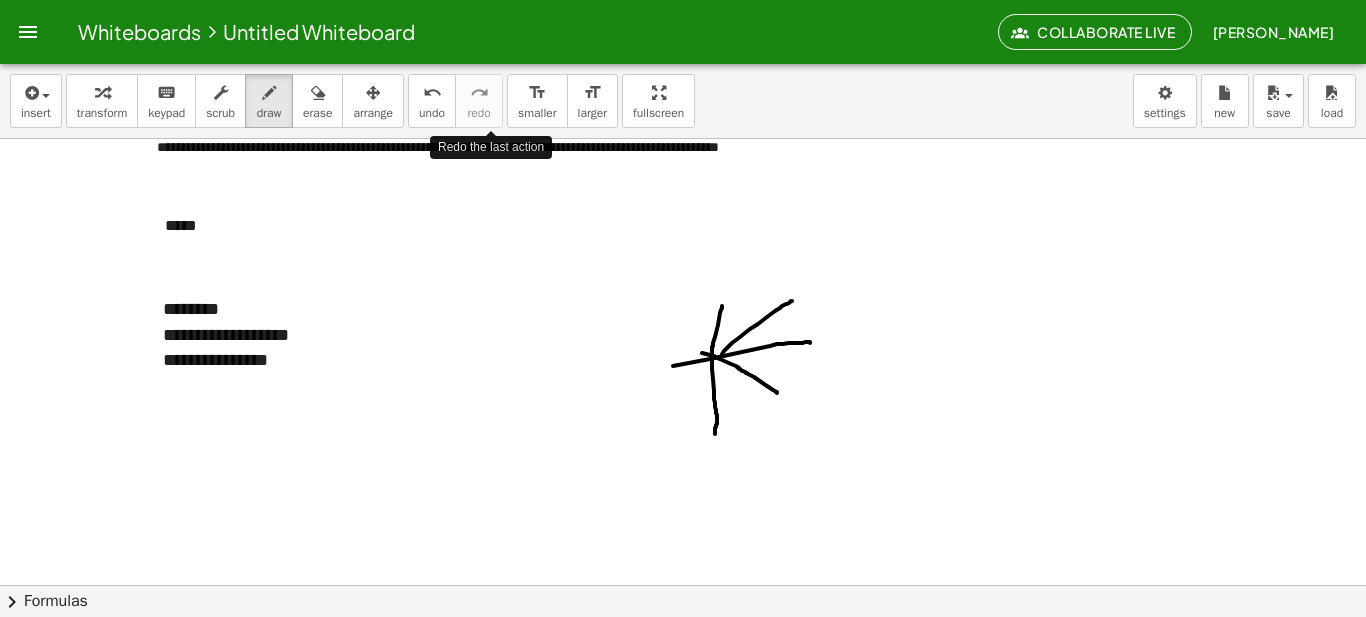 drag, startPoint x: 702, startPoint y: 353, endPoint x: 779, endPoint y: 395, distance: 87.70975 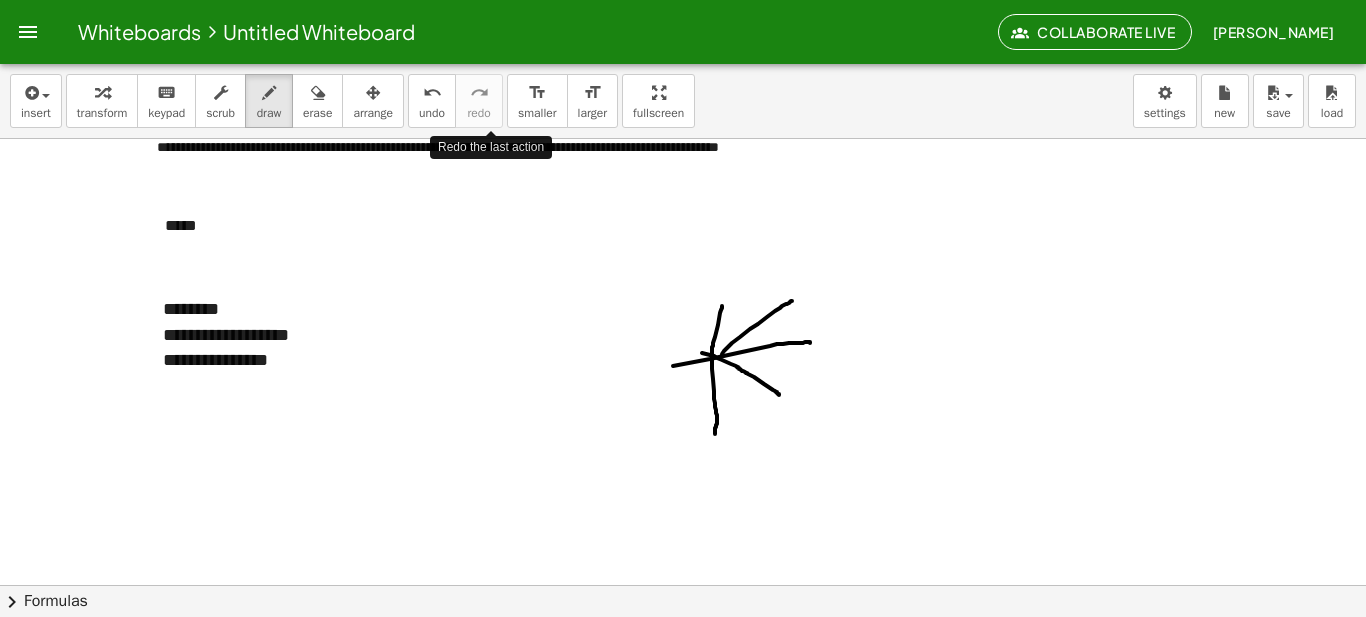 click at bounding box center (683, 419) 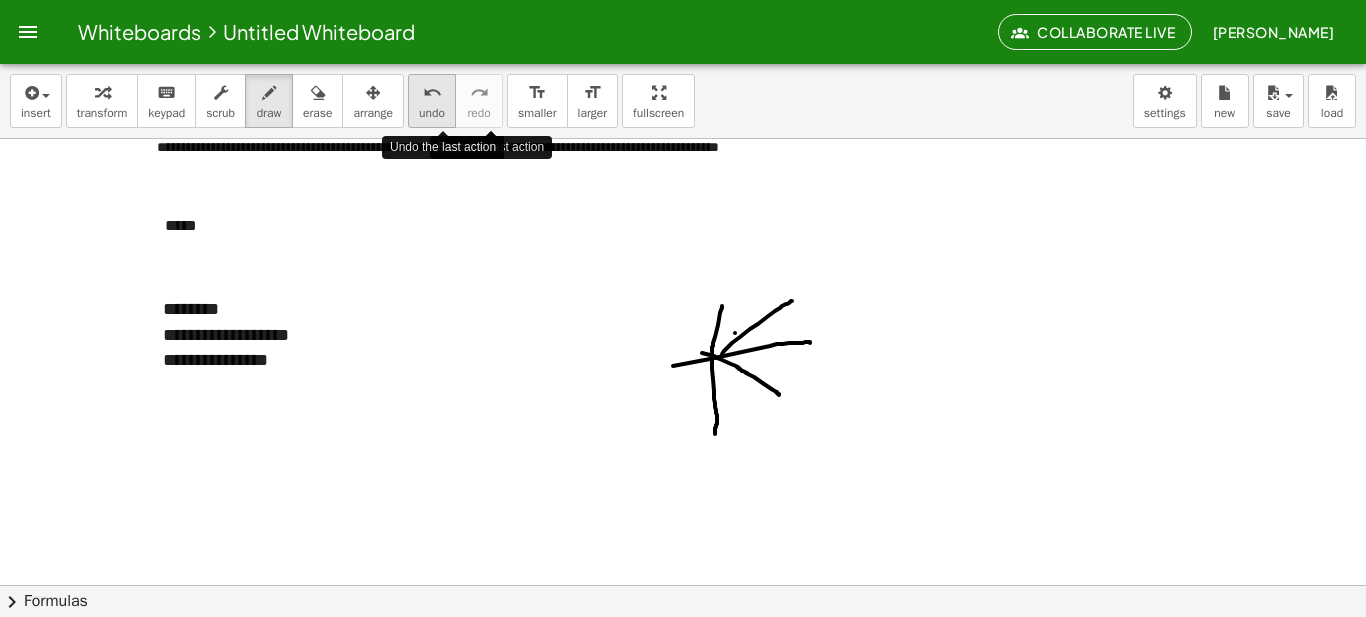 click on "undo" at bounding box center [432, 113] 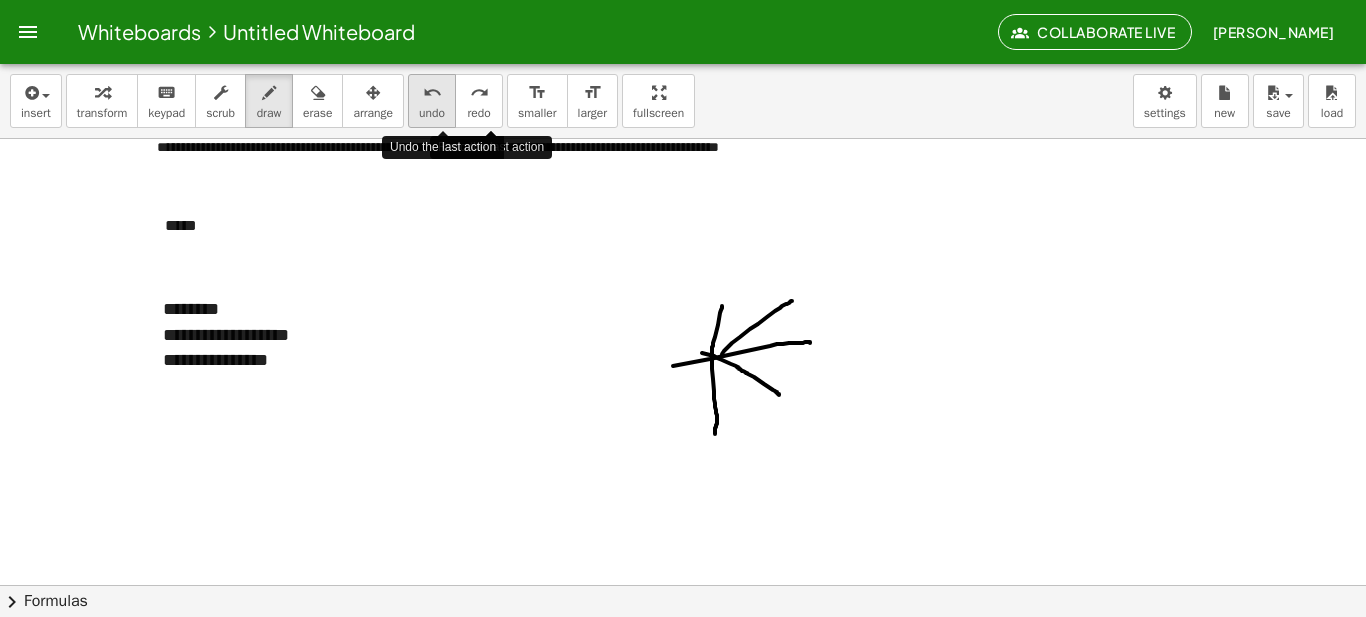 click on "undo" at bounding box center (432, 113) 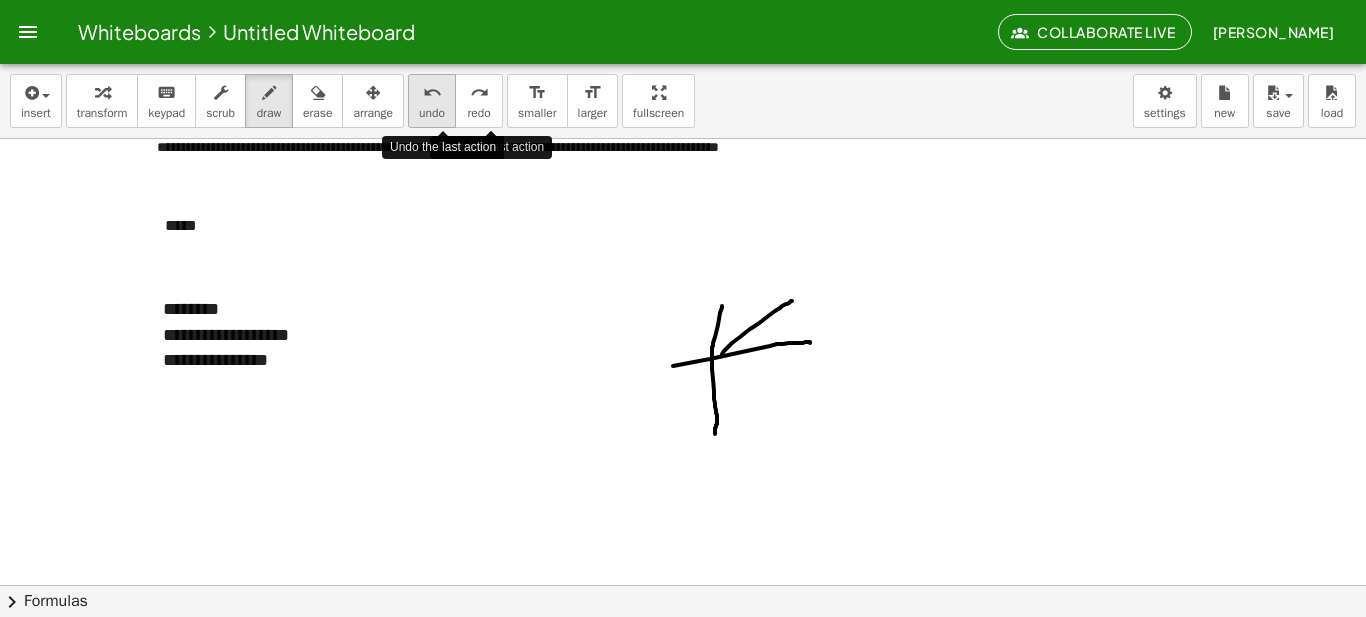 click on "undo" at bounding box center (432, 113) 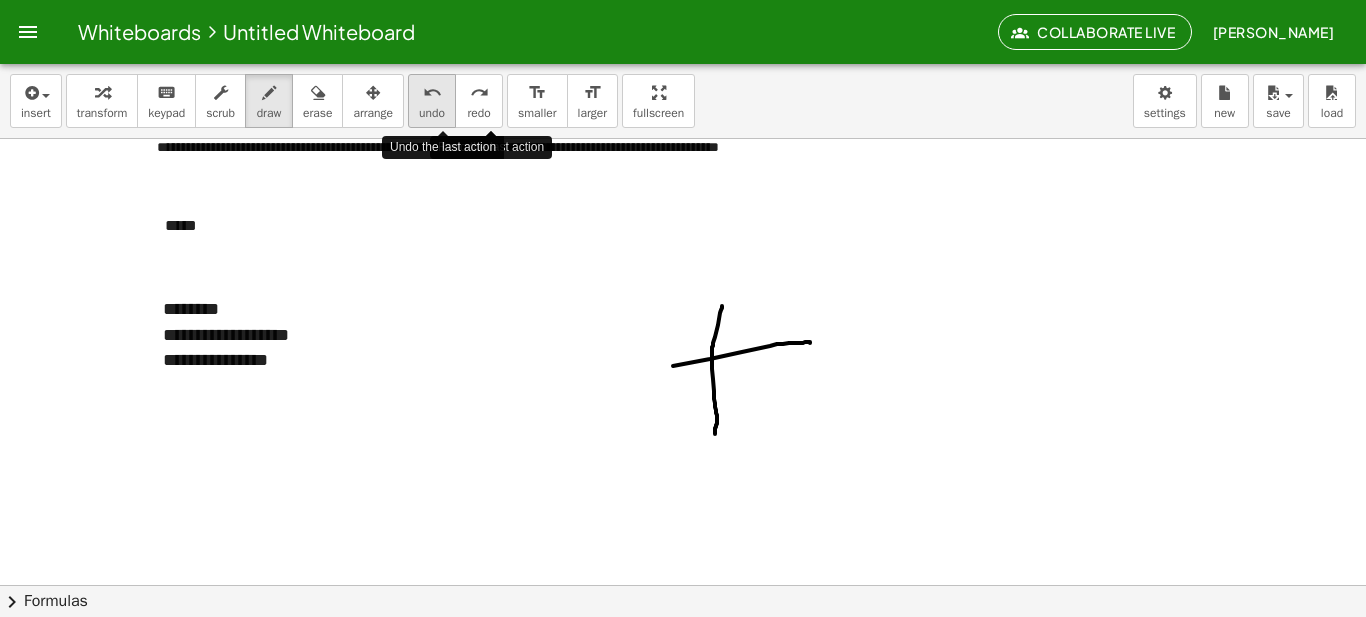 click on "undo" at bounding box center (432, 113) 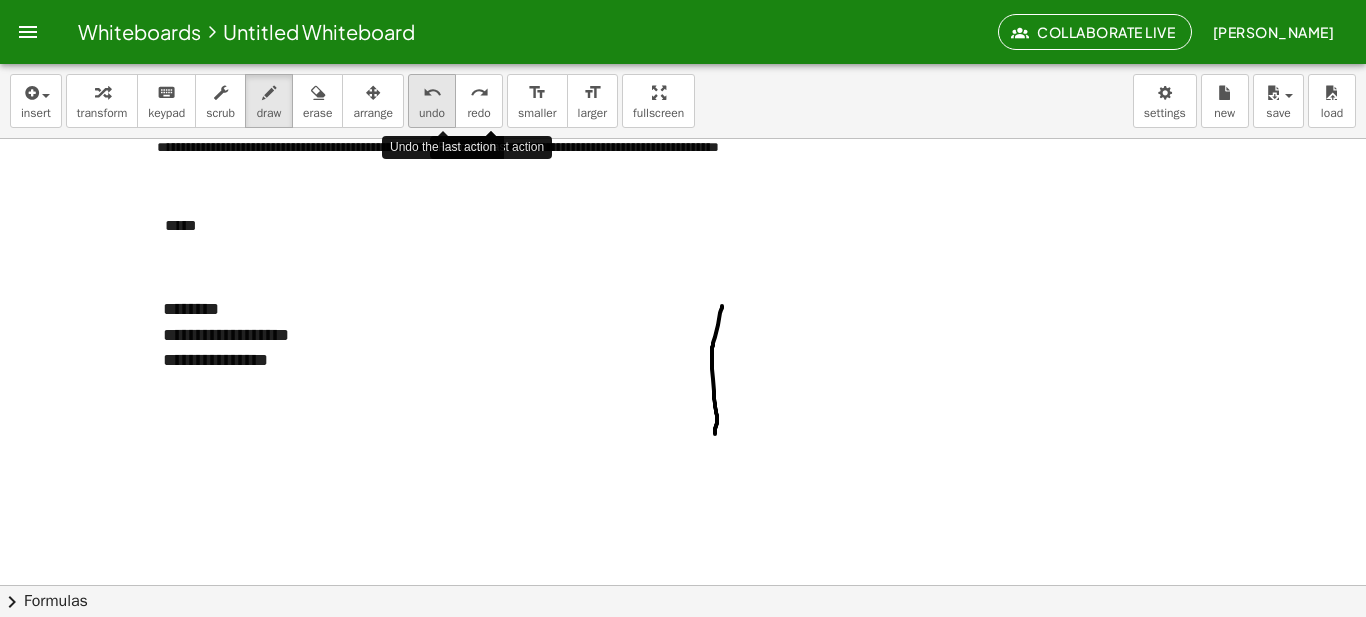 click on "undo" at bounding box center [432, 113] 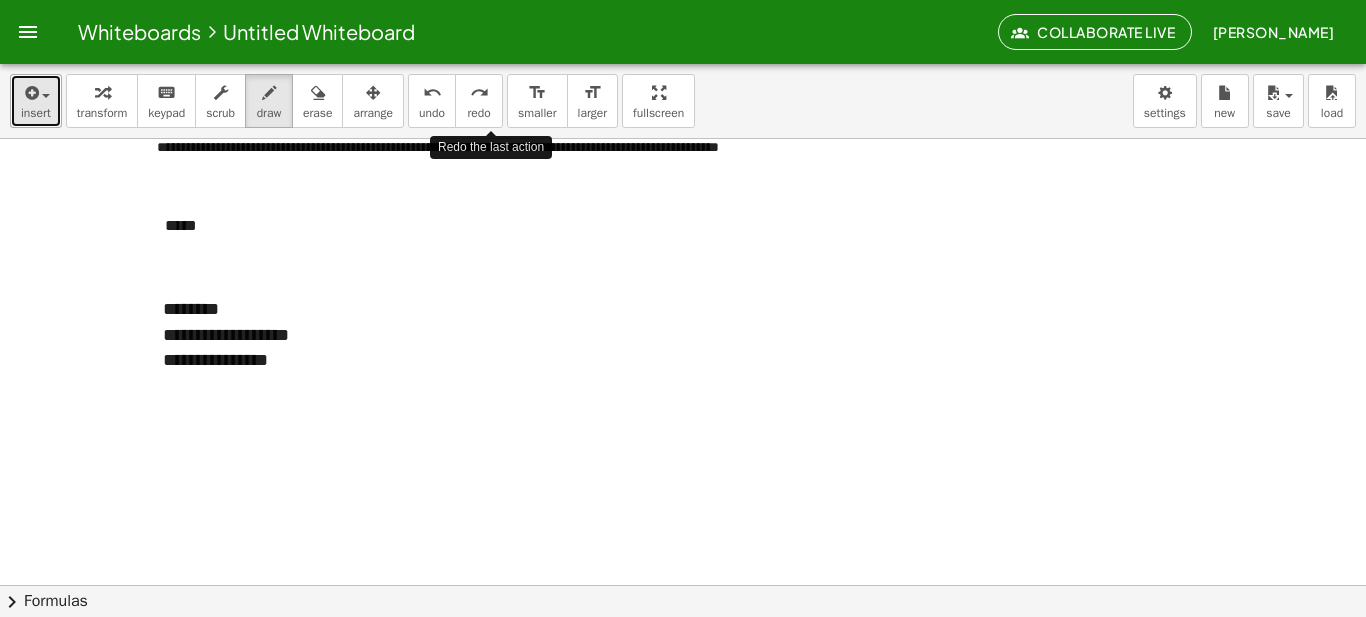 click on "insert" at bounding box center (36, 101) 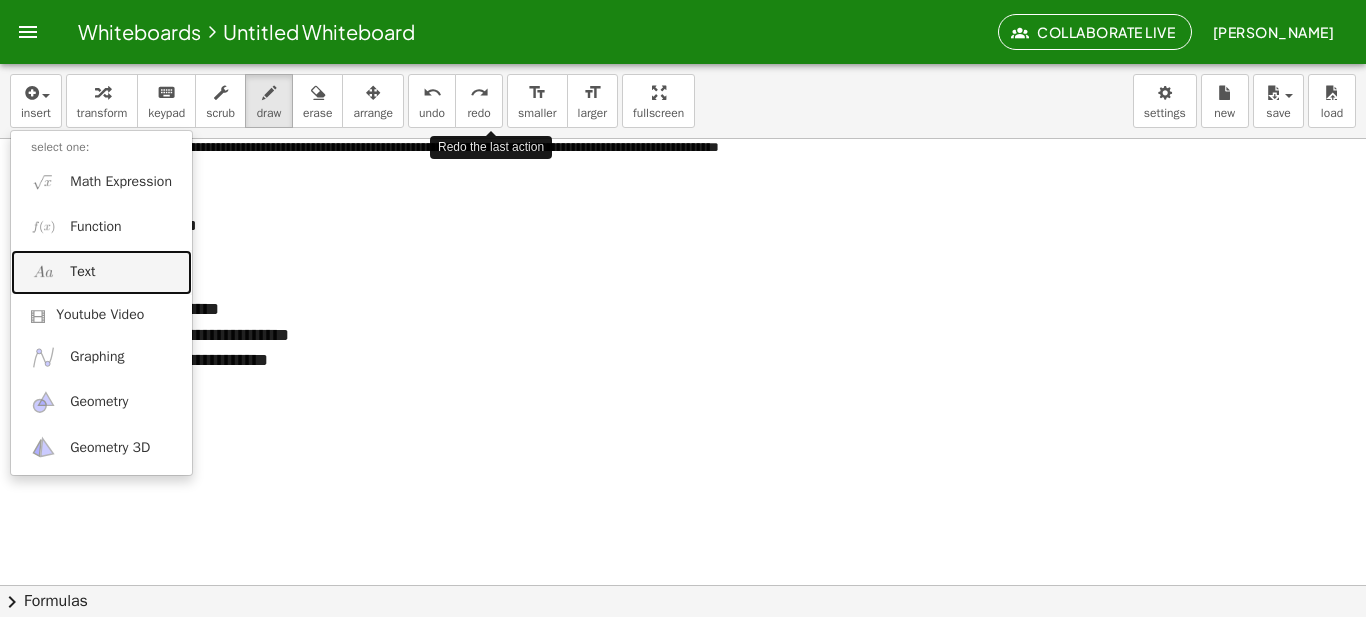 click on "Text" at bounding box center [101, 272] 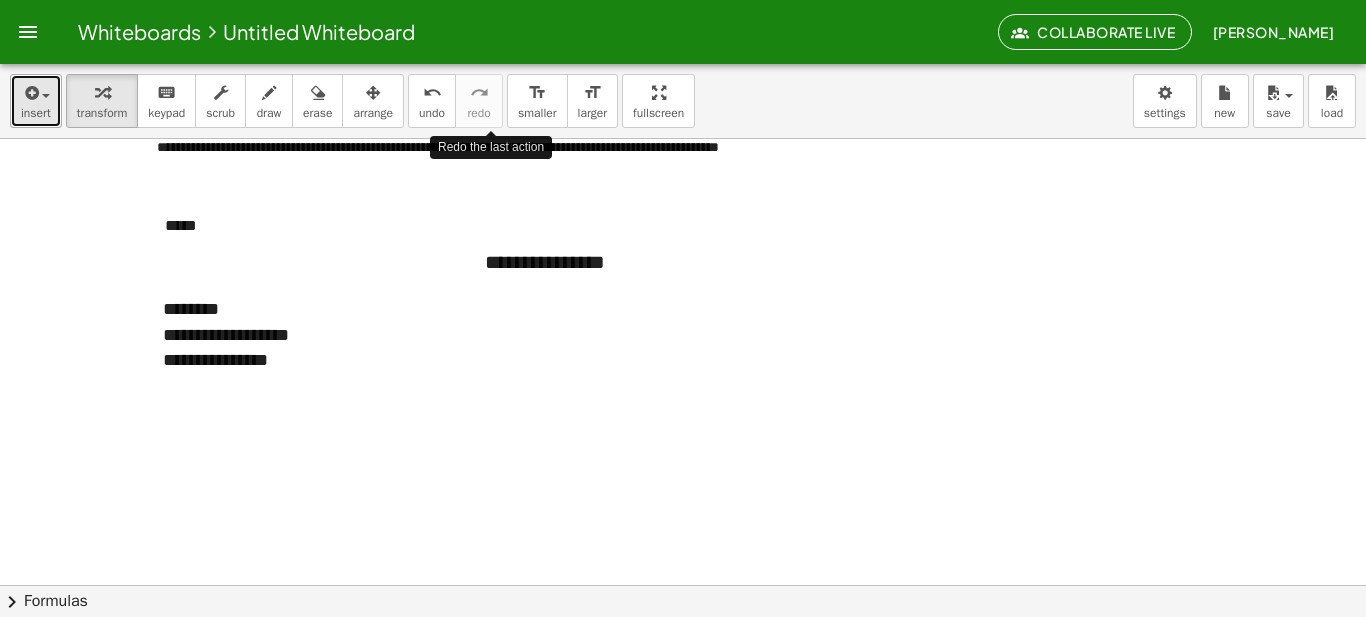 click at bounding box center [36, 92] 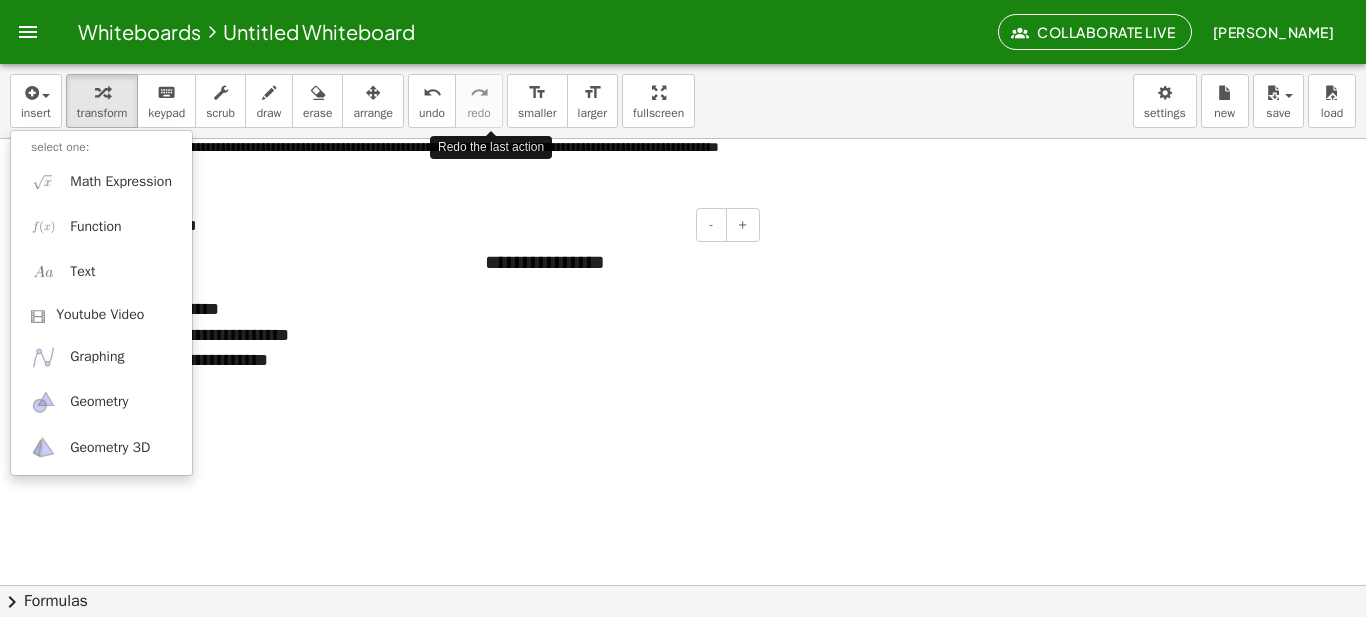click on "**********" at bounding box center [615, 262] 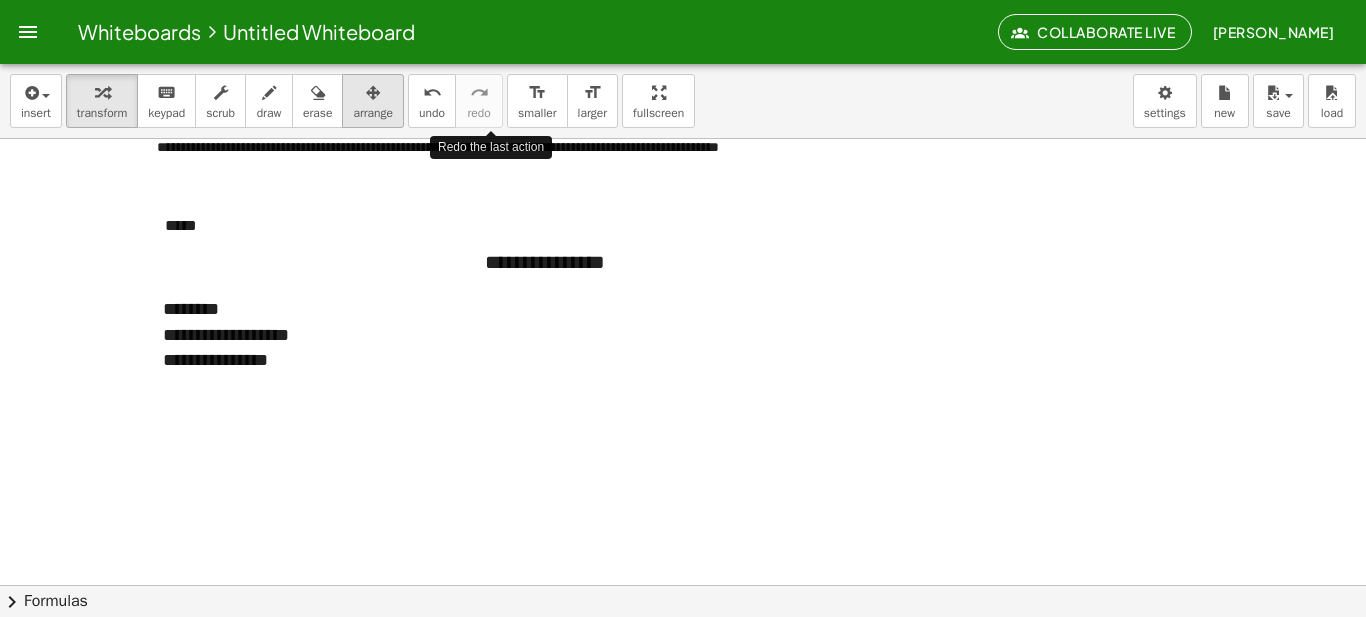 click at bounding box center (373, 92) 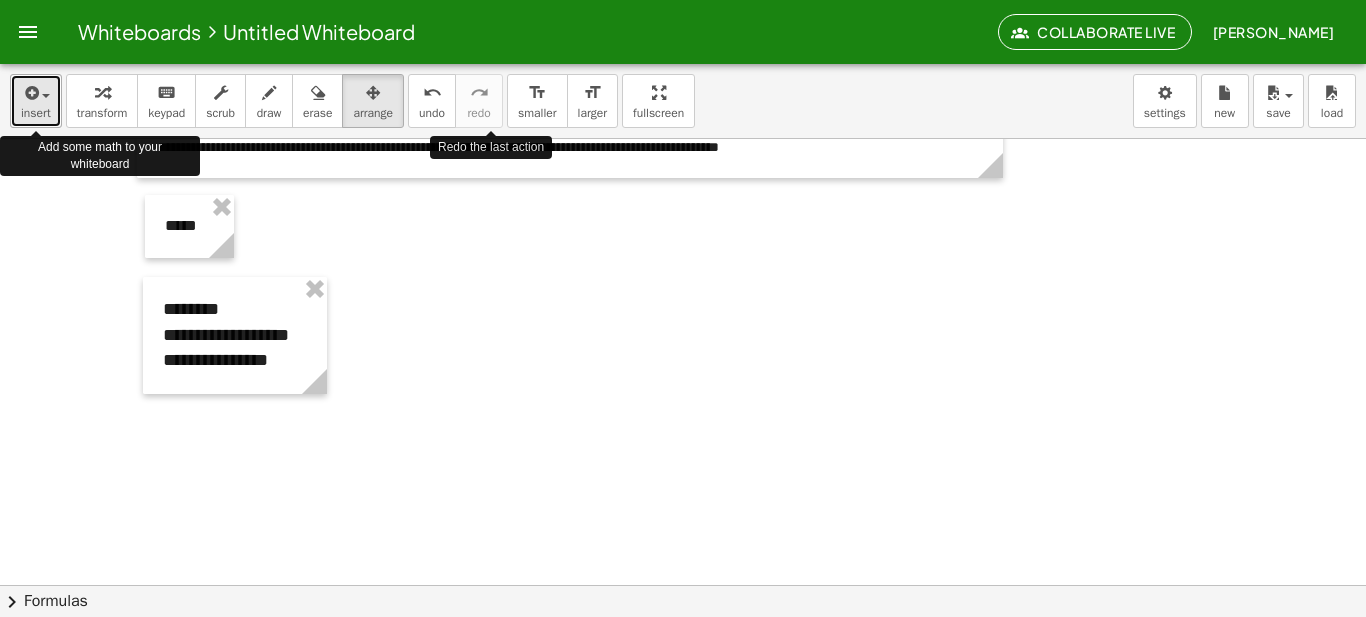 click at bounding box center (30, 93) 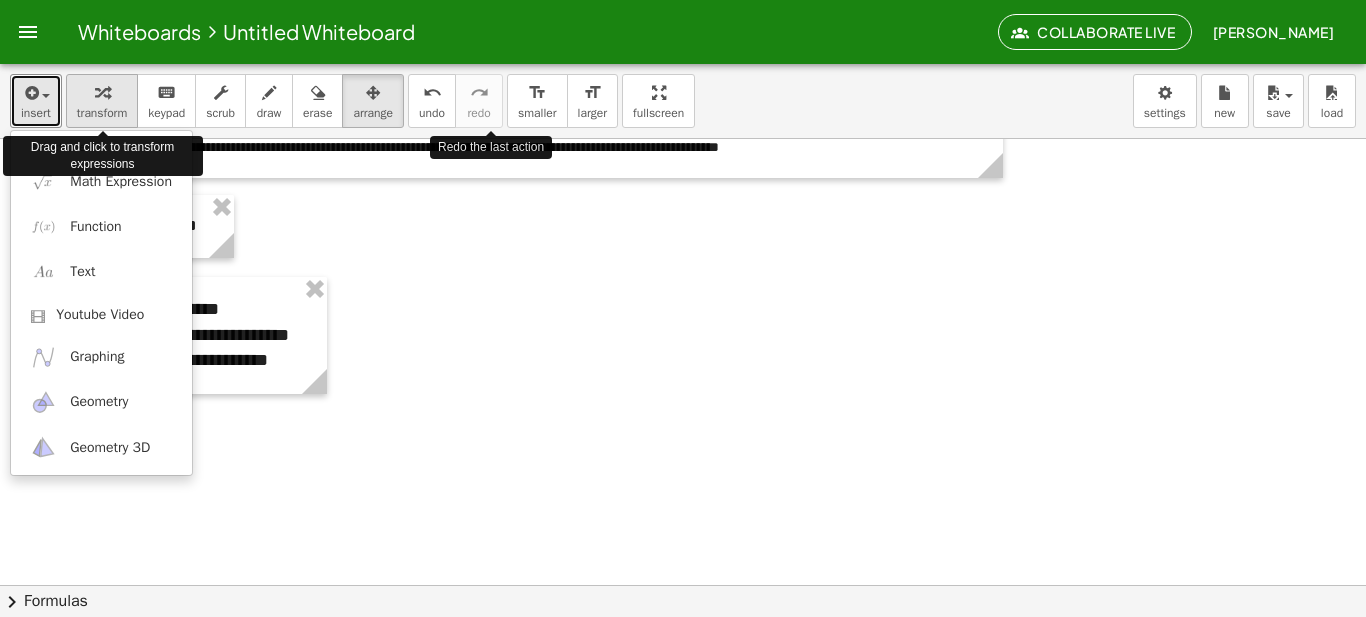 click at bounding box center [102, 92] 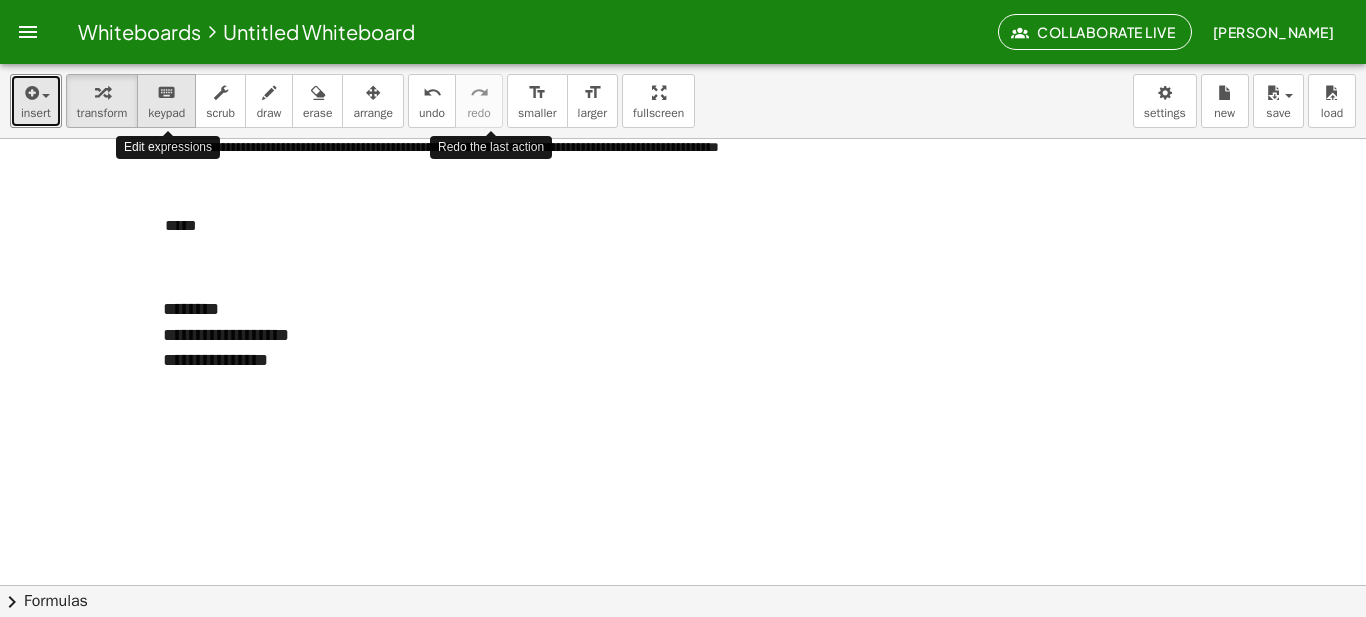click on "keyboard" at bounding box center [166, 92] 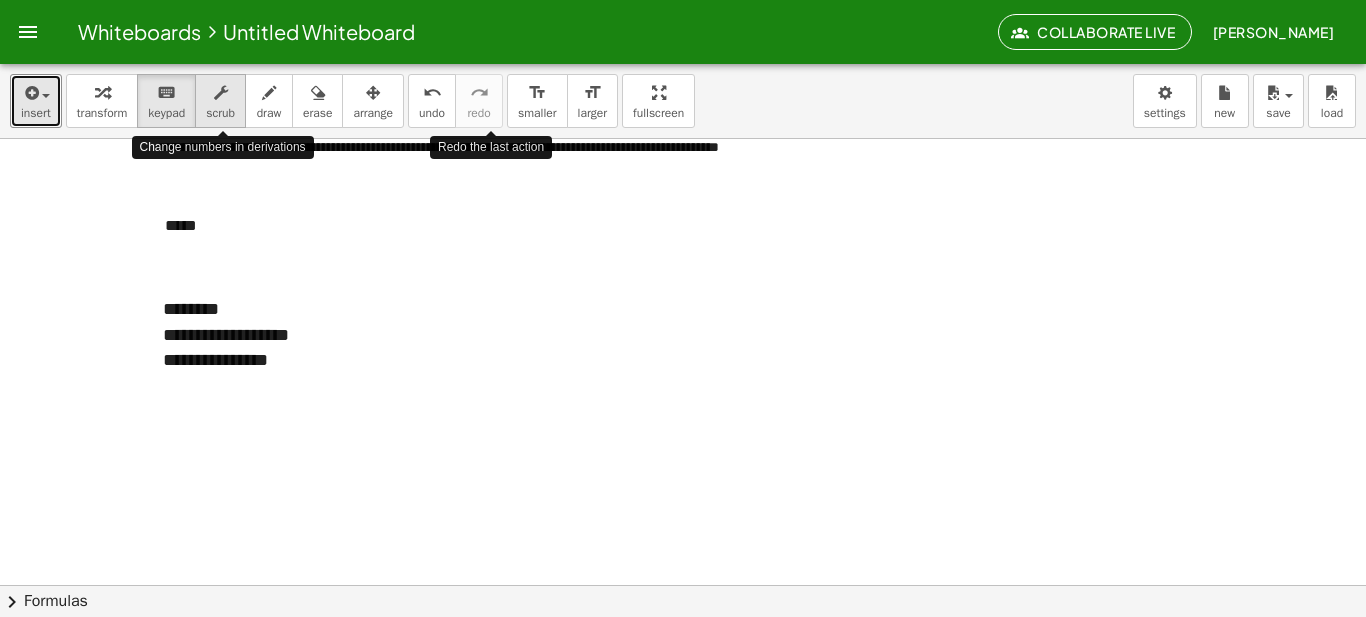 click at bounding box center [221, 93] 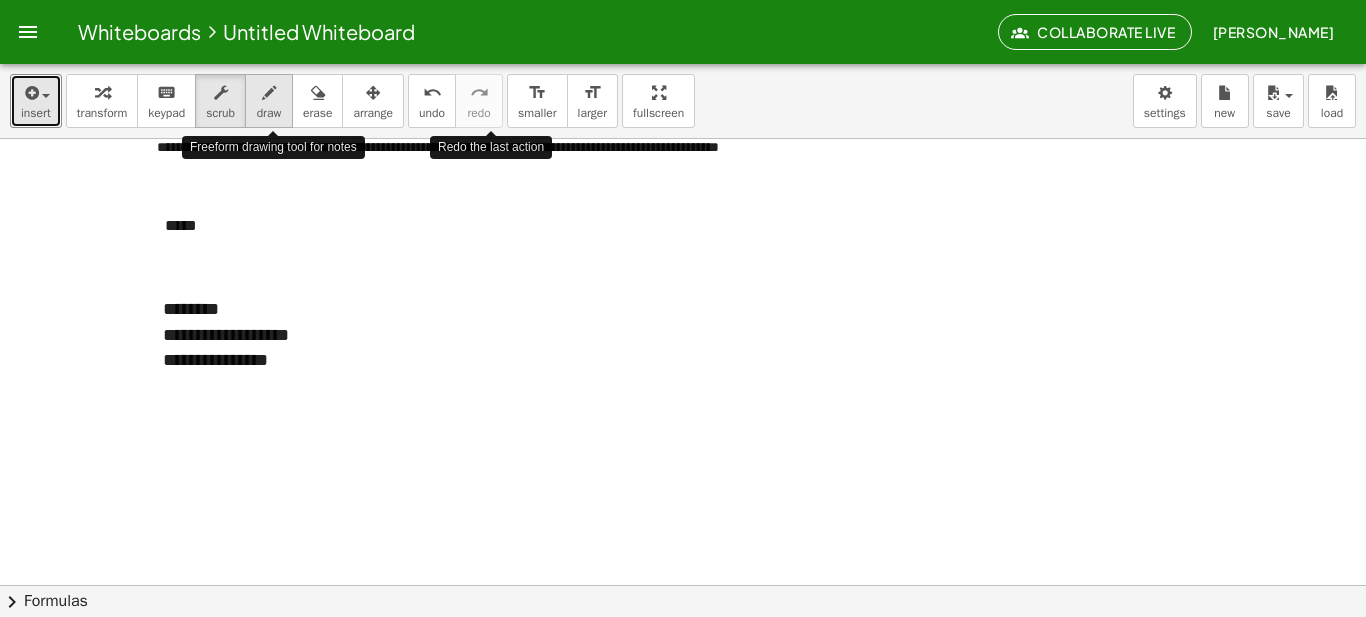 click at bounding box center (269, 92) 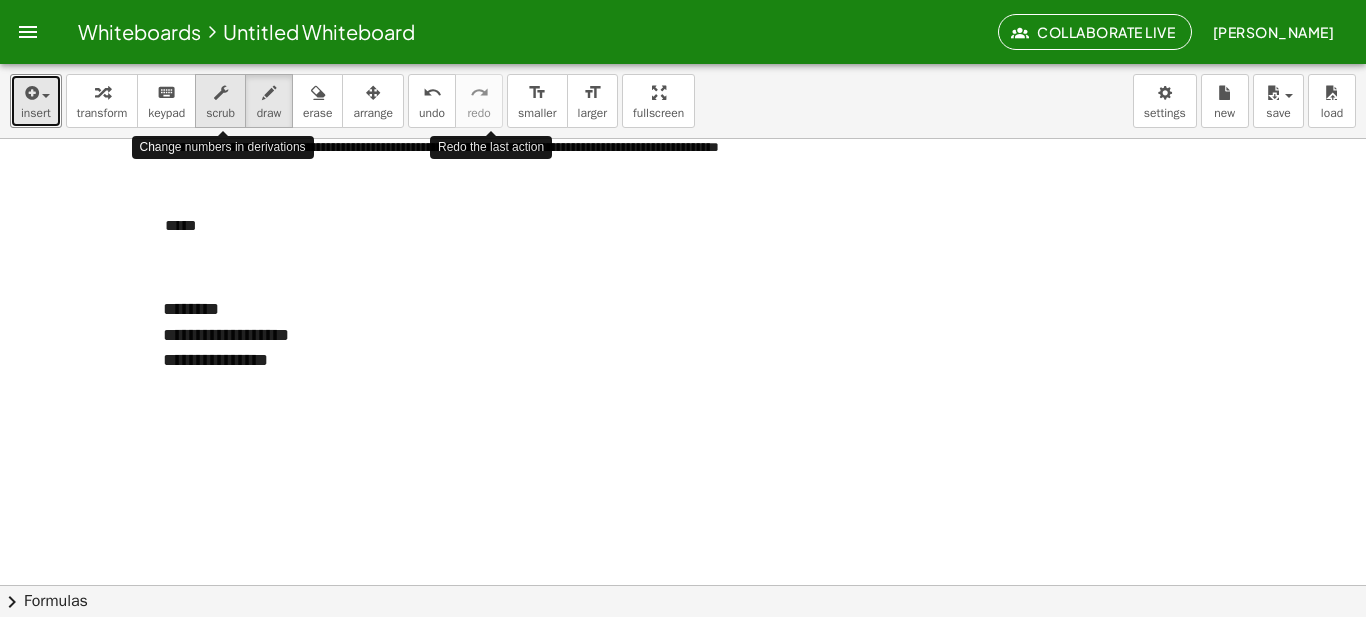 click at bounding box center [221, 93] 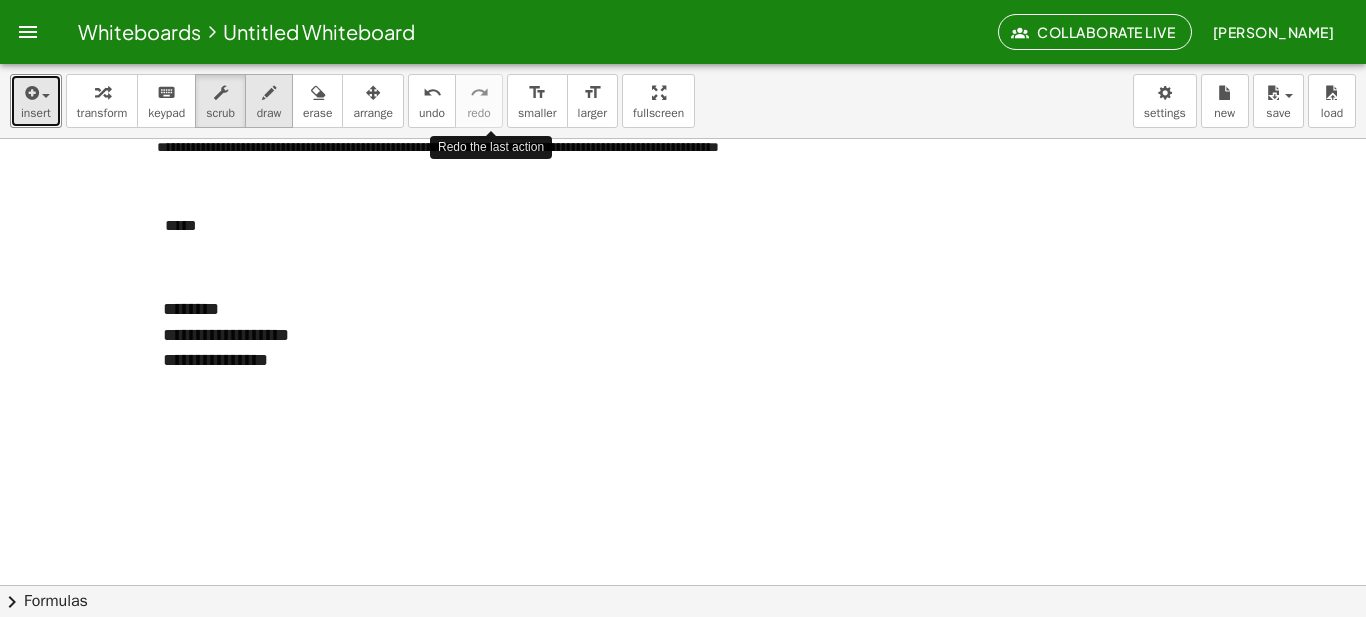 click at bounding box center (269, 93) 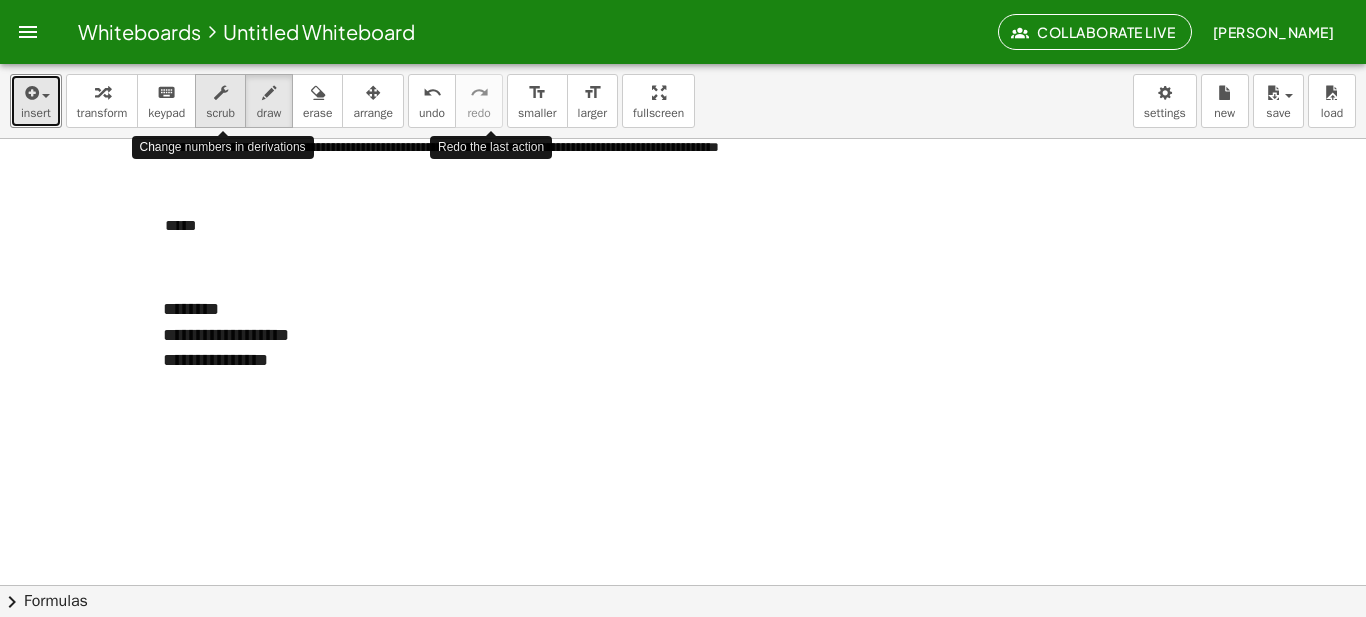 click at bounding box center [221, 93] 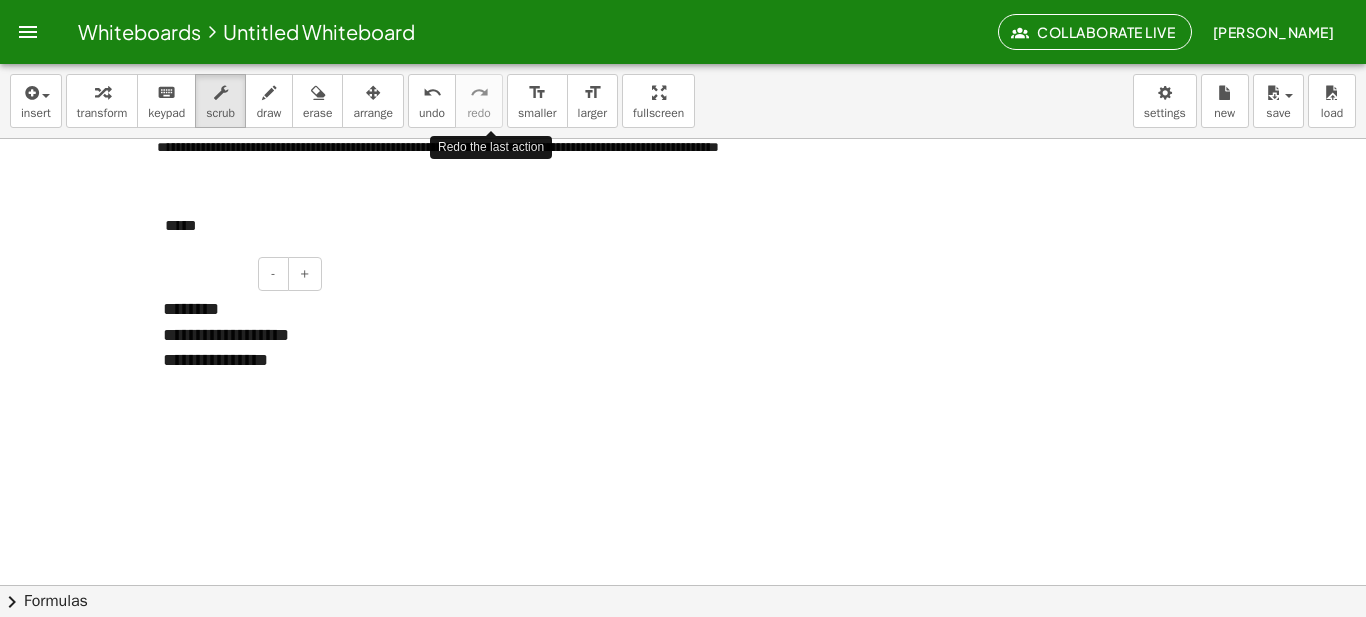 click on "**********" at bounding box center (235, 335) 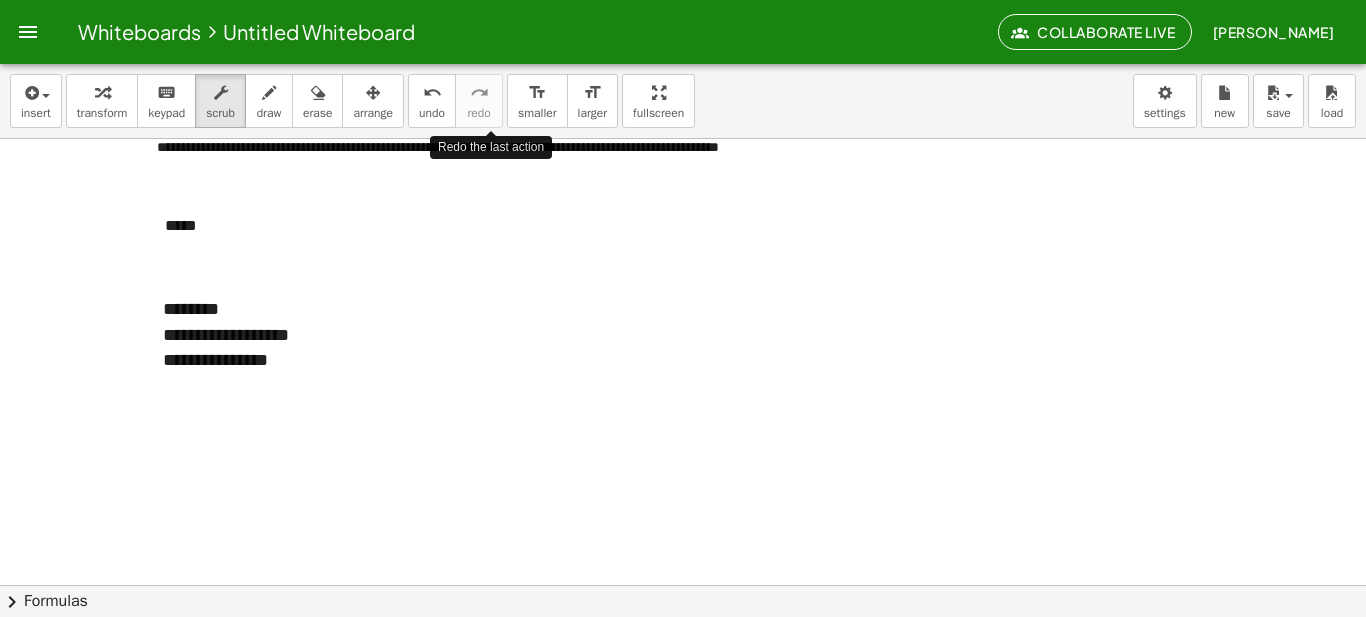 click at bounding box center [683, 419] 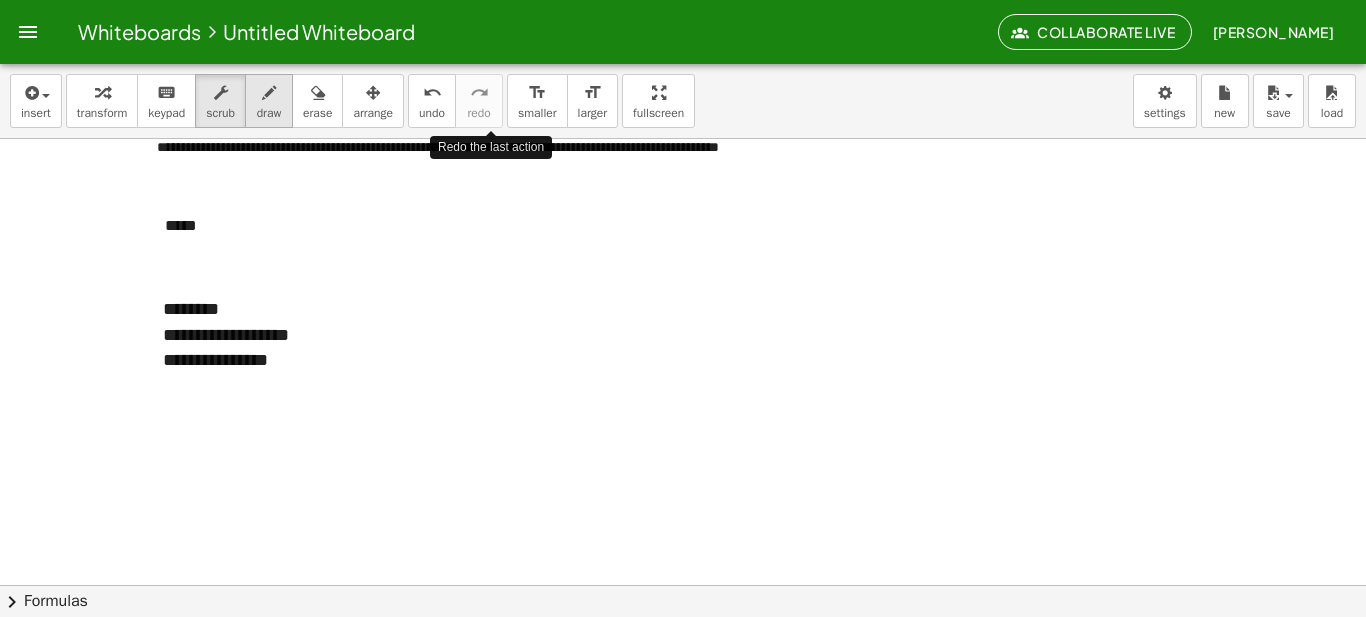 click on "draw" at bounding box center (269, 101) 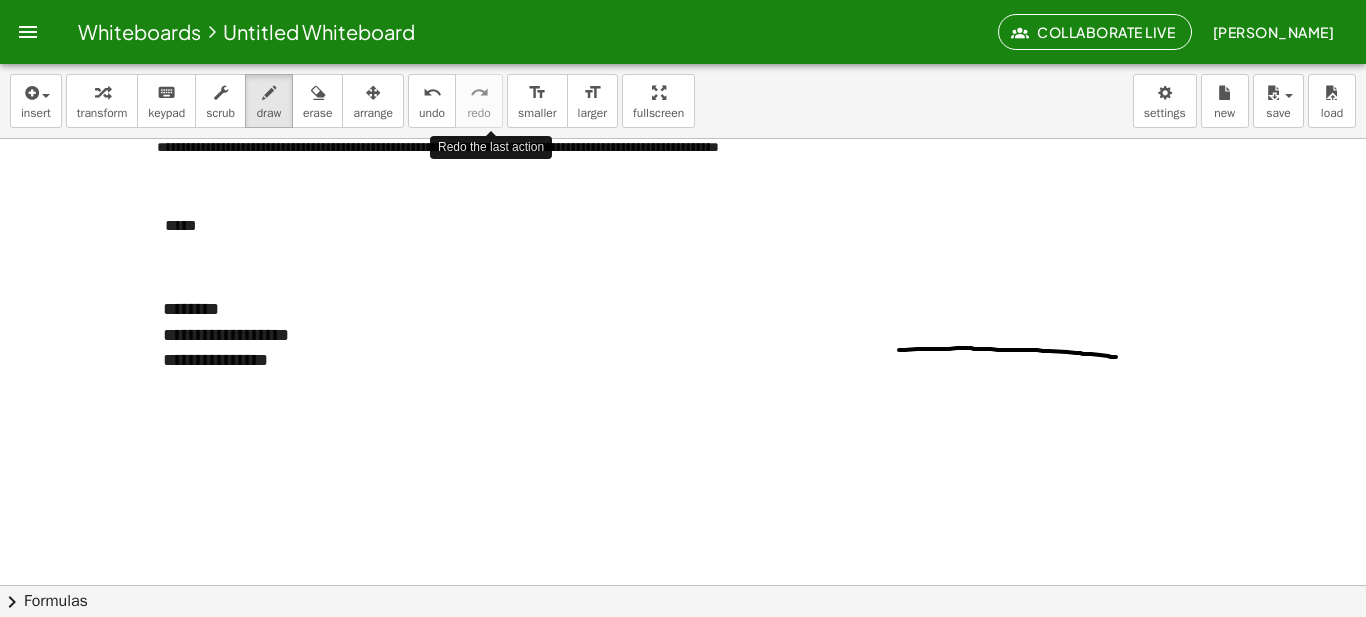 drag, startPoint x: 899, startPoint y: 350, endPoint x: 1116, endPoint y: 357, distance: 217.11287 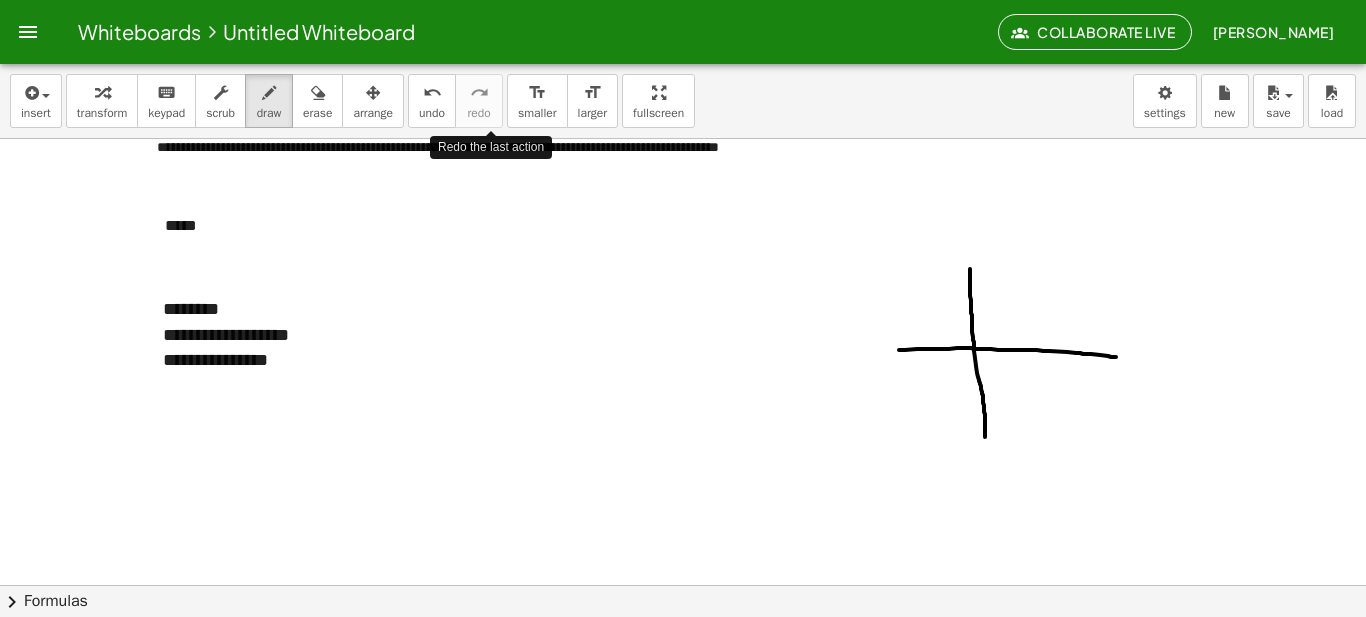 drag, startPoint x: 970, startPoint y: 269, endPoint x: 985, endPoint y: 437, distance: 168.66832 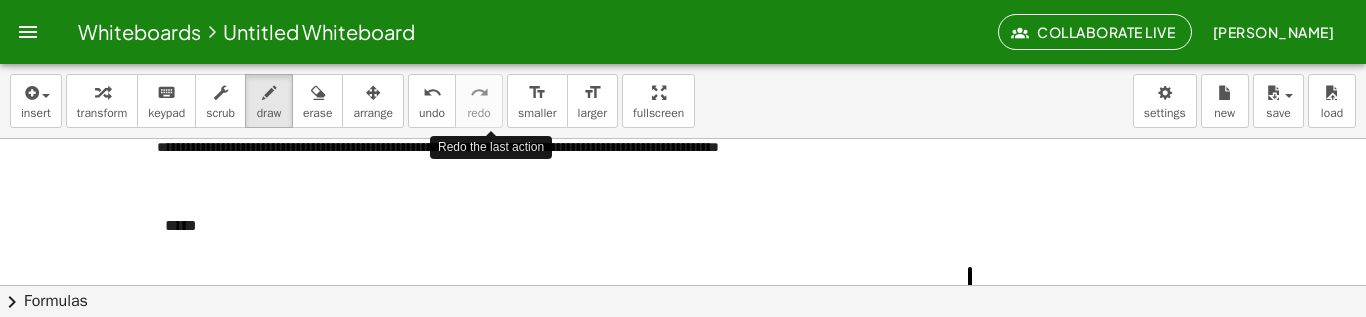 click at bounding box center [683, 419] 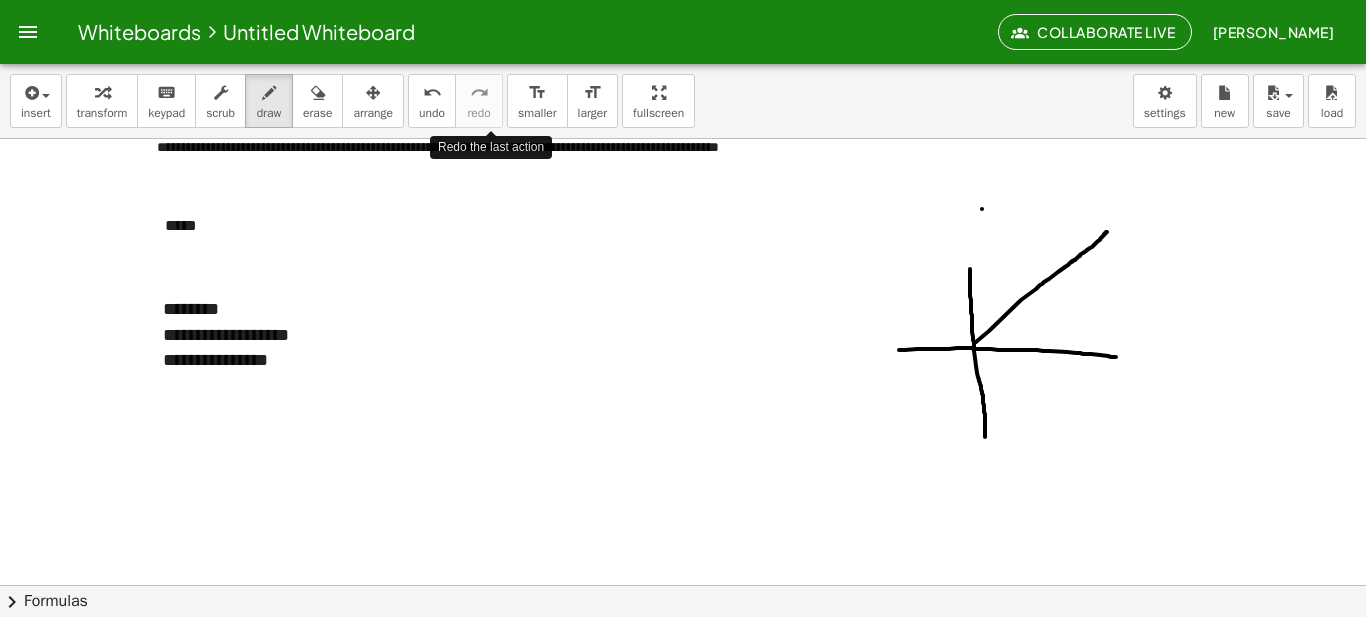 drag, startPoint x: 976, startPoint y: 342, endPoint x: 1107, endPoint y: 231, distance: 171.70323 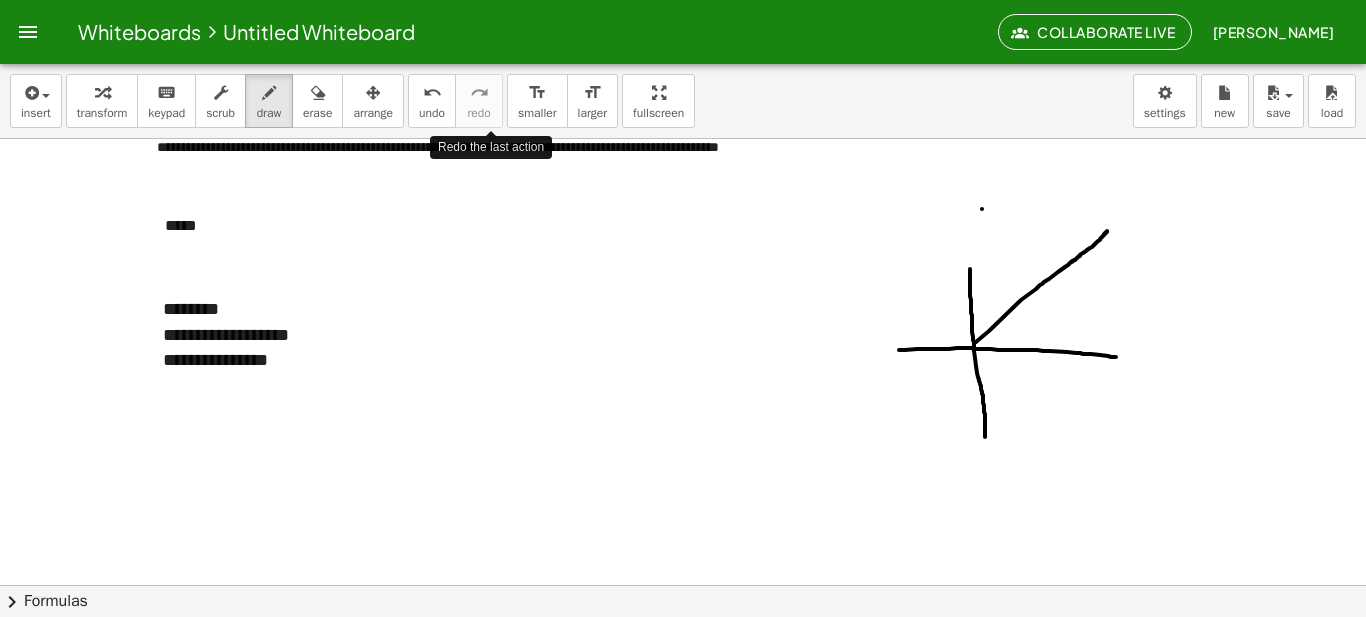 click at bounding box center (683, 419) 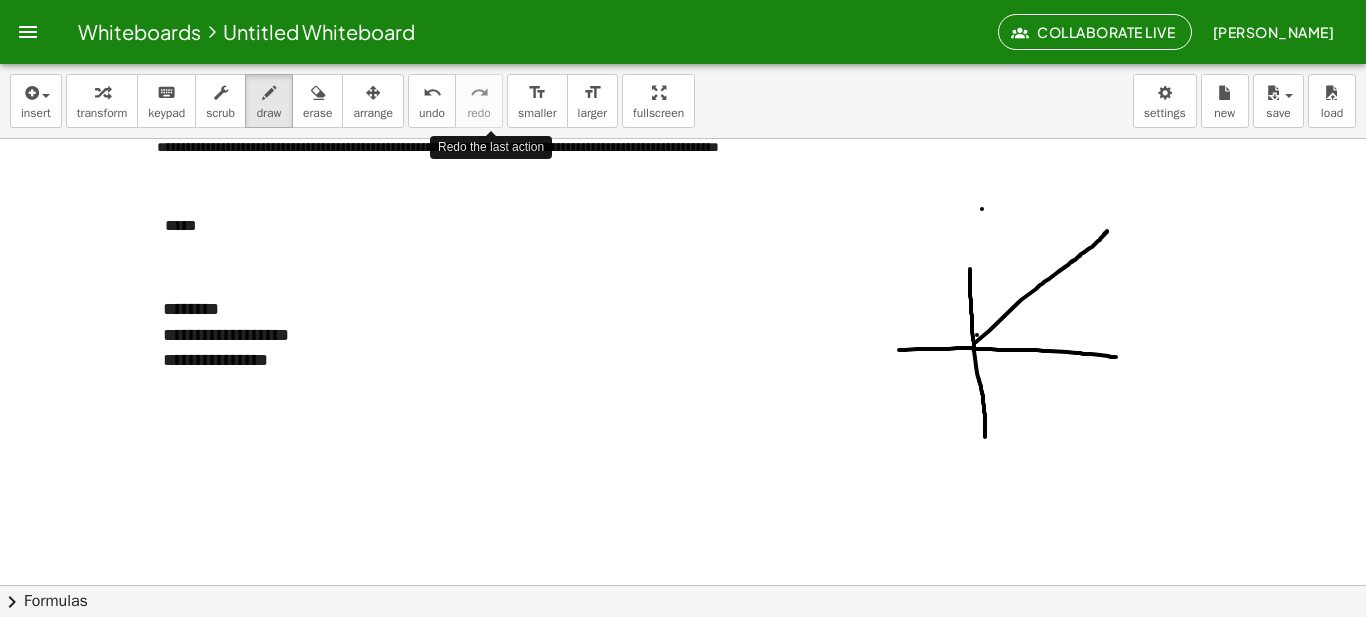 click at bounding box center [683, 419] 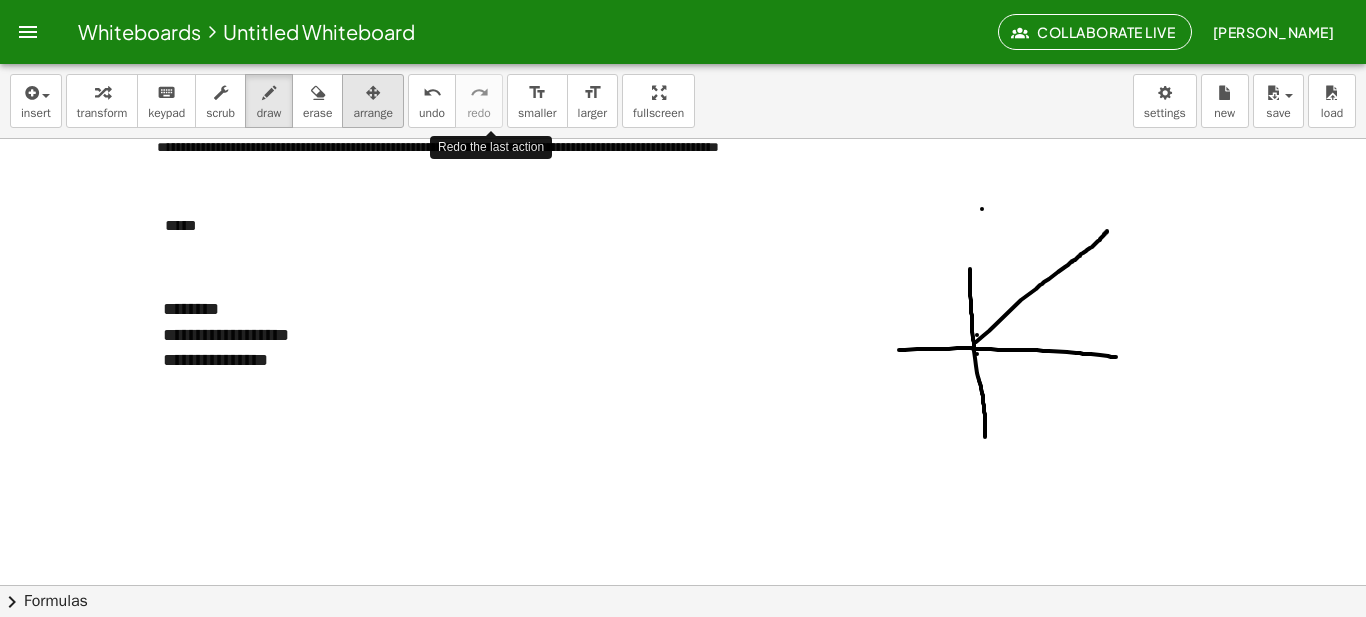 click on "arrange" at bounding box center (373, 113) 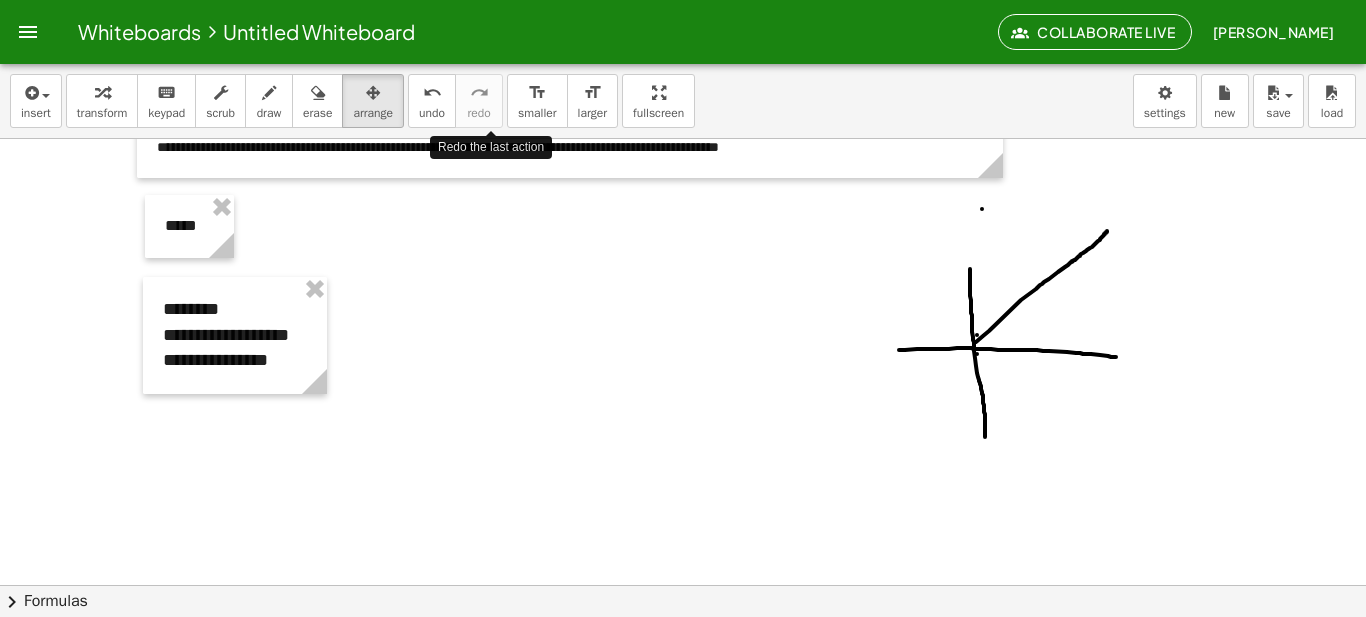 click at bounding box center (683, 419) 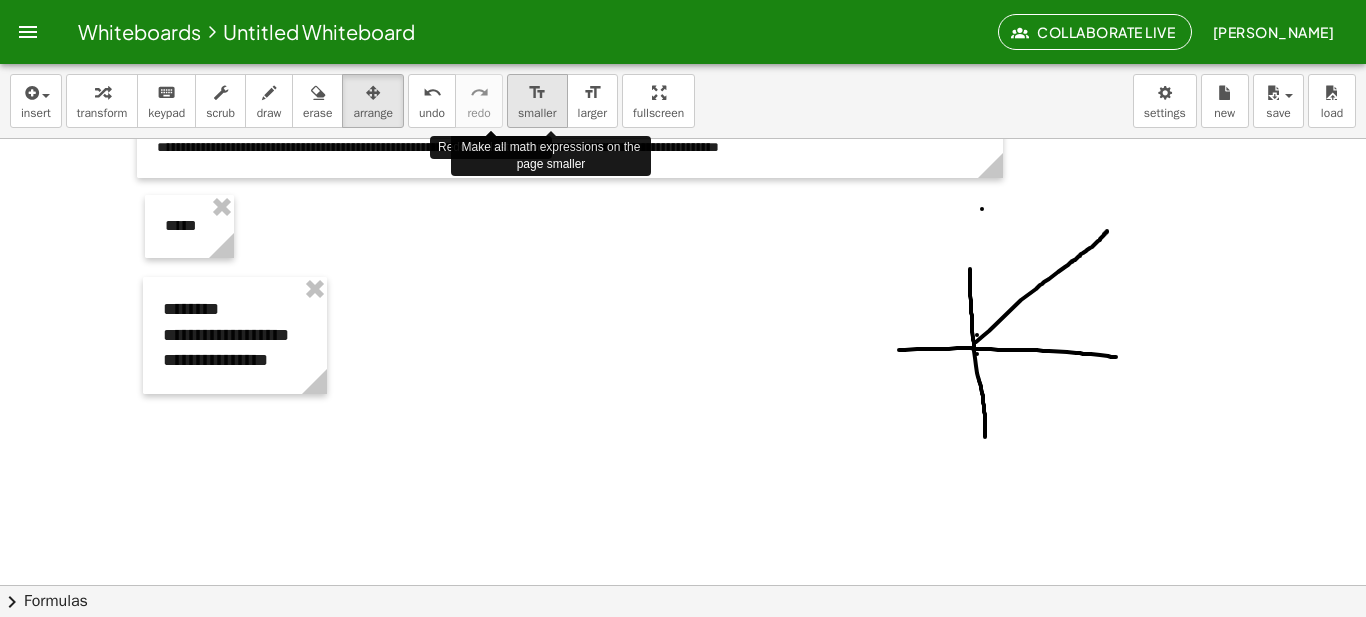click on "smaller" at bounding box center (537, 113) 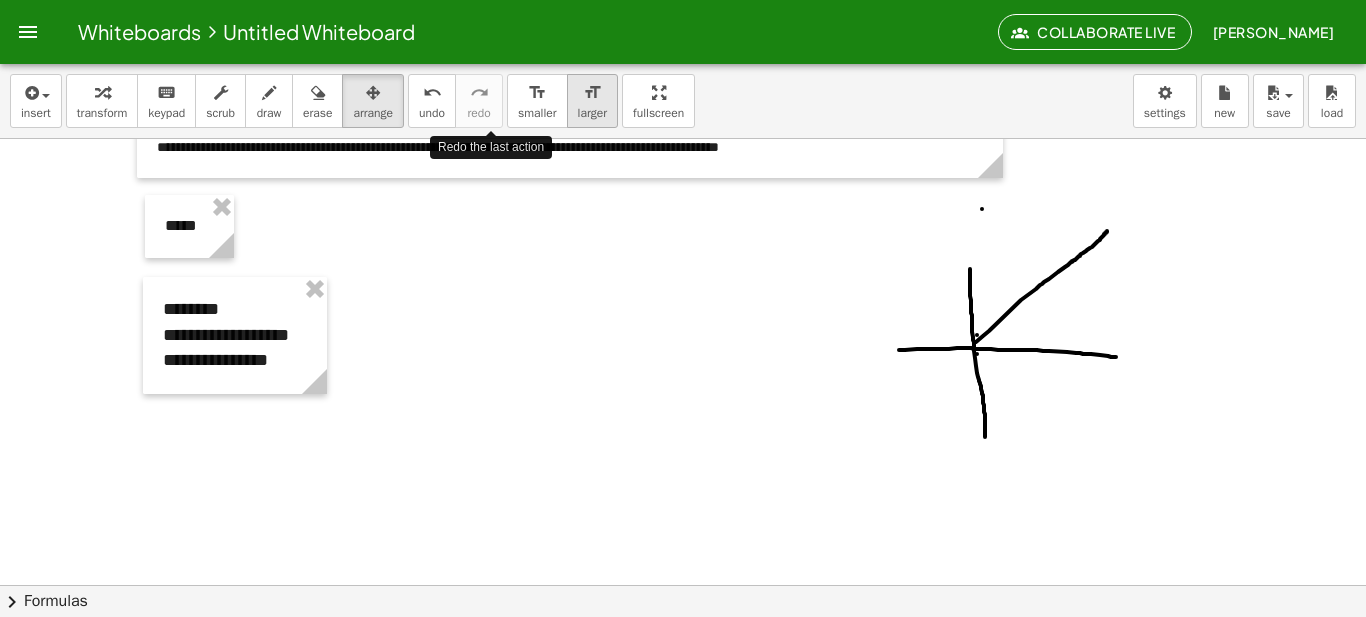 click on "format_size" at bounding box center [592, 92] 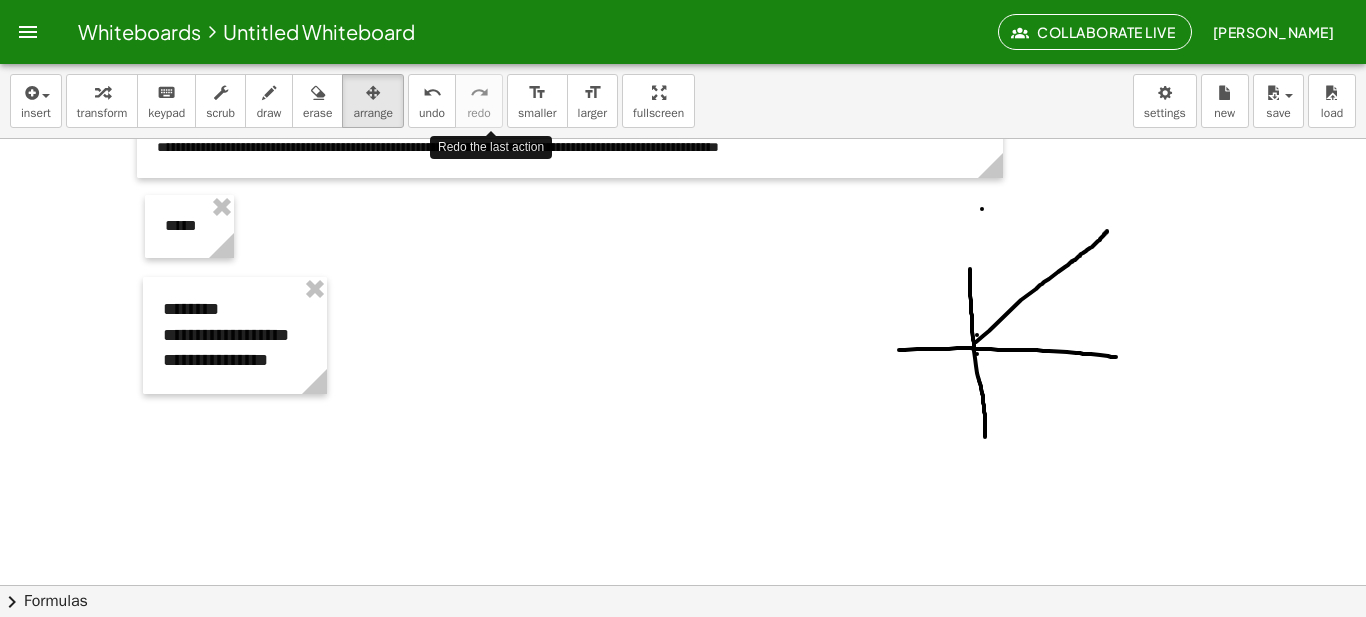 click at bounding box center (683, 419) 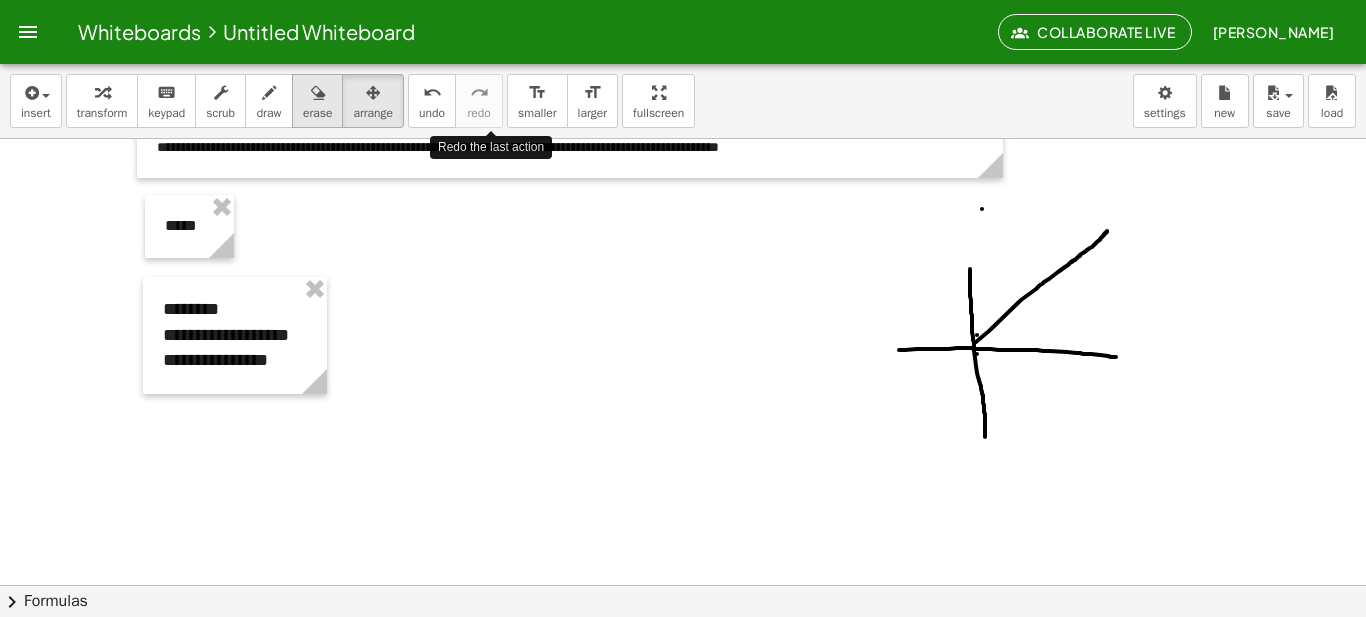 click on "erase" at bounding box center (317, 101) 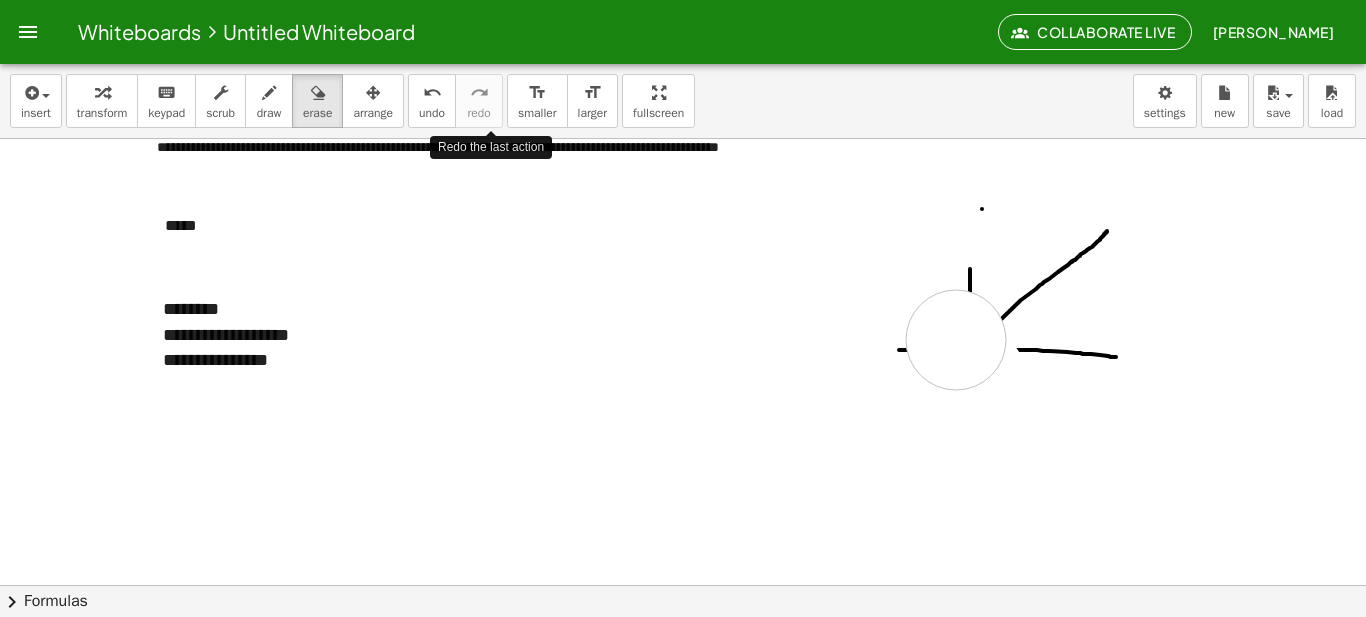drag, startPoint x: 992, startPoint y: 403, endPoint x: 955, endPoint y: 320, distance: 90.873535 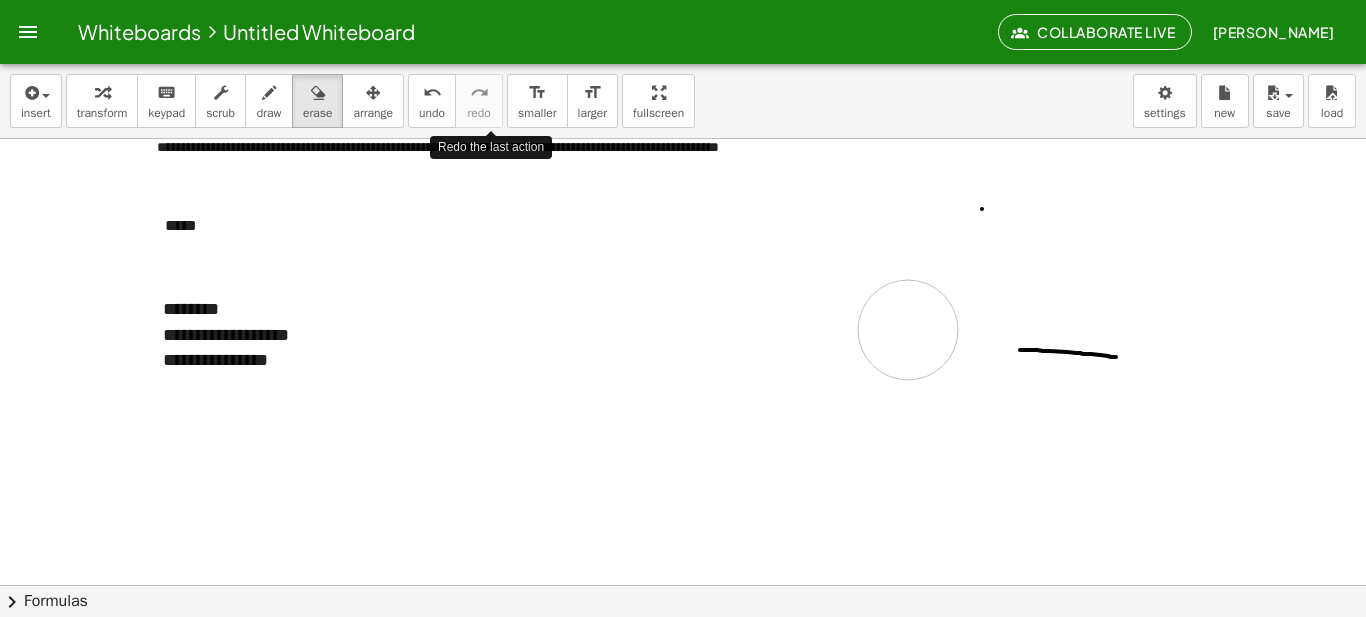 drag, startPoint x: 1100, startPoint y: 219, endPoint x: 908, endPoint y: 328, distance: 220.7827 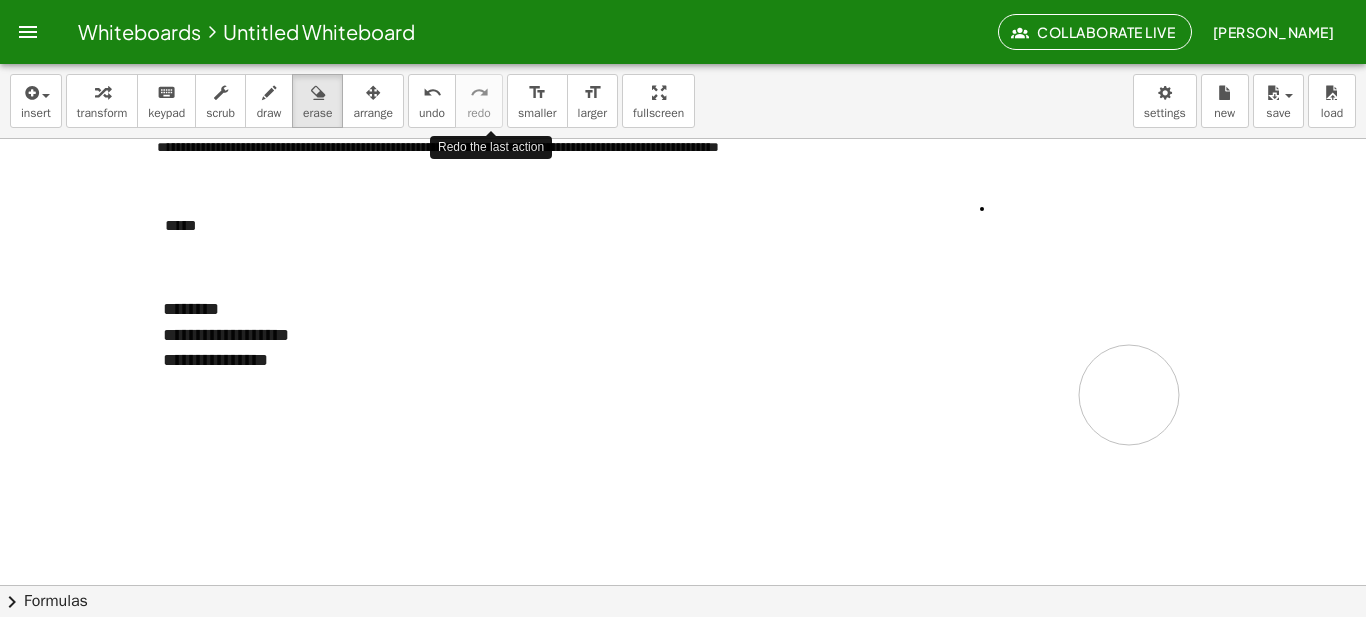 drag, startPoint x: 990, startPoint y: 344, endPoint x: 1131, endPoint y: 395, distance: 149.93999 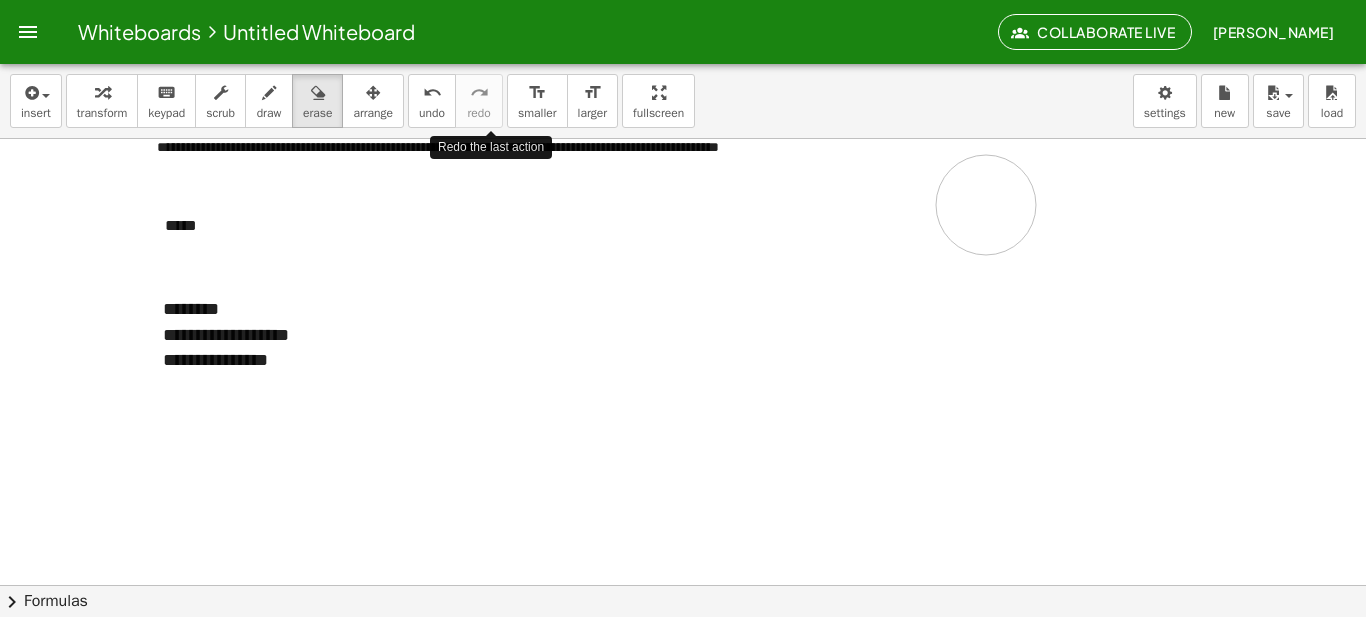 drag, startPoint x: 964, startPoint y: 175, endPoint x: 988, endPoint y: 208, distance: 40.804413 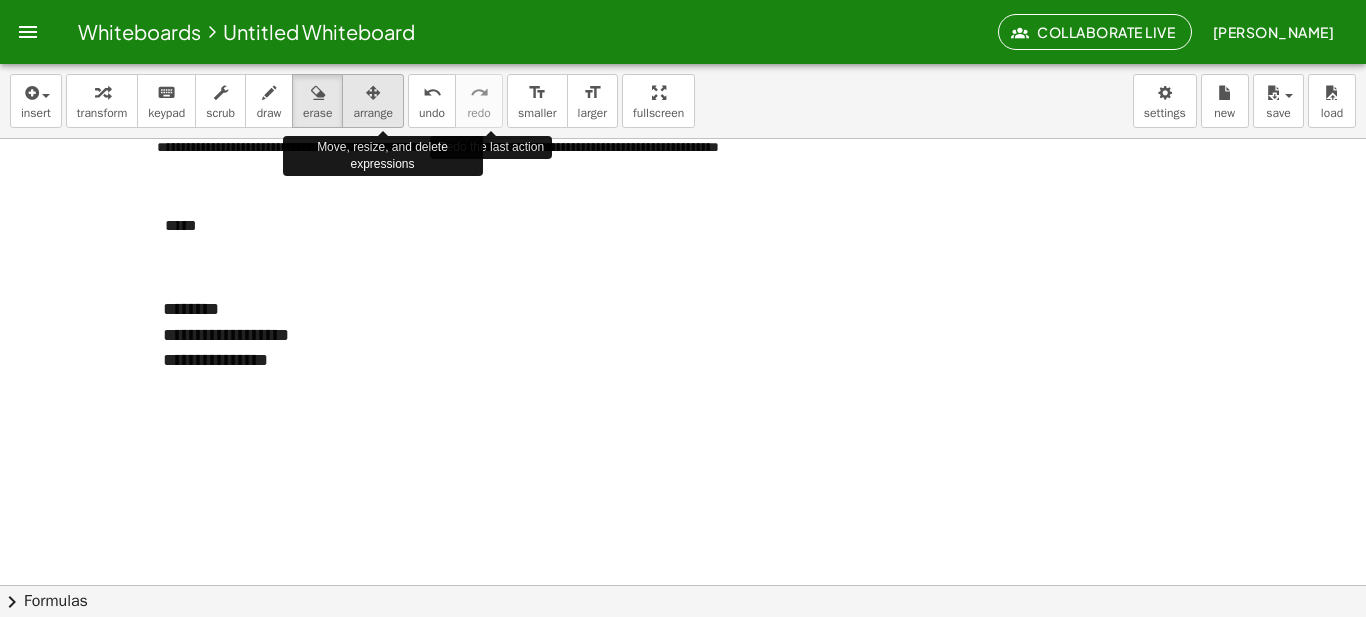click at bounding box center [373, 92] 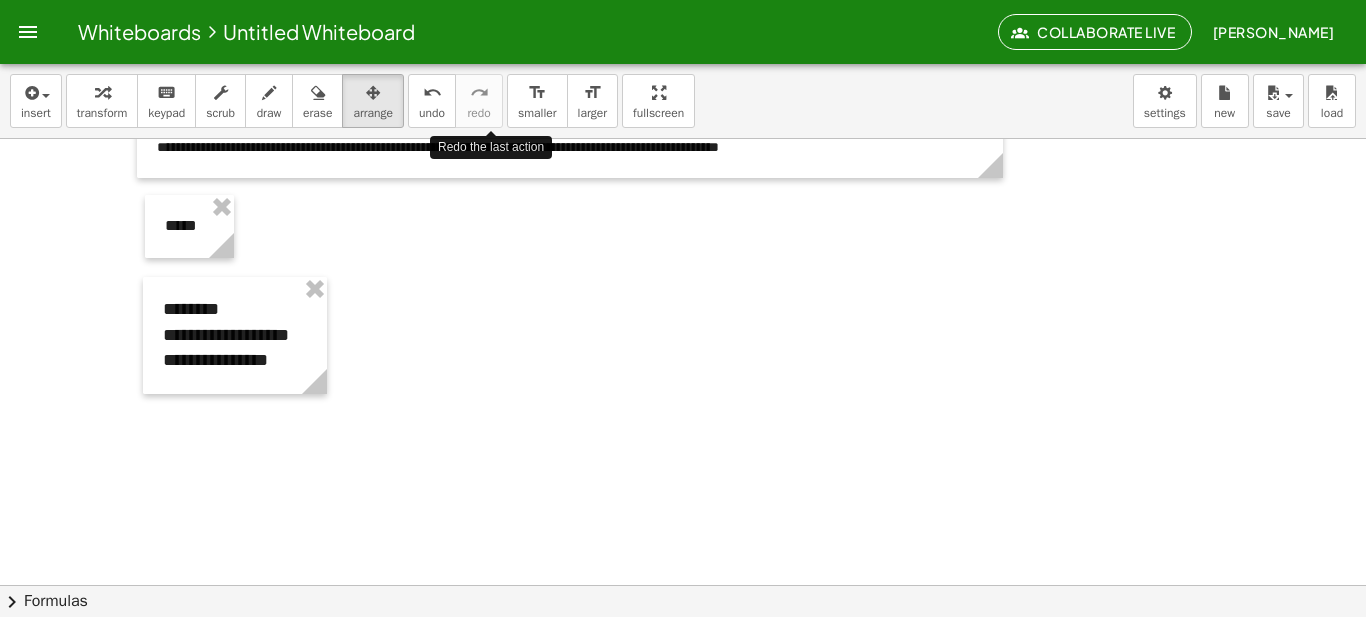 click at bounding box center (683, 419) 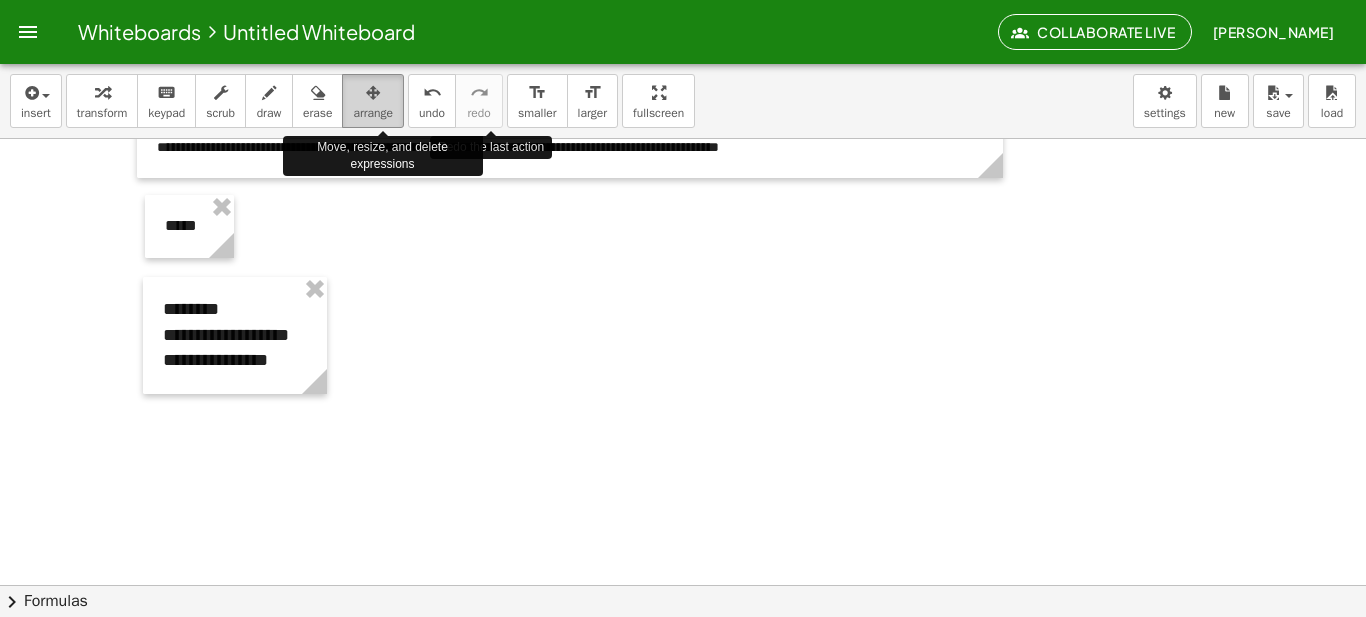 click at bounding box center [373, 93] 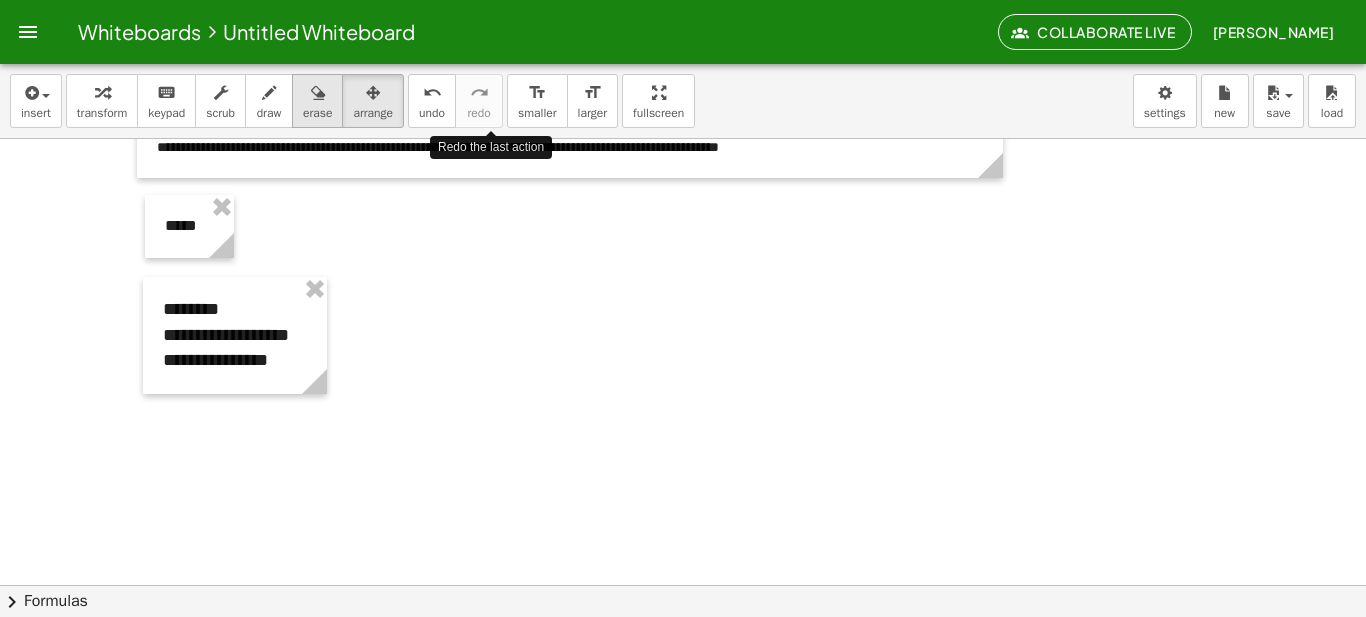 click at bounding box center [317, 92] 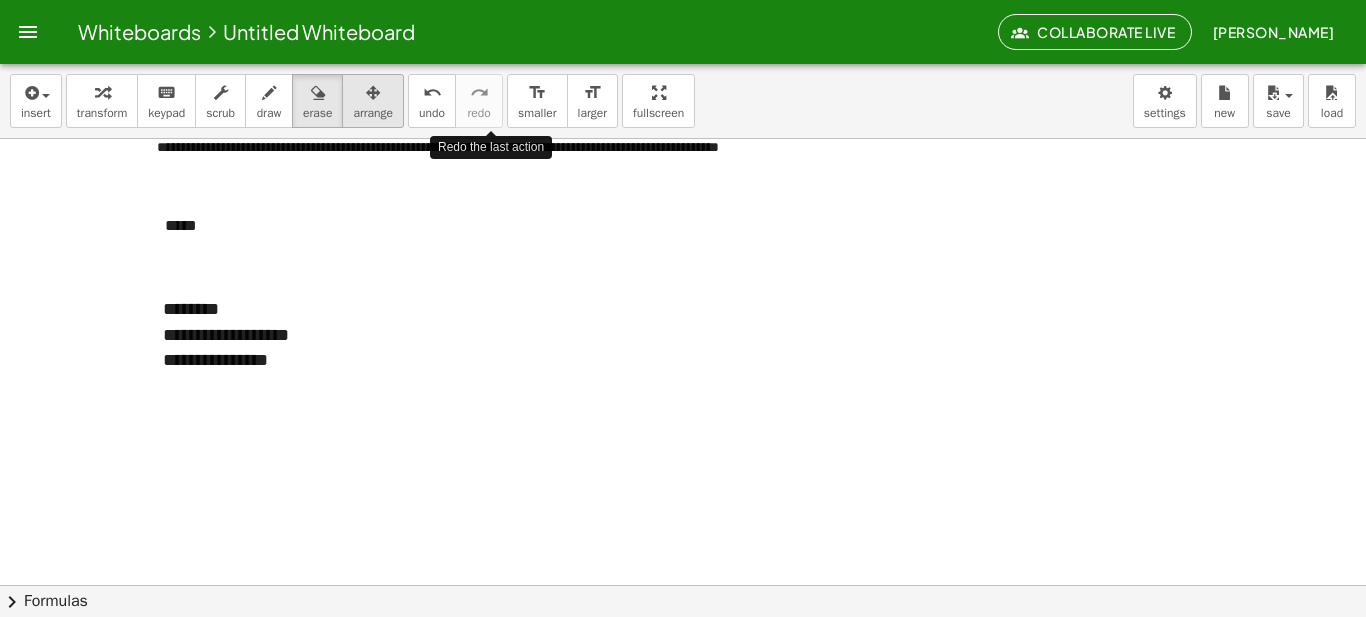 click on "arrange" at bounding box center (373, 101) 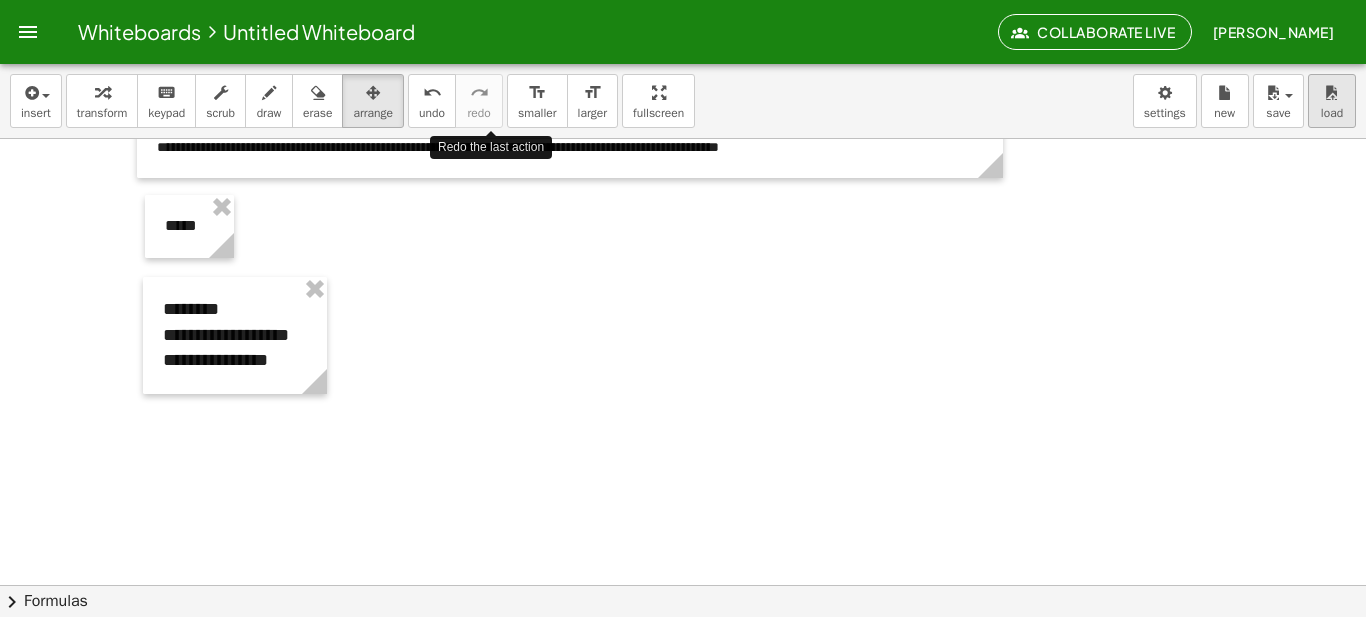 click on "load" at bounding box center [1332, 113] 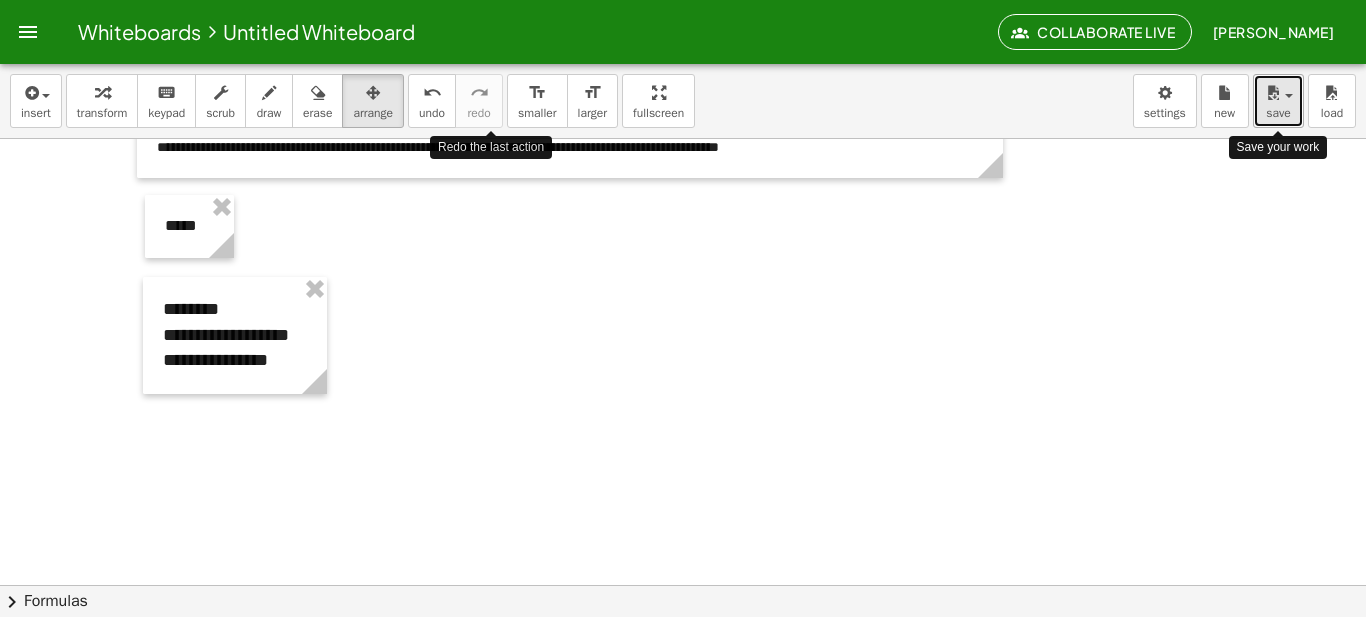 click at bounding box center [1289, 96] 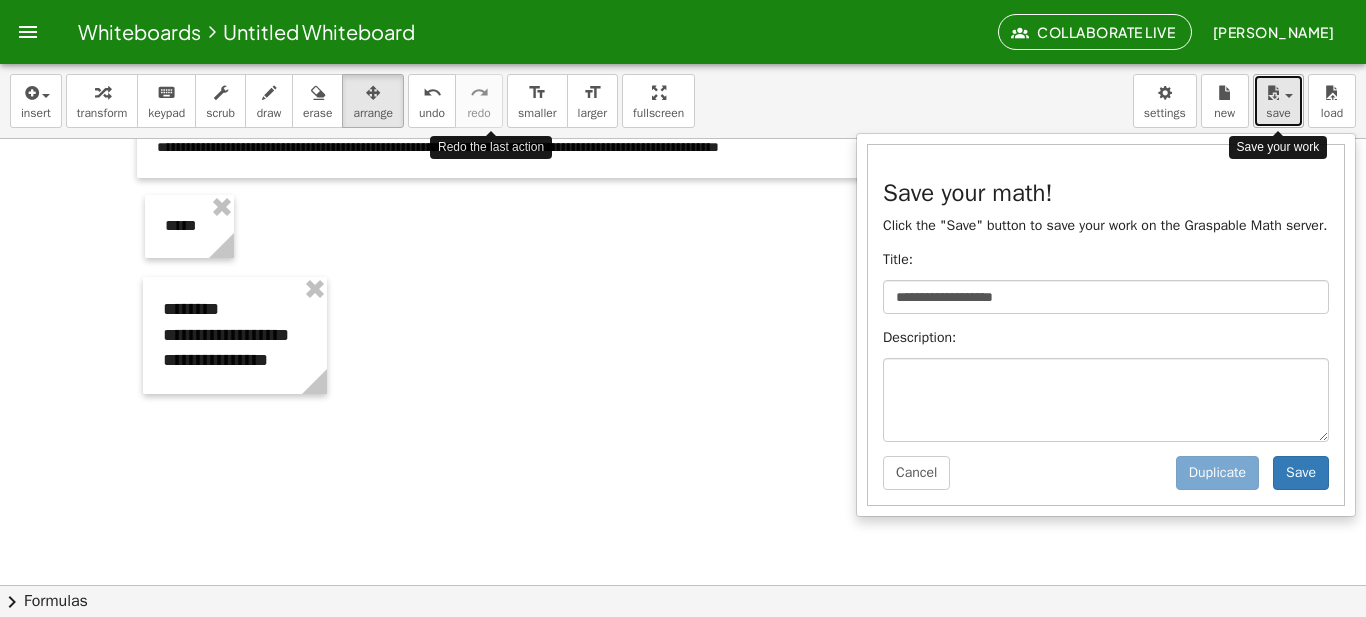 click at bounding box center (1289, 96) 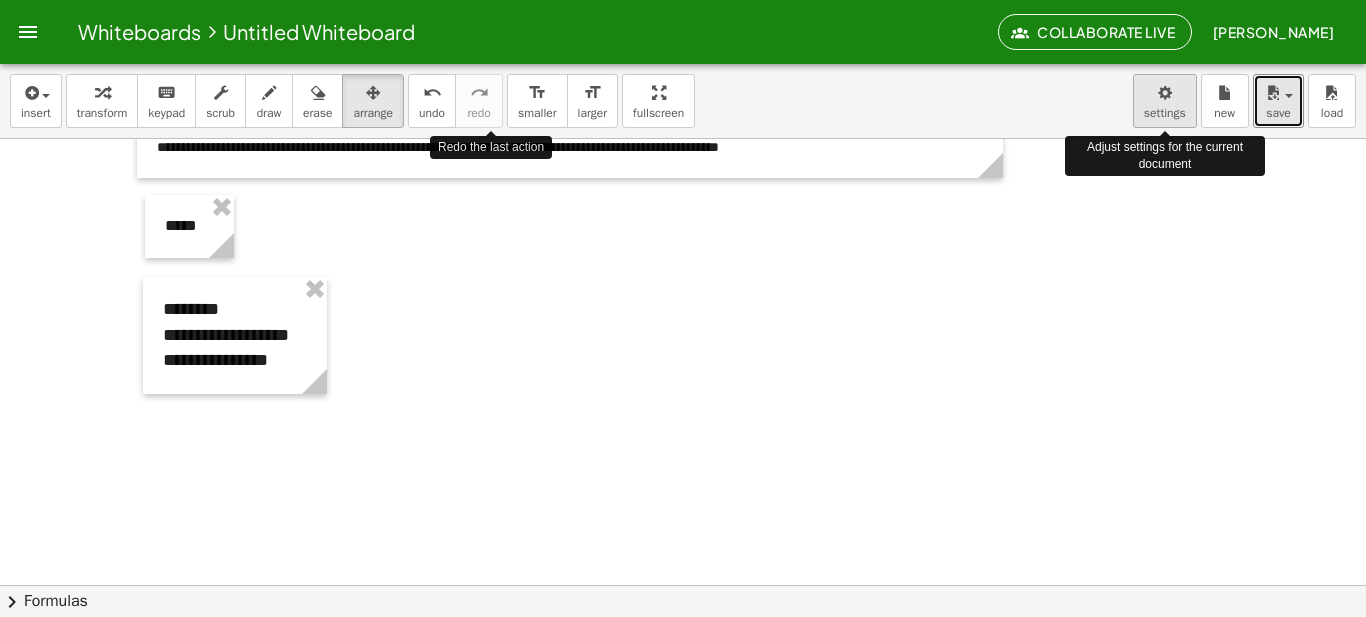 click on "**********" at bounding box center (683, 308) 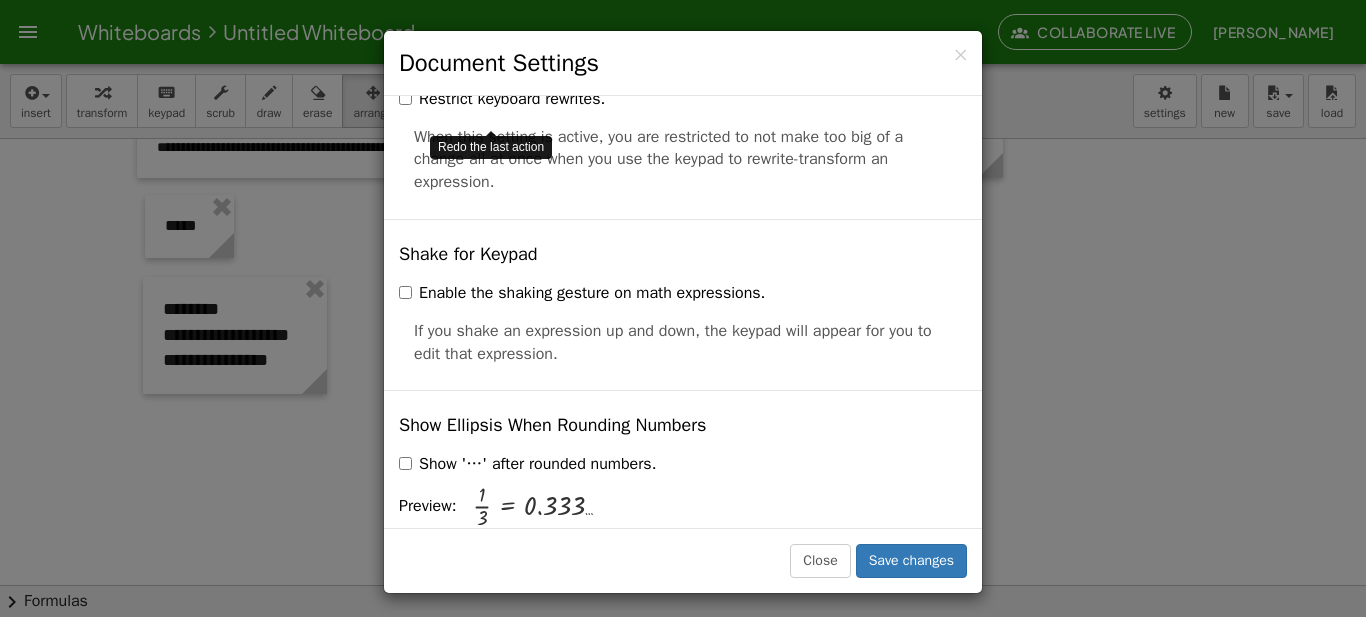 scroll, scrollTop: 4887, scrollLeft: 0, axis: vertical 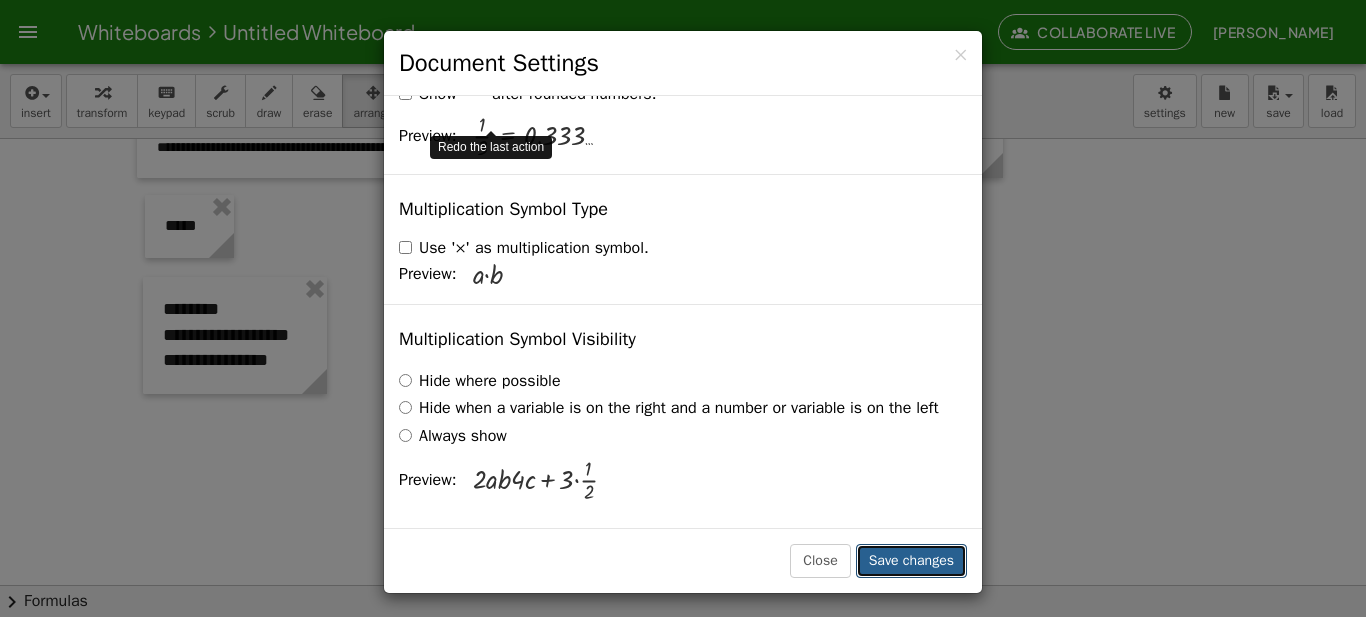 click on "Save changes" at bounding box center [911, 561] 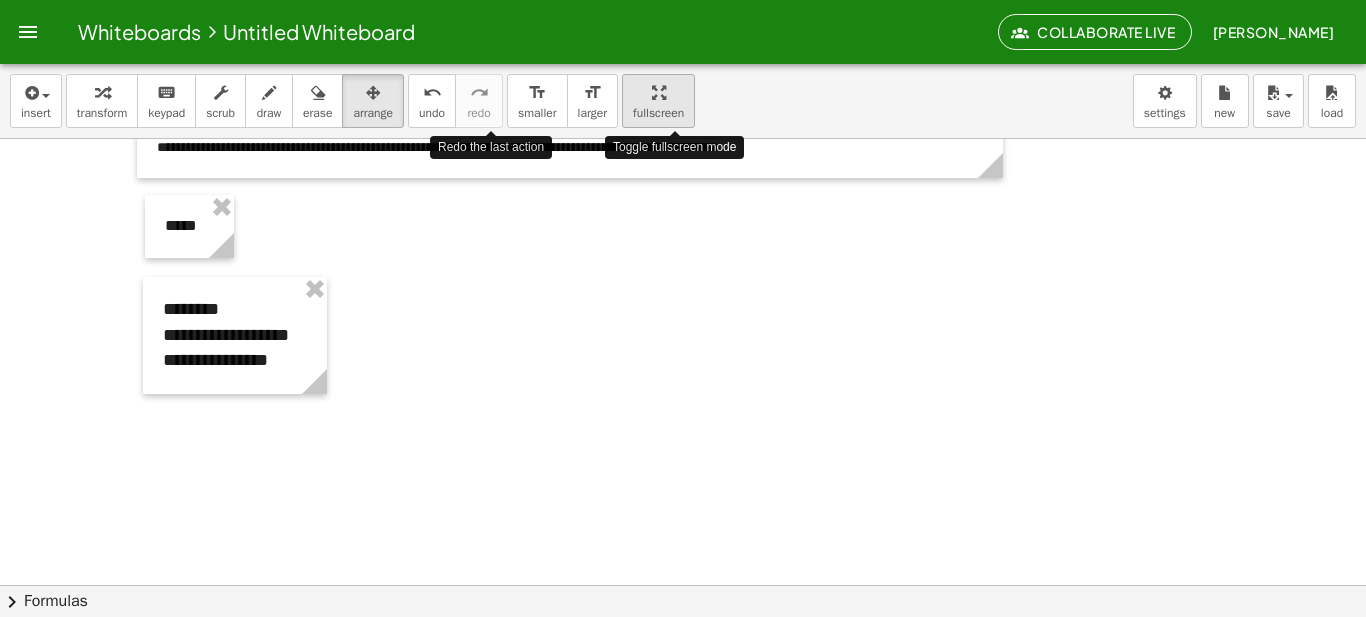 click on "fullscreen" at bounding box center [658, 101] 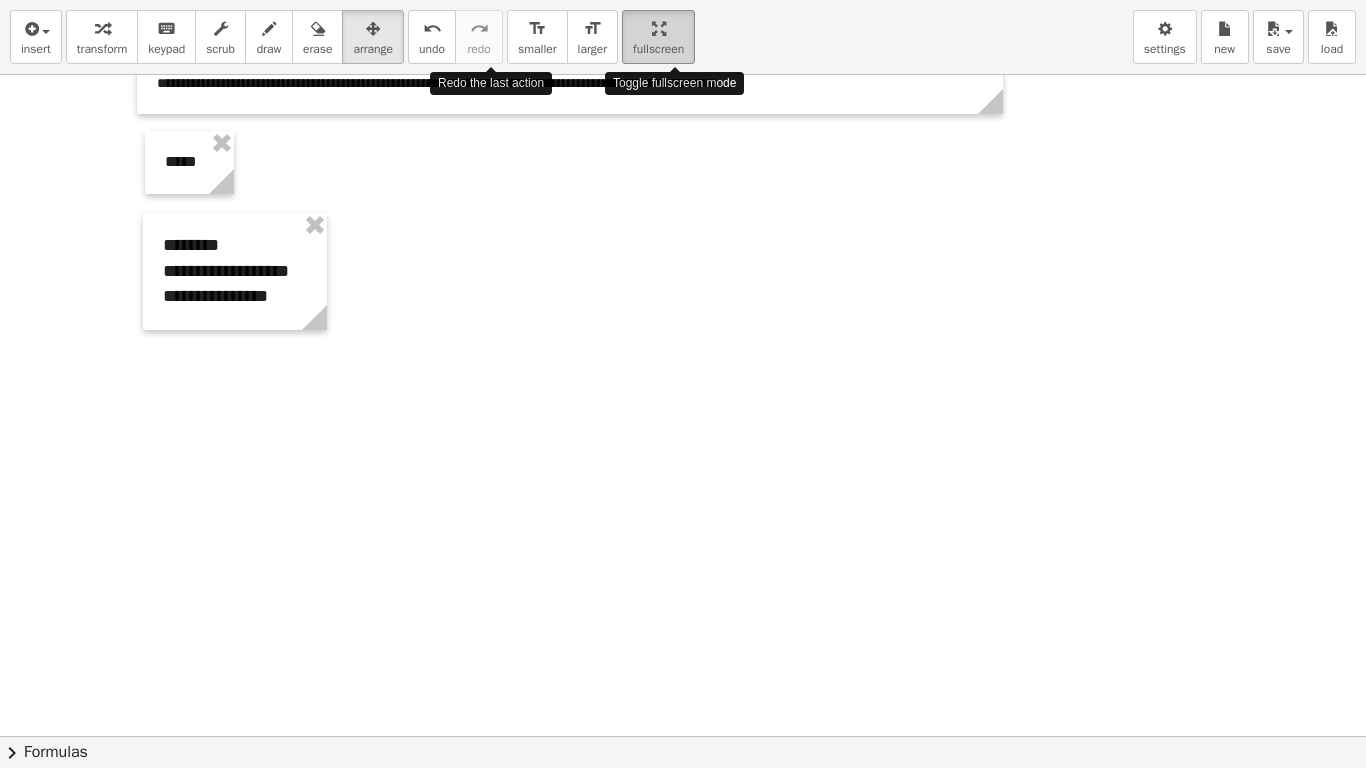 click at bounding box center (659, 29) 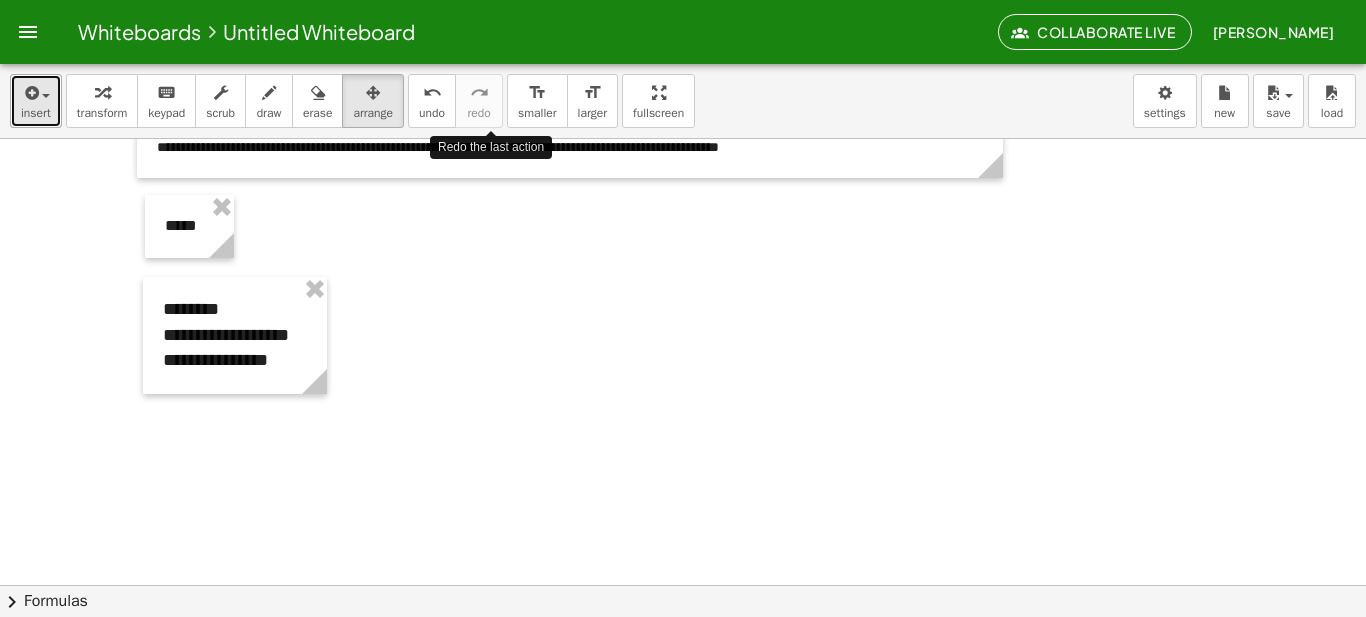 click on "insert" at bounding box center [36, 113] 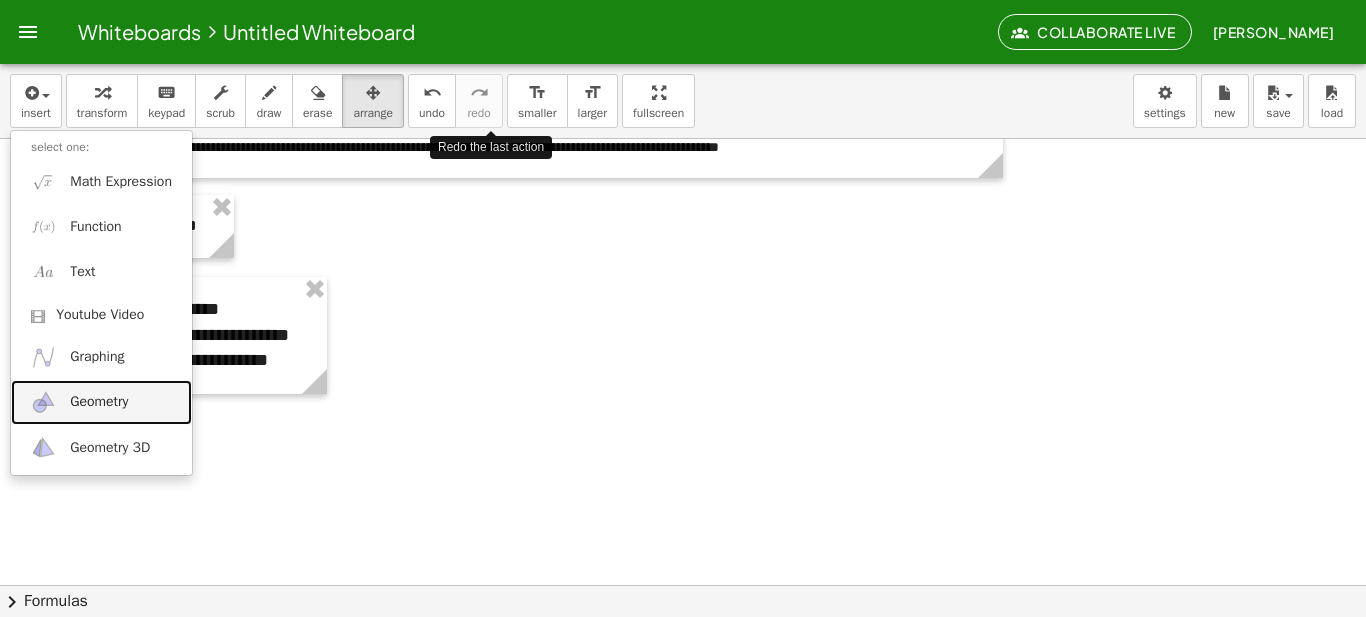 click on "Geometry" at bounding box center (101, 402) 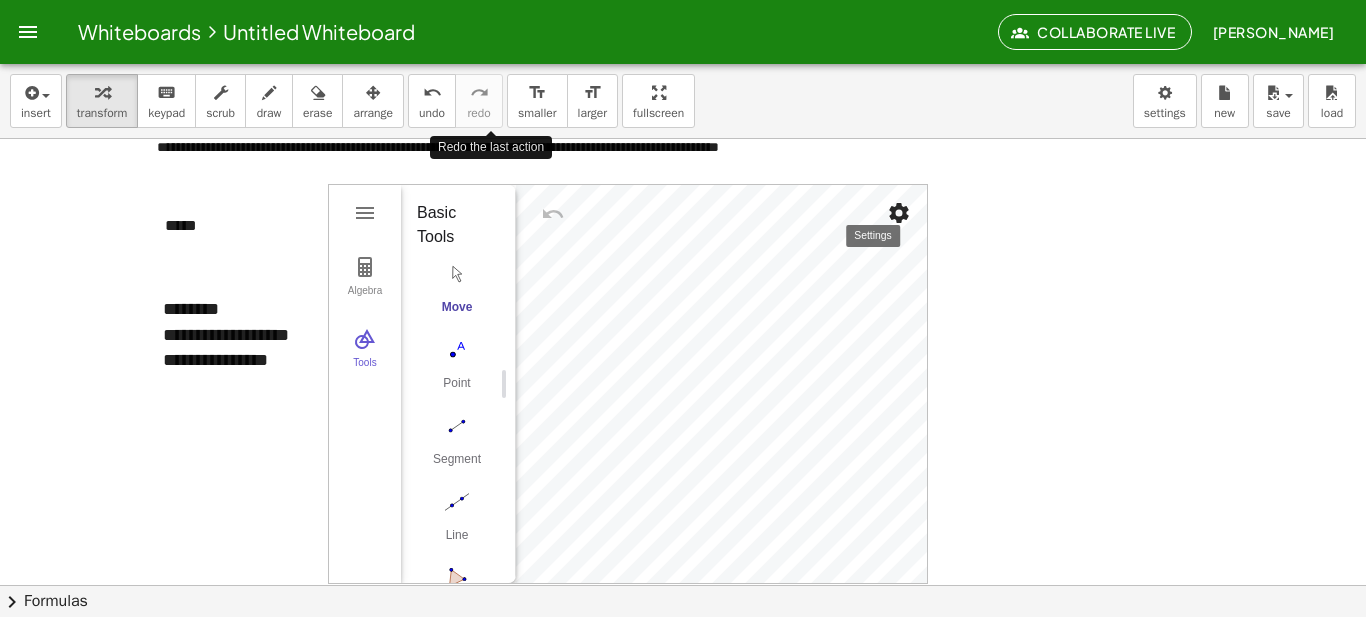 click at bounding box center (899, 213) 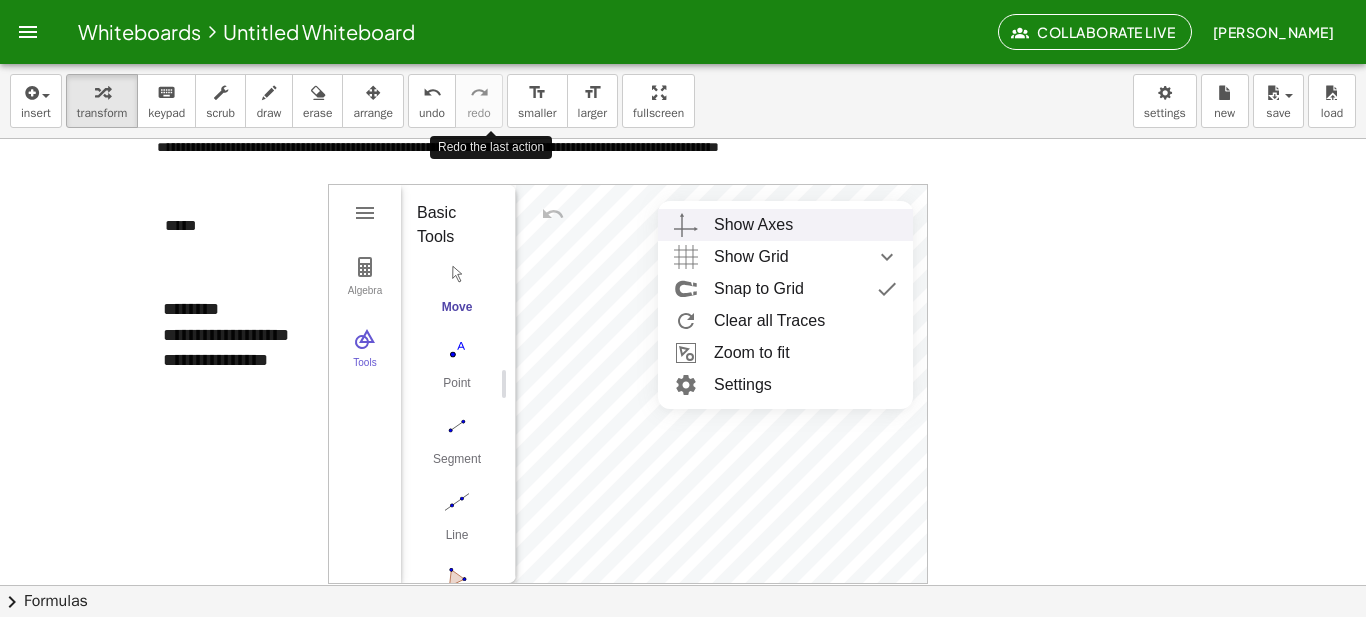 click on "Show Axes" at bounding box center (805, 225) 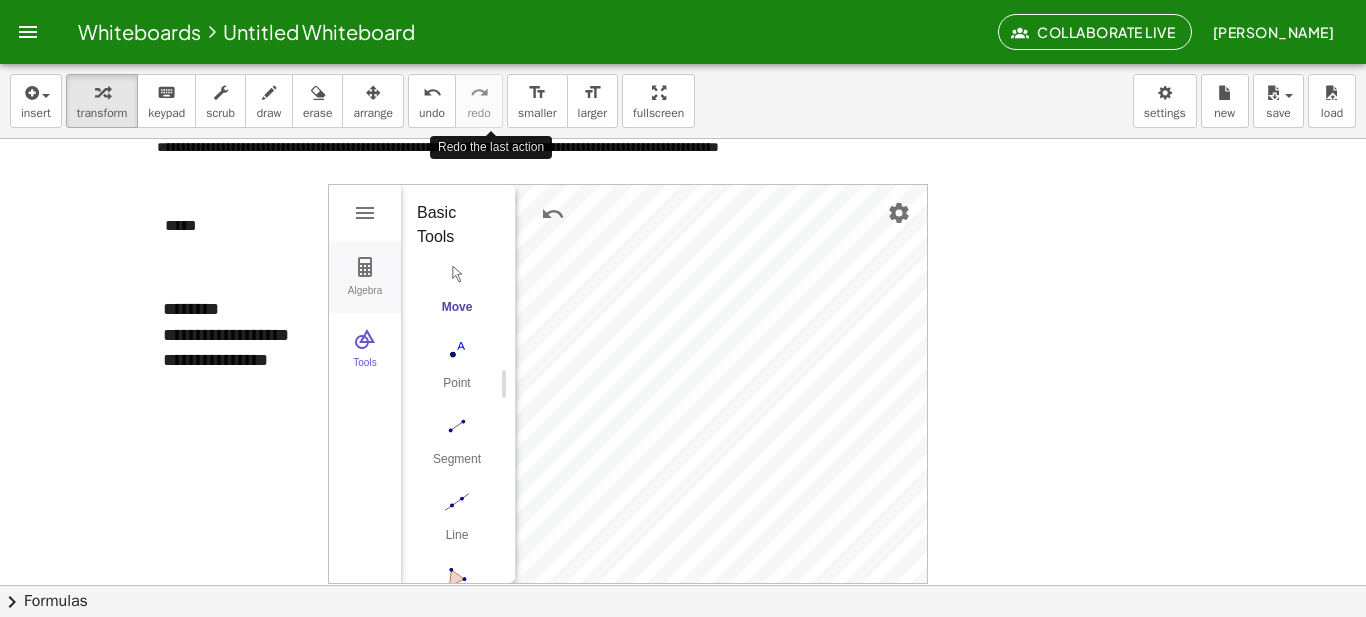 click on "Algebra" at bounding box center (365, 299) 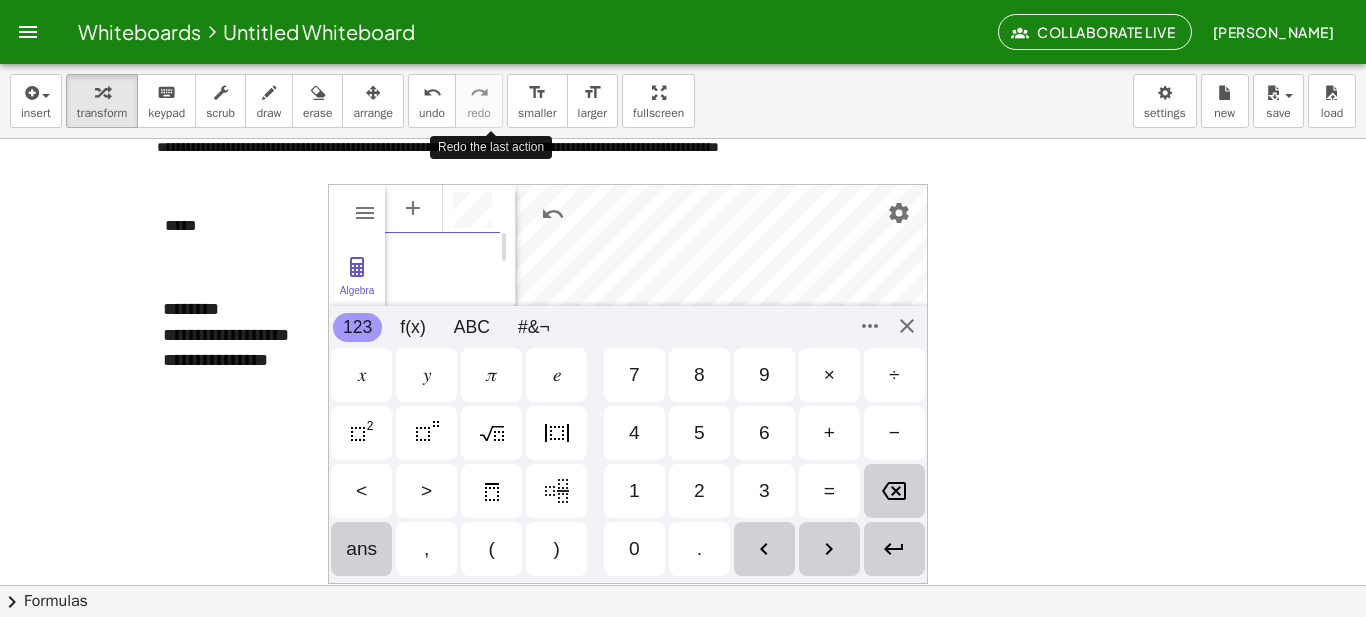 scroll, scrollTop: 11, scrollLeft: 0, axis: vertical 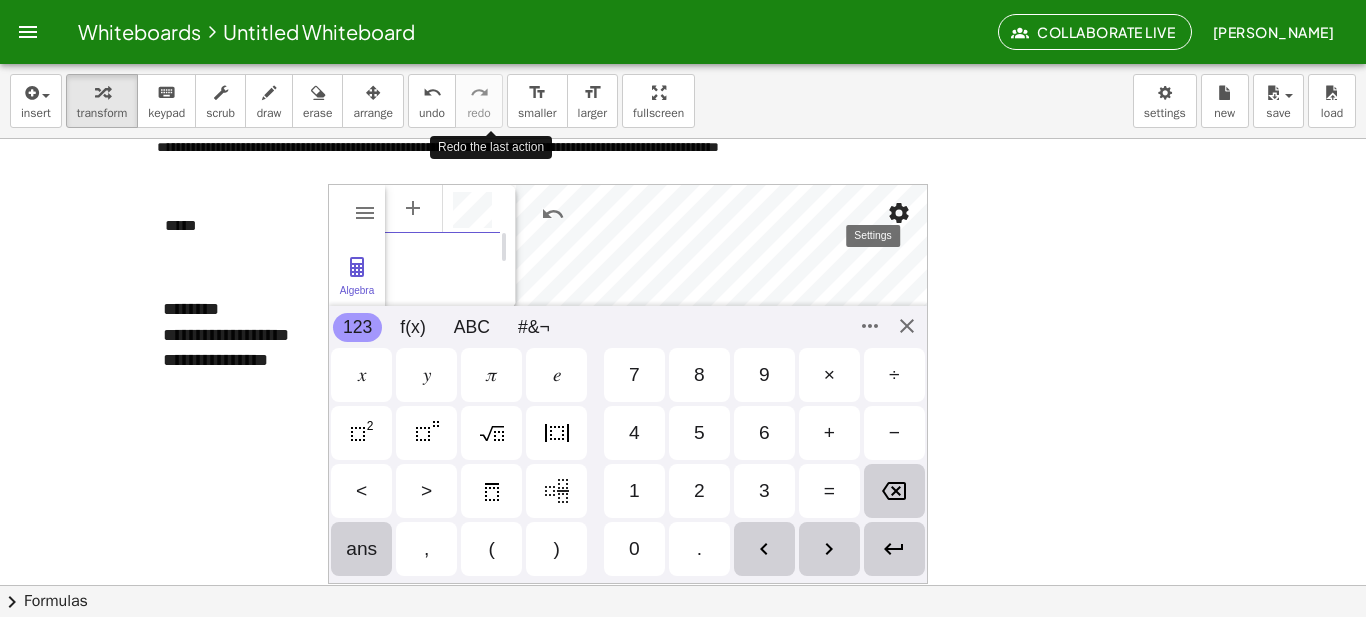 click at bounding box center (899, 213) 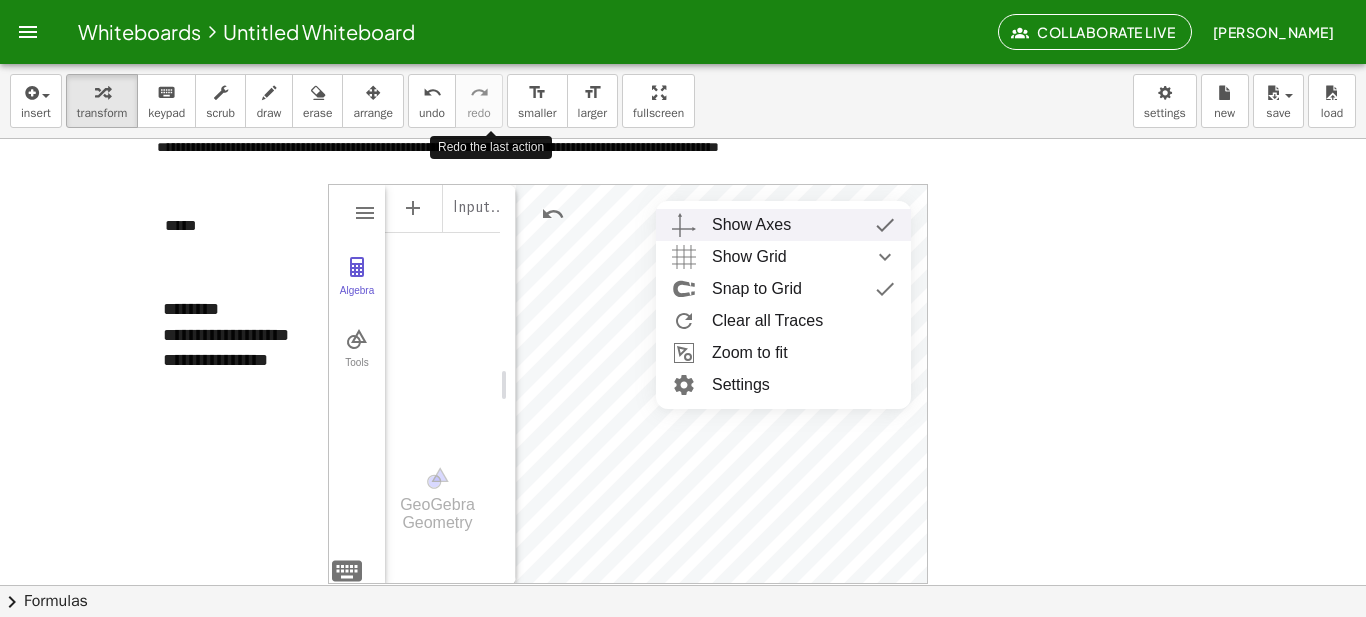 click on "Input…" at bounding box center (442, 310) 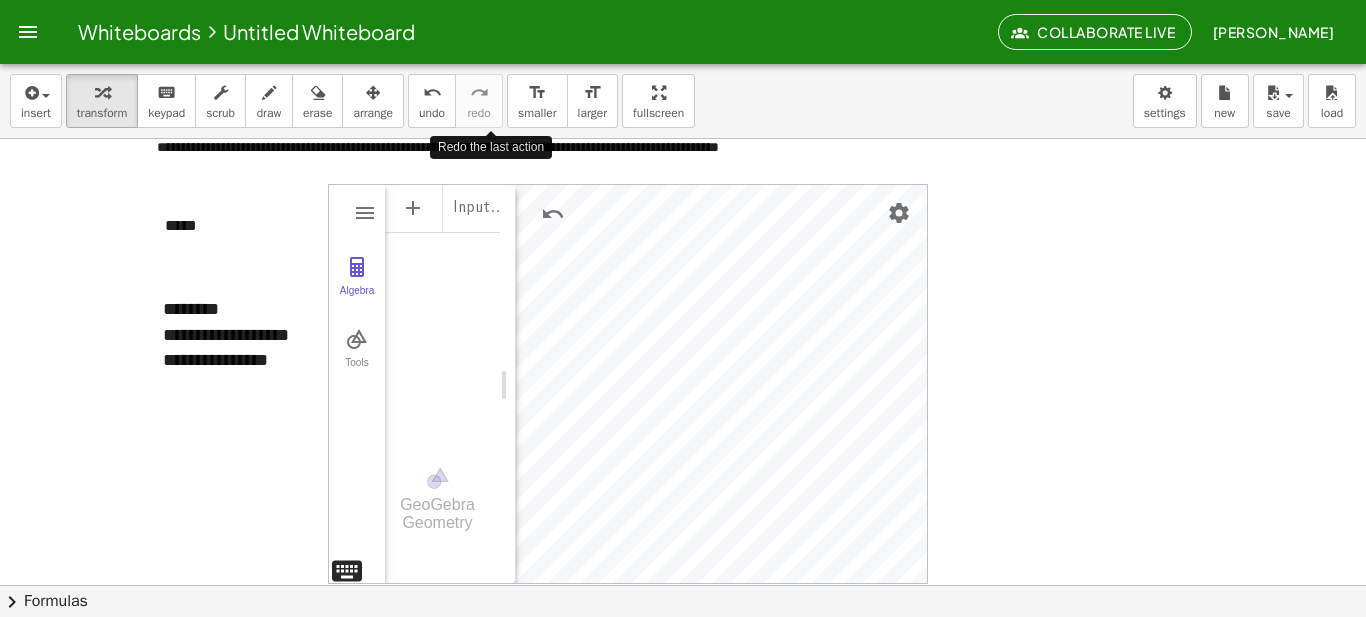 click at bounding box center [347, 571] 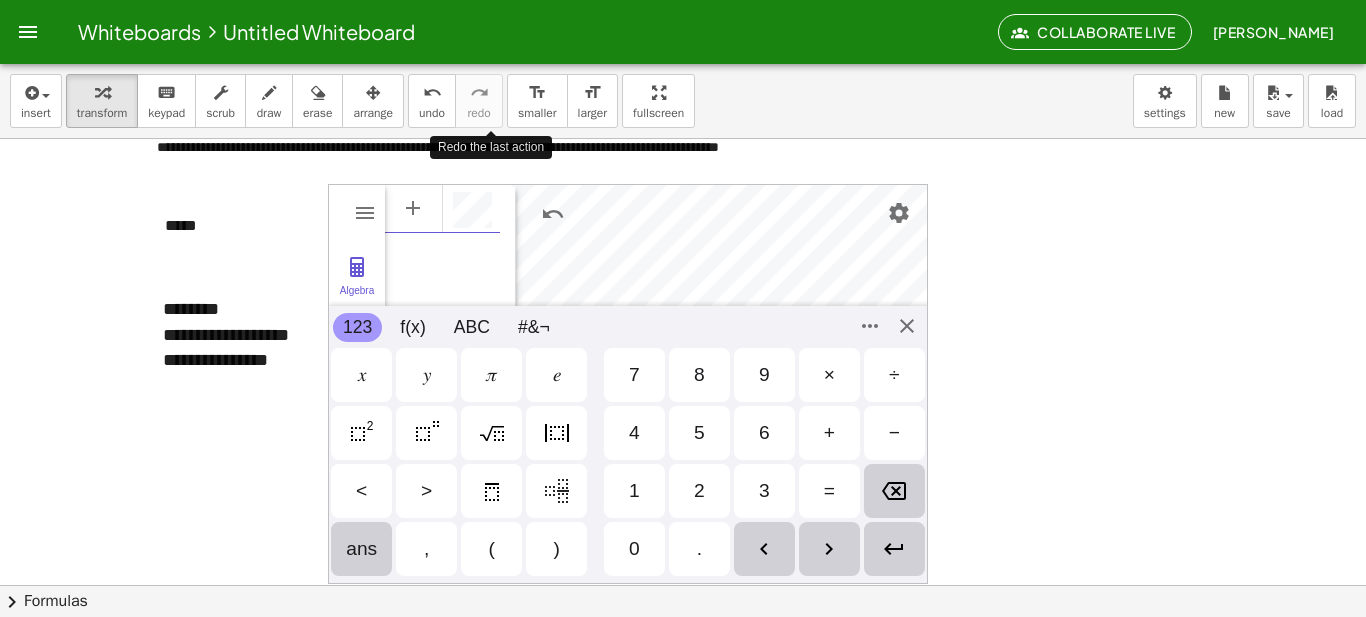 scroll, scrollTop: 11, scrollLeft: 0, axis: vertical 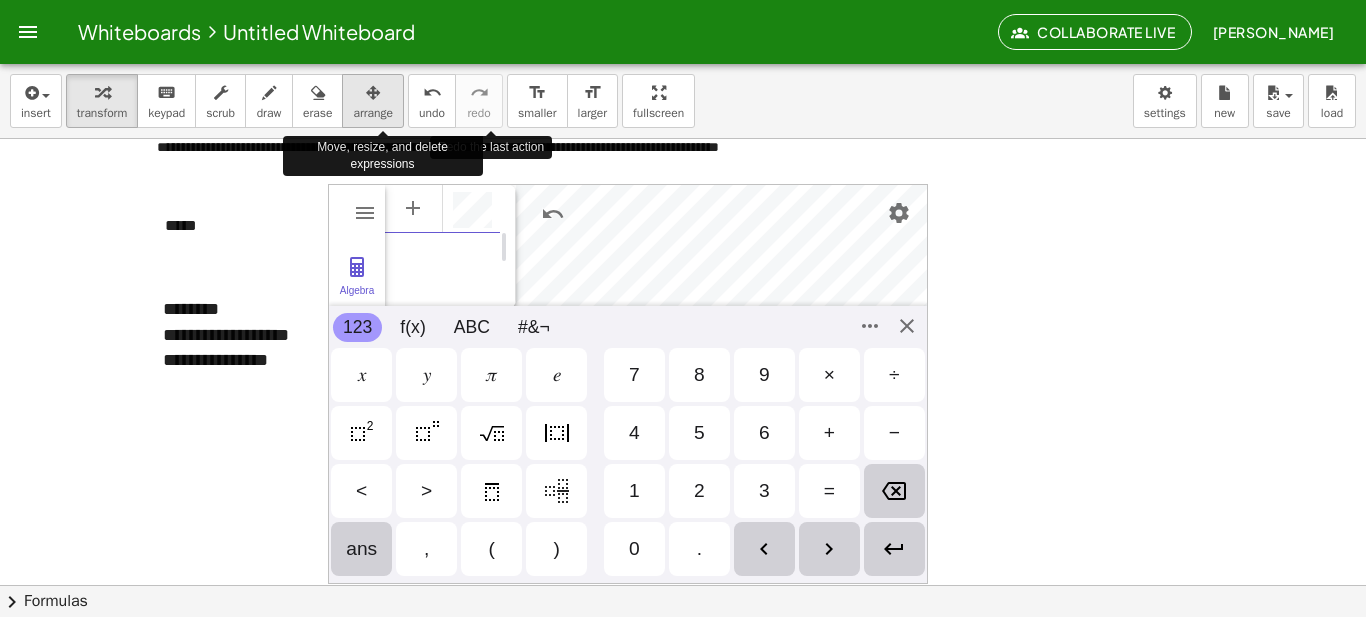 click at bounding box center (373, 93) 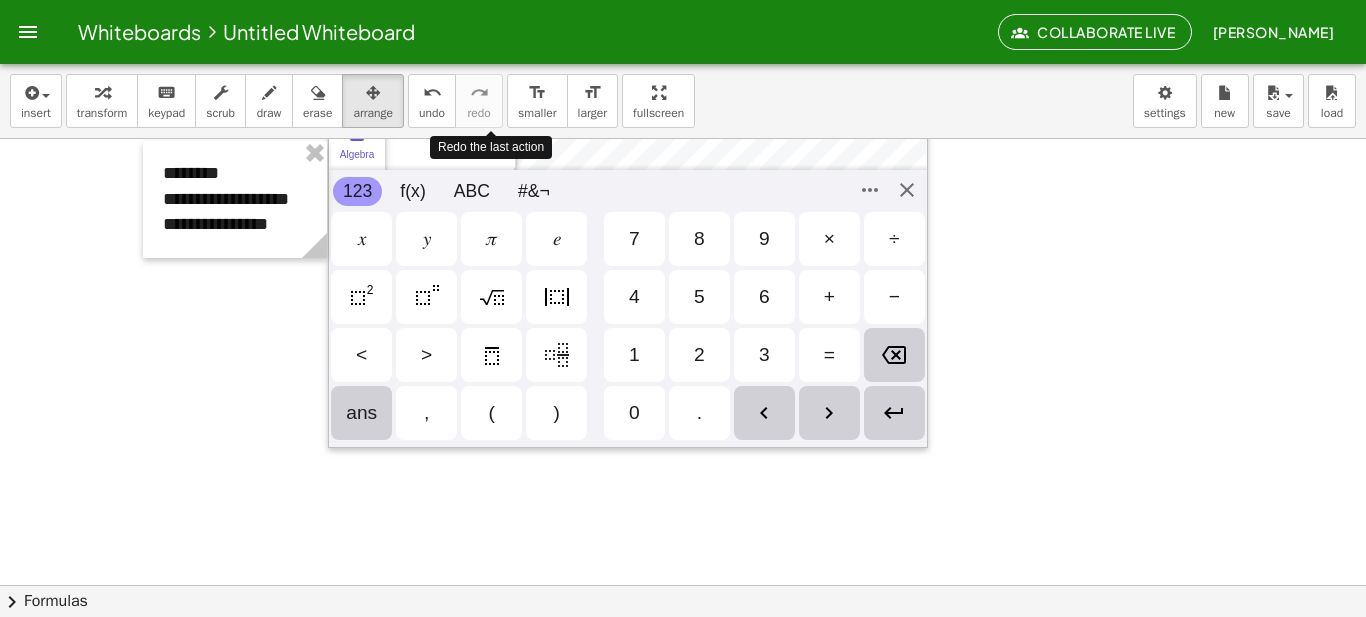 scroll, scrollTop: 310, scrollLeft: 0, axis: vertical 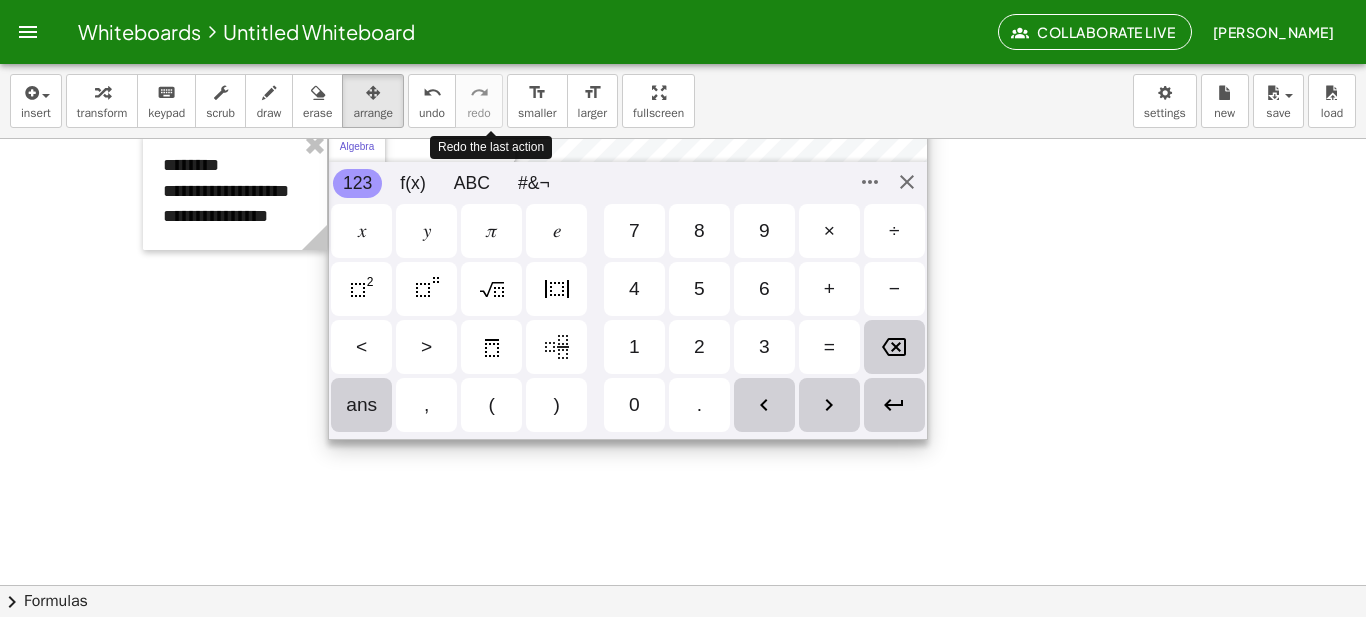 drag, startPoint x: 1013, startPoint y: 532, endPoint x: 916, endPoint y: 438, distance: 135.07405 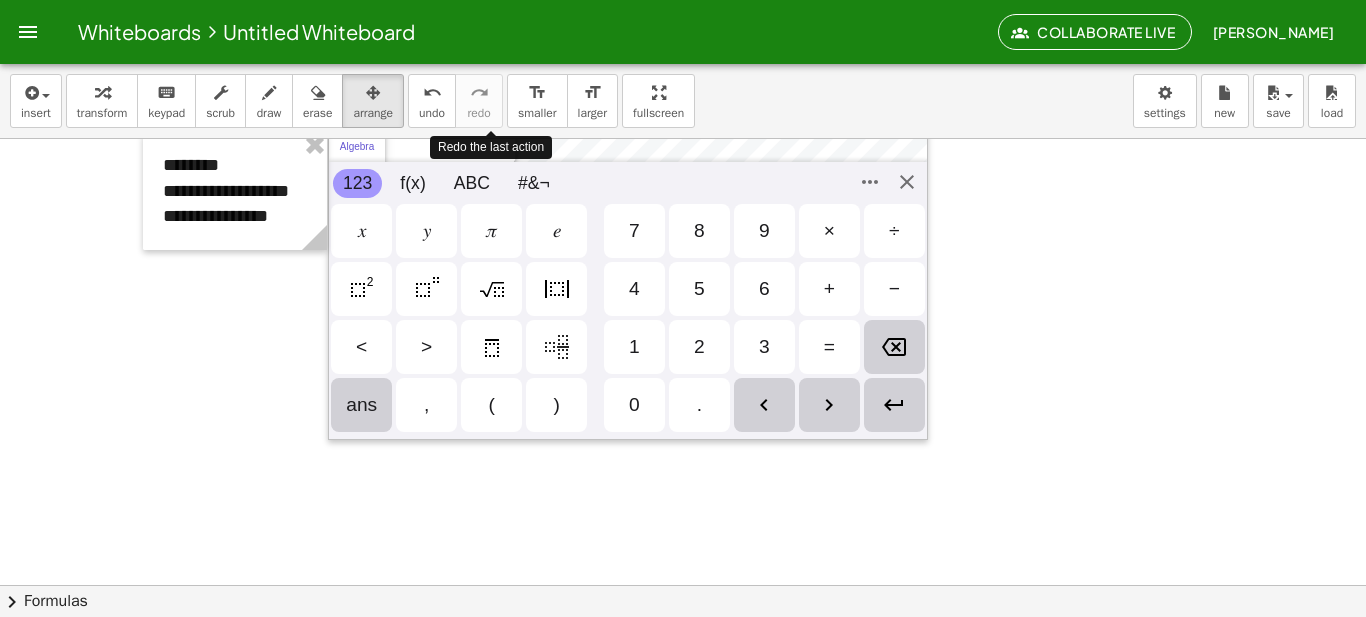 scroll, scrollTop: 0, scrollLeft: 0, axis: both 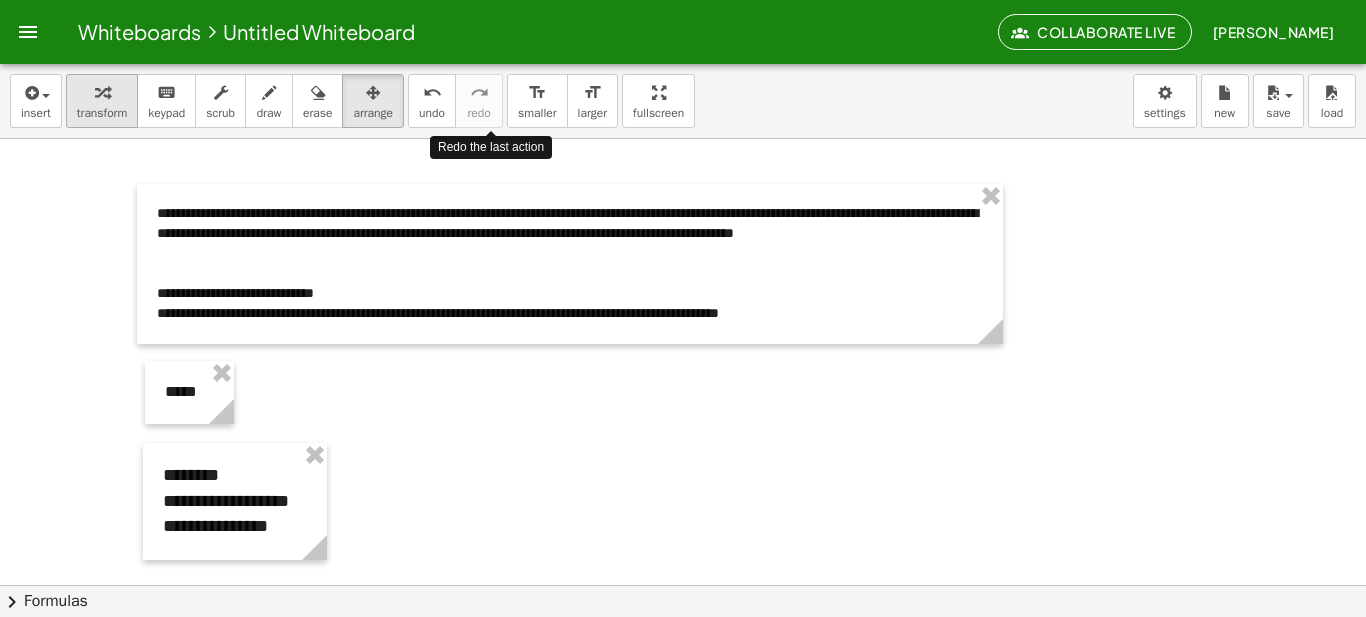 click at bounding box center (102, 92) 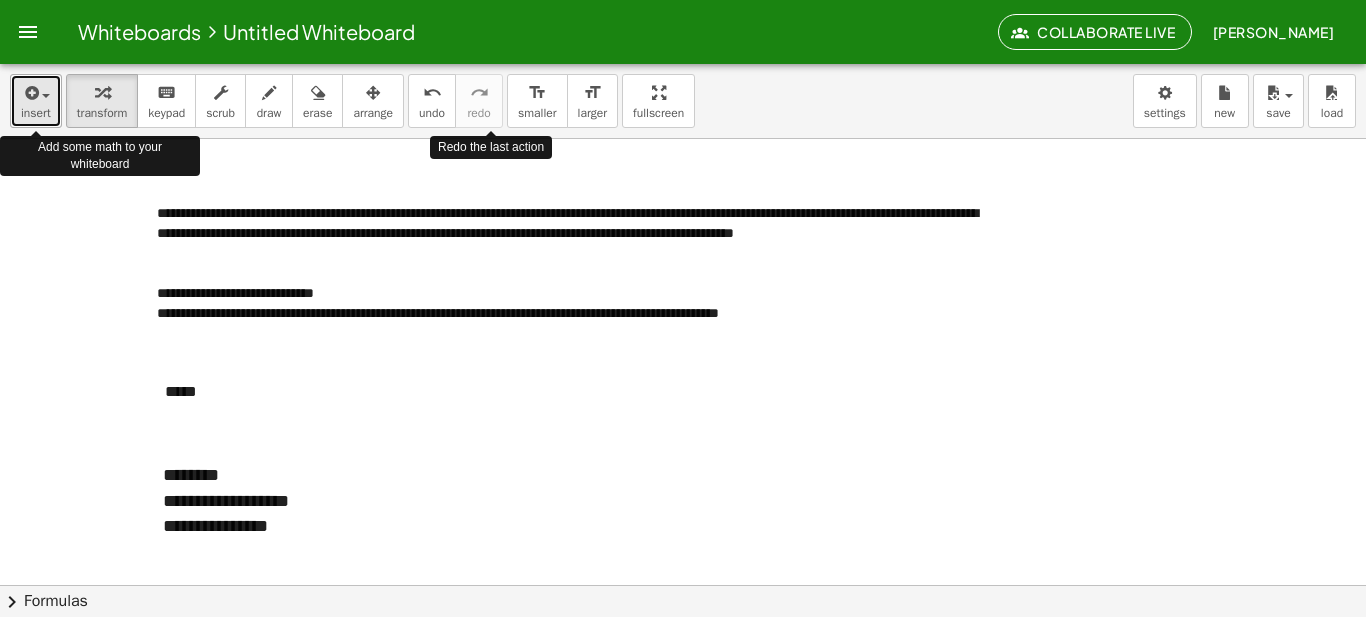 click at bounding box center [36, 92] 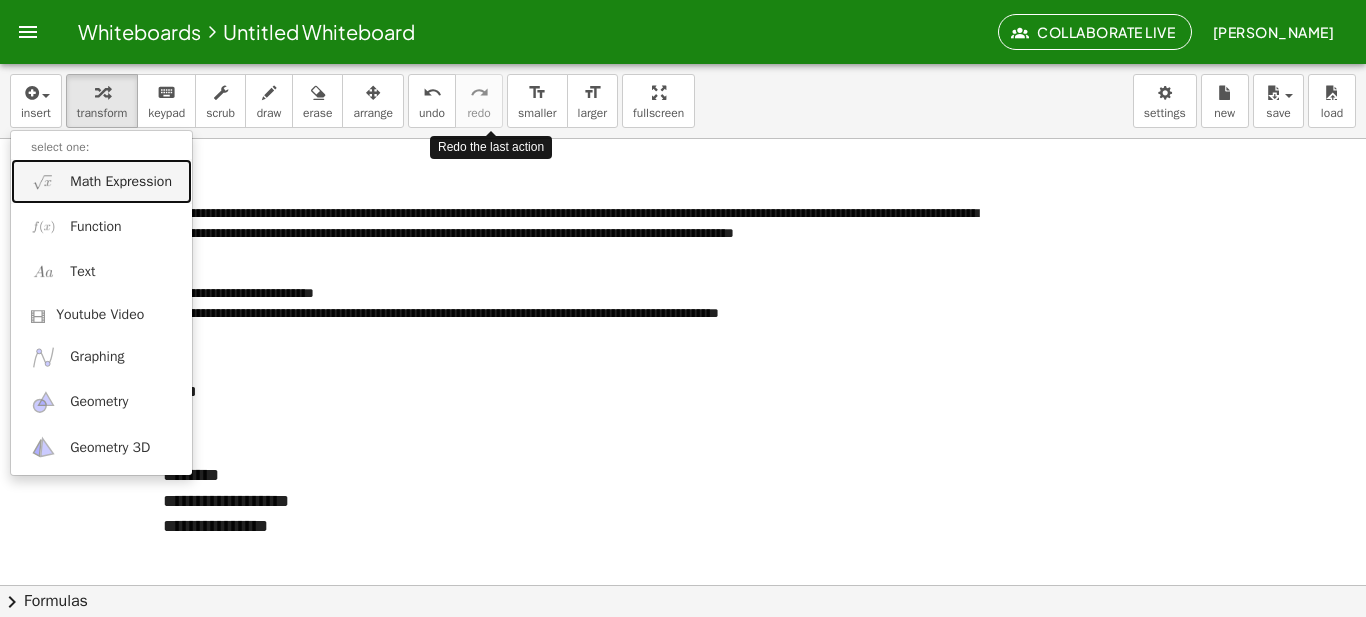 click on "Math Expression" at bounding box center [121, 182] 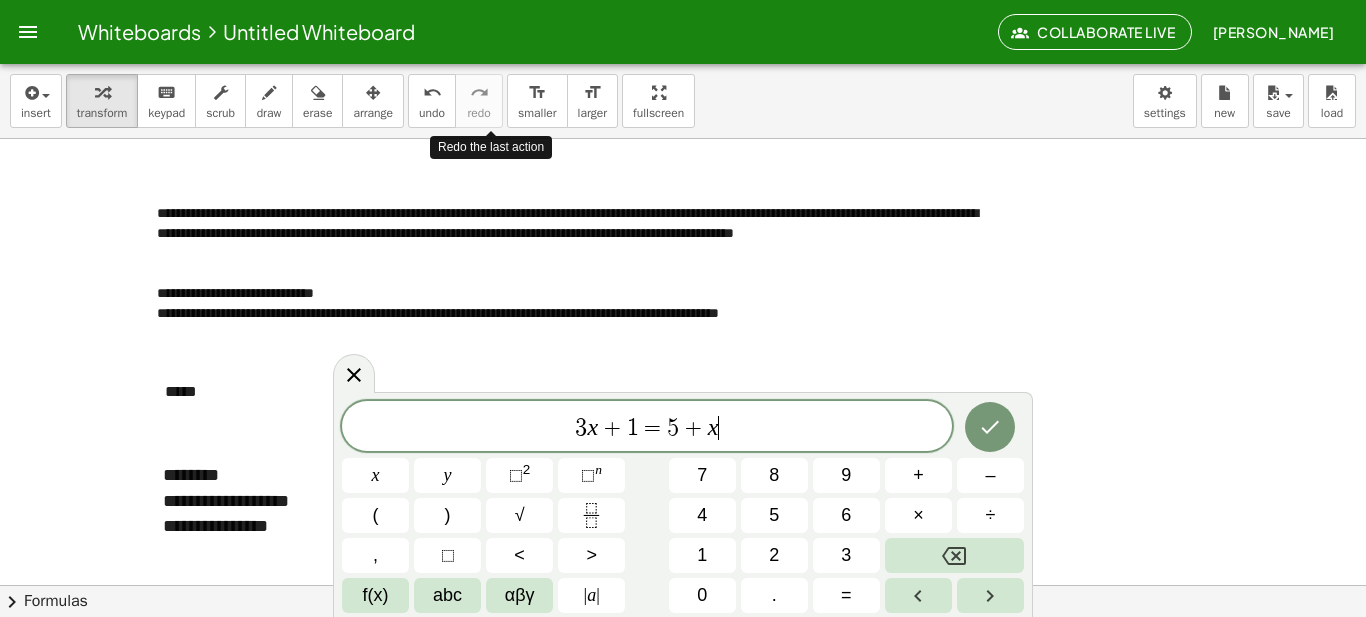 scroll, scrollTop: 1, scrollLeft: 0, axis: vertical 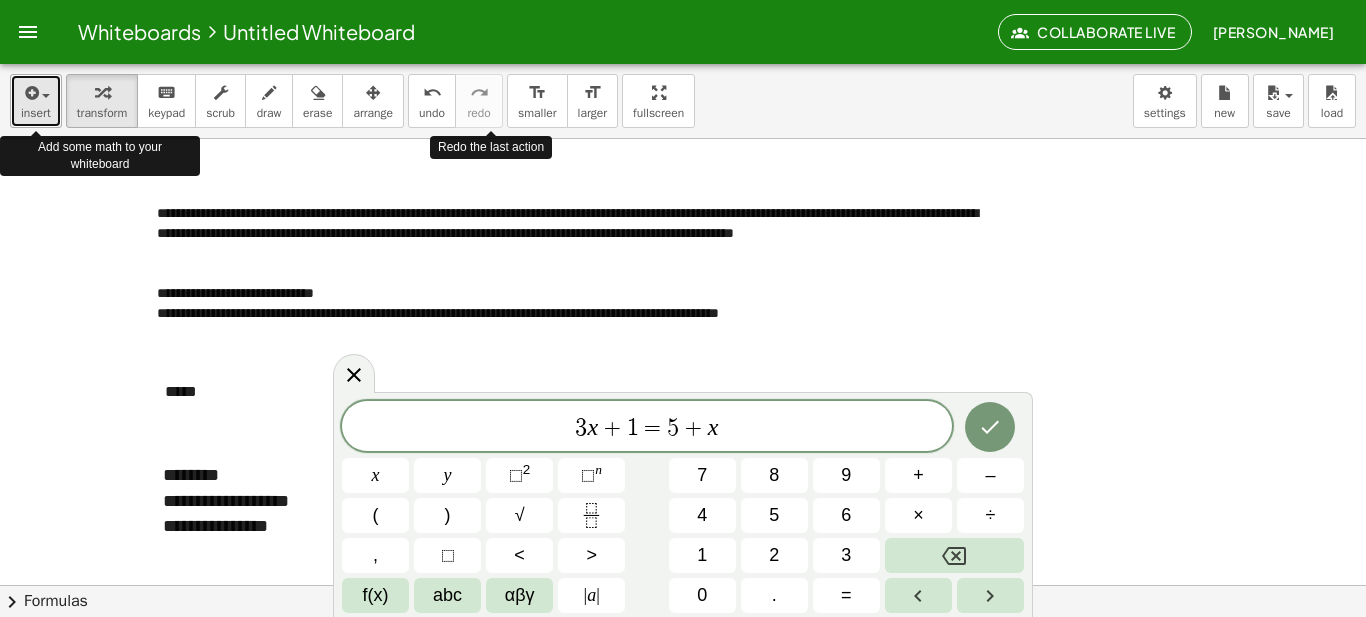 click on "insert" at bounding box center (36, 101) 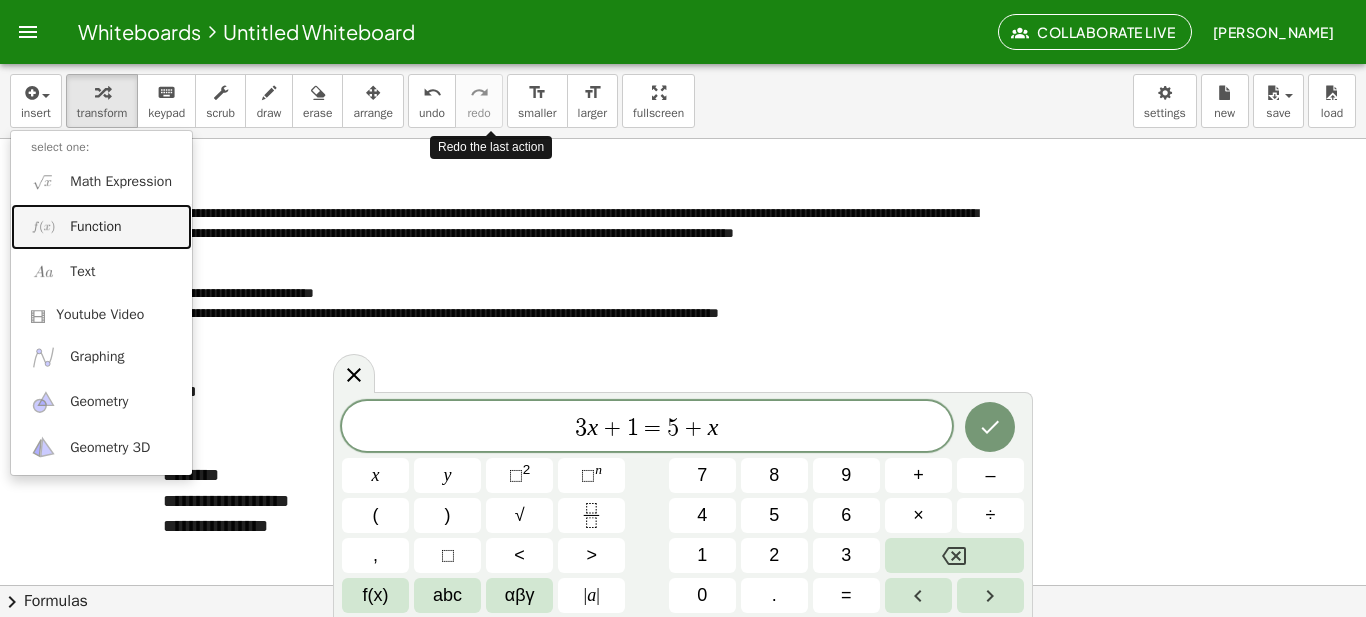 click on "Function" at bounding box center (101, 226) 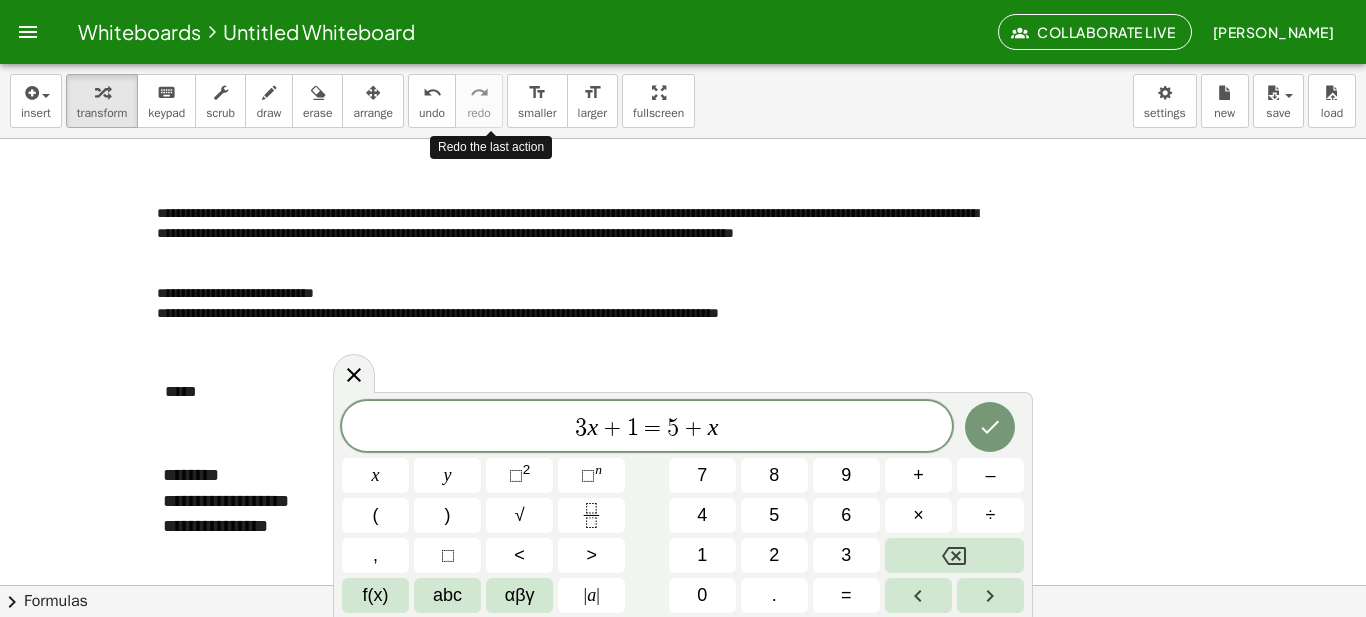scroll, scrollTop: 2, scrollLeft: 0, axis: vertical 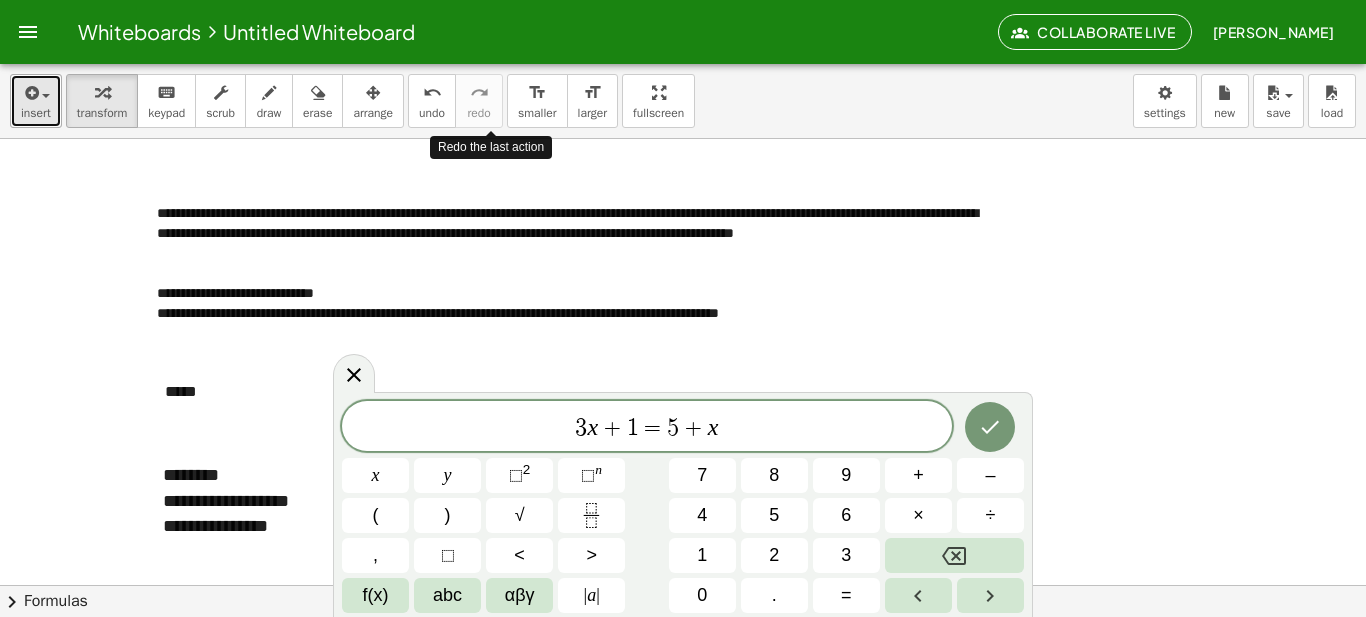 click on "insert" at bounding box center [36, 113] 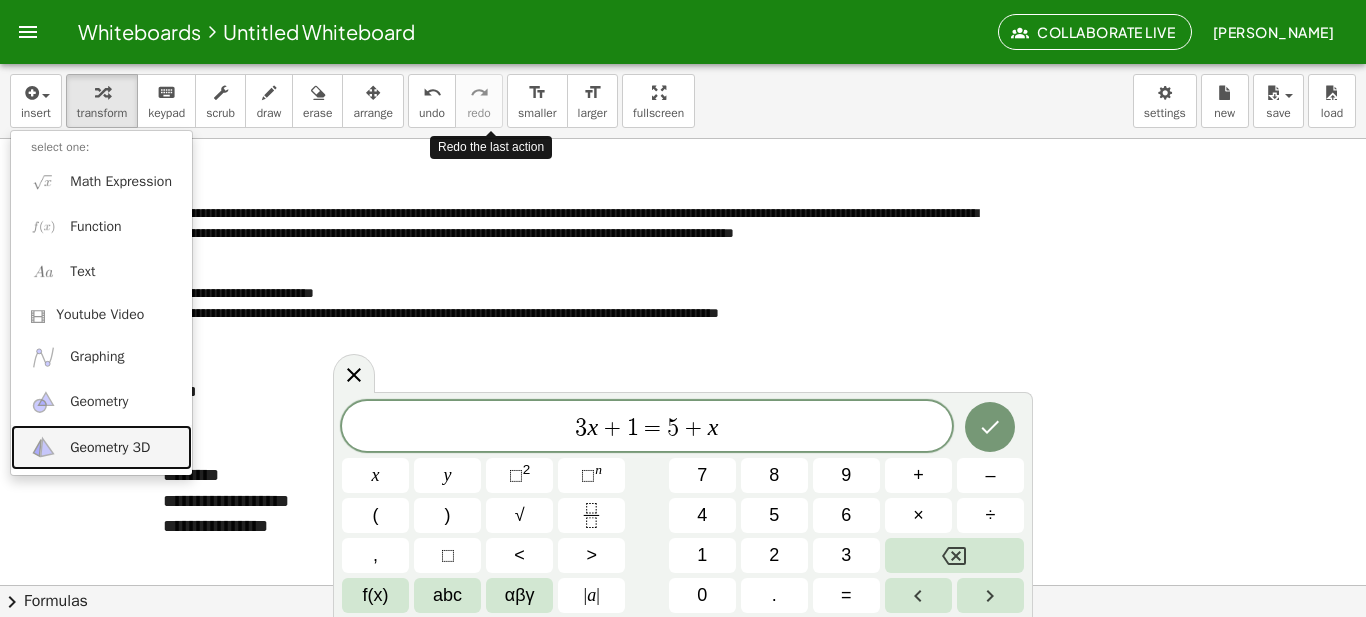 click on "Geometry 3D" at bounding box center [101, 447] 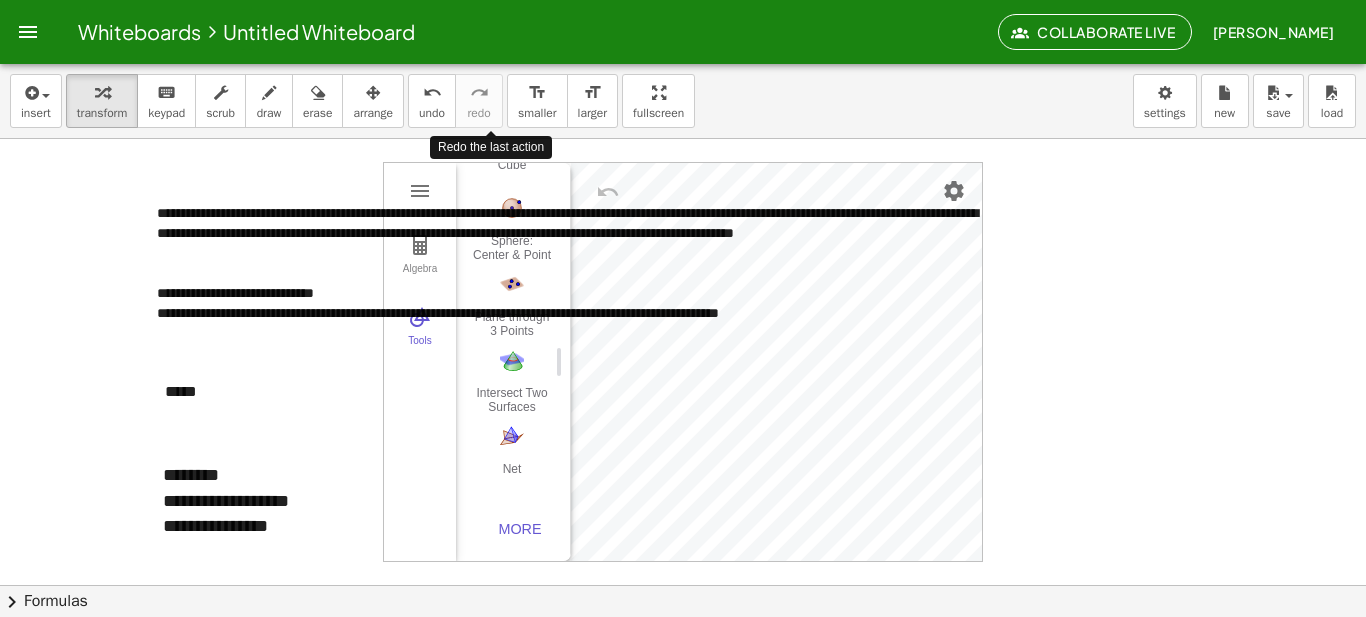 scroll, scrollTop: 352, scrollLeft: 0, axis: vertical 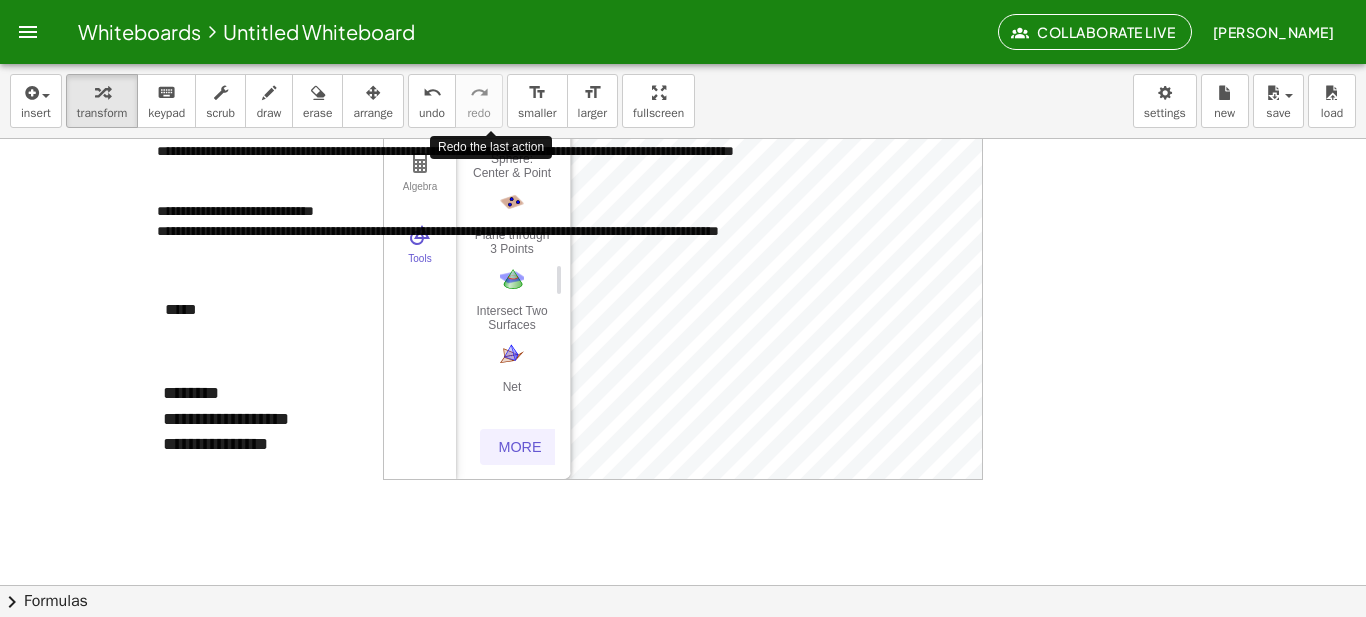 click on "More" at bounding box center (520, 447) 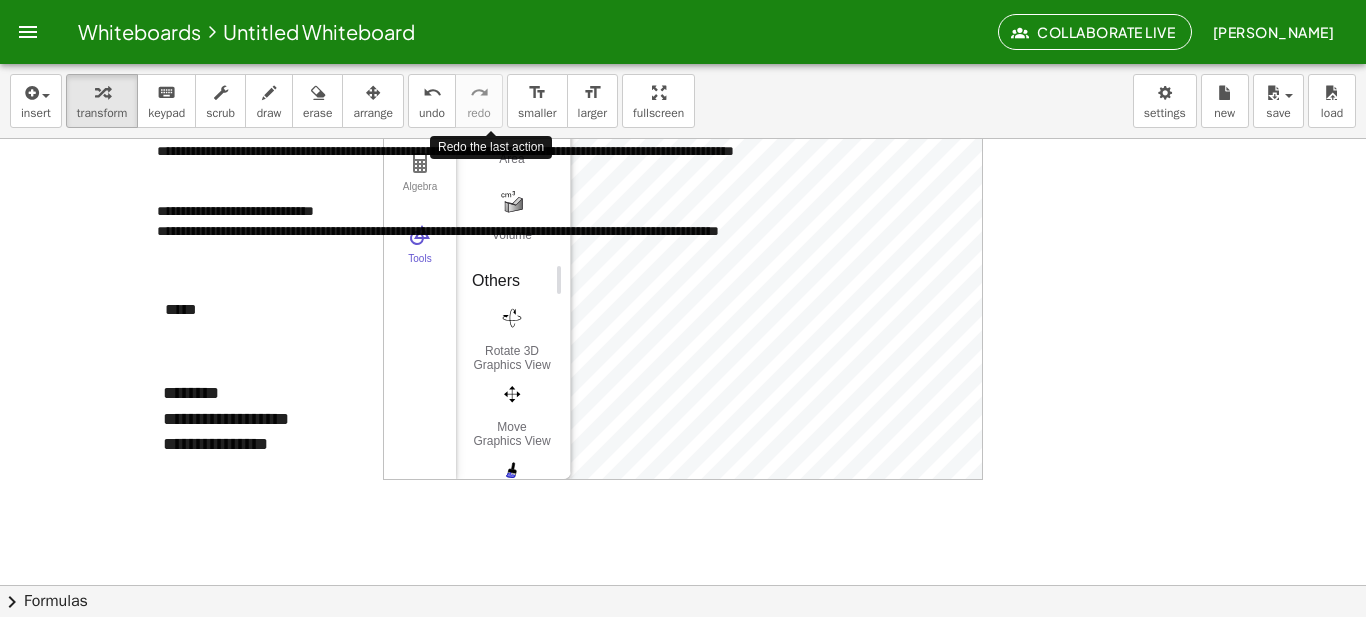 scroll, scrollTop: 5393, scrollLeft: 0, axis: vertical 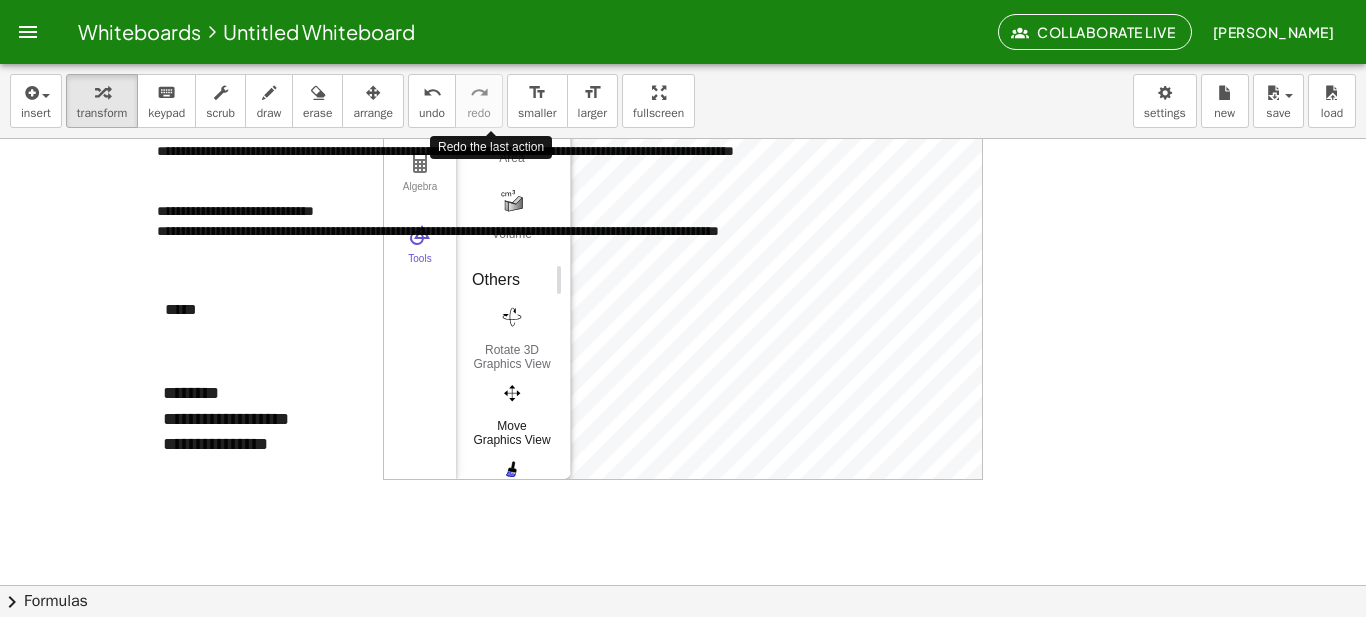 click on "Move Graphics View" at bounding box center [512, 412] 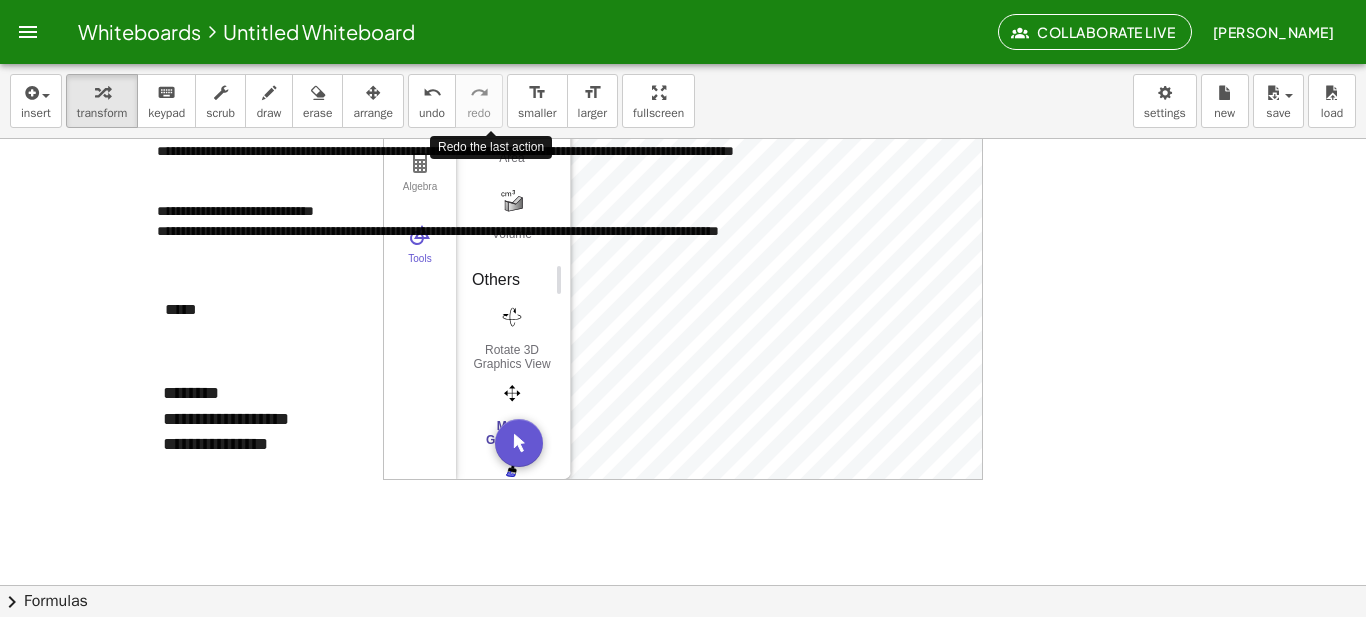 drag, startPoint x: 1068, startPoint y: 406, endPoint x: 1196, endPoint y: 399, distance: 128.19127 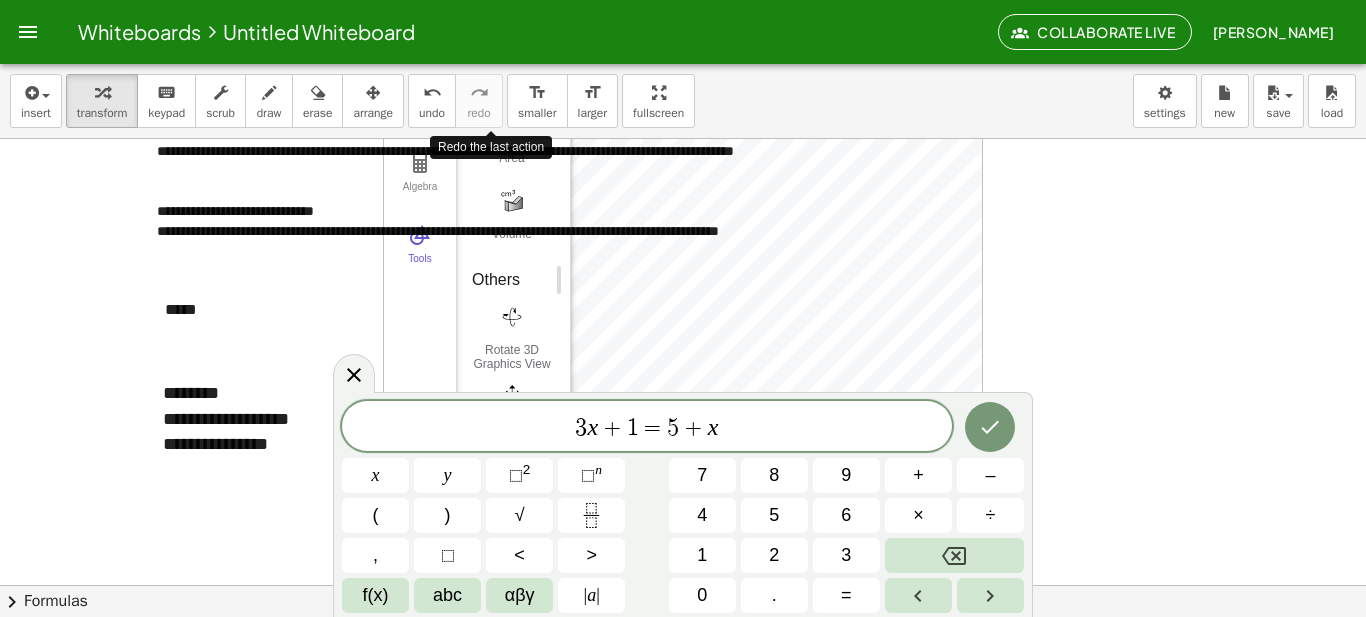 scroll, scrollTop: 3, scrollLeft: 0, axis: vertical 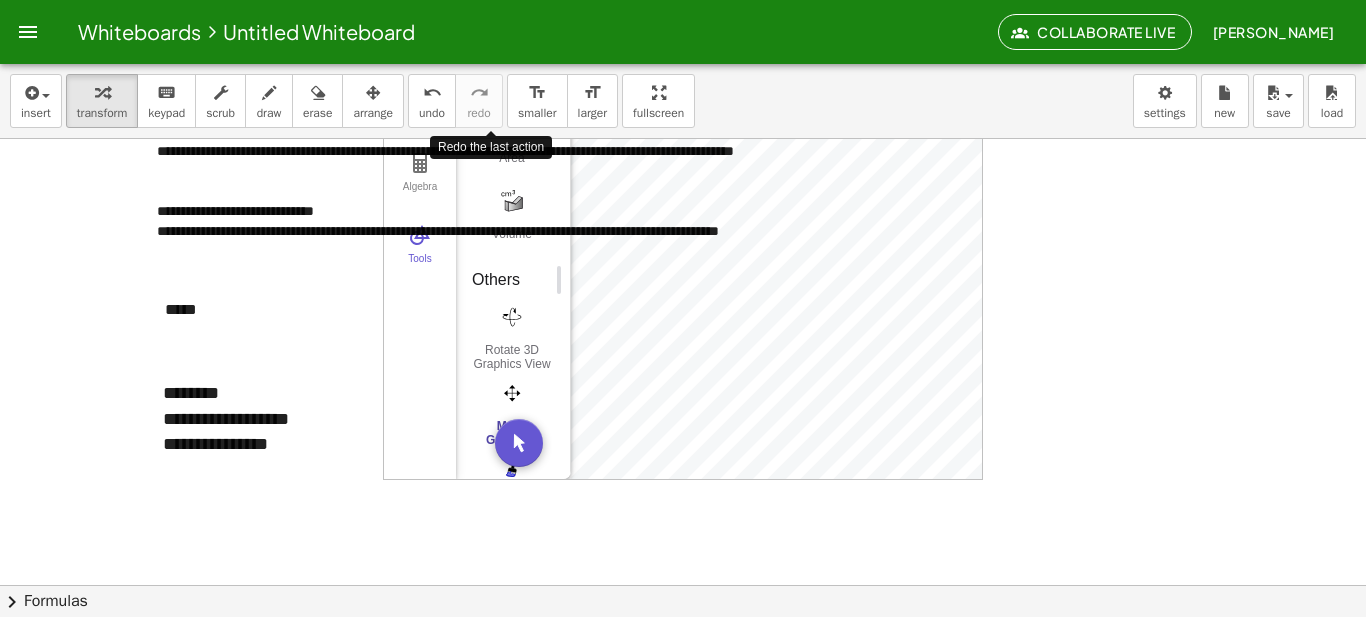 click at bounding box center [512, 393] 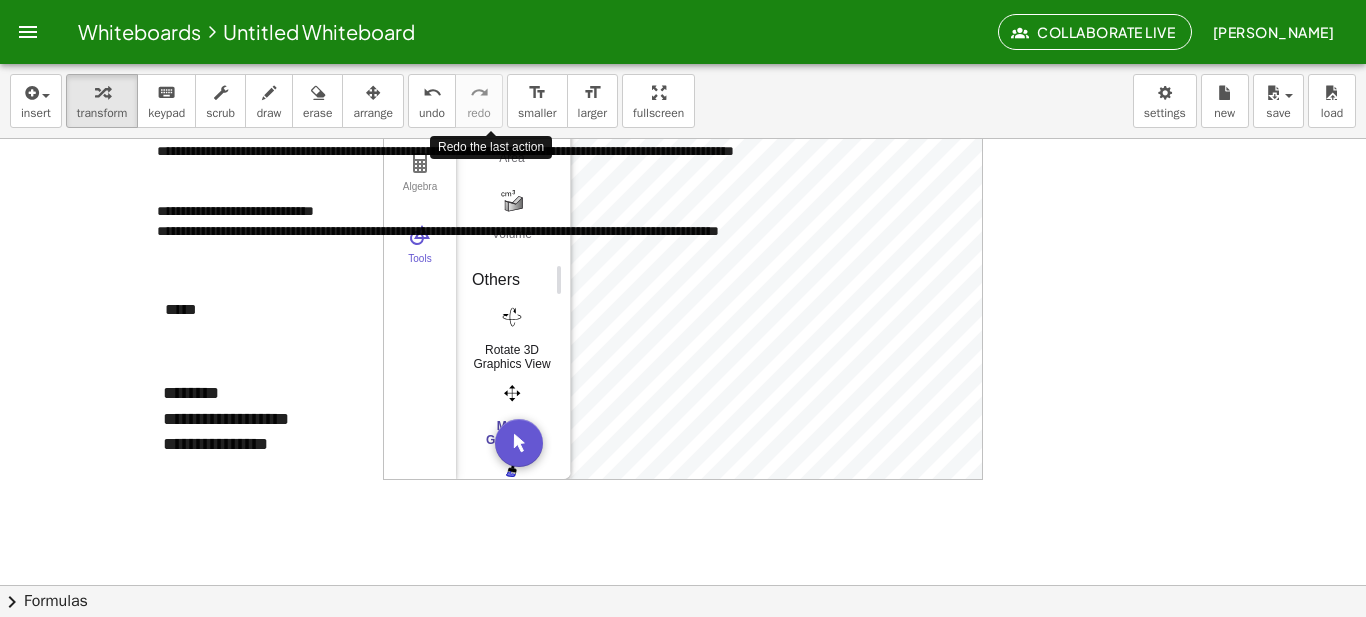 click at bounding box center (512, 317) 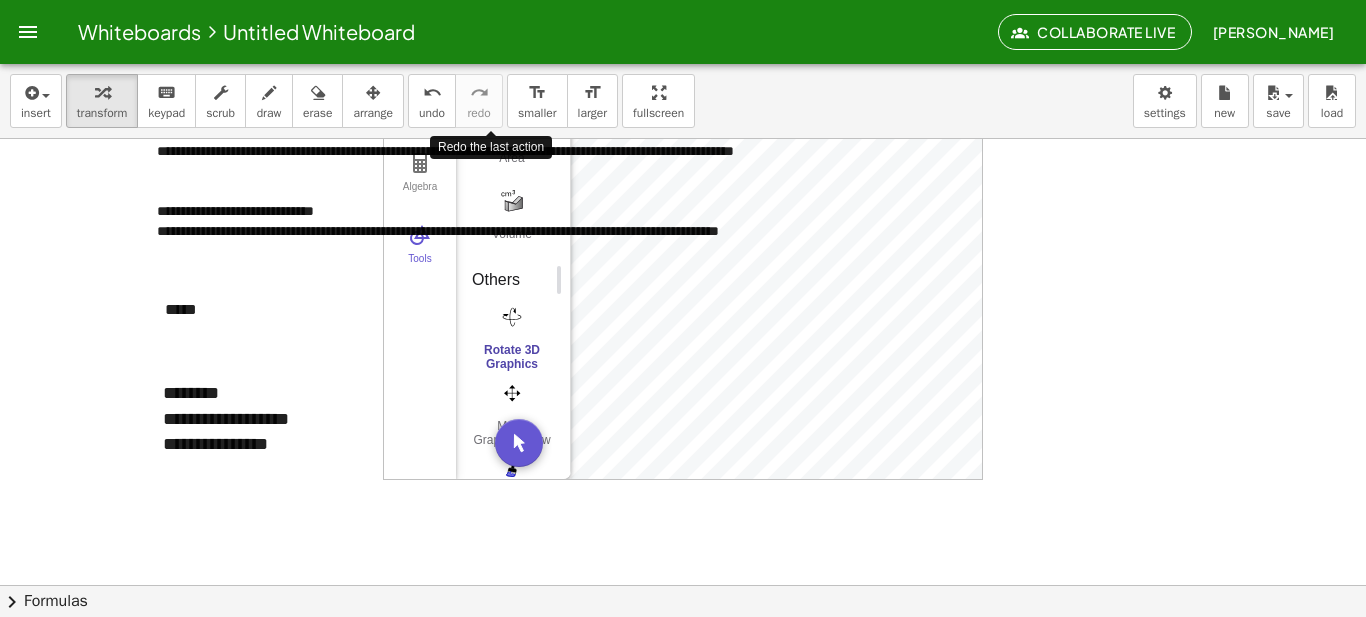 drag, startPoint x: 879, startPoint y: 520, endPoint x: 466, endPoint y: 606, distance: 421.85898 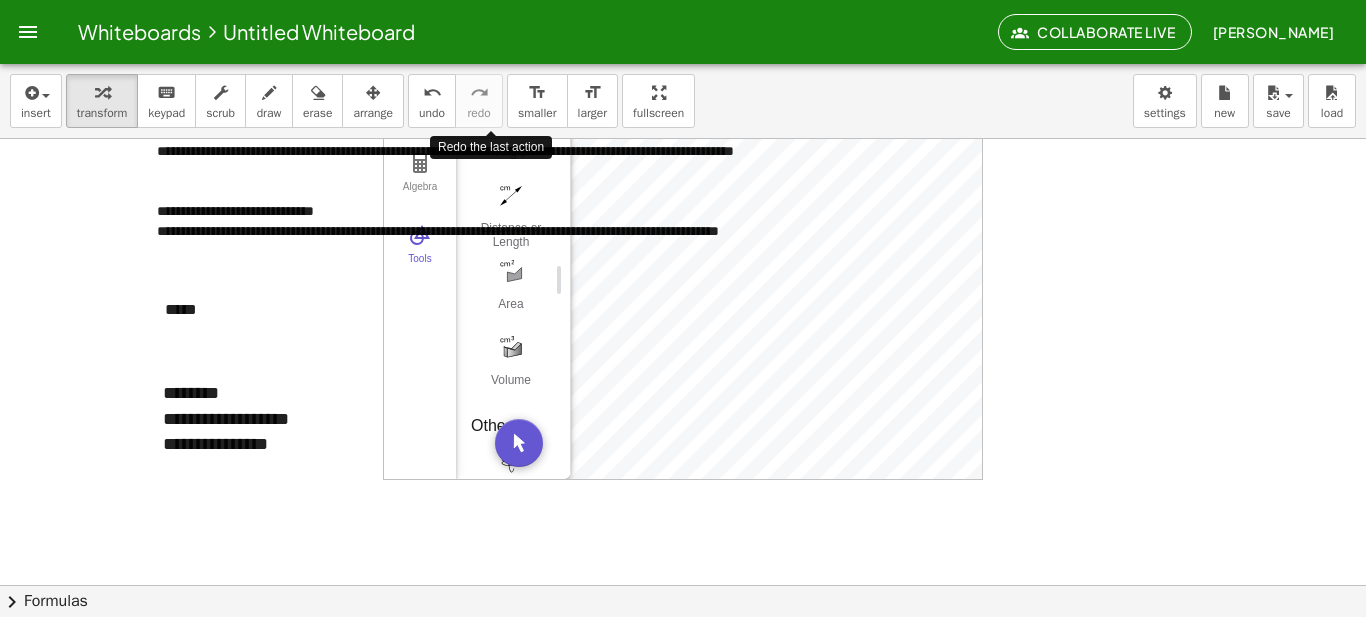 scroll, scrollTop: 5101, scrollLeft: 1, axis: both 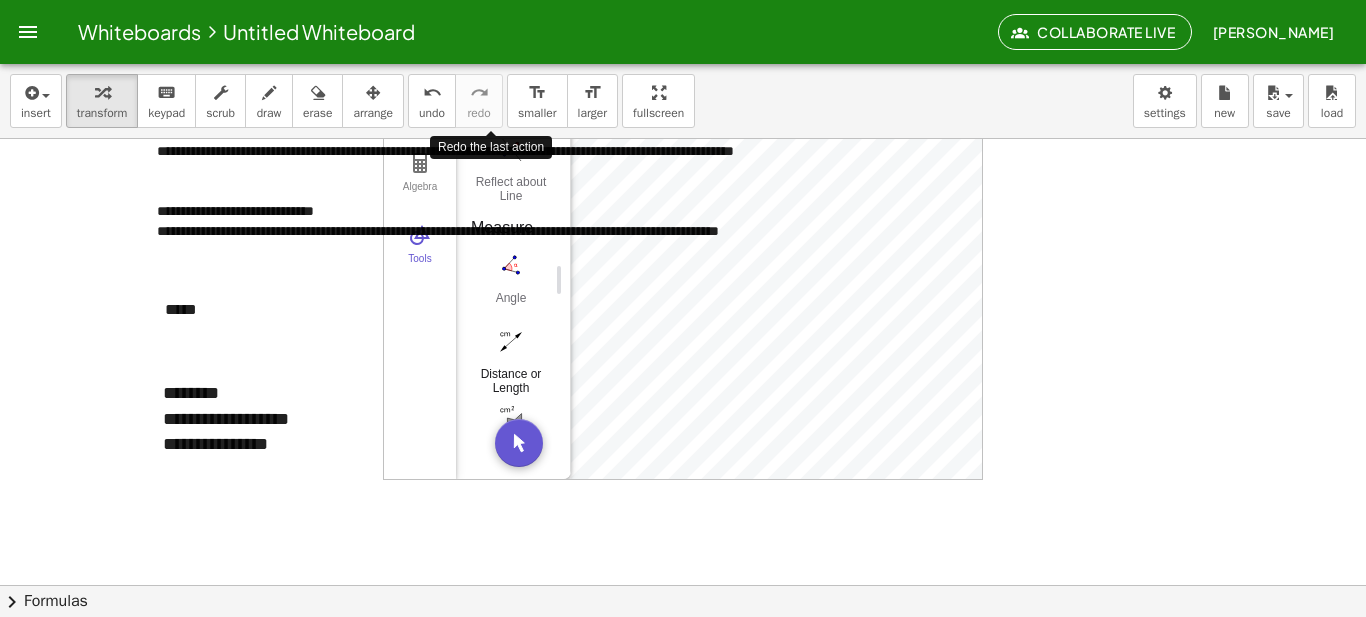 click at bounding box center (511, 341) 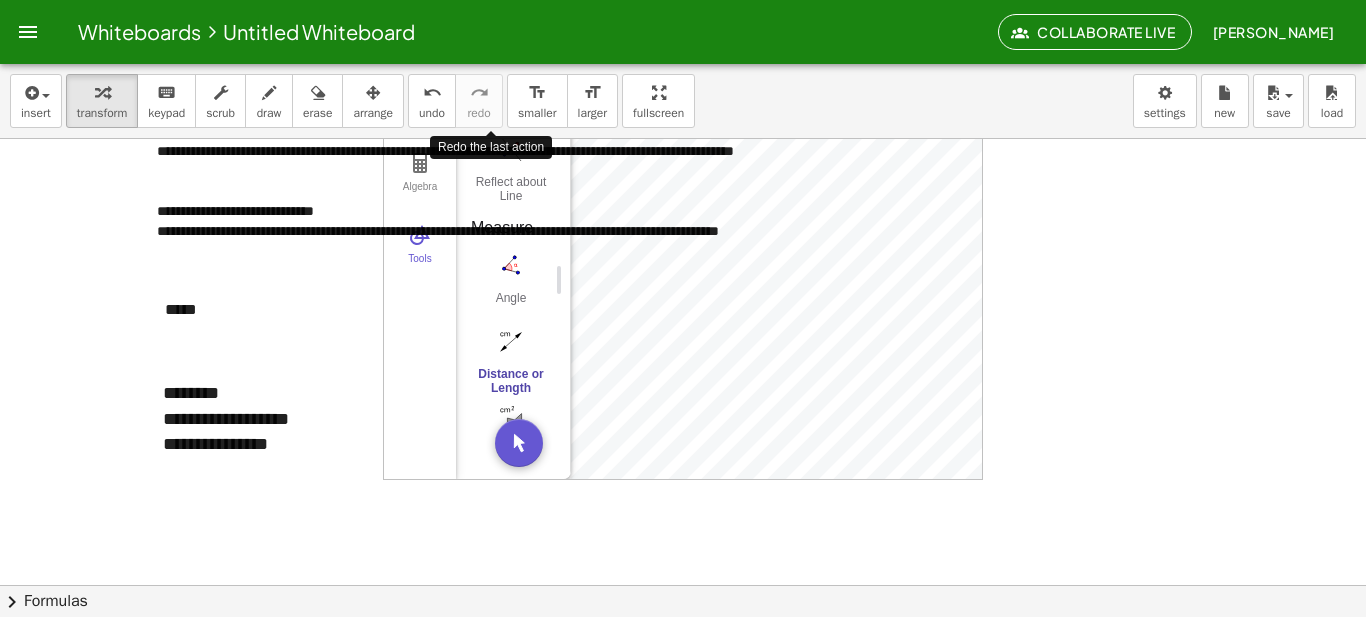 click on "**********" at bounding box center [683, 503] 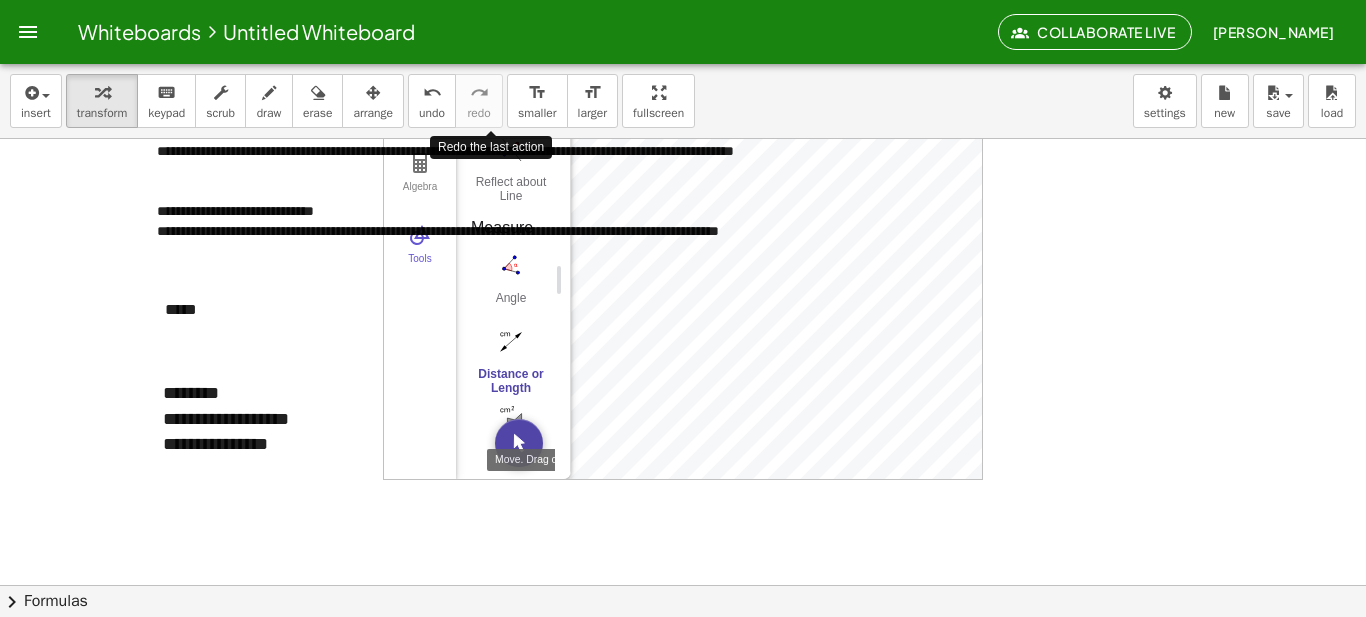click at bounding box center [519, 443] 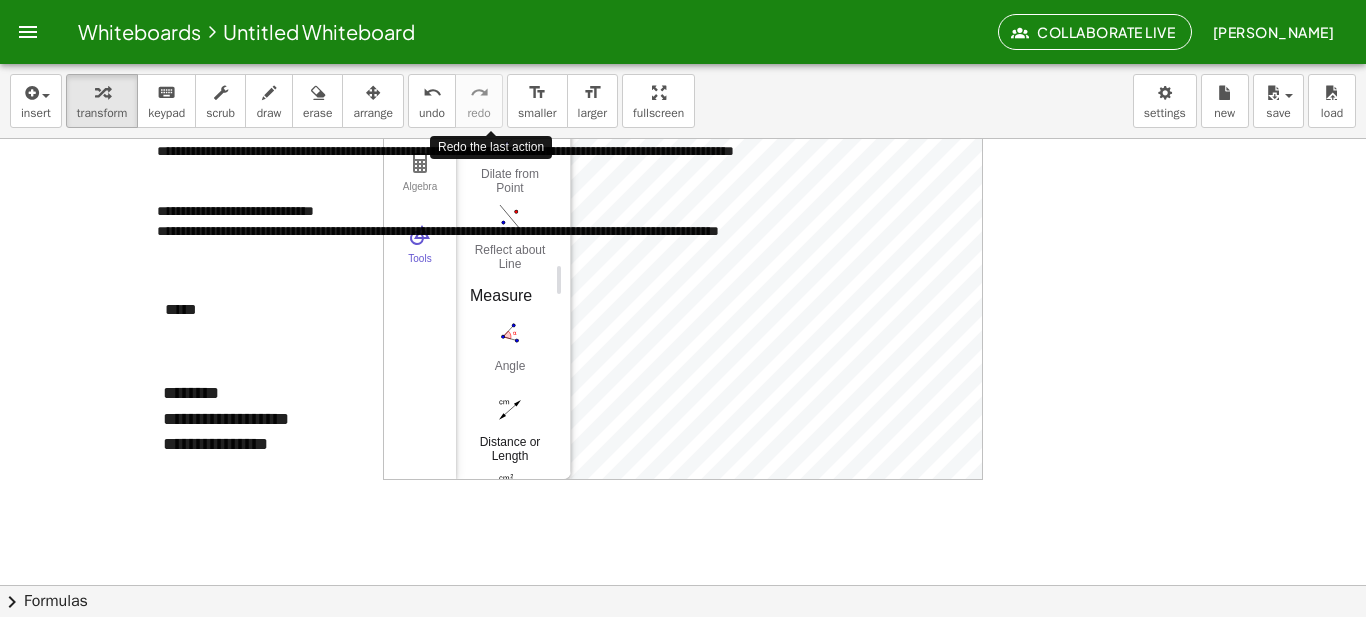 scroll, scrollTop: 5026, scrollLeft: 2, axis: both 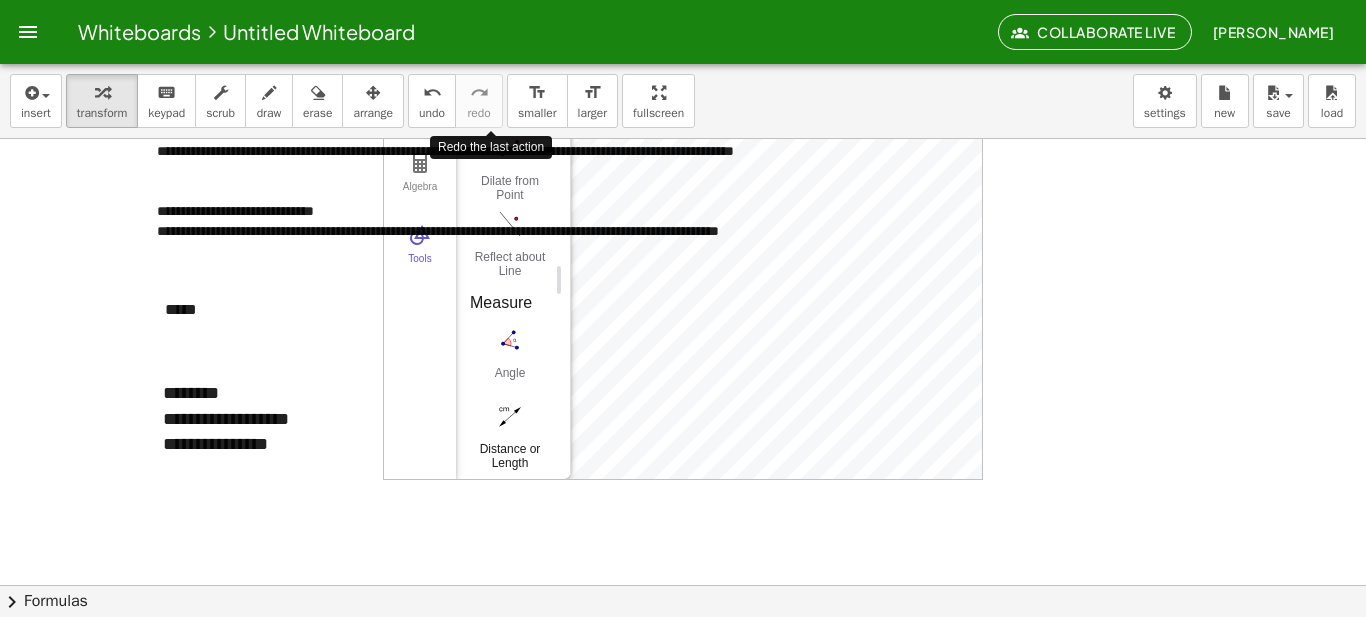 click at bounding box center (510, 340) 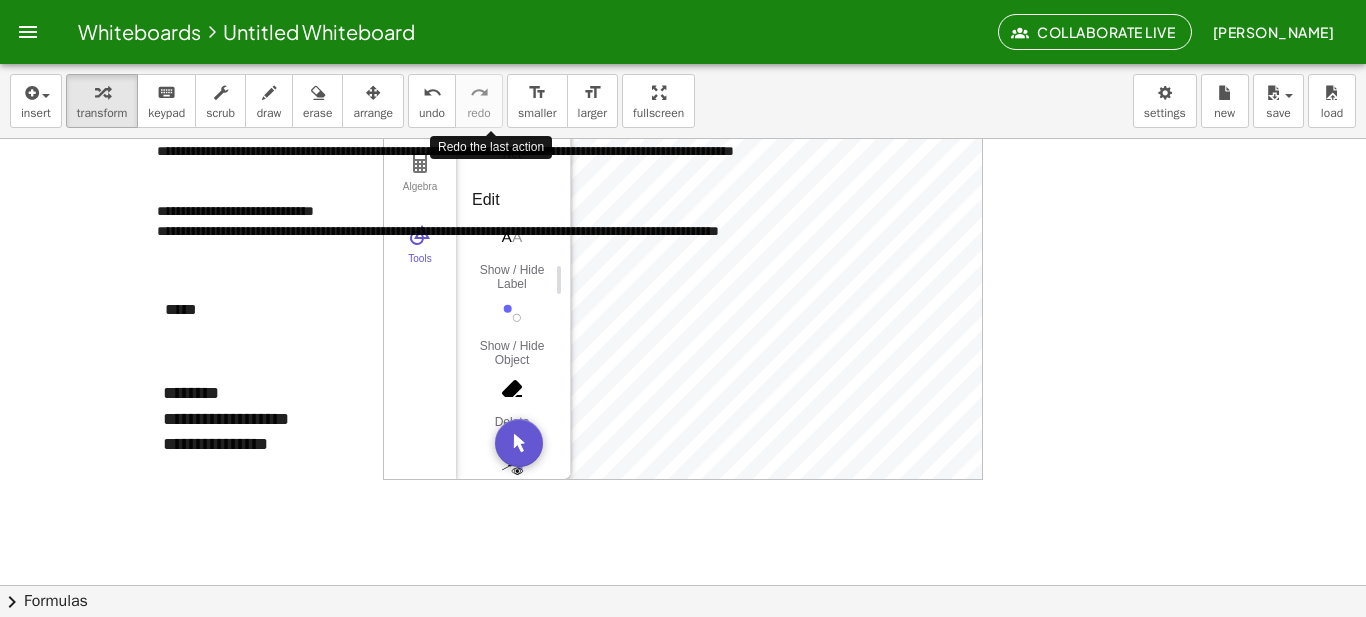 scroll, scrollTop: 0, scrollLeft: 0, axis: both 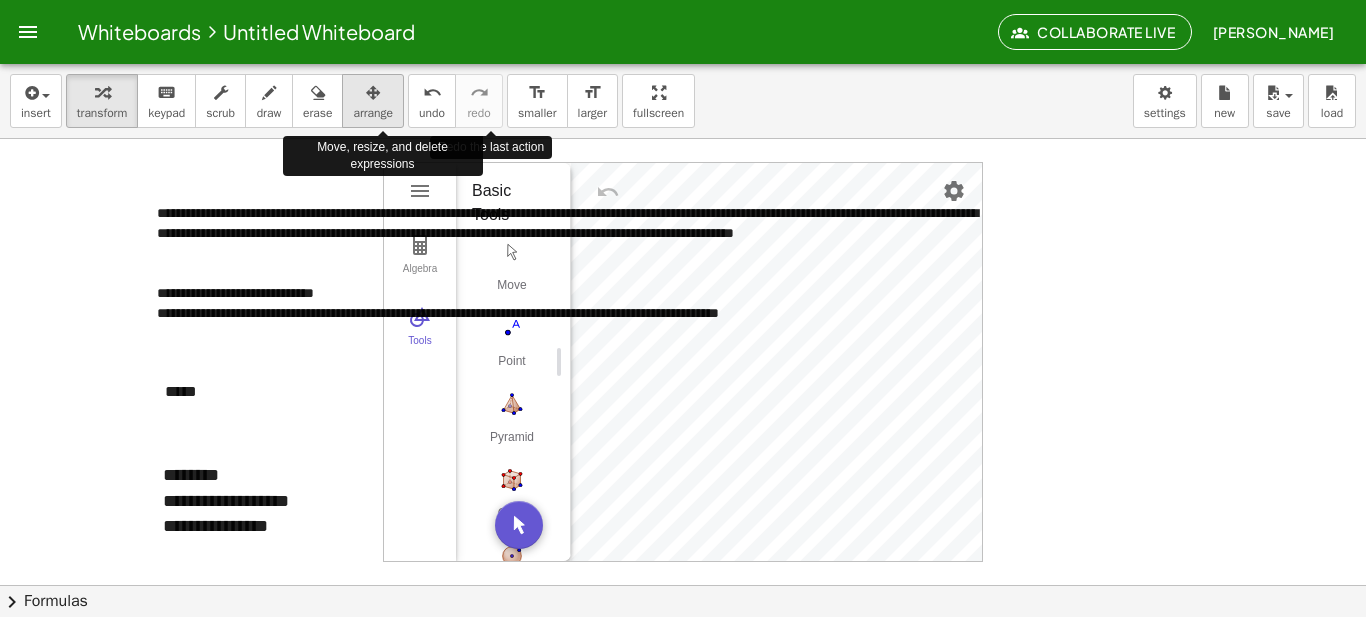 click on "arrange" at bounding box center [373, 113] 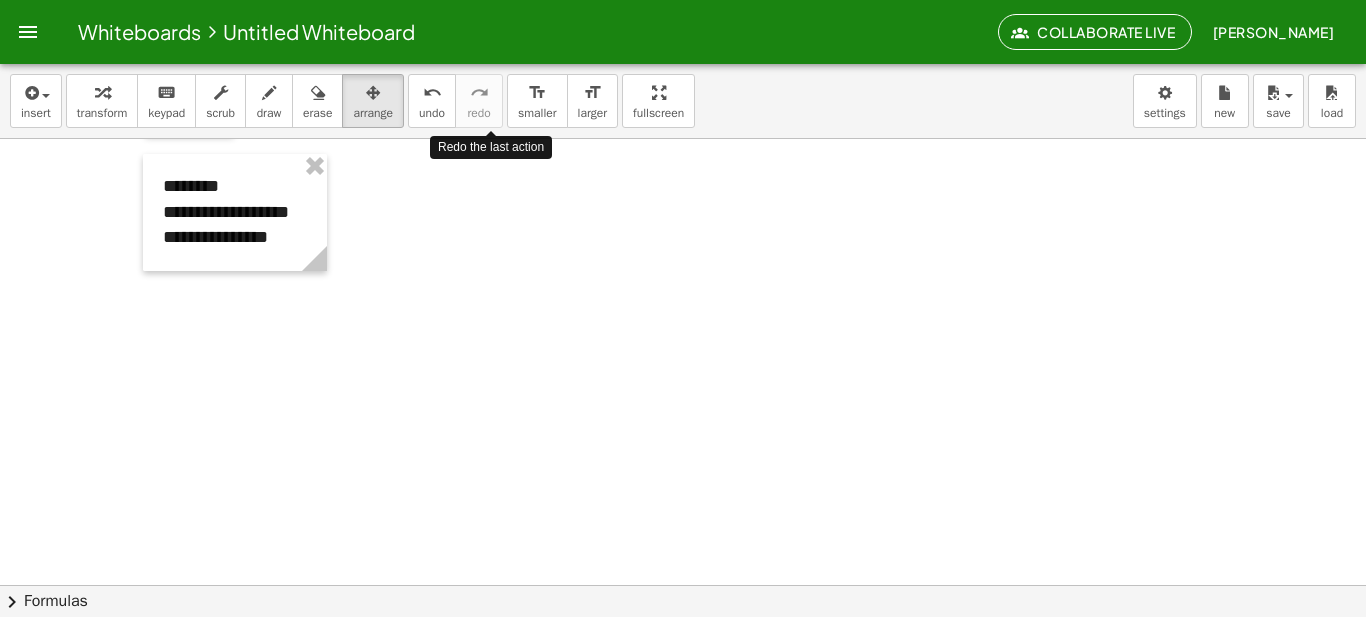 scroll, scrollTop: 292, scrollLeft: 0, axis: vertical 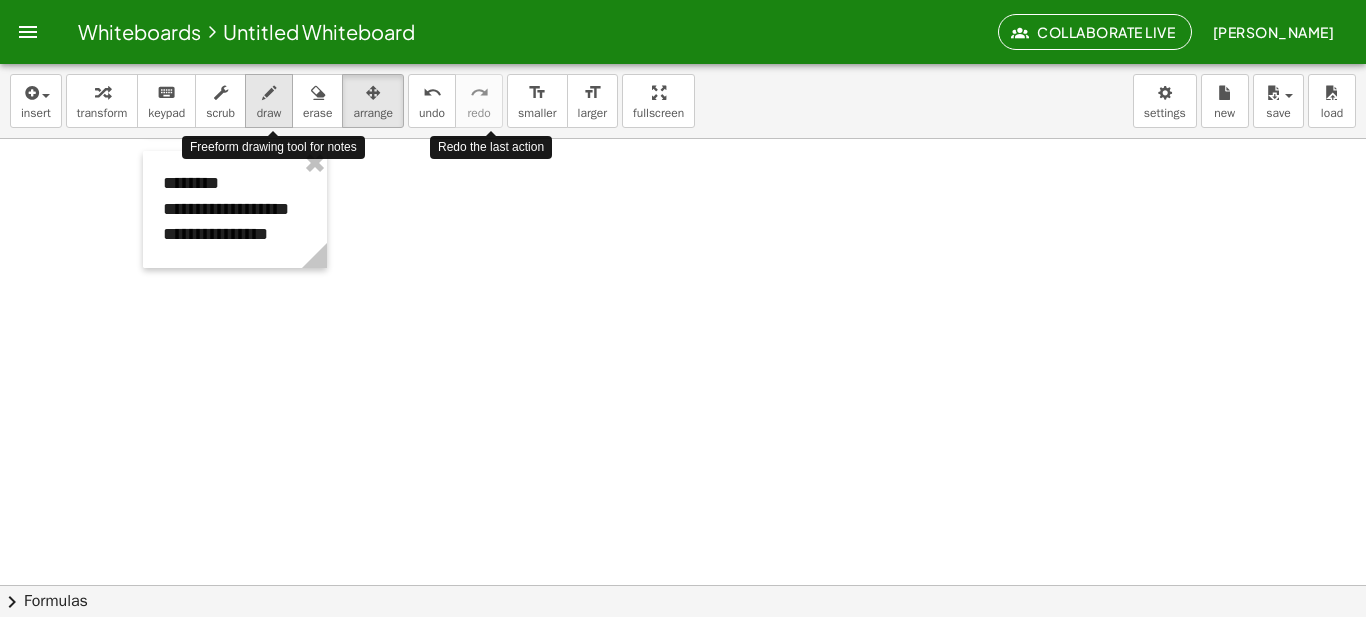 click on "draw" at bounding box center [269, 113] 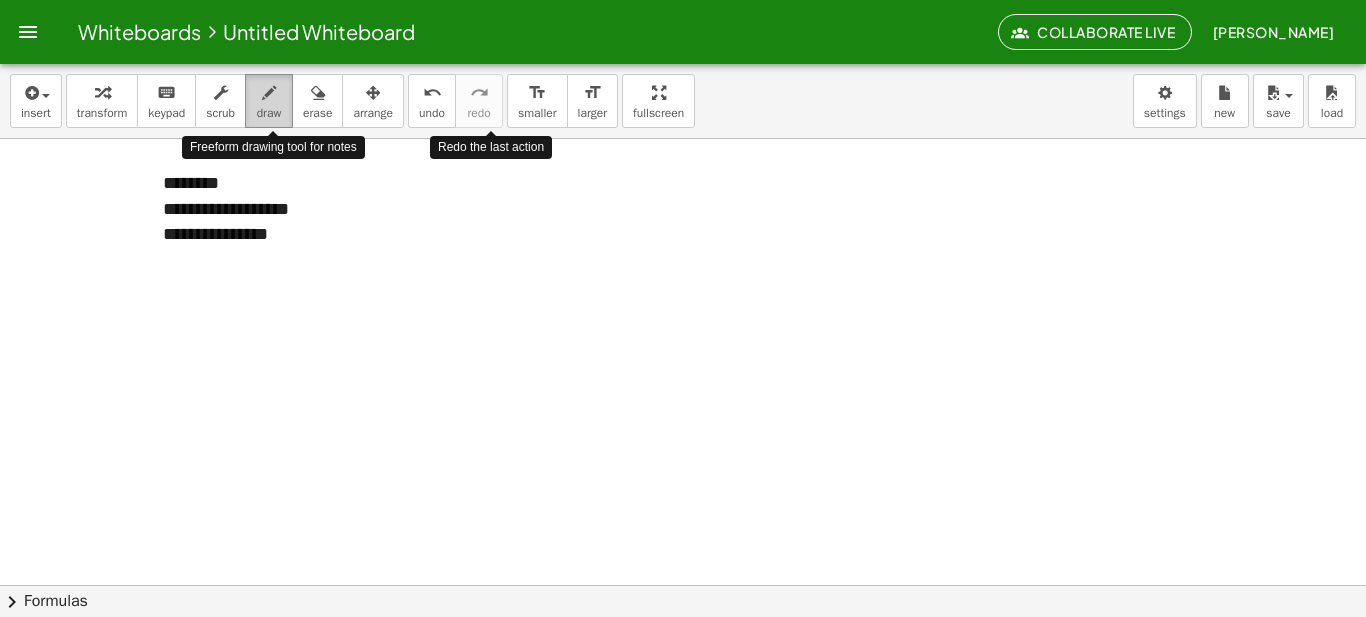 click on "draw" at bounding box center [269, 113] 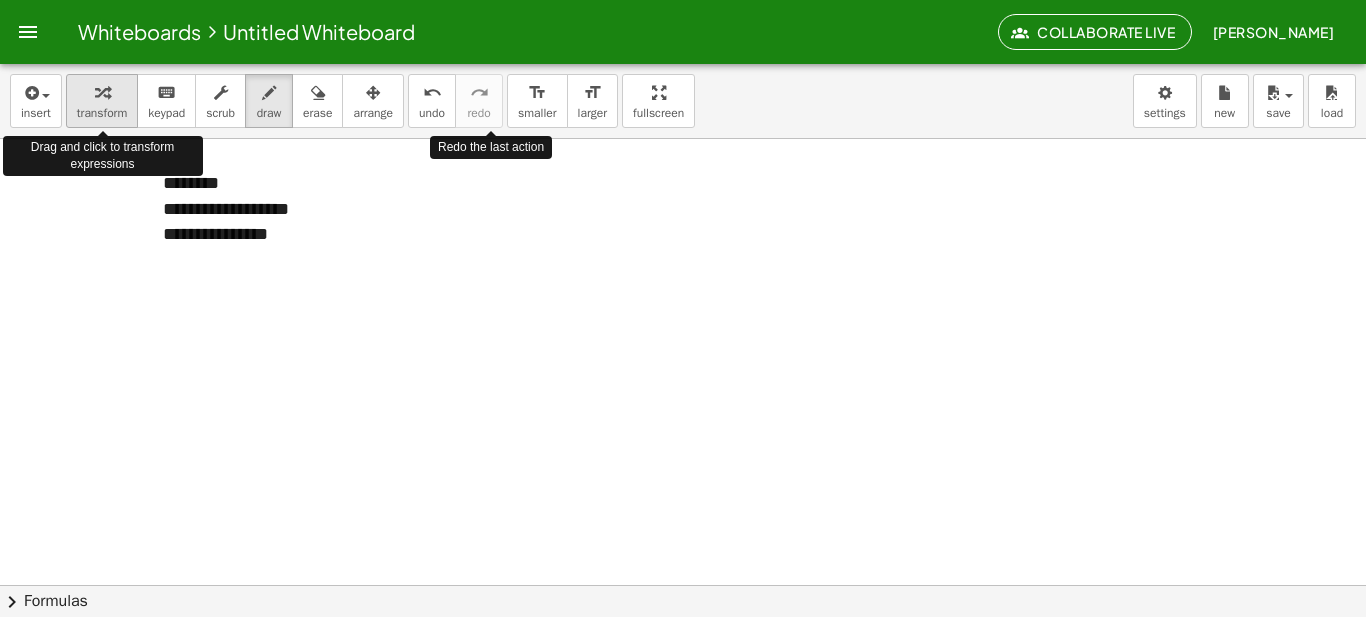 click on "transform" at bounding box center [102, 113] 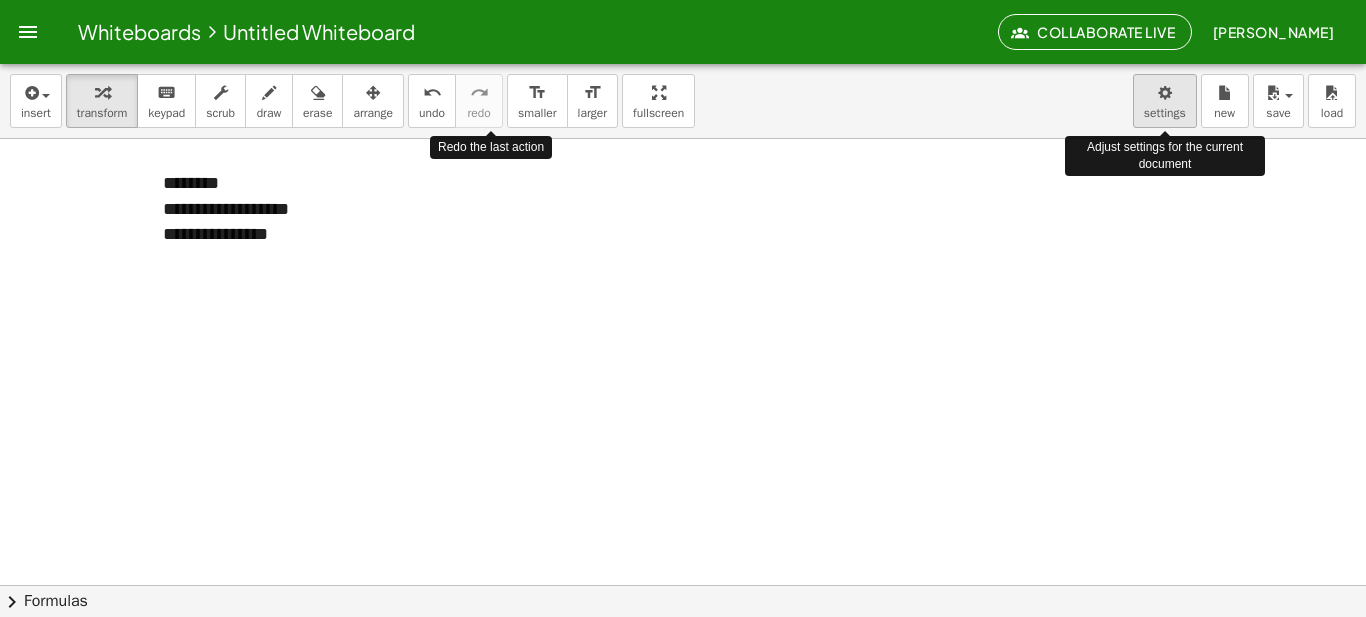 click on "**********" at bounding box center [683, 308] 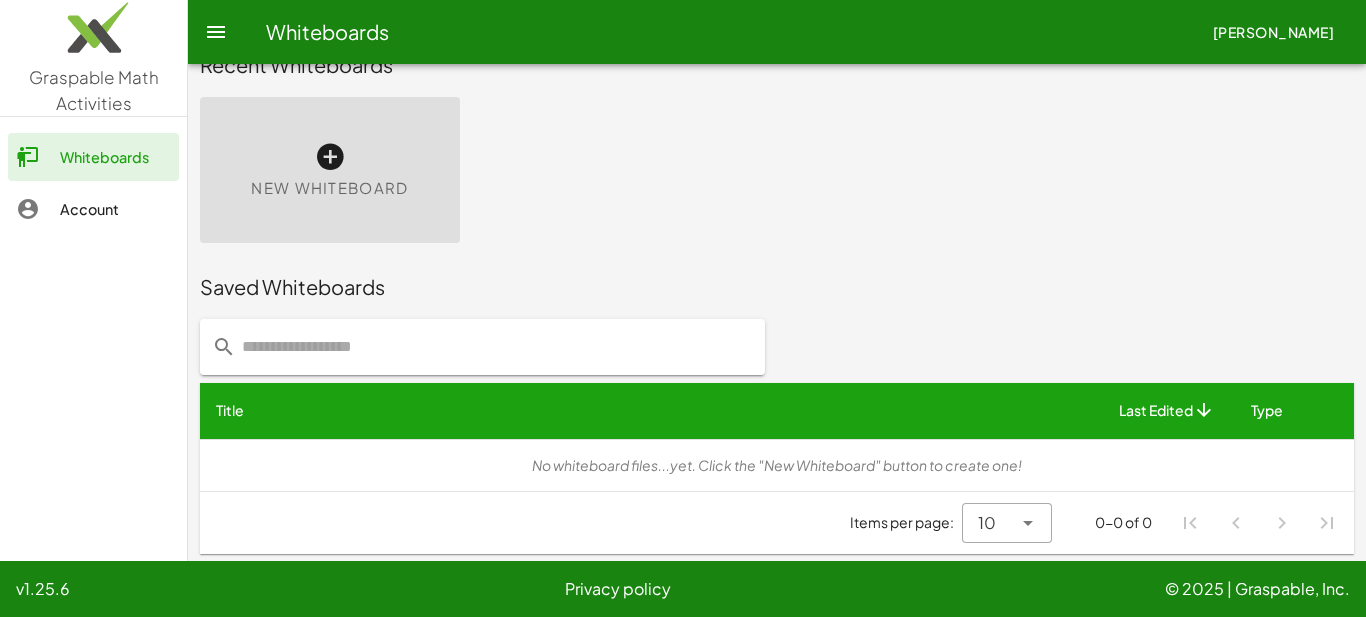 scroll, scrollTop: 0, scrollLeft: 0, axis: both 